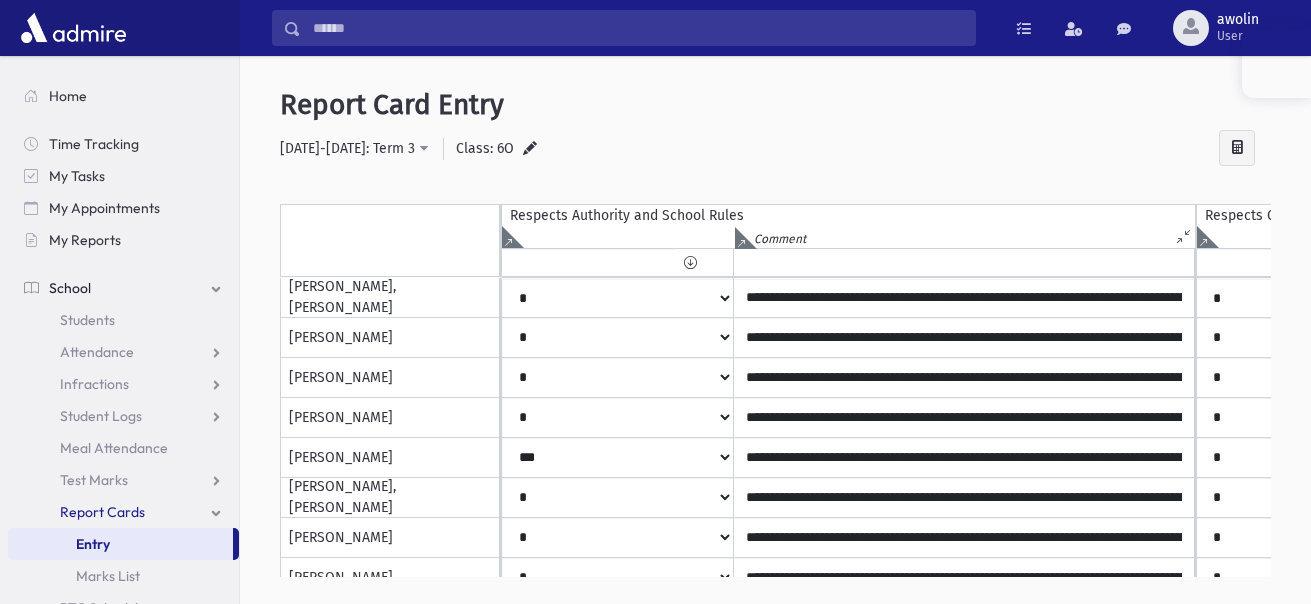 select on "*" 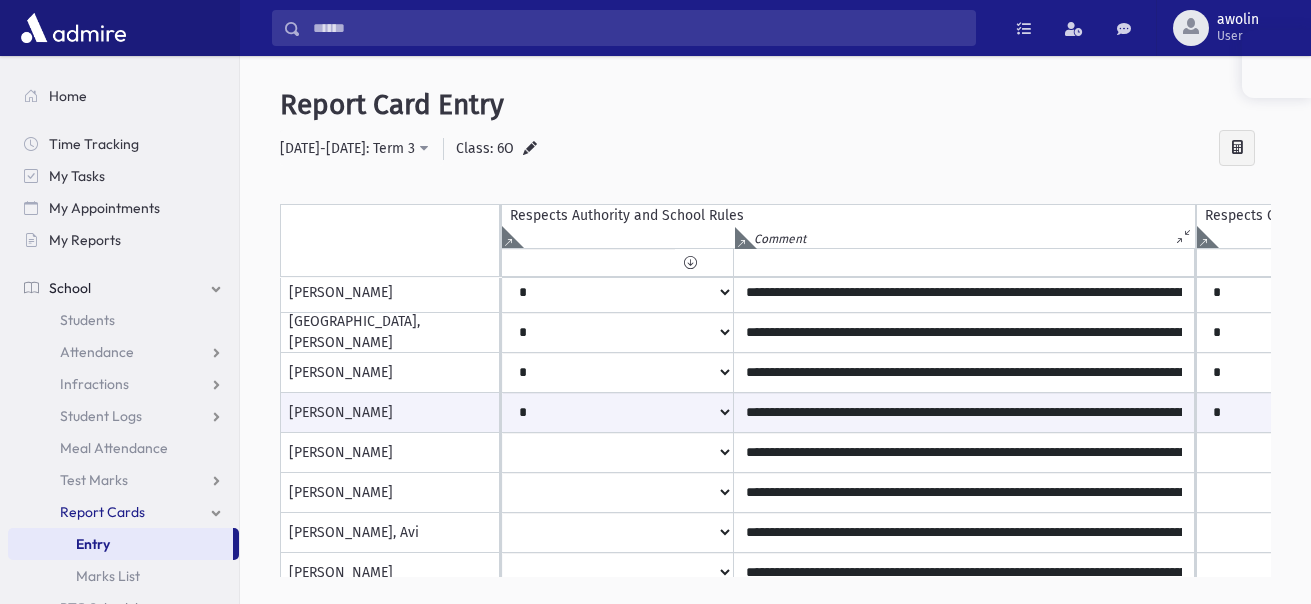 scroll, scrollTop: 525, scrollLeft: 115, axis: both 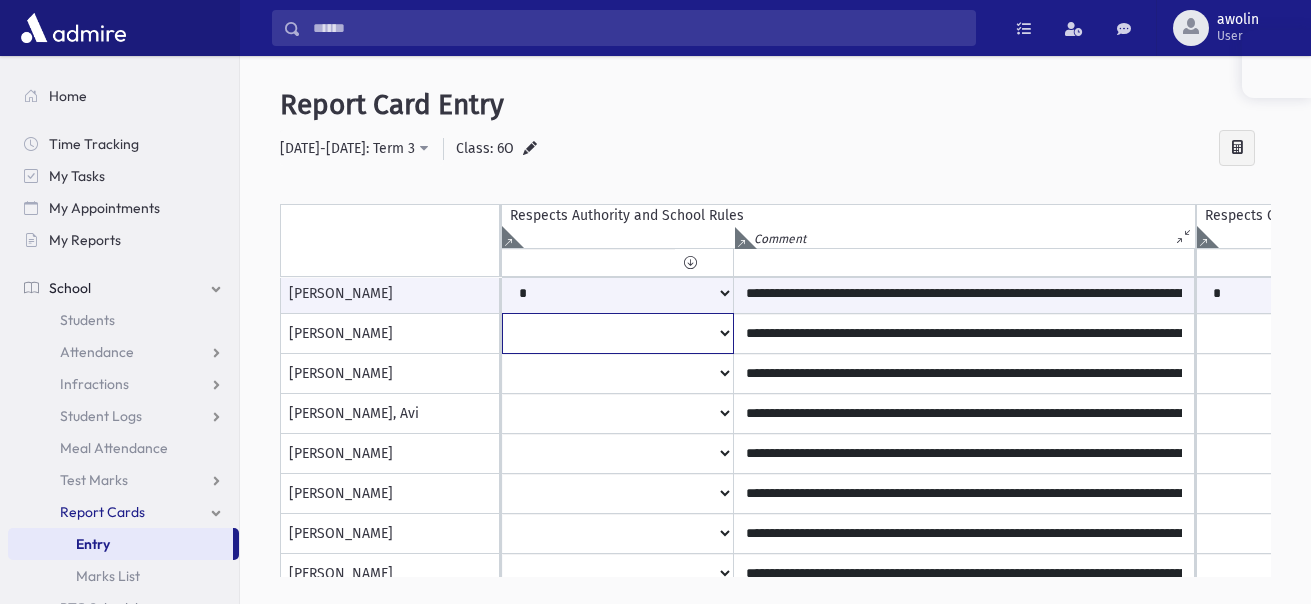 click on "*
***
**
***
**
*
**
*
**
**" at bounding box center [618, -346] 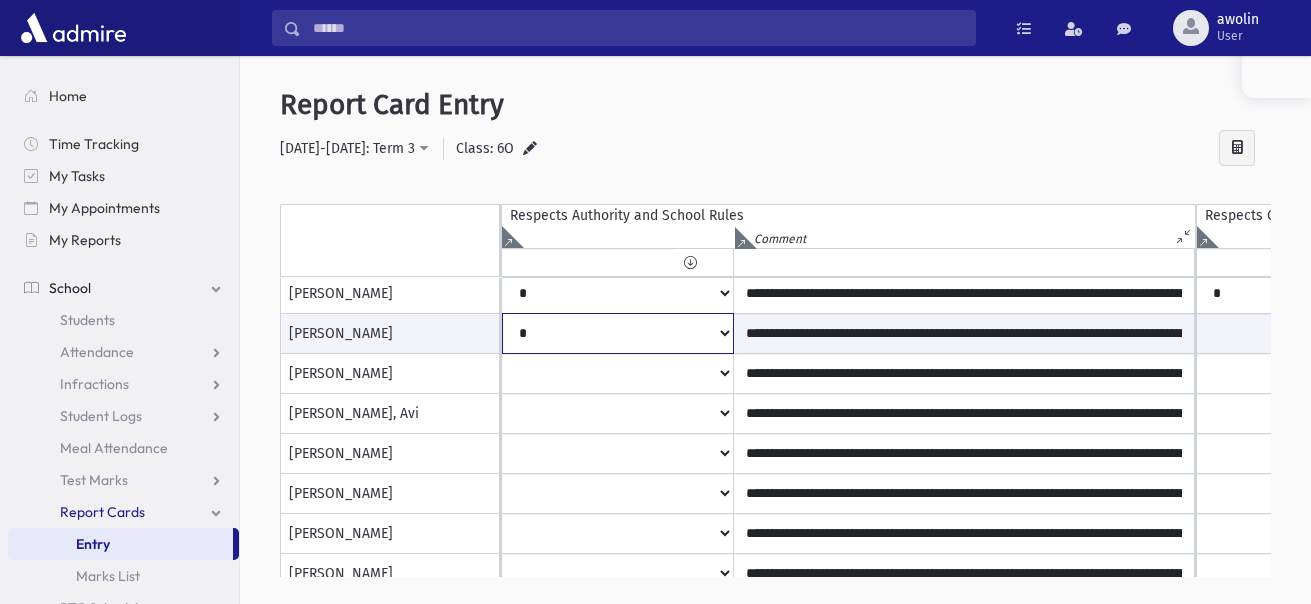 click on "*
***
**
***
**
*
**
*
**
**" at bounding box center [618, 333] 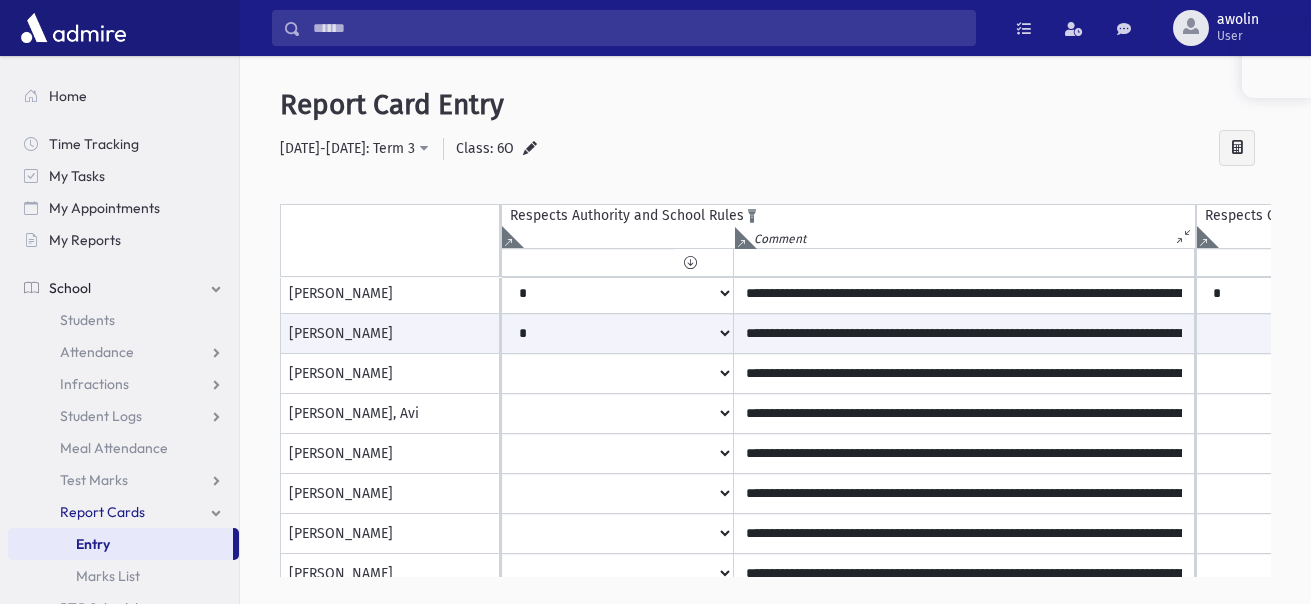 click at bounding box center [1185, 236] 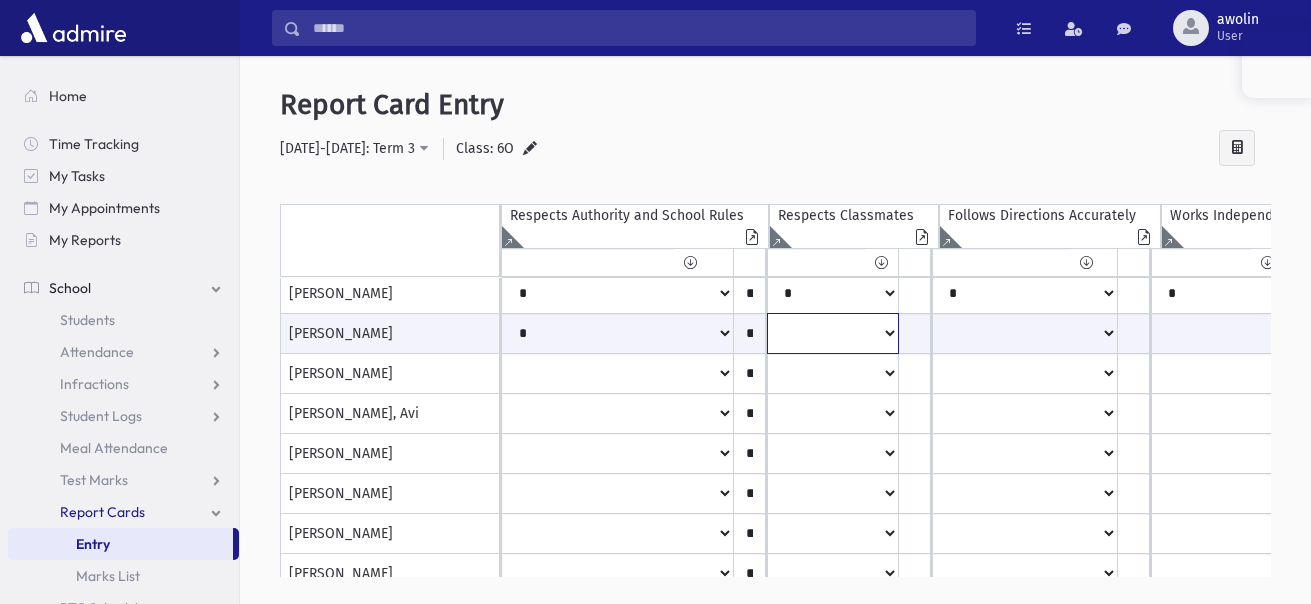 click on "*
***
**
***
**
*
**
*
**
**" at bounding box center (618, 333) 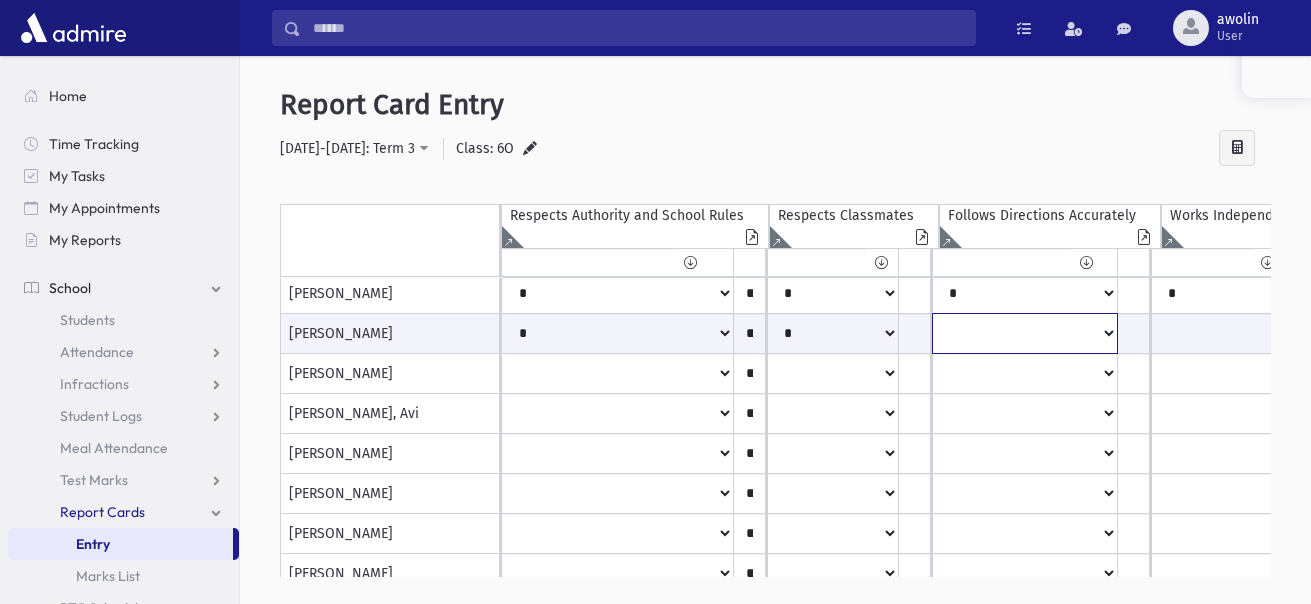 click on "*
***
**
***
**
*
**
*
**
**" at bounding box center (618, 333) 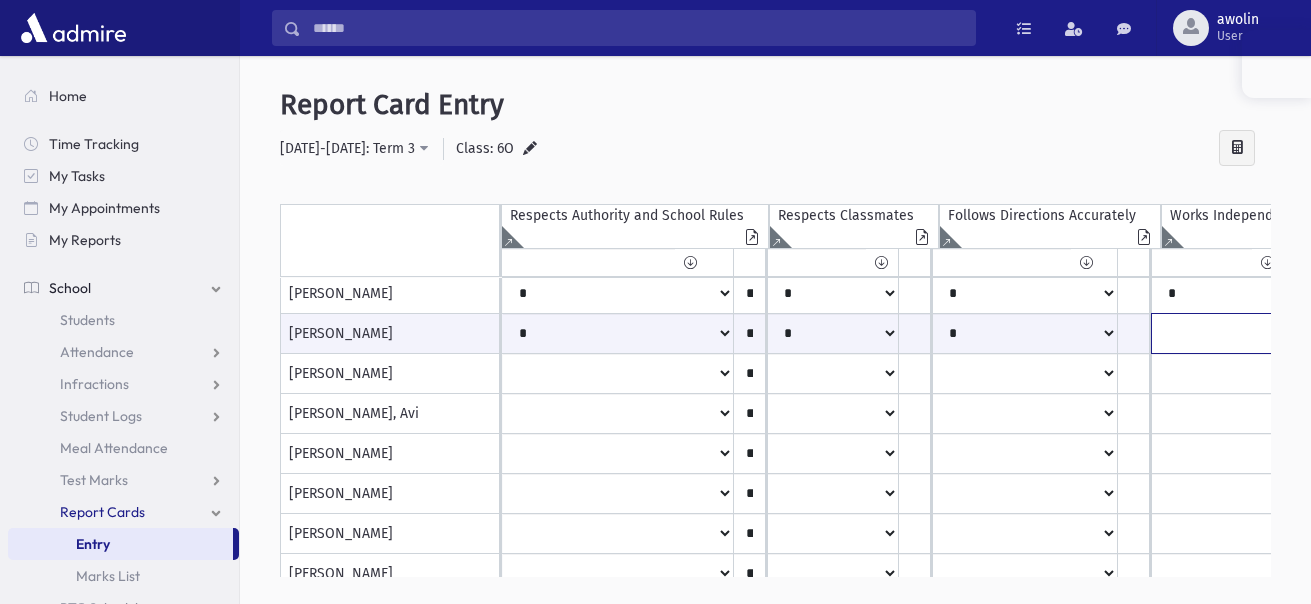 click on "*
***
**
***
**
*
**
*
**
**" at bounding box center (618, 333) 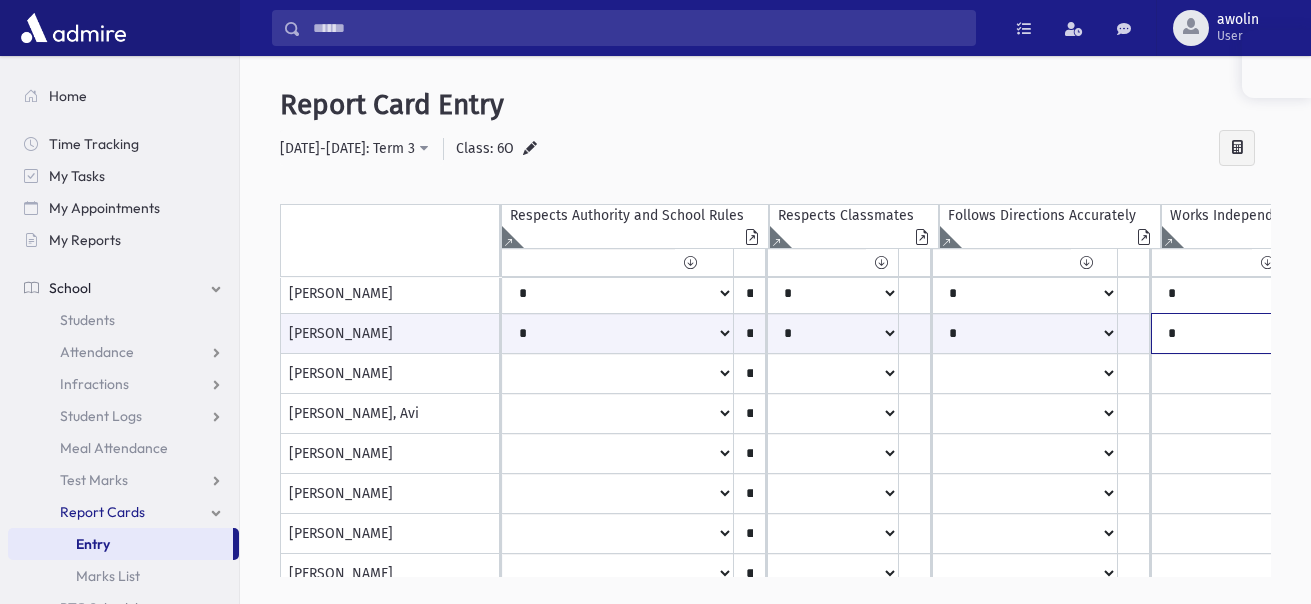 scroll, scrollTop: 644, scrollLeft: 32, axis: both 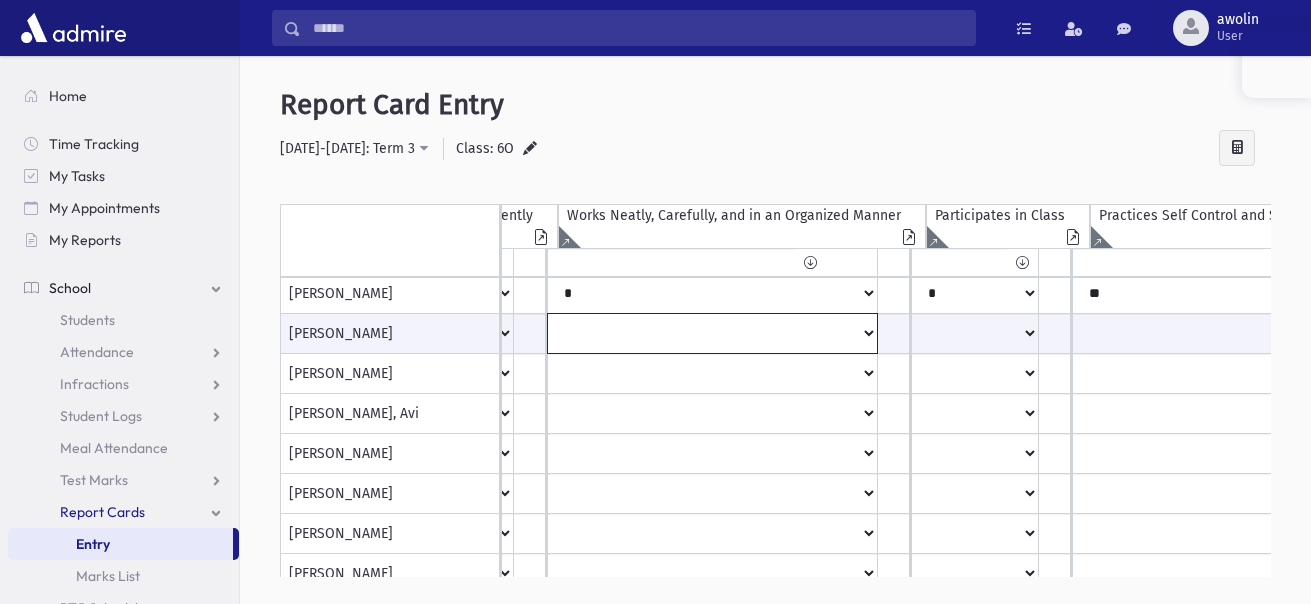 click on "*
***
**
***
**
*
**
*
**
**" at bounding box center (-154, 333) 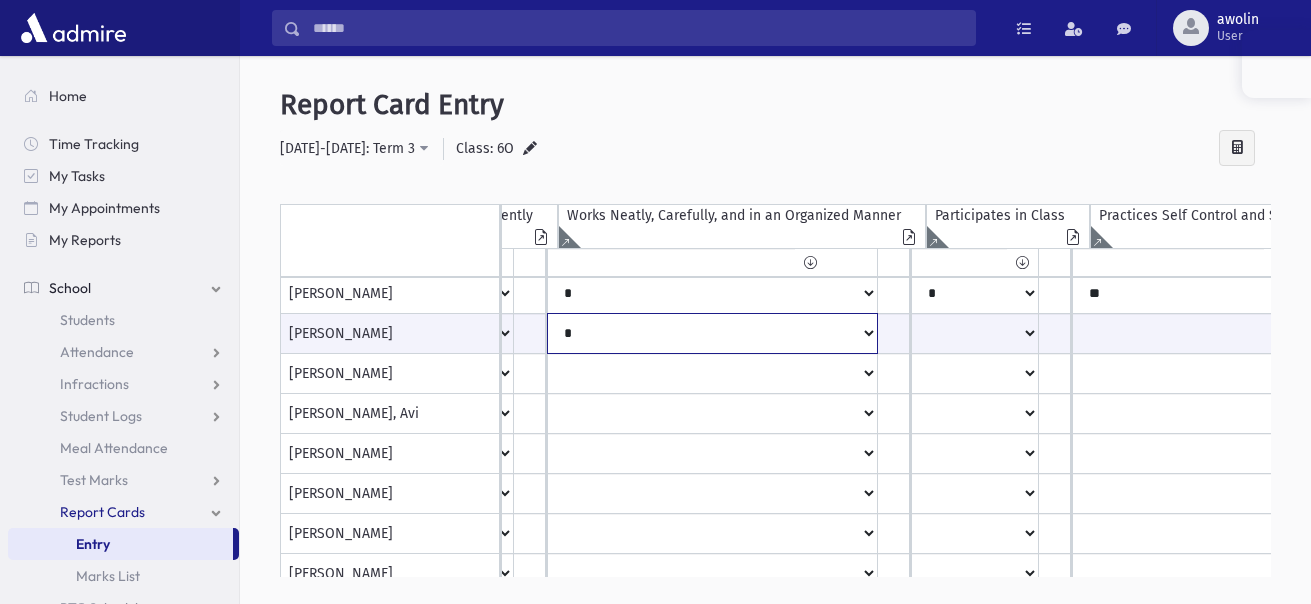 click on "*
***
**
***
**
*
**
*
**
**" at bounding box center [-154, 333] 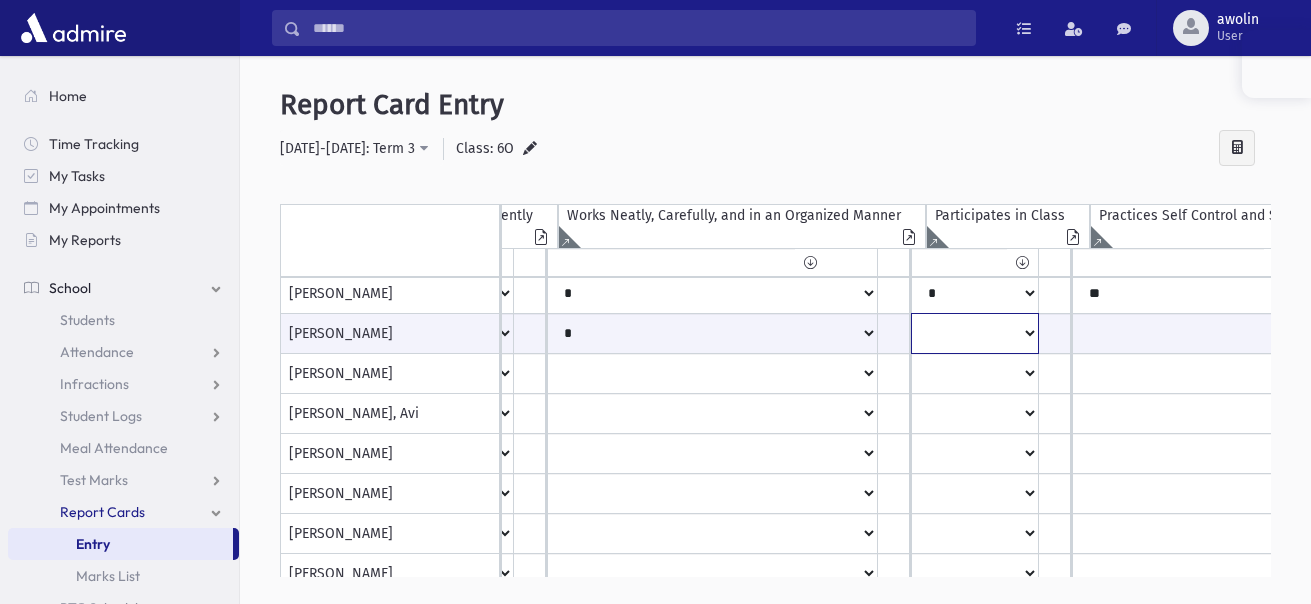 click on "*
***
**
***
**
*
**
*
**
**" at bounding box center [-154, 333] 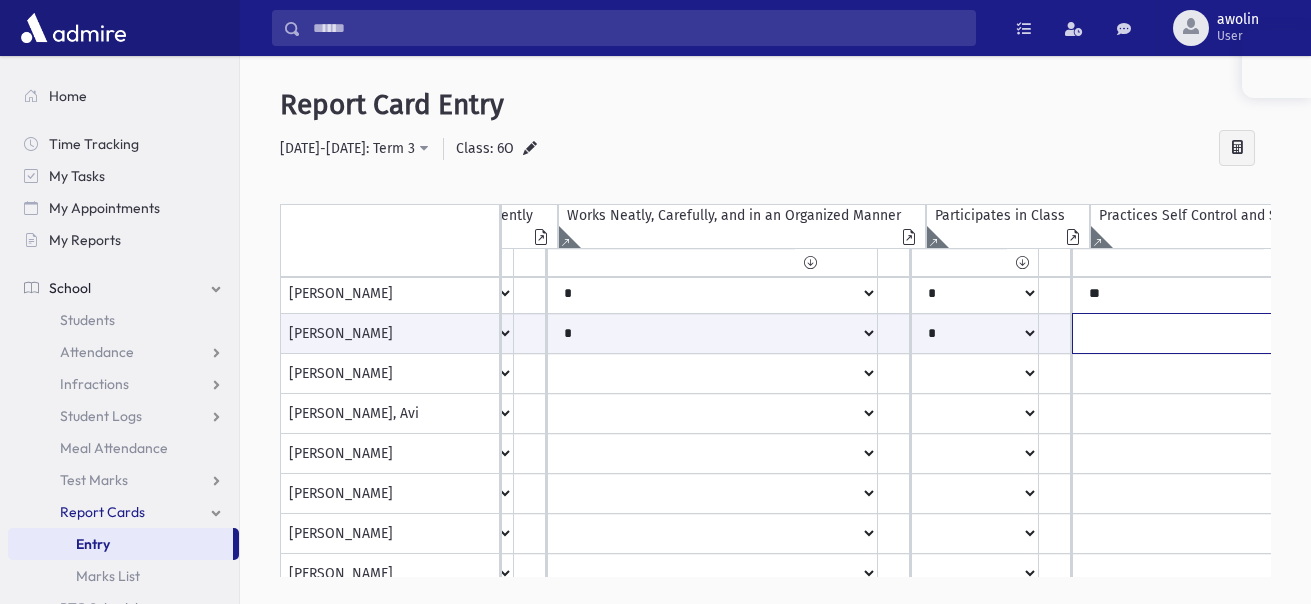 click on "*
***
**
***
**
*
**
*
**
**" at bounding box center [-154, 333] 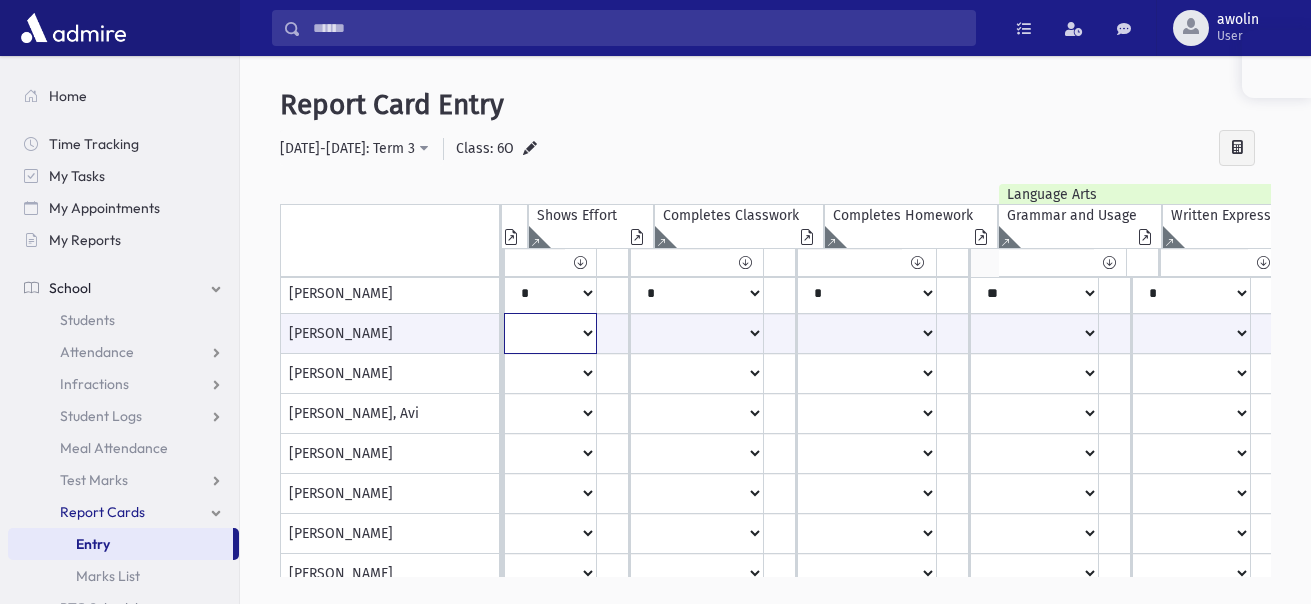 click on "*
***
**
***
**
*
**
*
**
**" at bounding box center [-1012, 333] 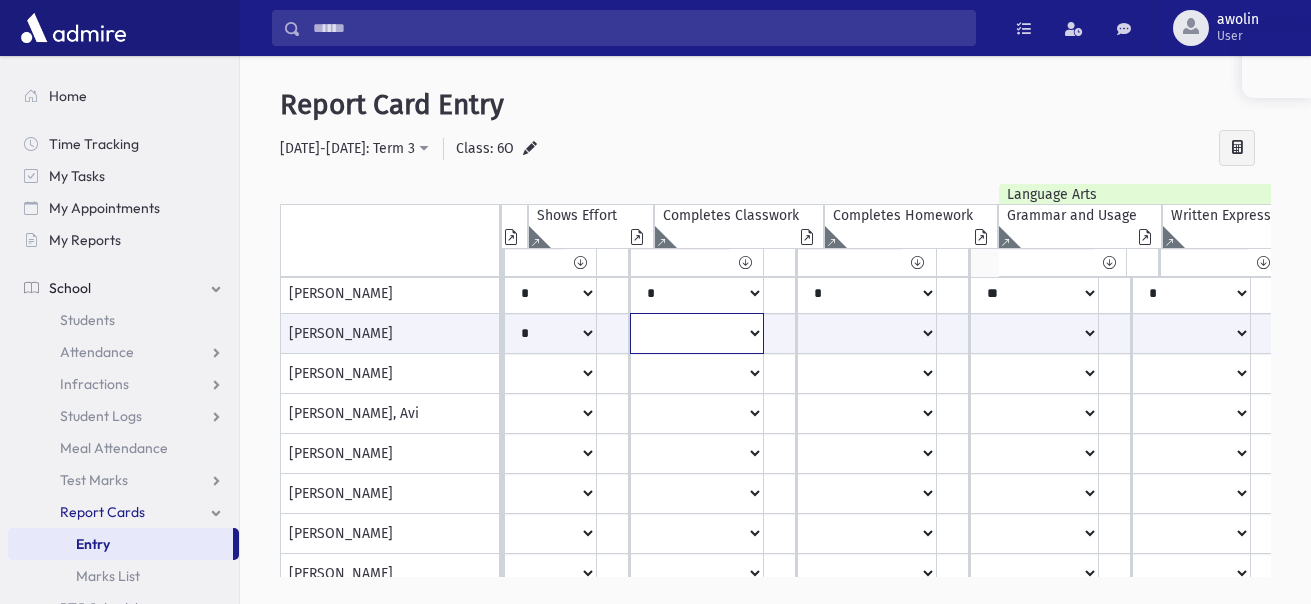 click on "*
***
**
***
**
*
**
*
**
**" at bounding box center [-1012, 333] 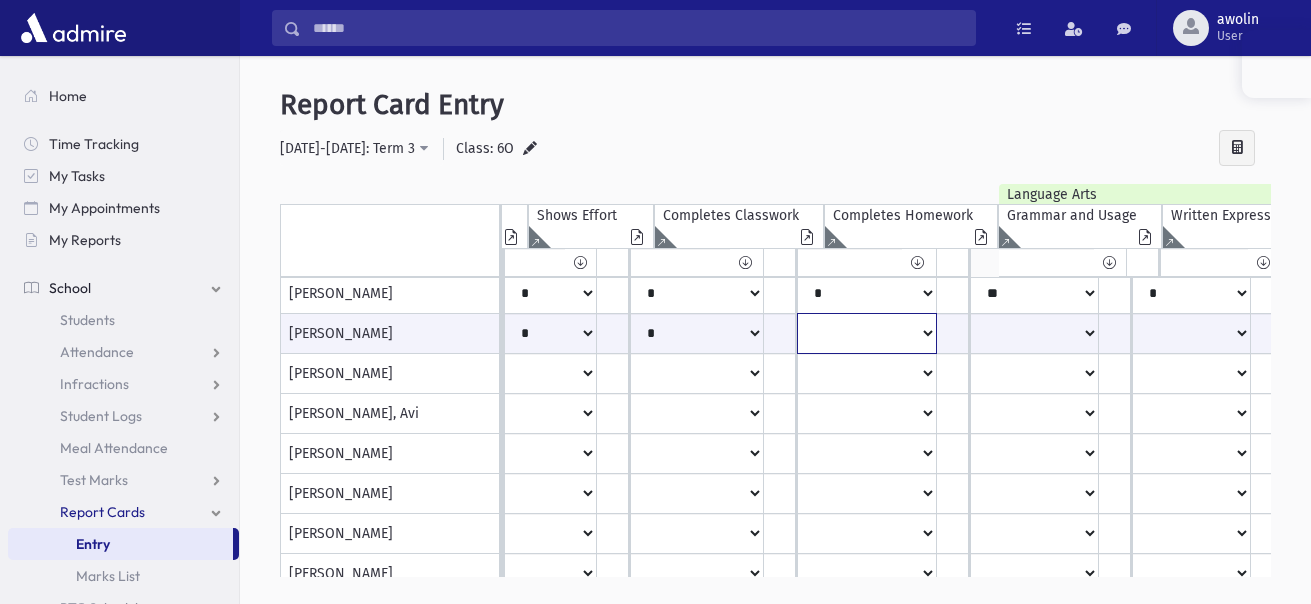 click on "*
***
**
***
**
*
**
*
**
**" at bounding box center [-1012, 333] 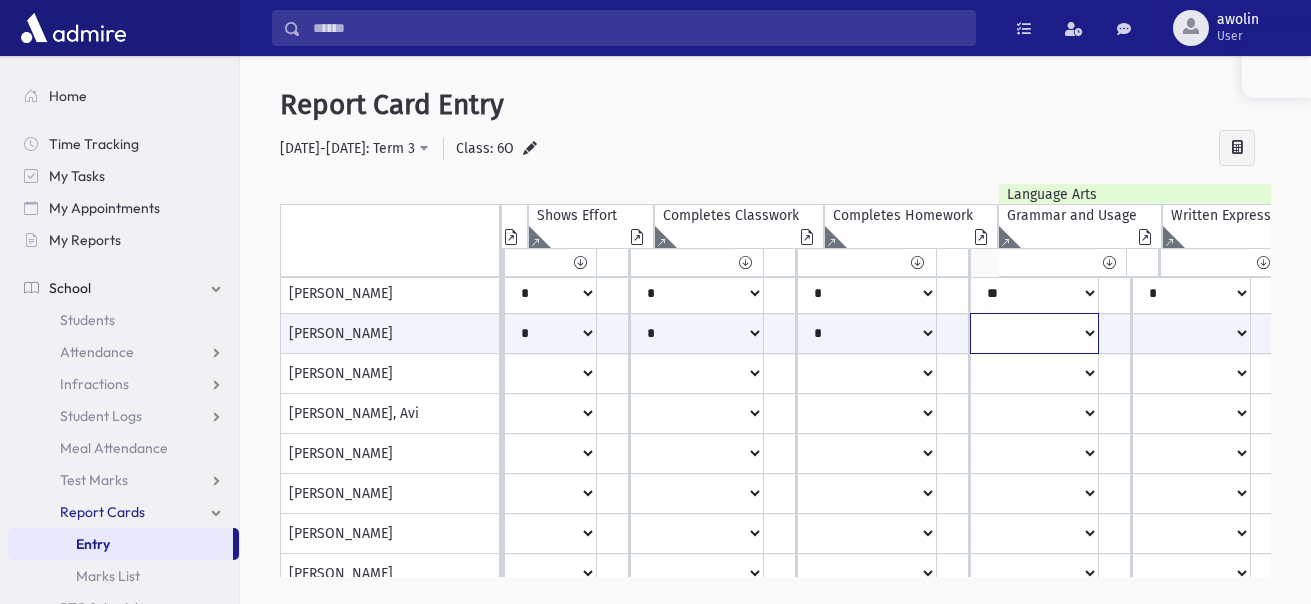 click on "**
*
**
**
*
**
**
*
**
*
***" at bounding box center (-1012, 333) 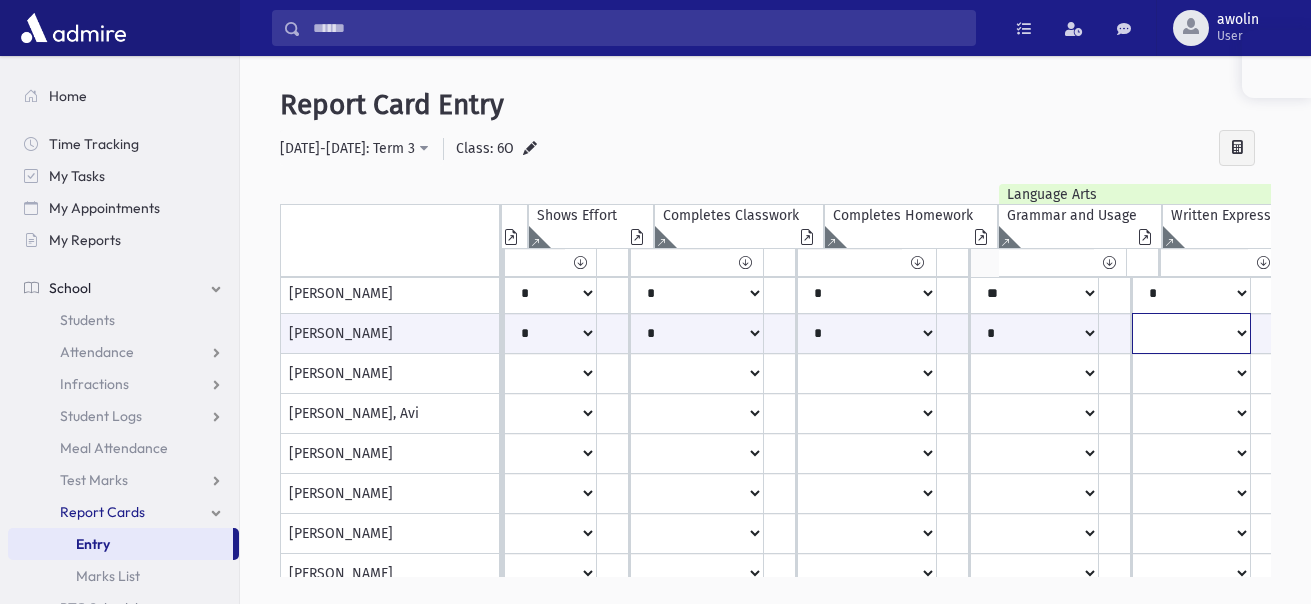 click on "**
*
**
**
*
**
**
*
**
*
***" at bounding box center [-1012, 333] 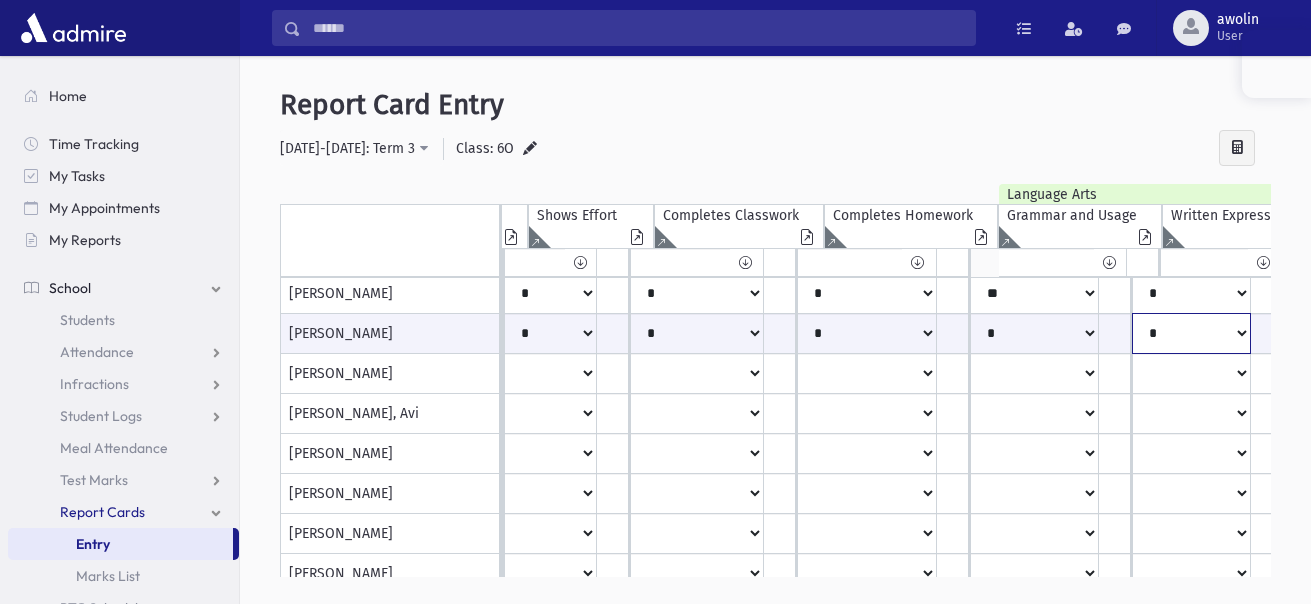 click on "**
*
**
**
*
**
**
*
**
*
***" at bounding box center (-1012, 333) 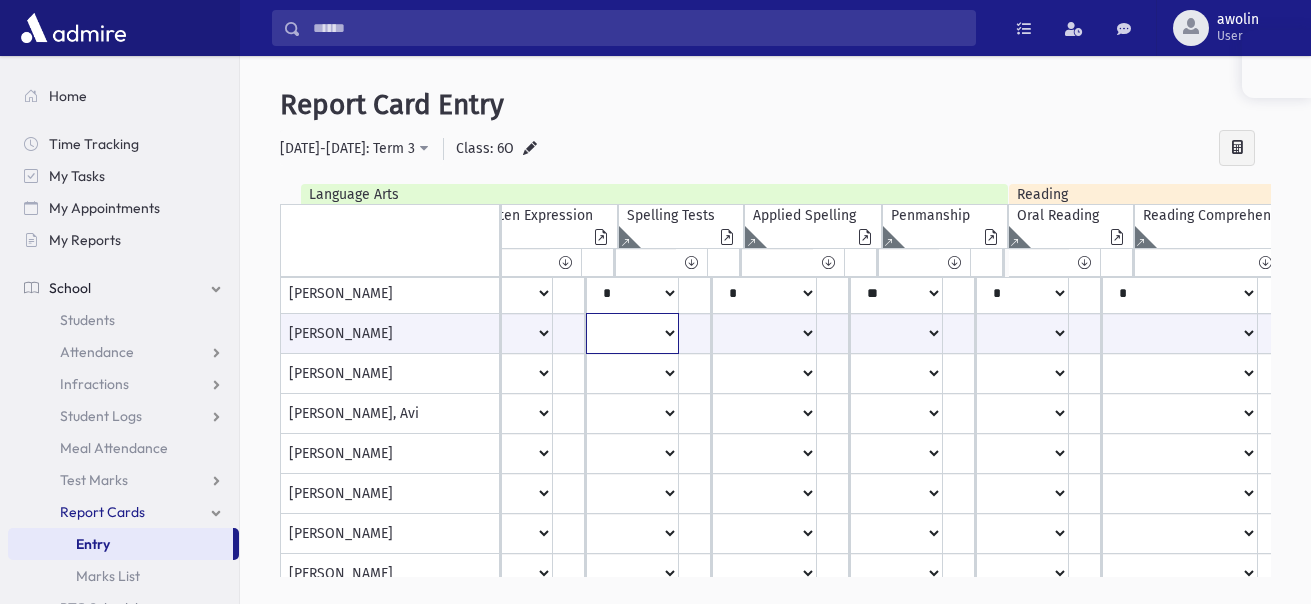 click on "**
*
**
**
*
**
**
*
**
*
***" at bounding box center (-1710, 333) 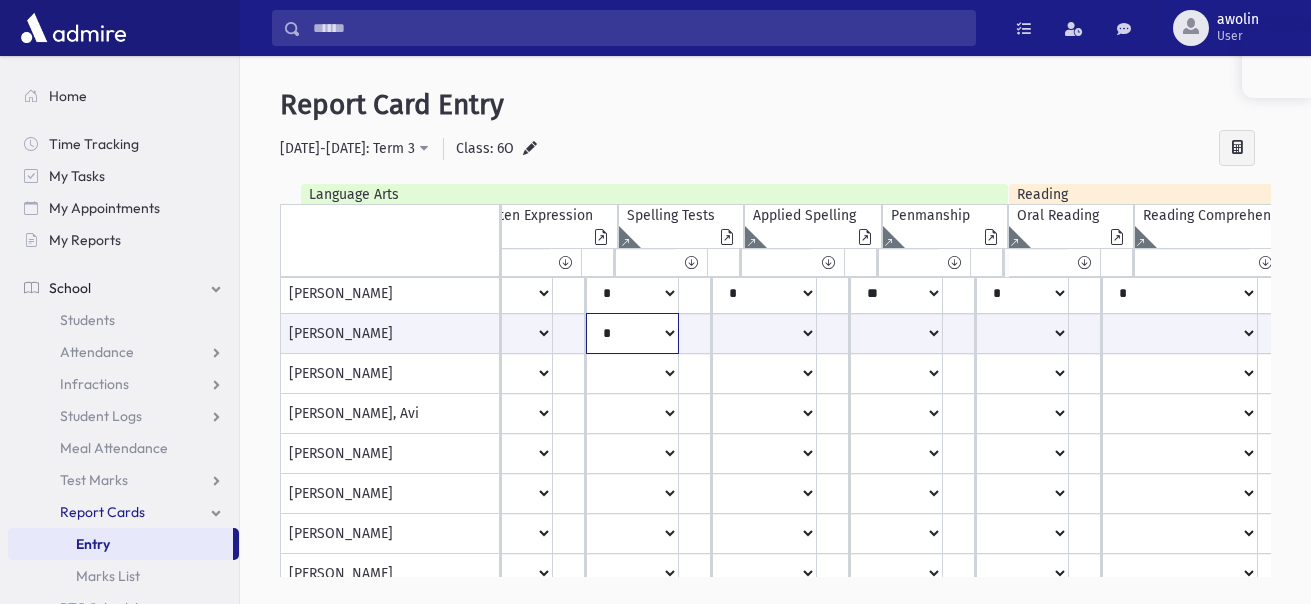 click on "**
*
**
**
*
**
**
*
**
*
***" at bounding box center [-1710, 333] 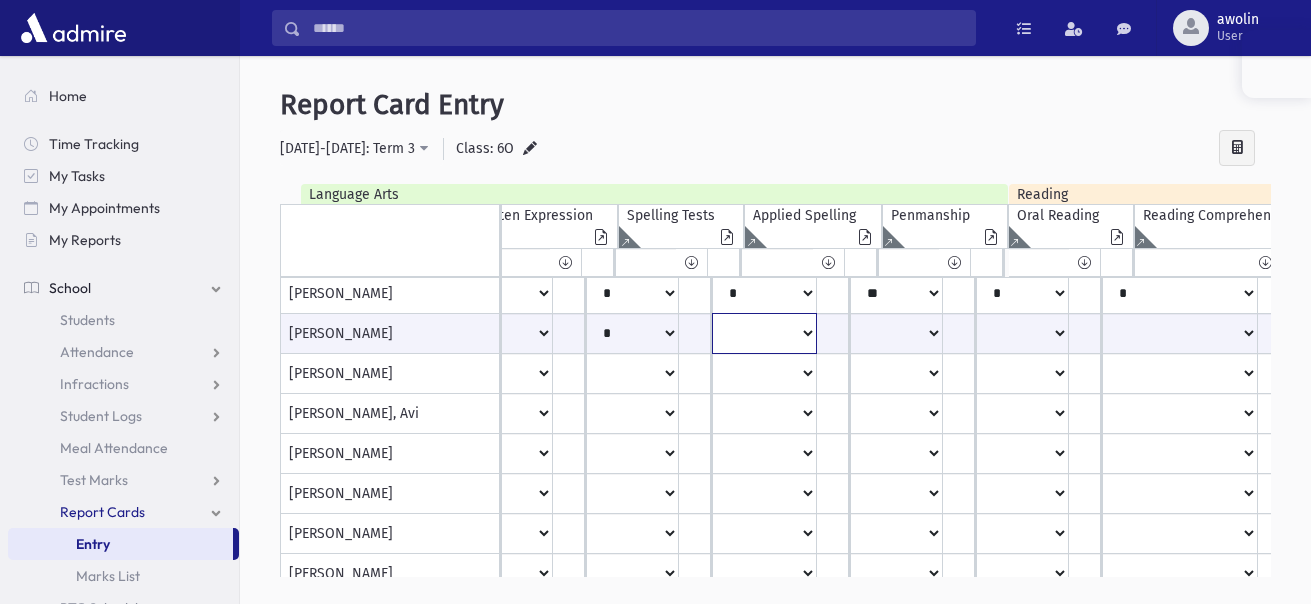 click on "**
*
**
**
*
**
**
*
**
*
***" at bounding box center [-1710, 333] 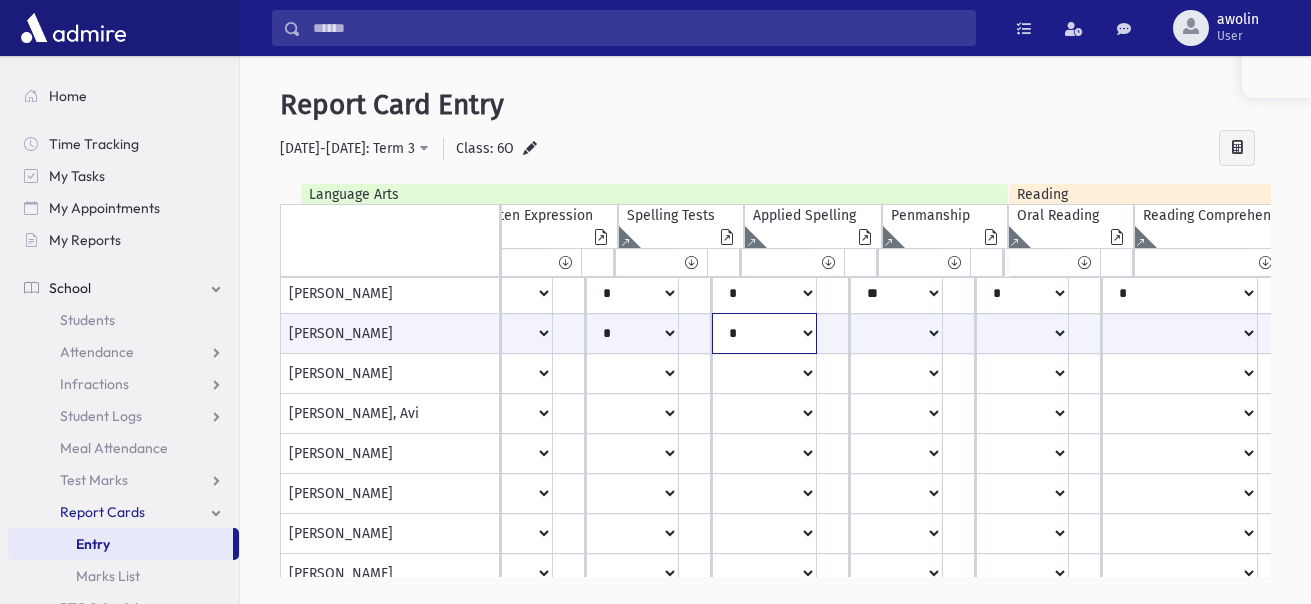 click on "**
*
**
**
*
**
**
*
**
*
***" at bounding box center (-1710, 333) 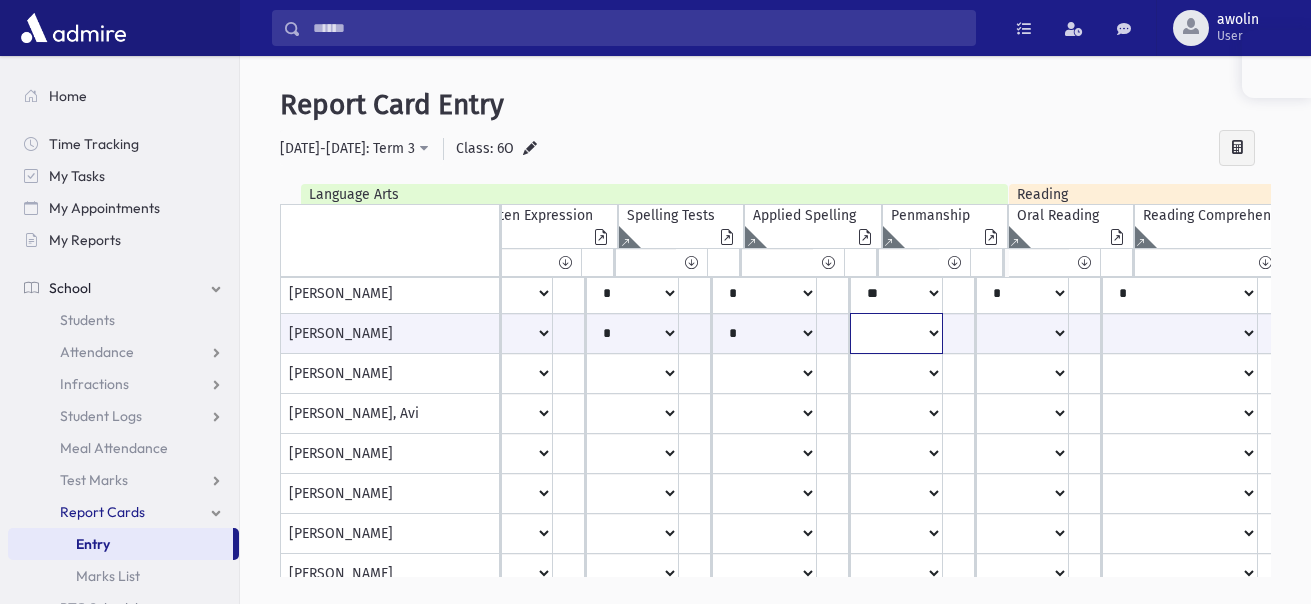 click on "**
*
**
**
*
**
**
*
**
*
***" at bounding box center [-1710, 333] 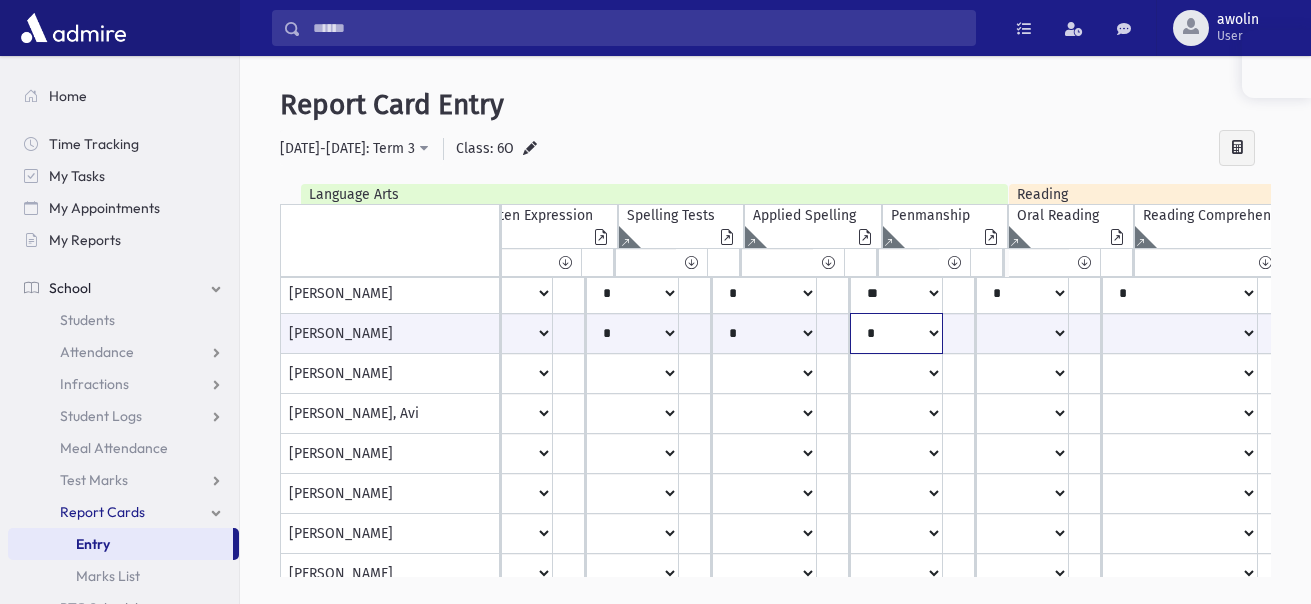 click on "**
*
**
**
*
**
**
*
**
*
***" at bounding box center [-1710, 333] 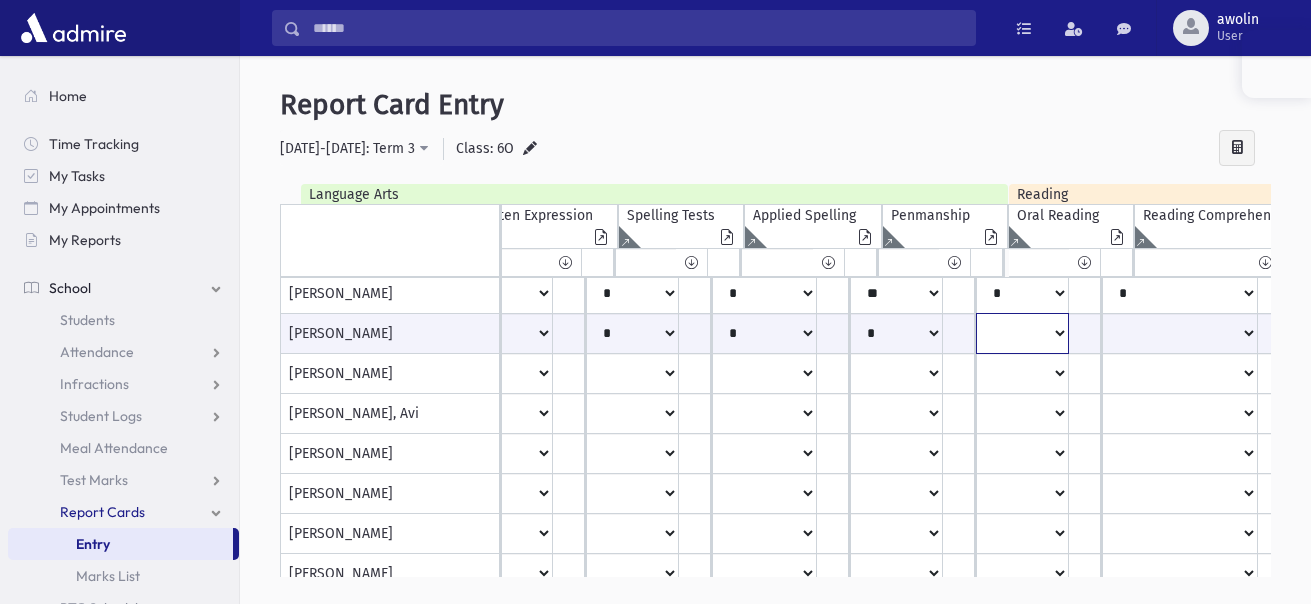 click on "**
*
**
**
*
**
**
***" at bounding box center [-1710, 333] 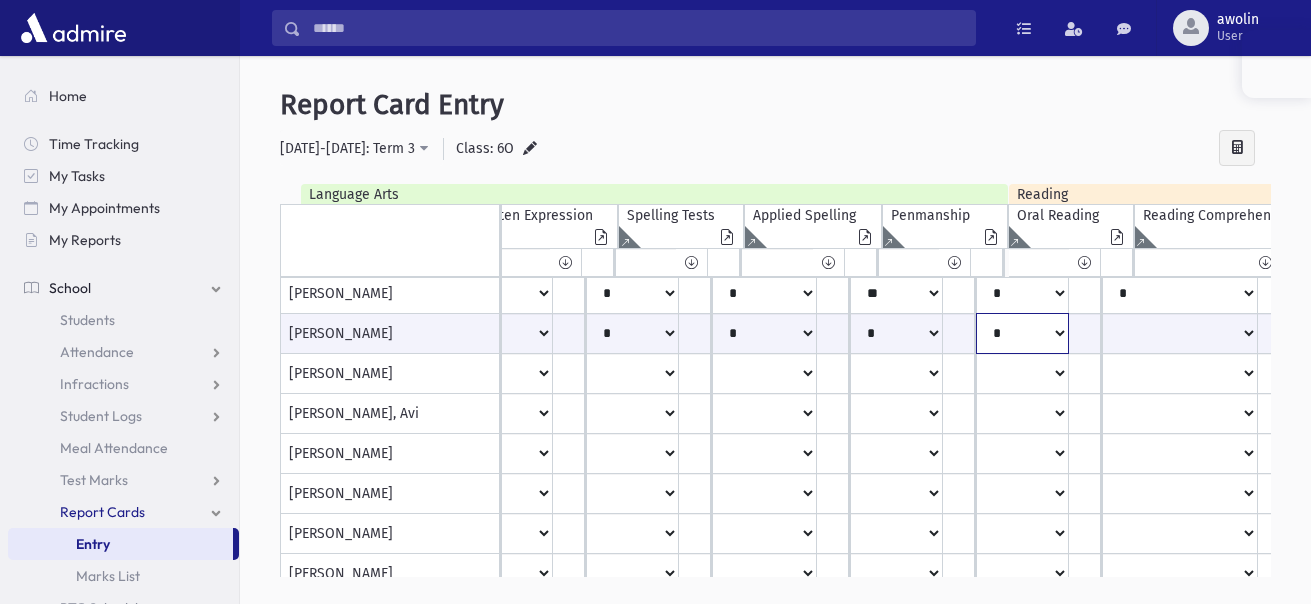 click on "**
*
**
**
*
**
**
***" at bounding box center [-1710, 333] 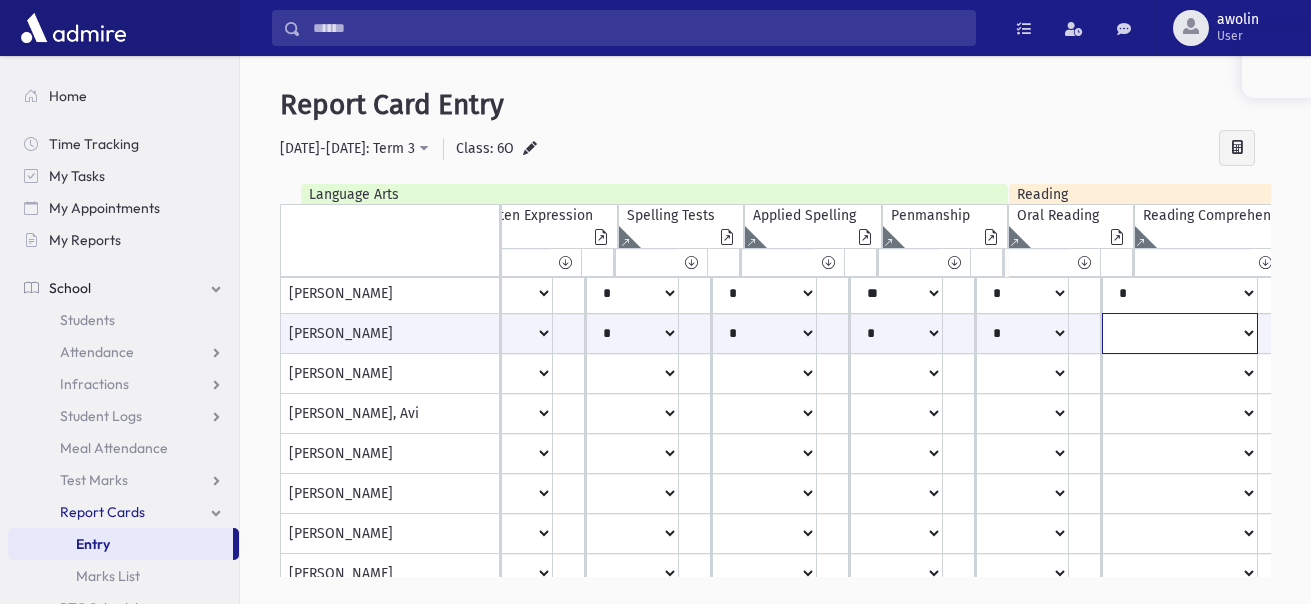 click on "**
*
**
**
*
**
**
***" at bounding box center (-1710, 333) 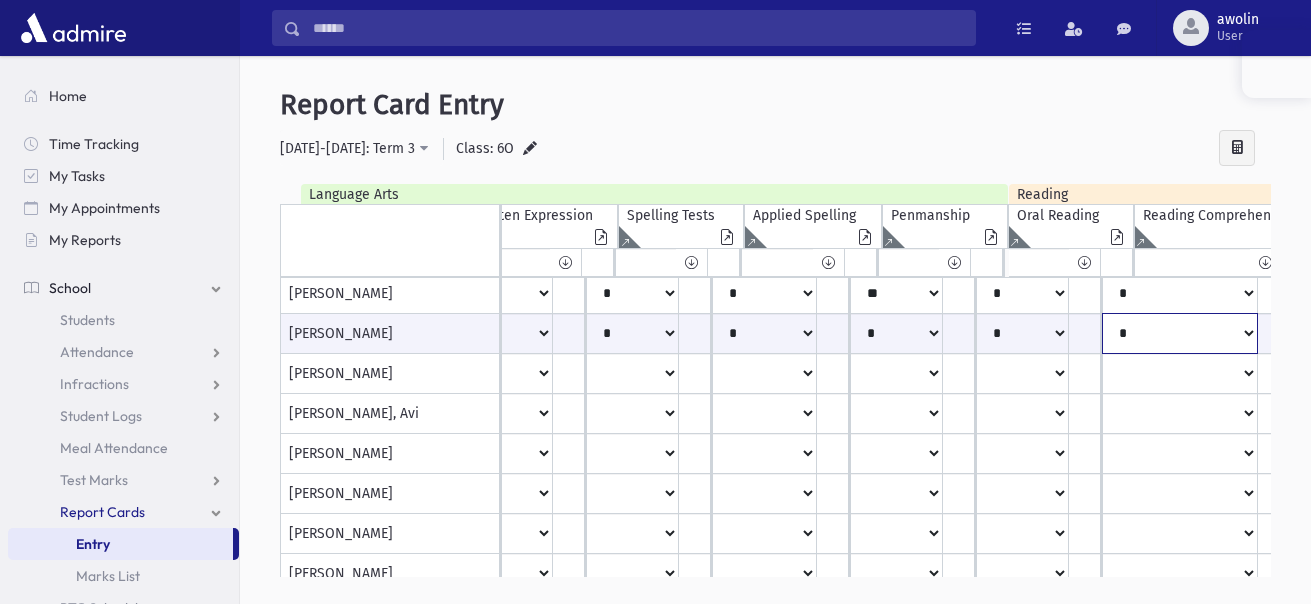 click on "**
*
**
**
*
**
**
***" at bounding box center (-1710, 333) 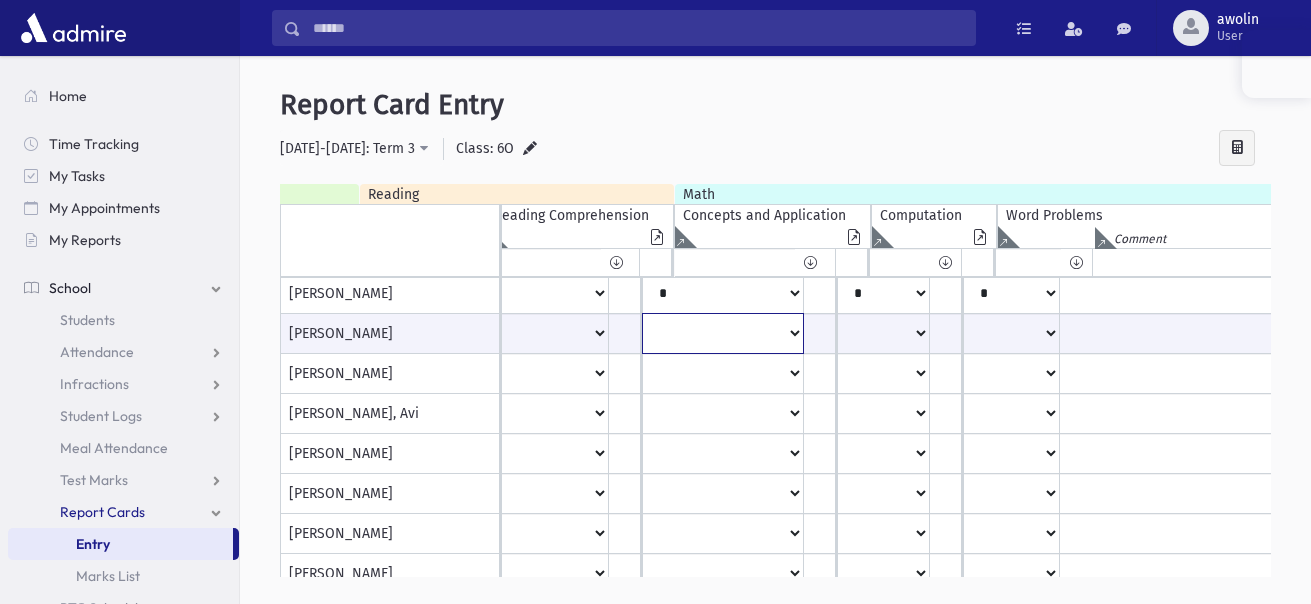 click on "**
*
**
**
*
**
**
*
**
*
***" at bounding box center [-2359, 333] 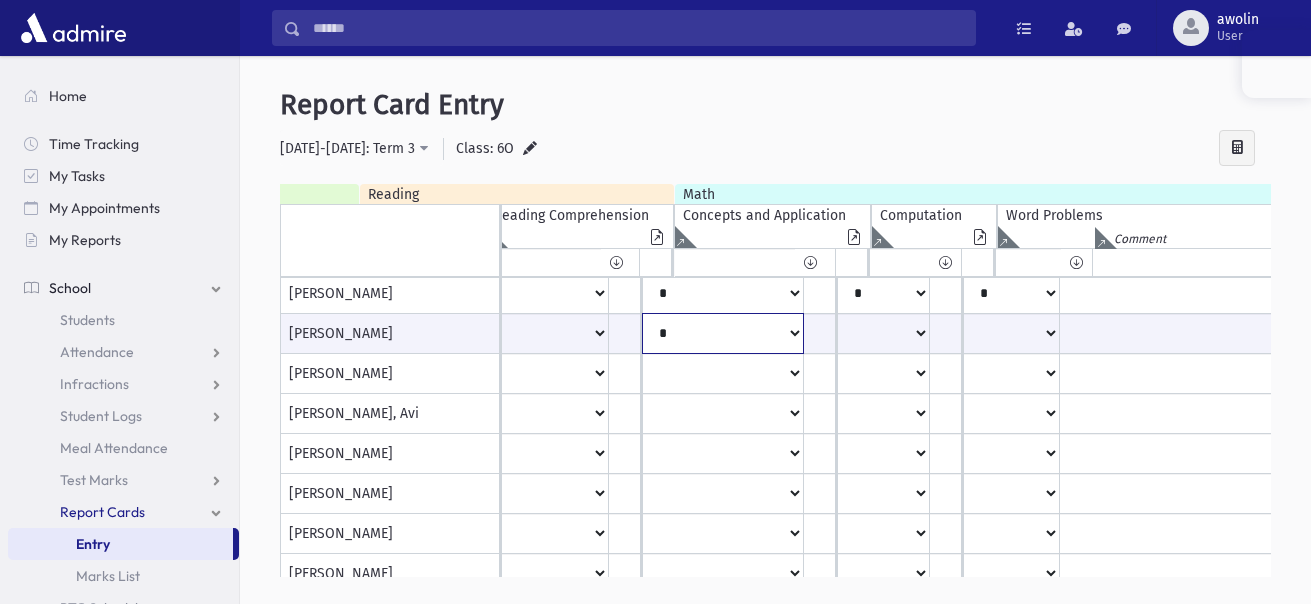 click on "**
*
**
**
*
**
**
*
**
*
***" at bounding box center (-2359, 333) 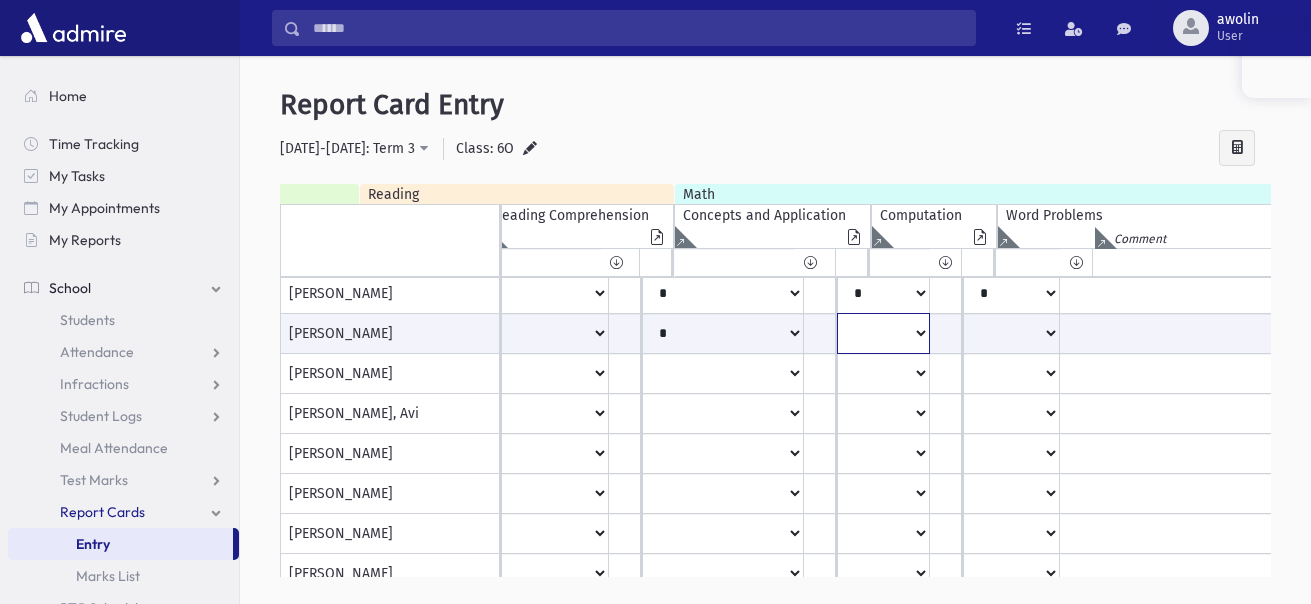 click on "**
*
**
**
*
**
**
*
**
*
***" at bounding box center (-2359, 333) 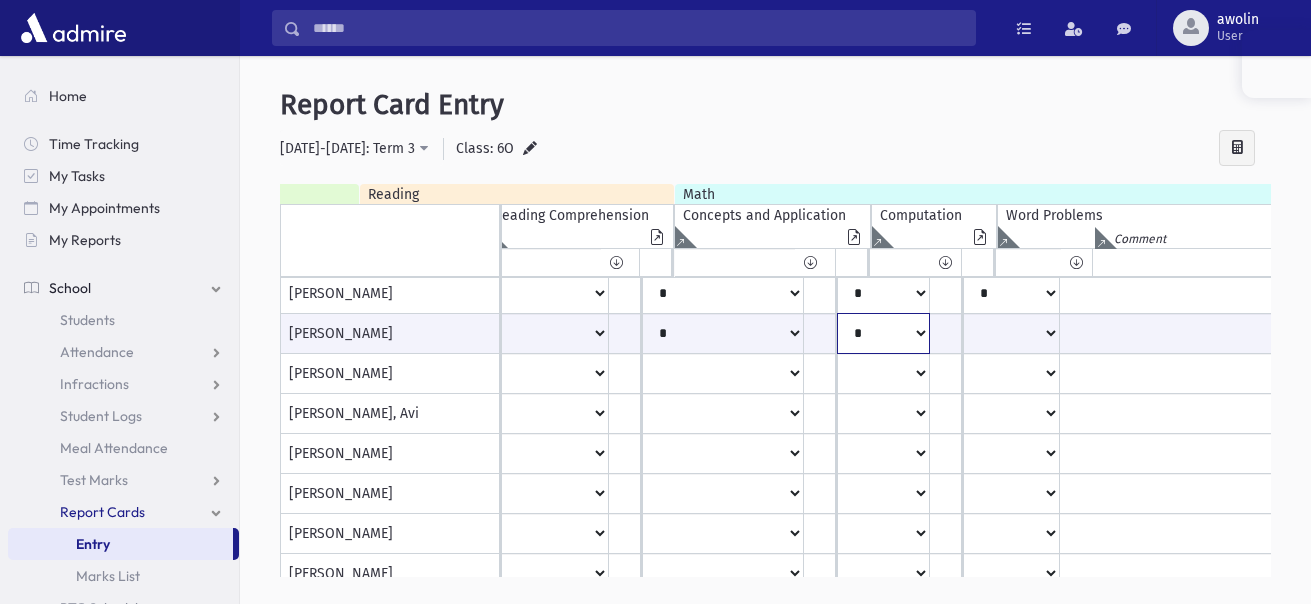 click on "**
*
**
**
*
**
**
*
**
*
***" at bounding box center (-2359, 333) 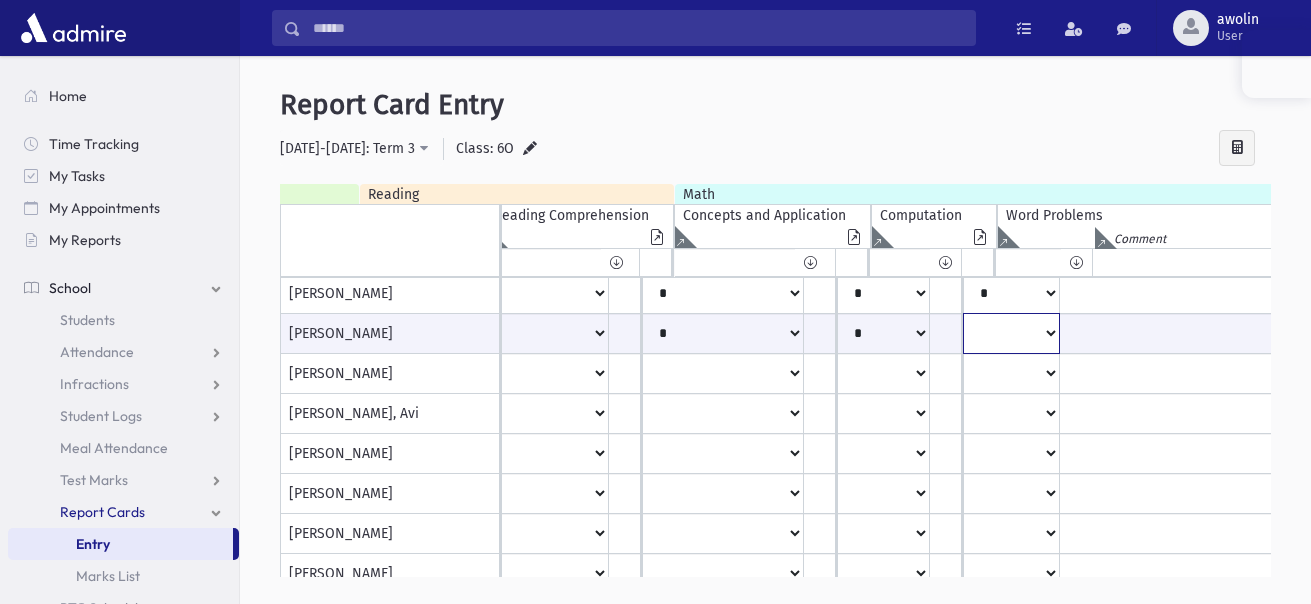 click on "**
*
**
**
*
**
**
*
**
*
***" at bounding box center [-2359, 333] 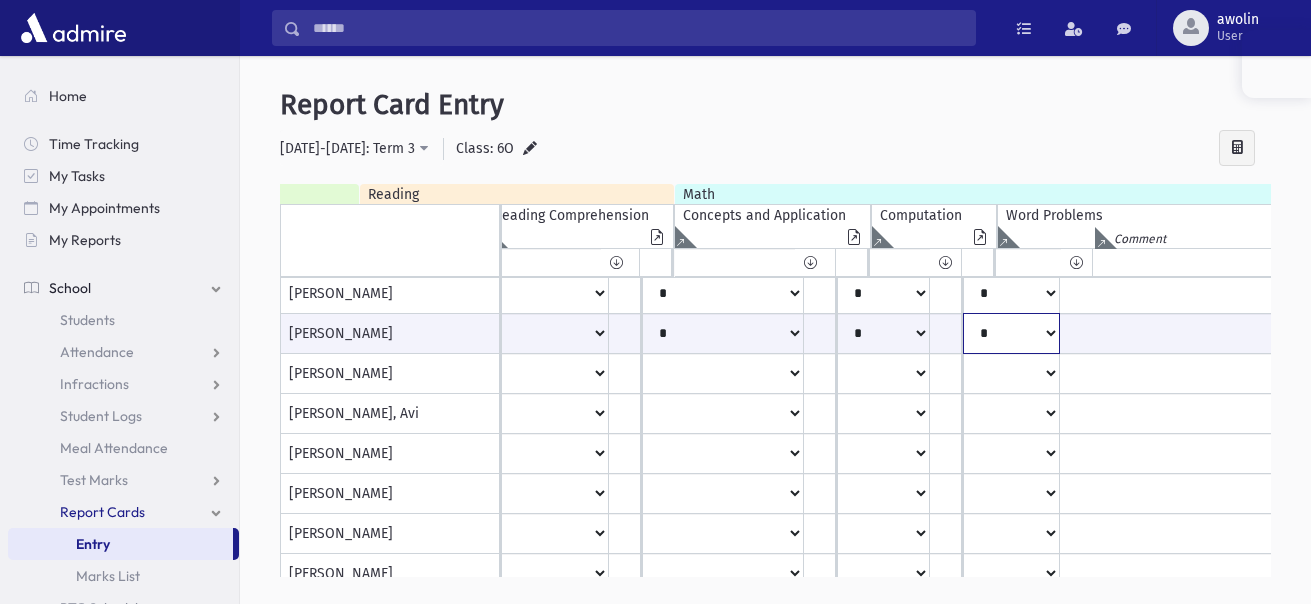 click on "**
*
**
**
*
**
**
*
**
*
***" at bounding box center [-2359, 333] 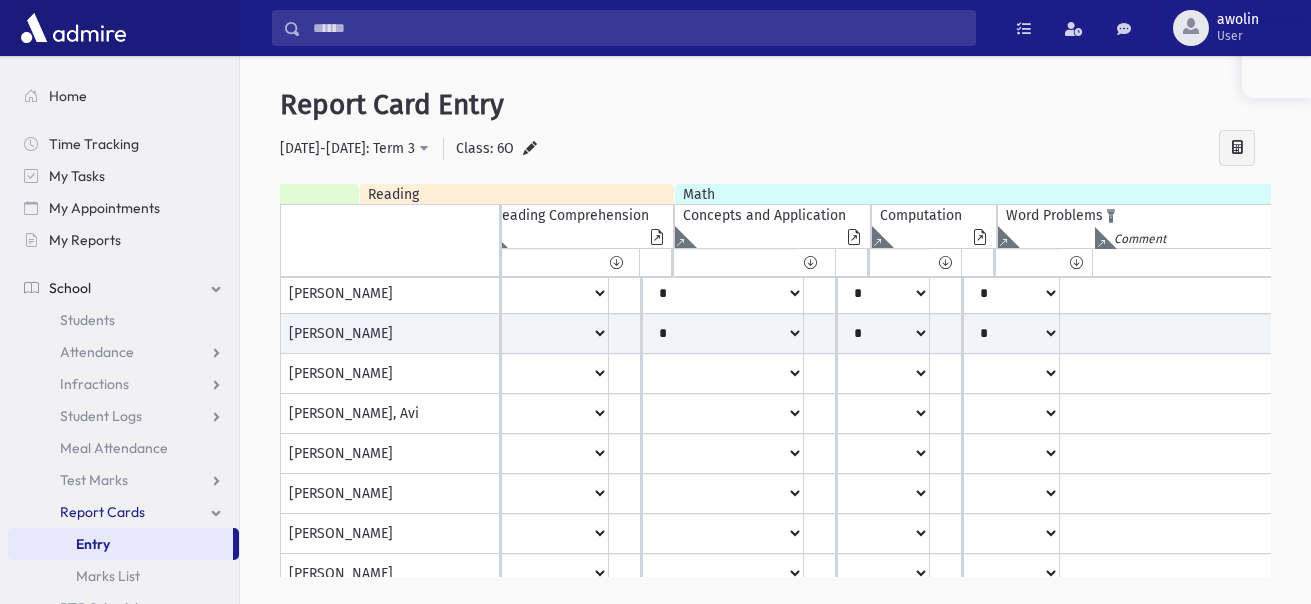 click at bounding box center [1101, 242] 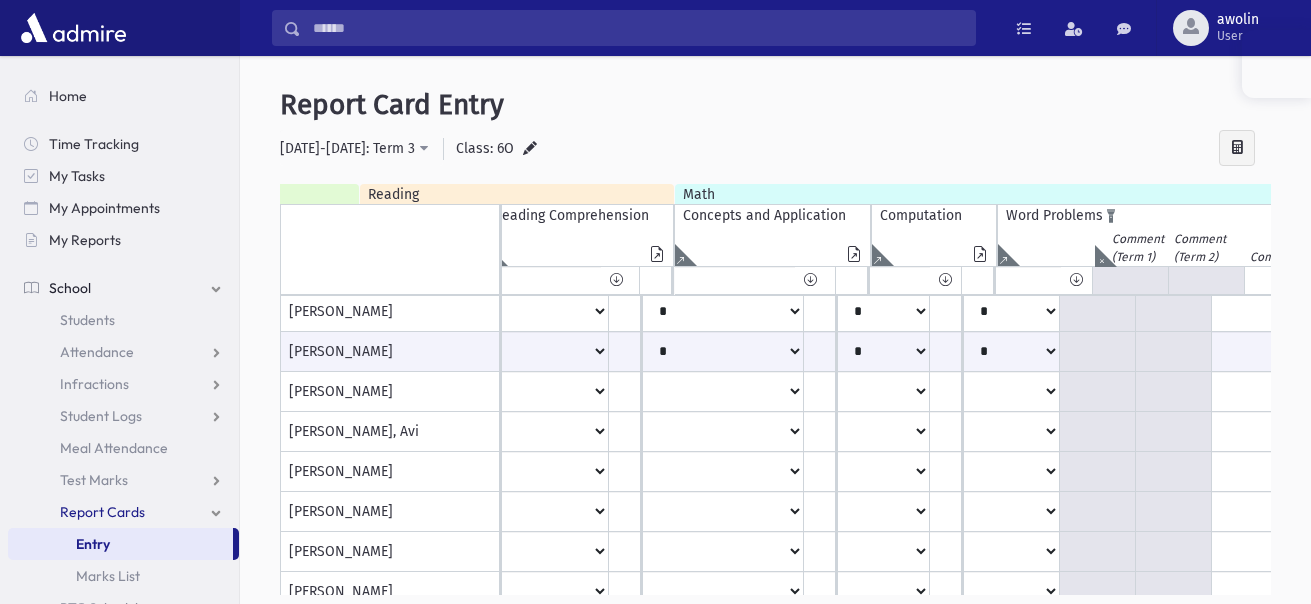 click at bounding box center [1101, 260] 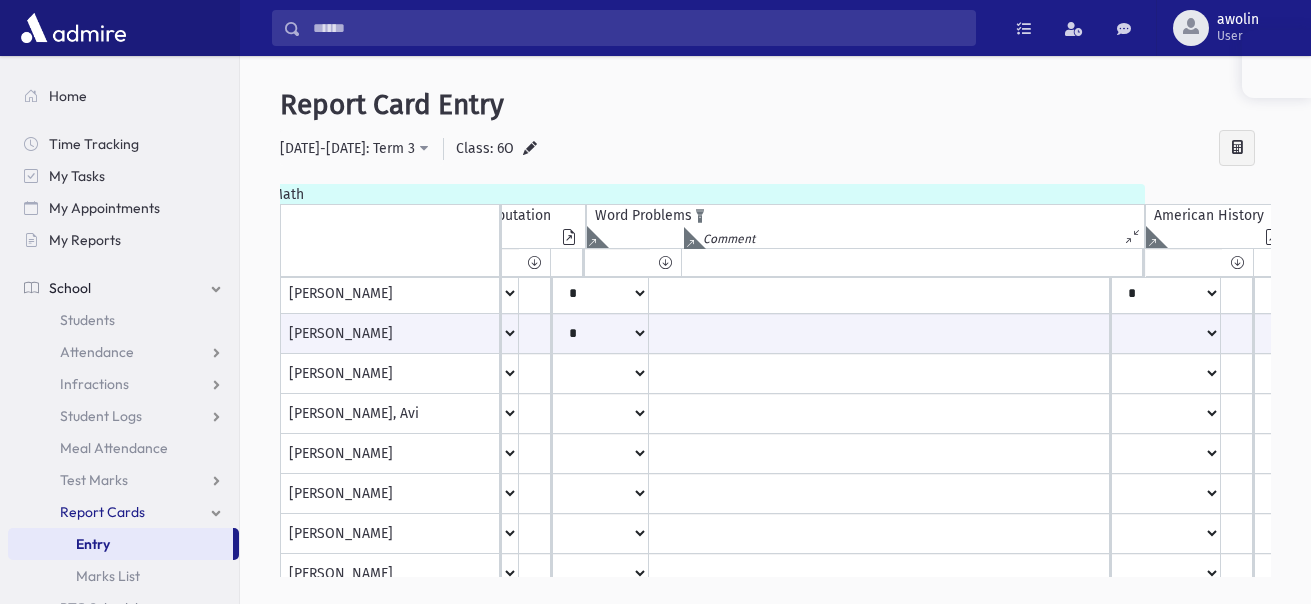 click at bounding box center (1134, 233) 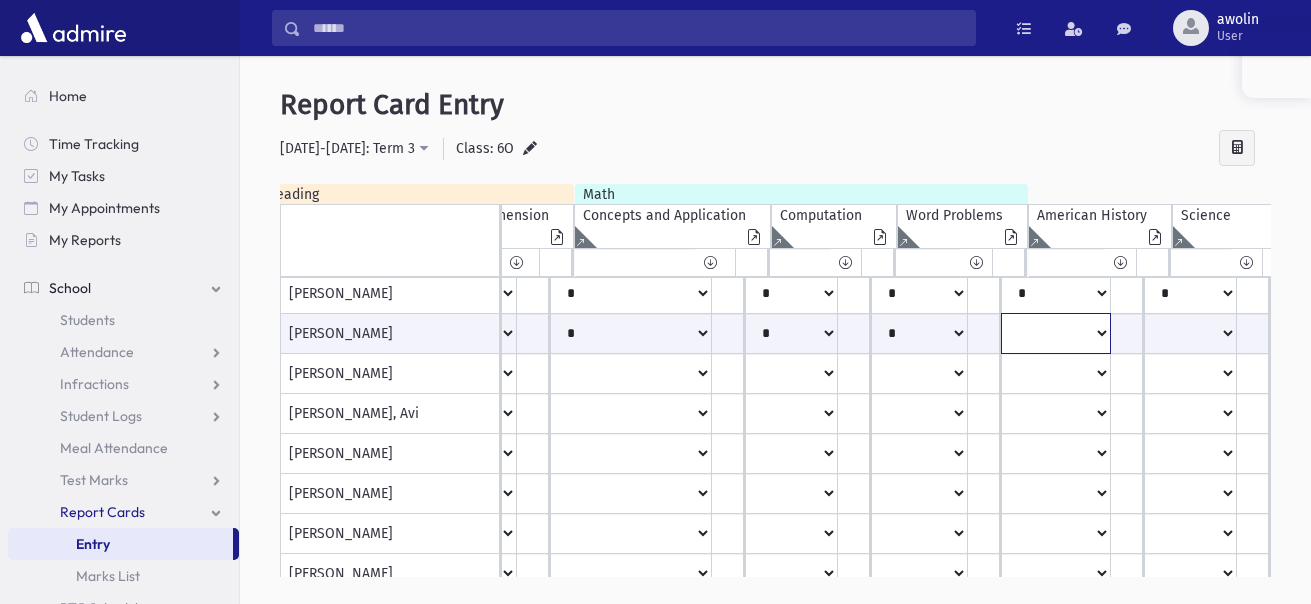 click on "**
*
**
**
*
**
**
*
**
*
***" at bounding box center [-2451, 333] 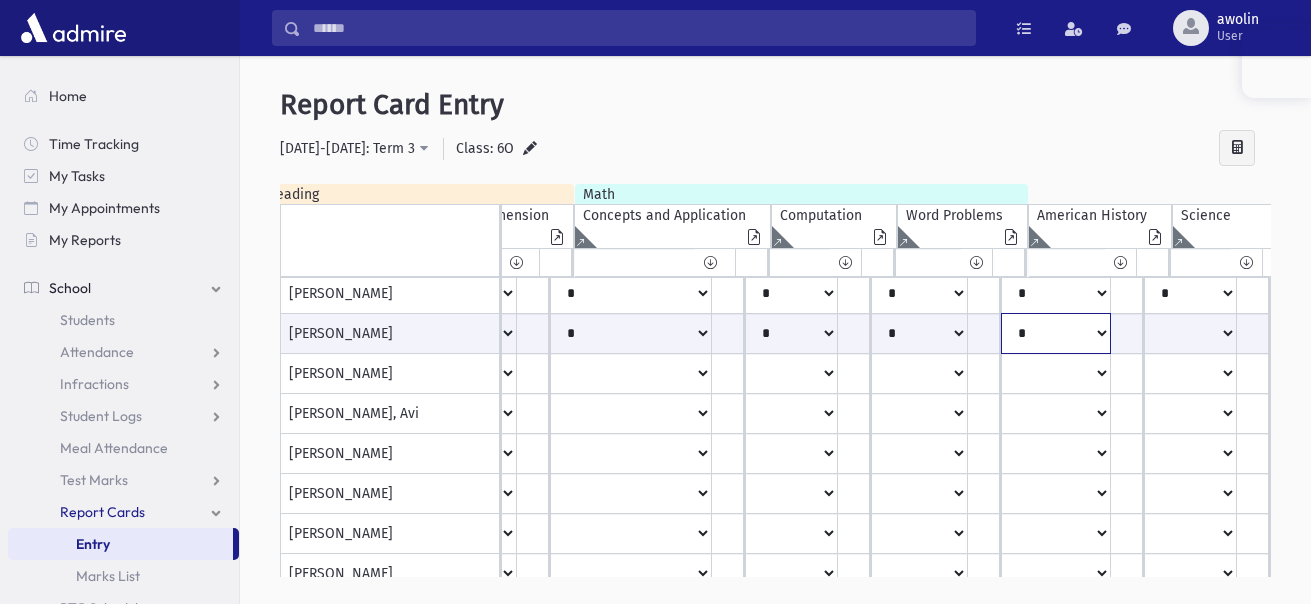 click on "**
*
**
**
*
**
**
*
**
*
***" at bounding box center (-2451, 333) 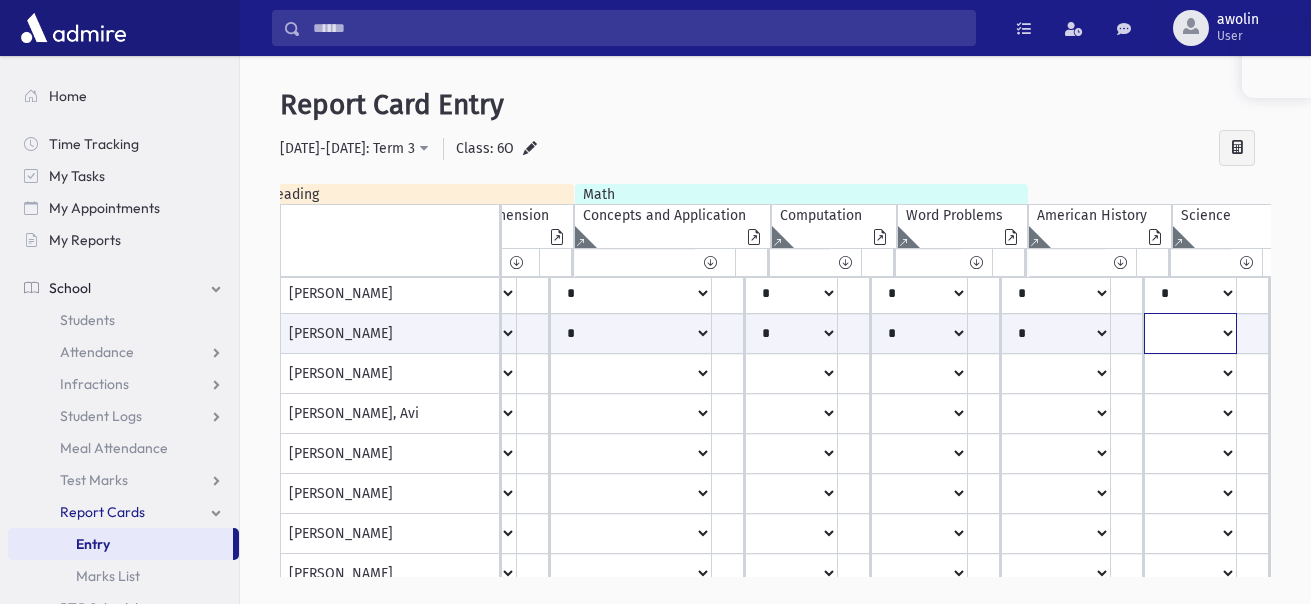 click on "**
*
**
**
*
**
**
*
**
*
***" at bounding box center (-2451, 333) 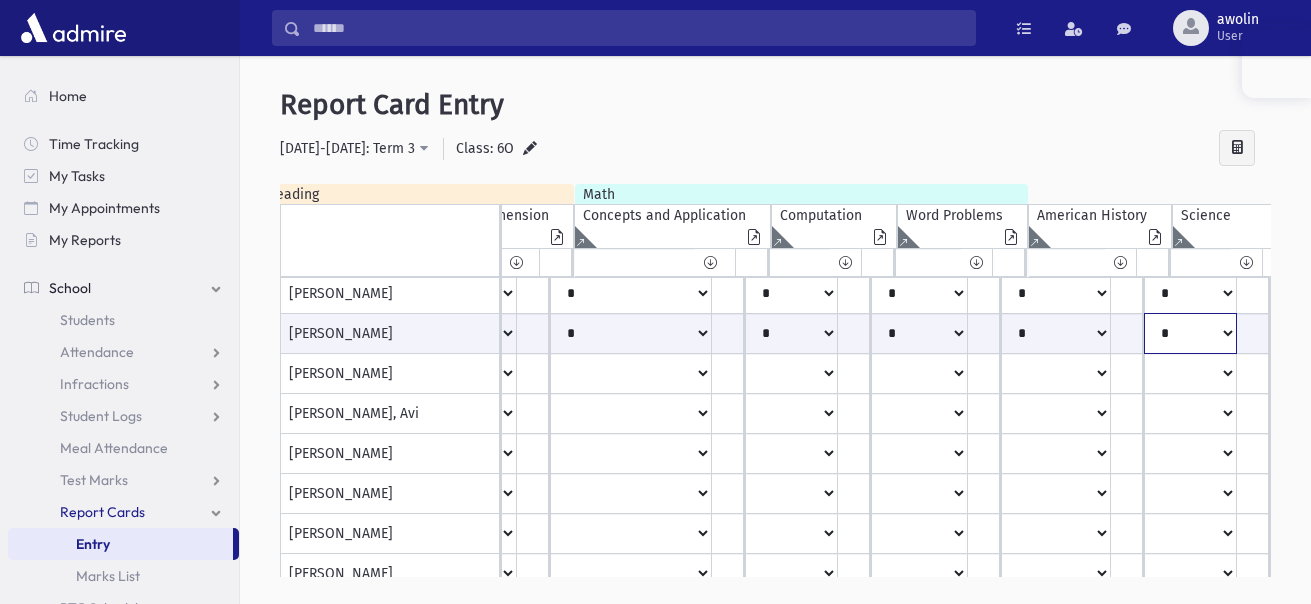 click on "**
*
**
**
*
**
**
*
**
*
***" at bounding box center (-2451, 333) 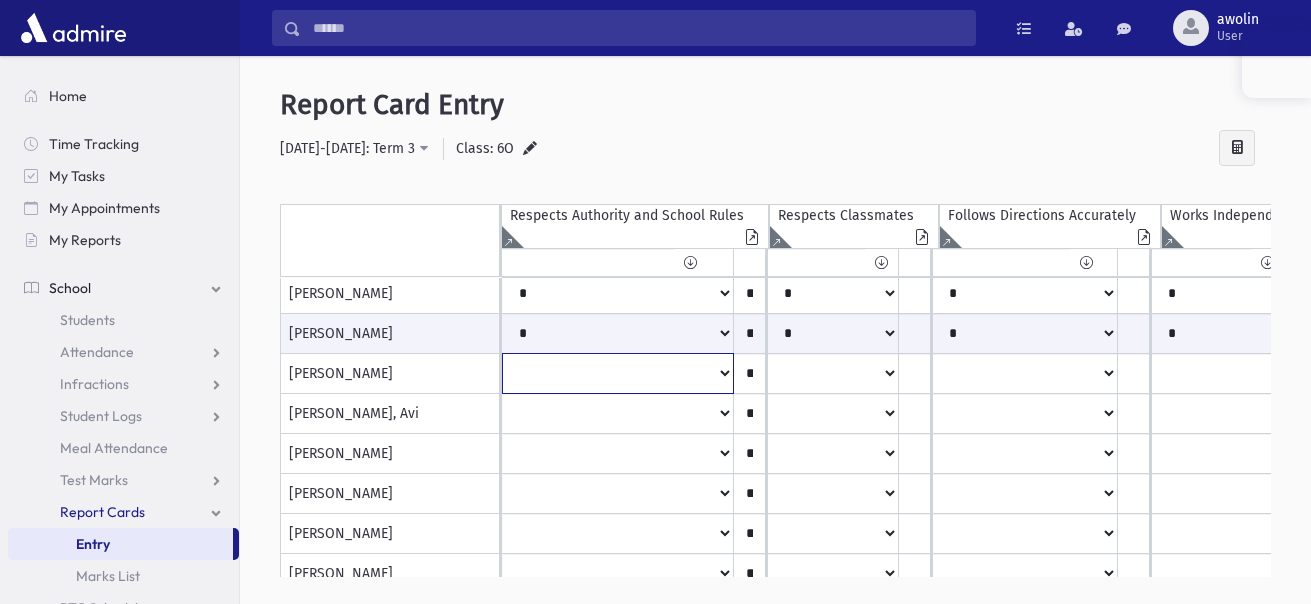 click on "*
***
**
***
**
*
**
*
**
**" at bounding box center (618, -346) 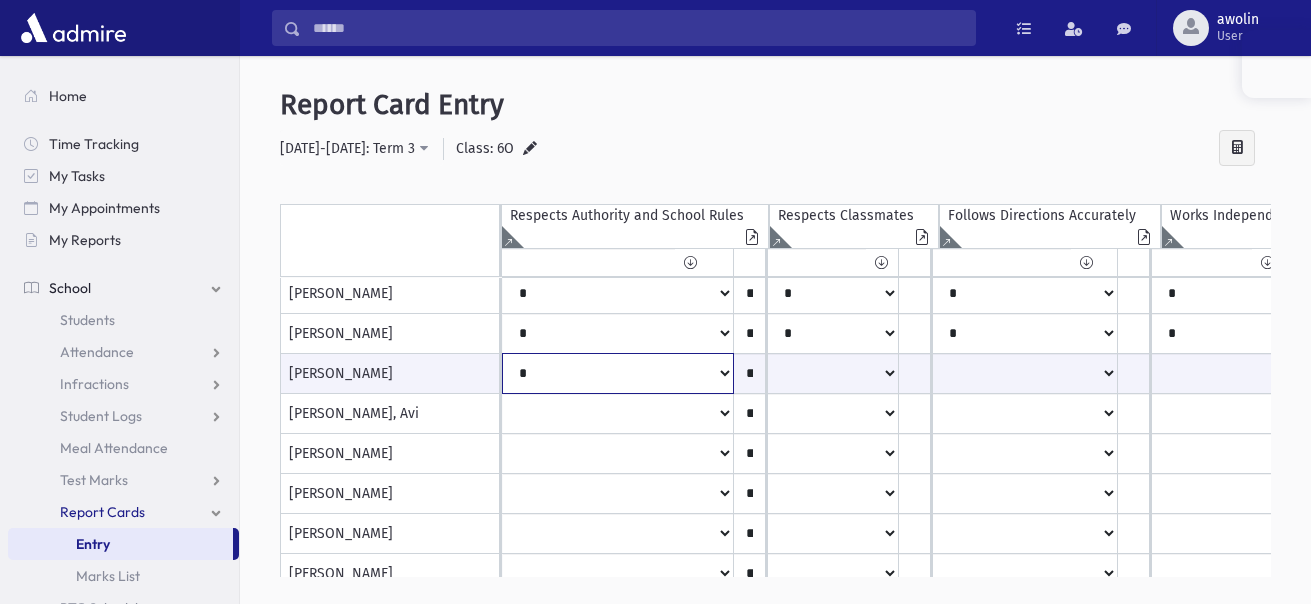 click on "*
***
**
***
**
*
**
*
**
**" at bounding box center (618, 373) 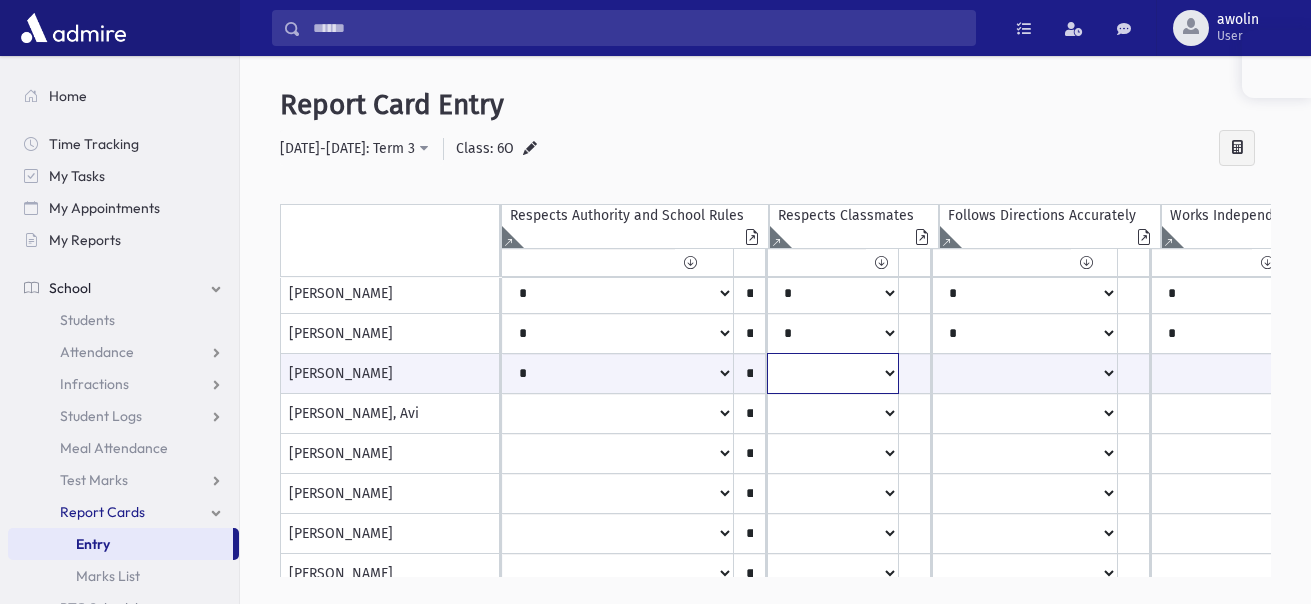 click on "*
***
**
***
**
*
**
*
**
**" at bounding box center [618, 373] 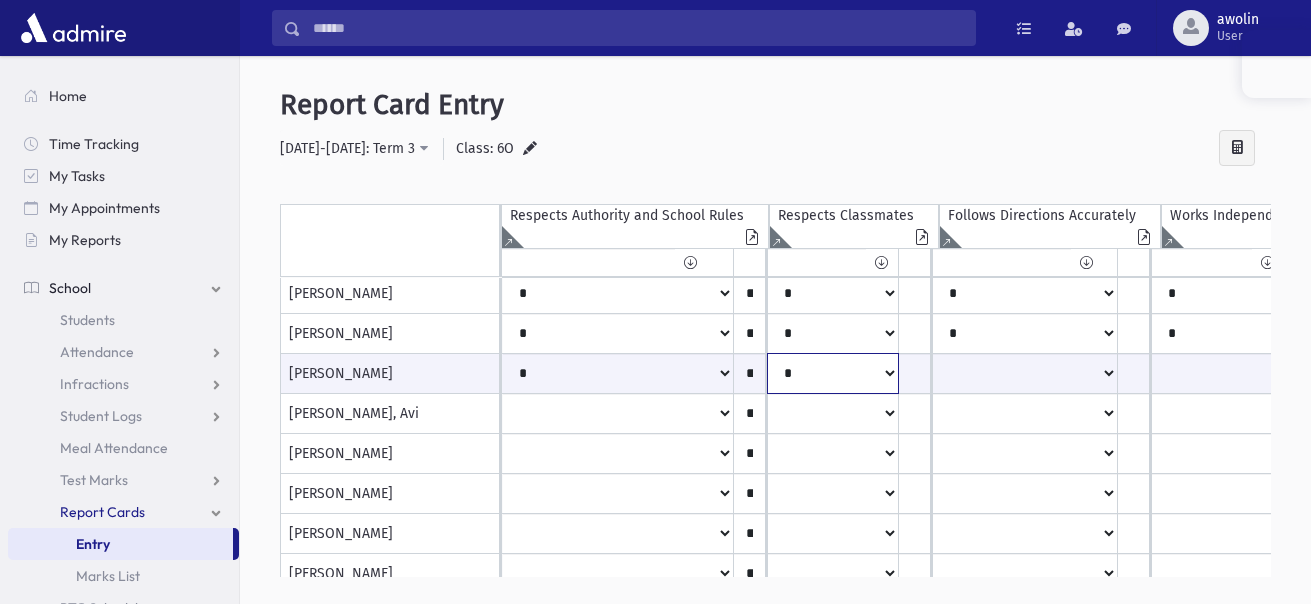 click on "*
***
**
***
**
*
**
*
**
**" at bounding box center (618, 373) 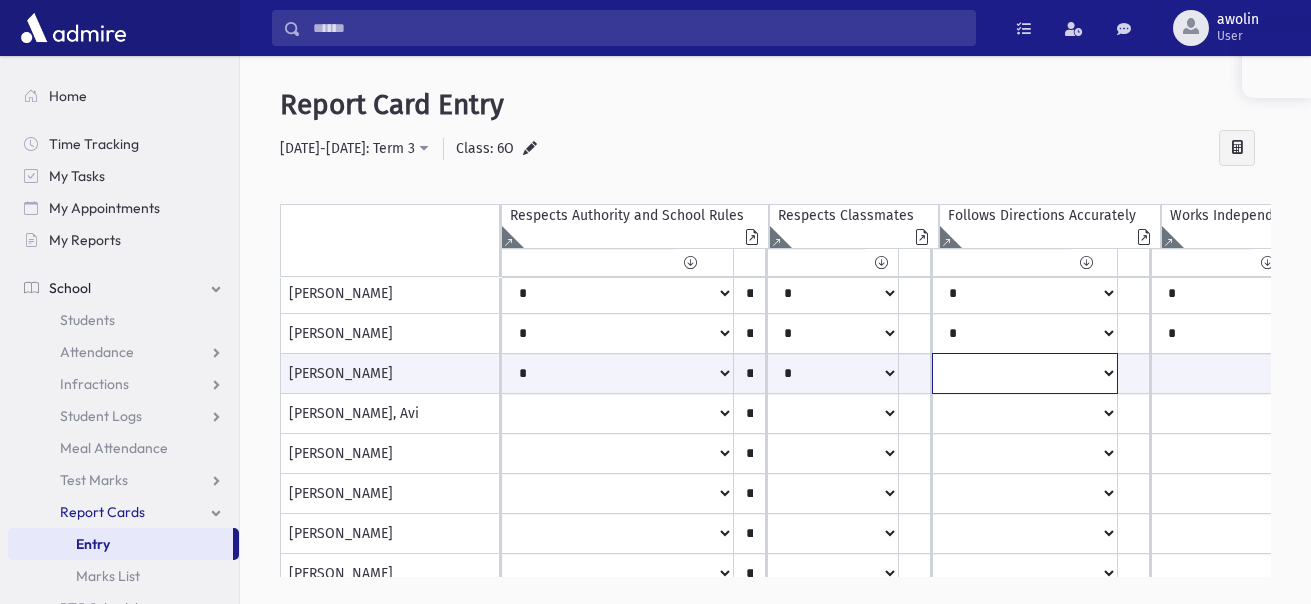 click on "*
***
**
***
**
*
**
*
**
**" at bounding box center (618, 373) 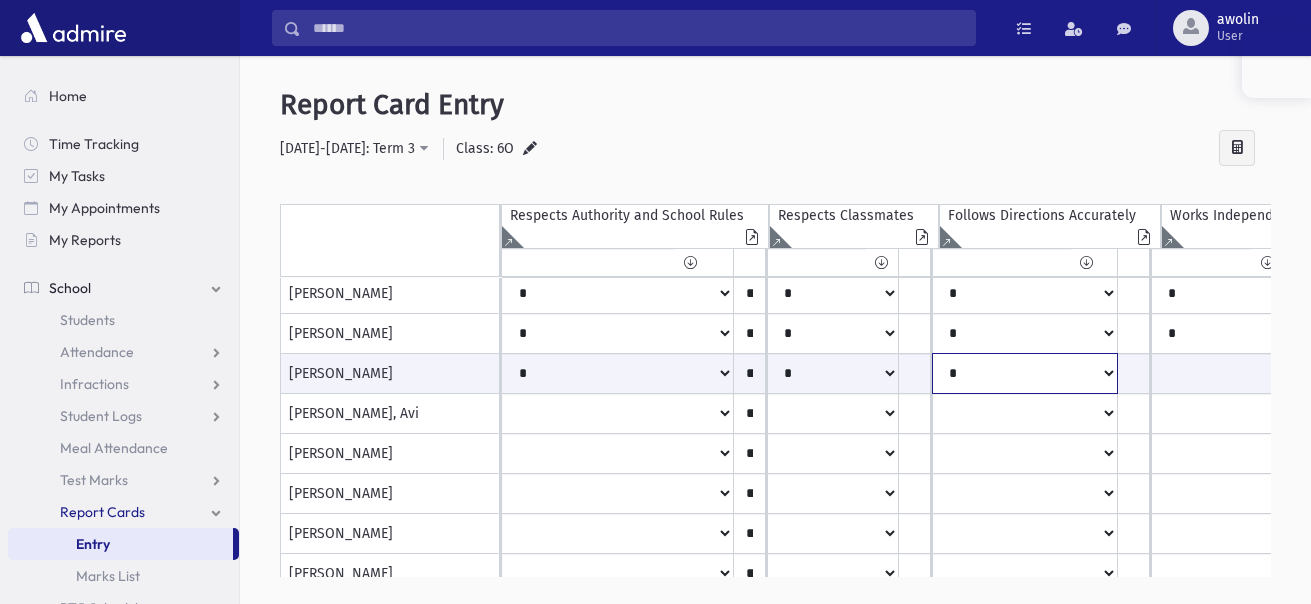 click on "*
***
**
***
**
*
**
*
**
**" at bounding box center (618, 373) 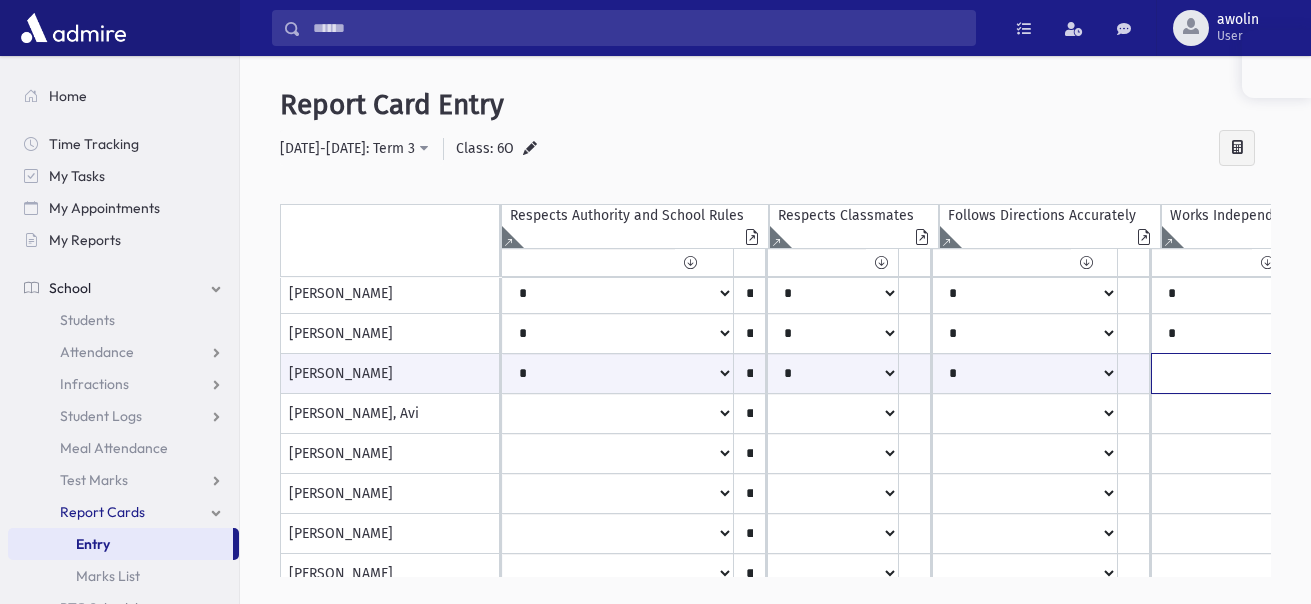 click on "*
***
**
***
**
*
**
*
**
**" at bounding box center (618, 373) 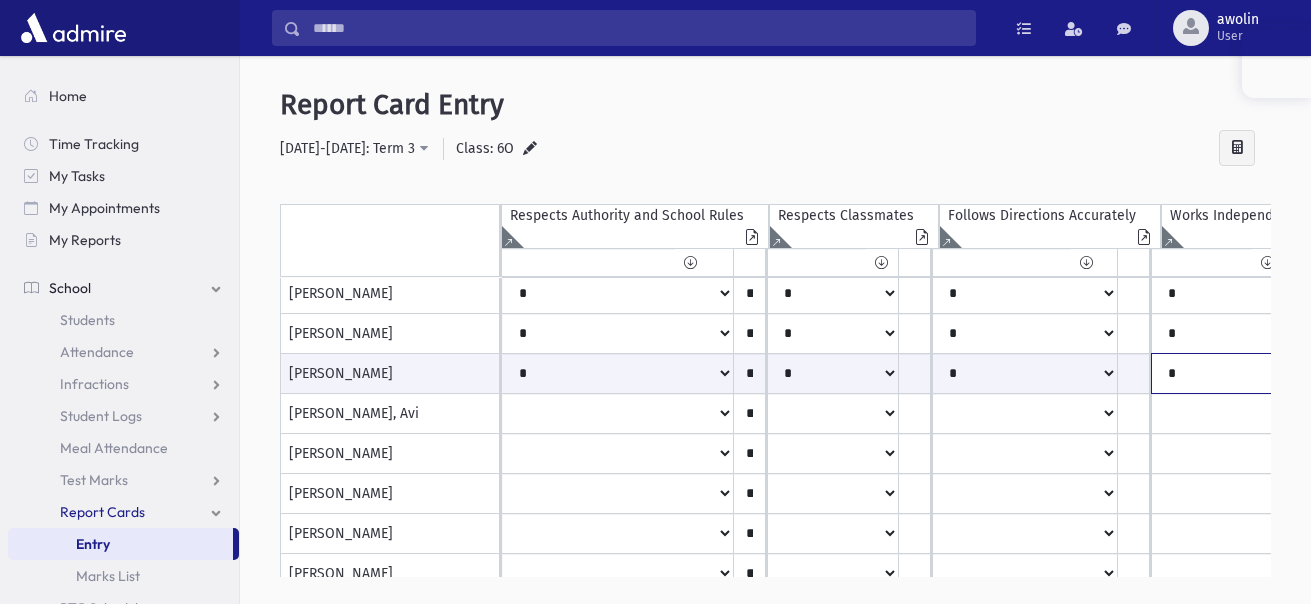 click on "*
***
**
***
**
*
**
*
**
**" at bounding box center (618, 373) 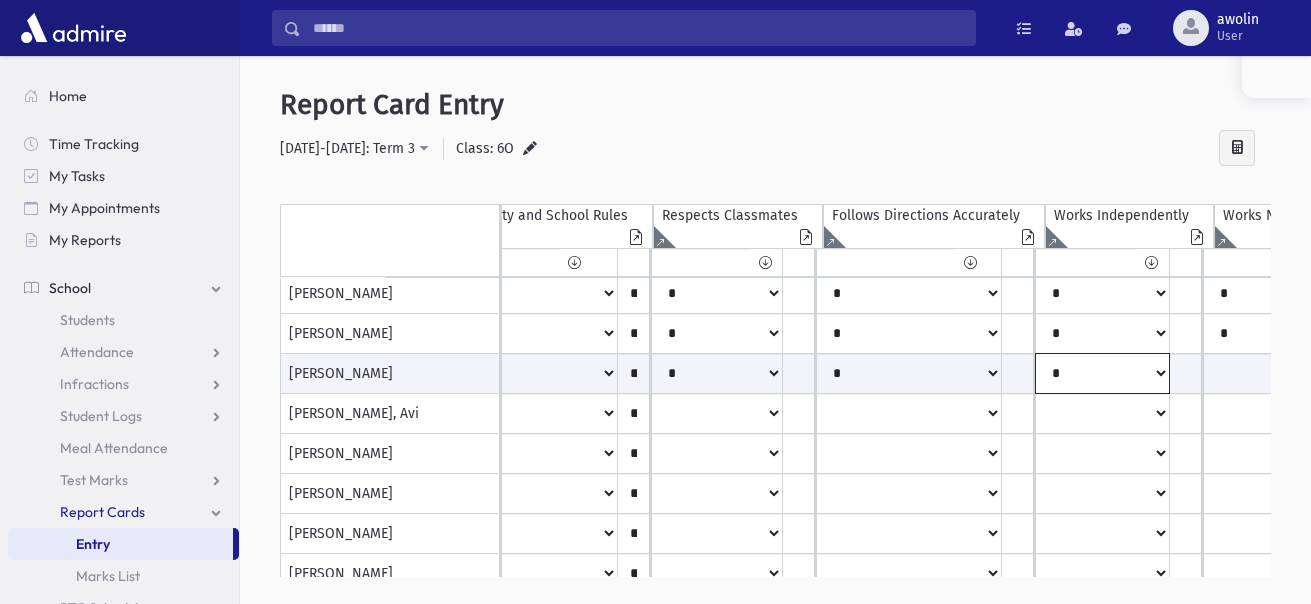 scroll, scrollTop: 644, scrollLeft: 207, axis: both 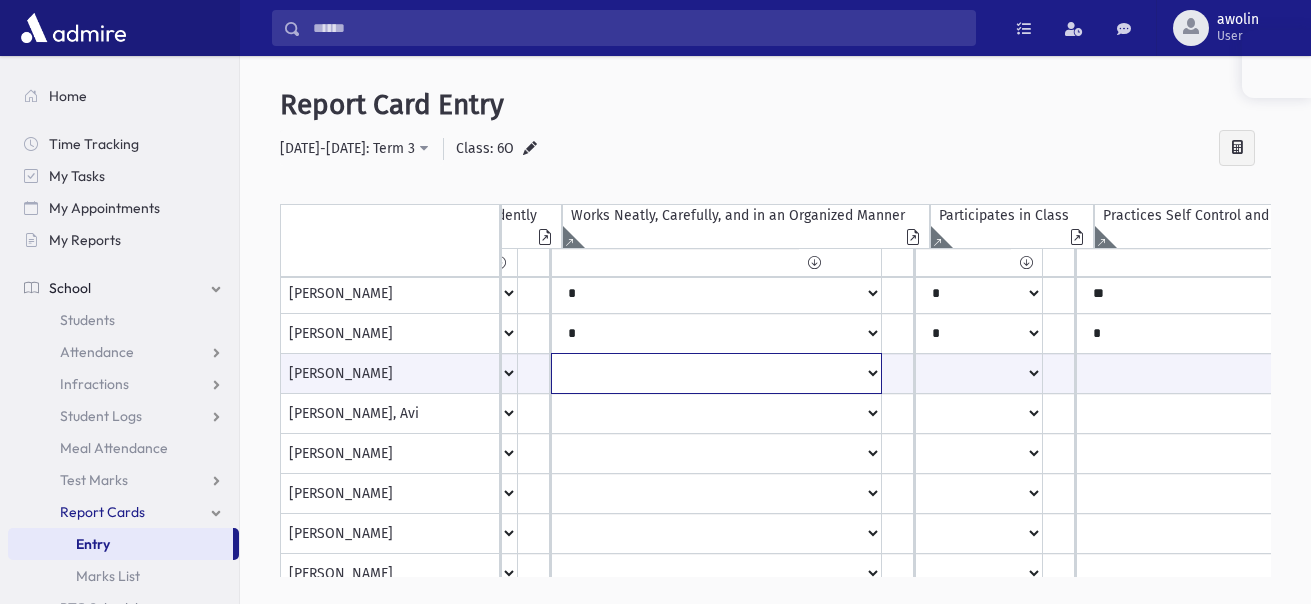 click on "*
***
**
***
**
*
**
*
**
**" at bounding box center [-150, 373] 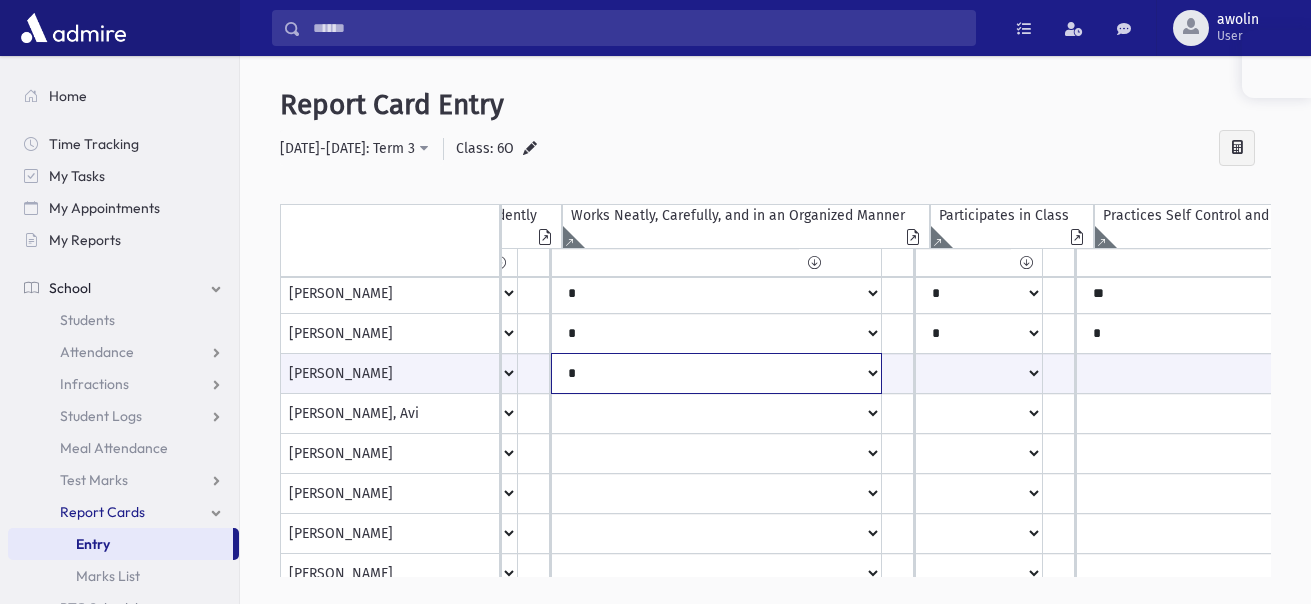 click on "*
***
**
***
**
*
**
*
**
**" at bounding box center (-150, 373) 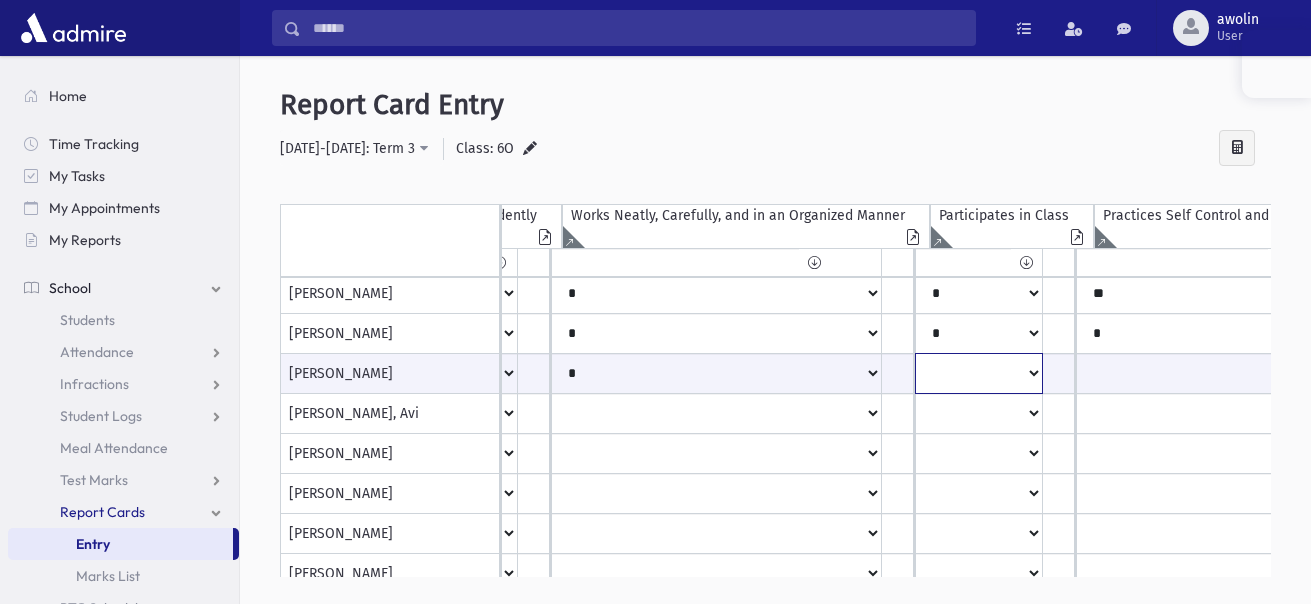 click on "*
***
**
***
**
*
**
*
**
**" at bounding box center [-150, 373] 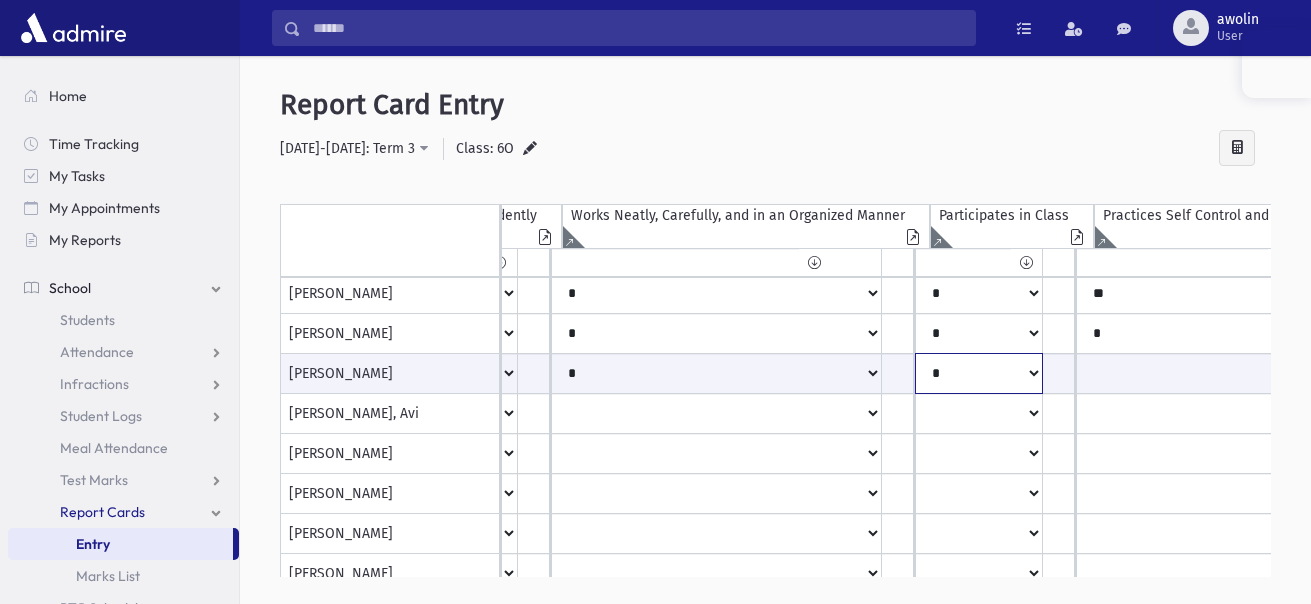 click on "*
***
**
***
**
*
**
*
**
**" at bounding box center [-150, 373] 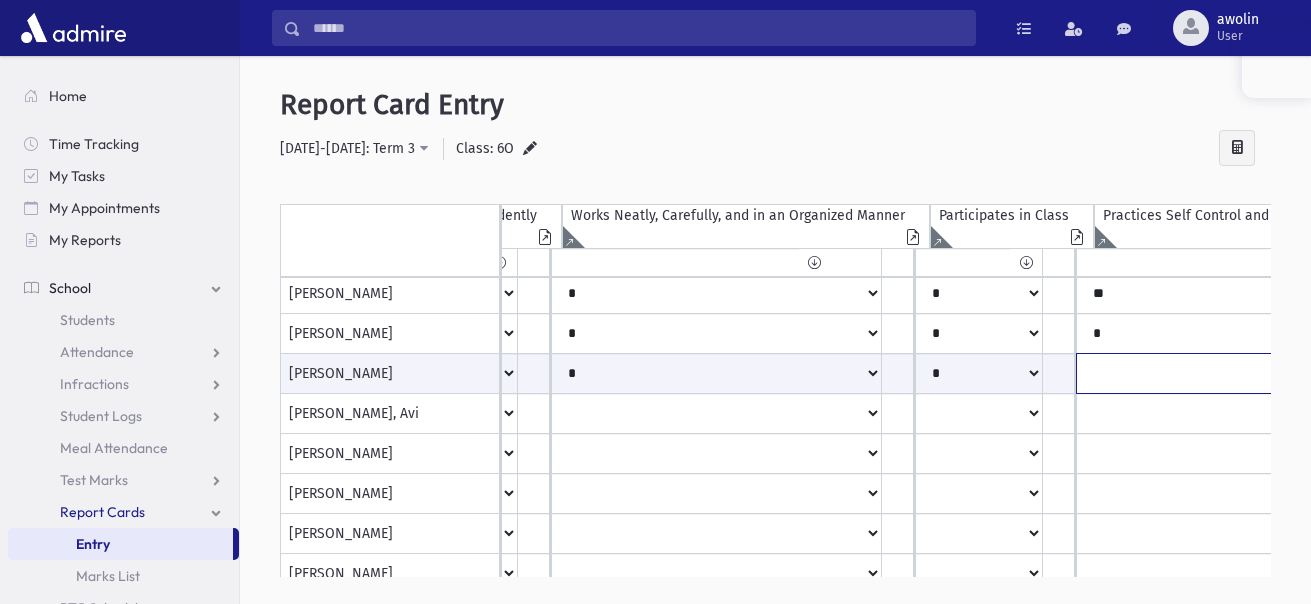click on "*
***
**
***
**
*
**
*
**
**" at bounding box center [-150, 373] 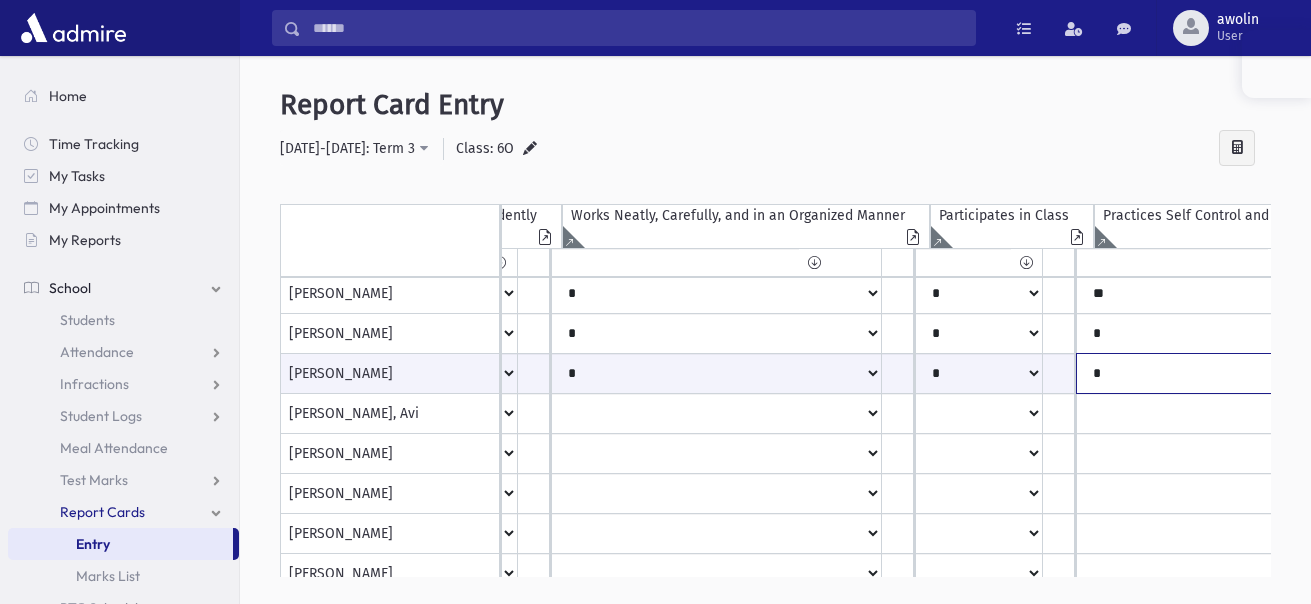click on "*
***
**
***
**
*
**
*
**
**" at bounding box center [-150, 373] 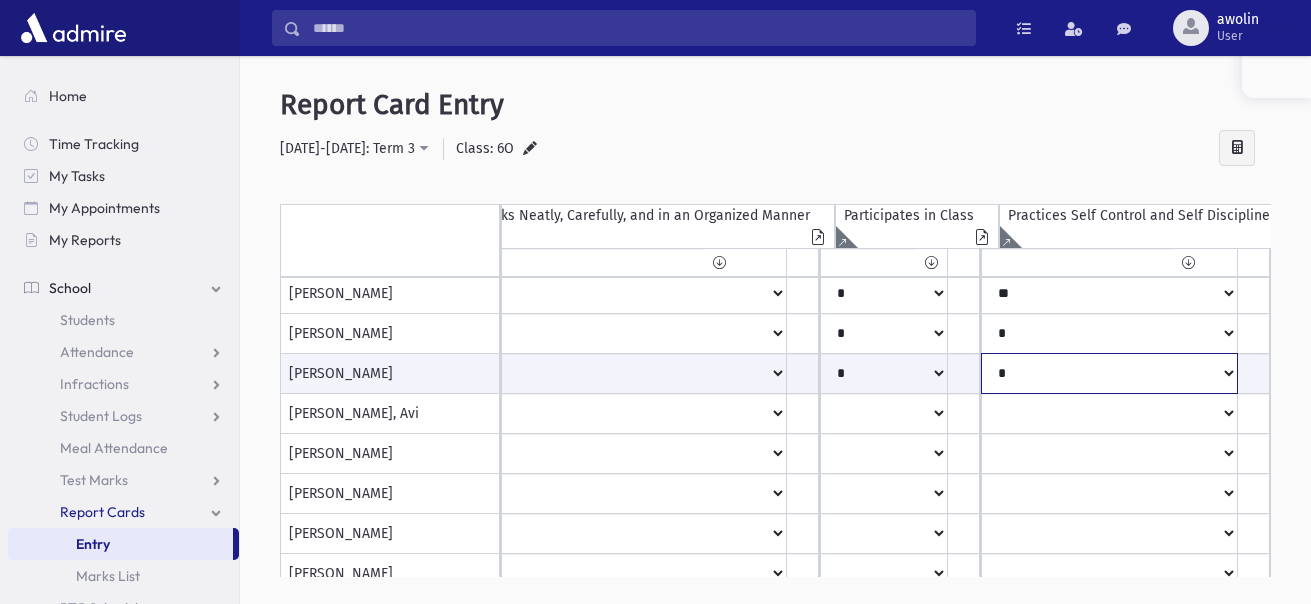 scroll, scrollTop: 644, scrollLeft: 946, axis: both 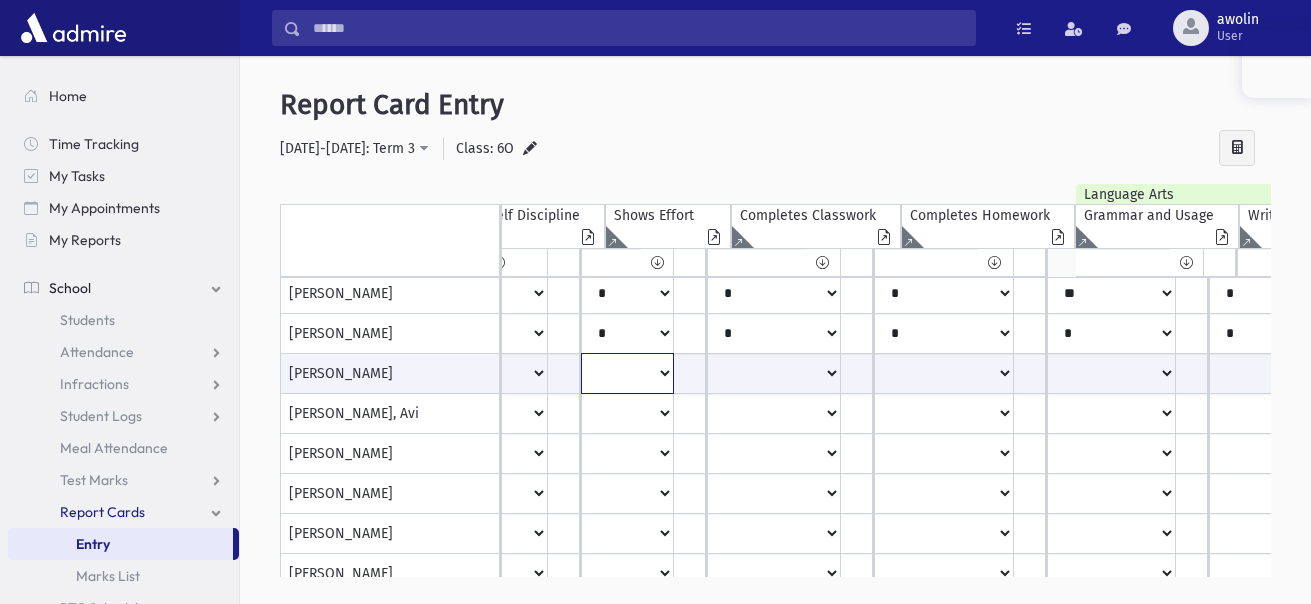 click on "*
***
**
***
**
*
**
*
**
**" at bounding box center (-935, 373) 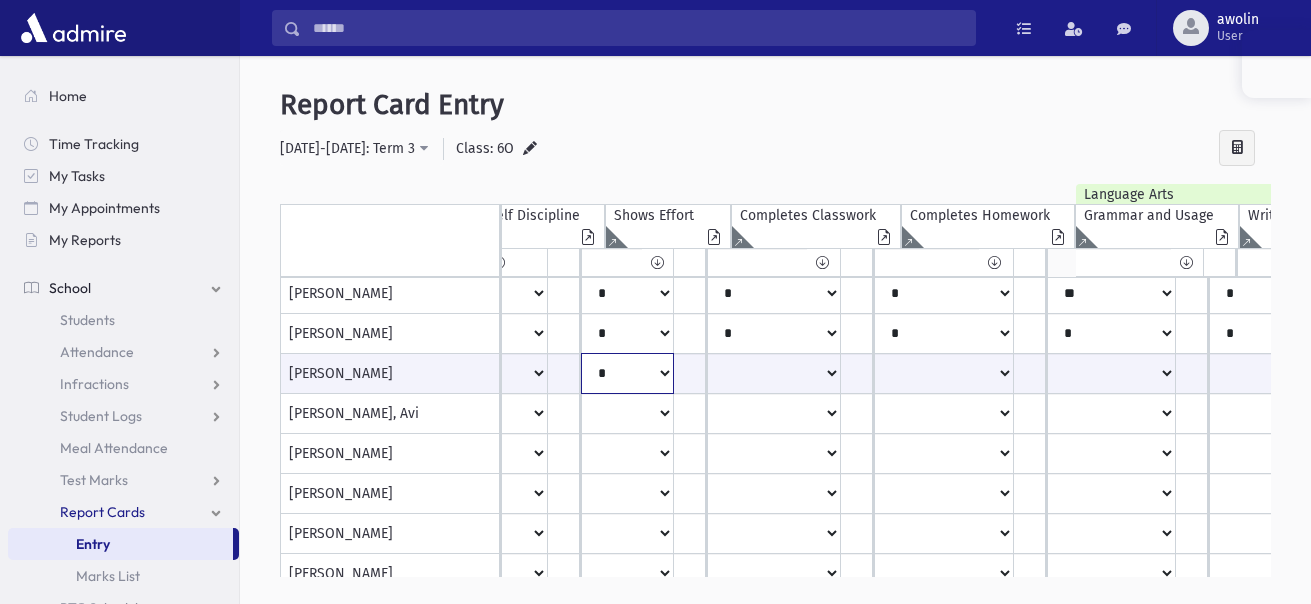click on "*
***
**
***
**
*
**
*
**
**" at bounding box center [-935, 373] 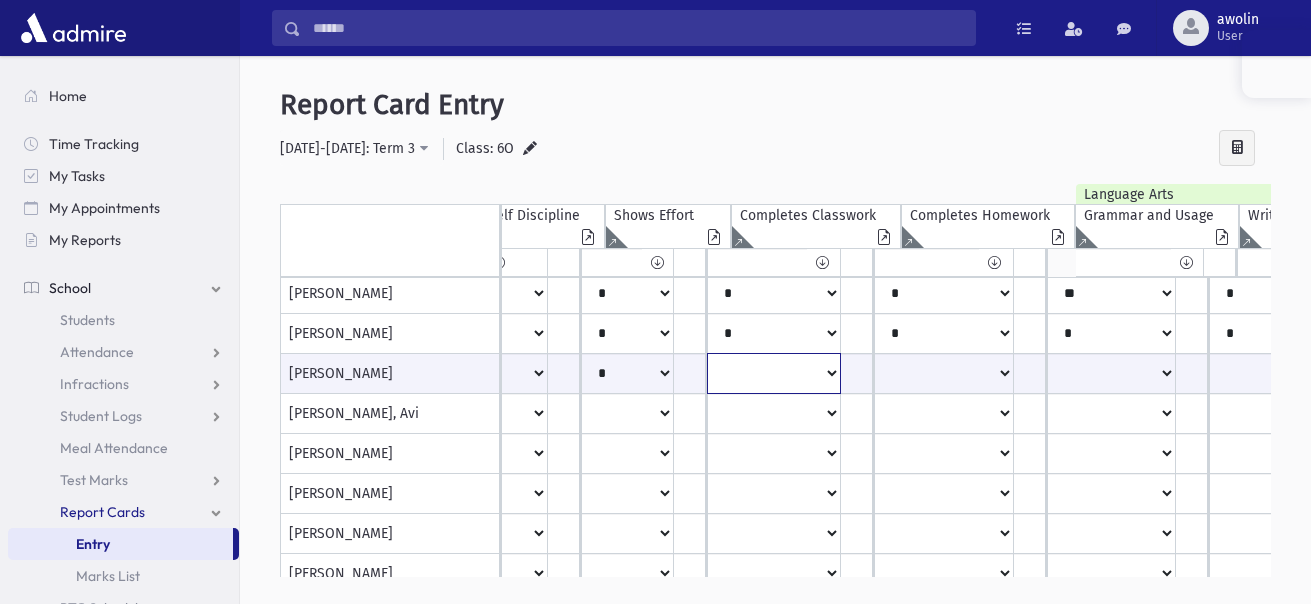 click on "*
***
**
***
**
*
**
*
**
**" at bounding box center (-935, 373) 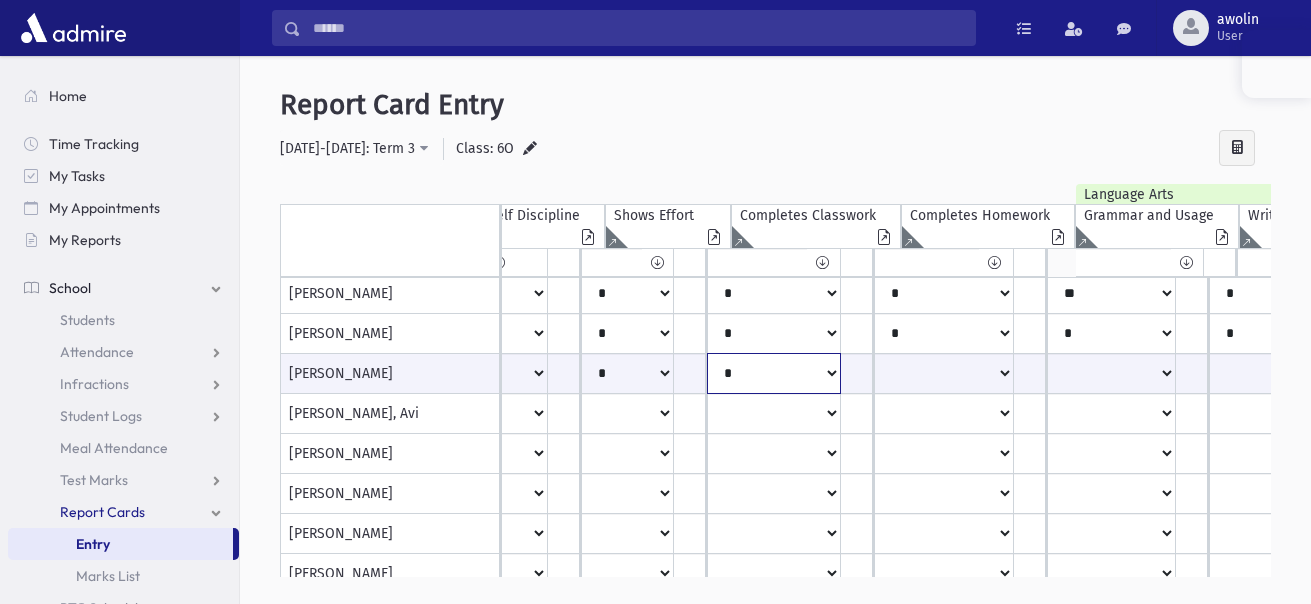 click on "*
***
**
***
**
*
**
*
**
**" at bounding box center (-935, 373) 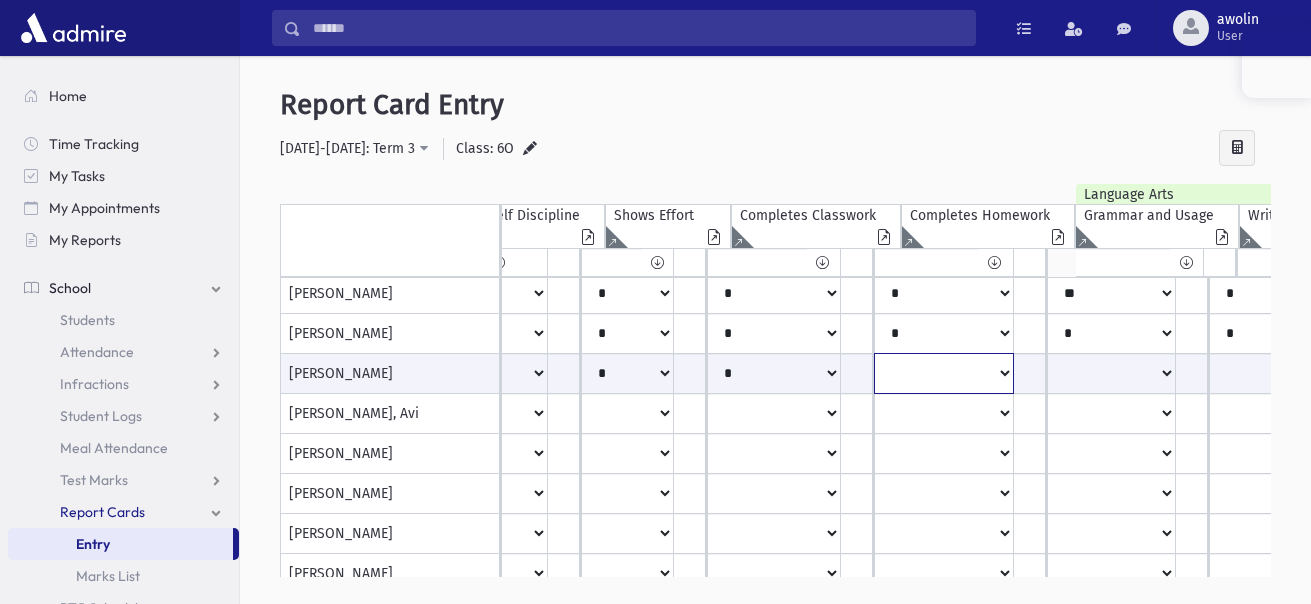 click on "*
***
**
***
**
*
**
*
**
**" at bounding box center [-935, 373] 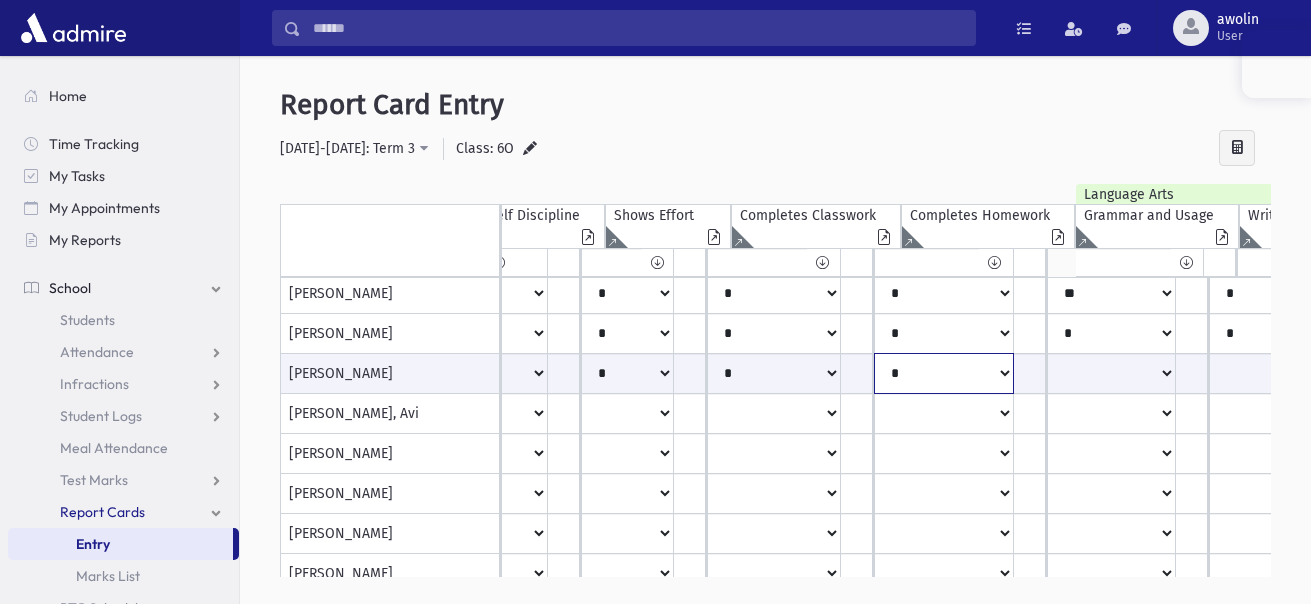 click on "*
***
**
***
**
*
**
*
**
**" at bounding box center [-935, 373] 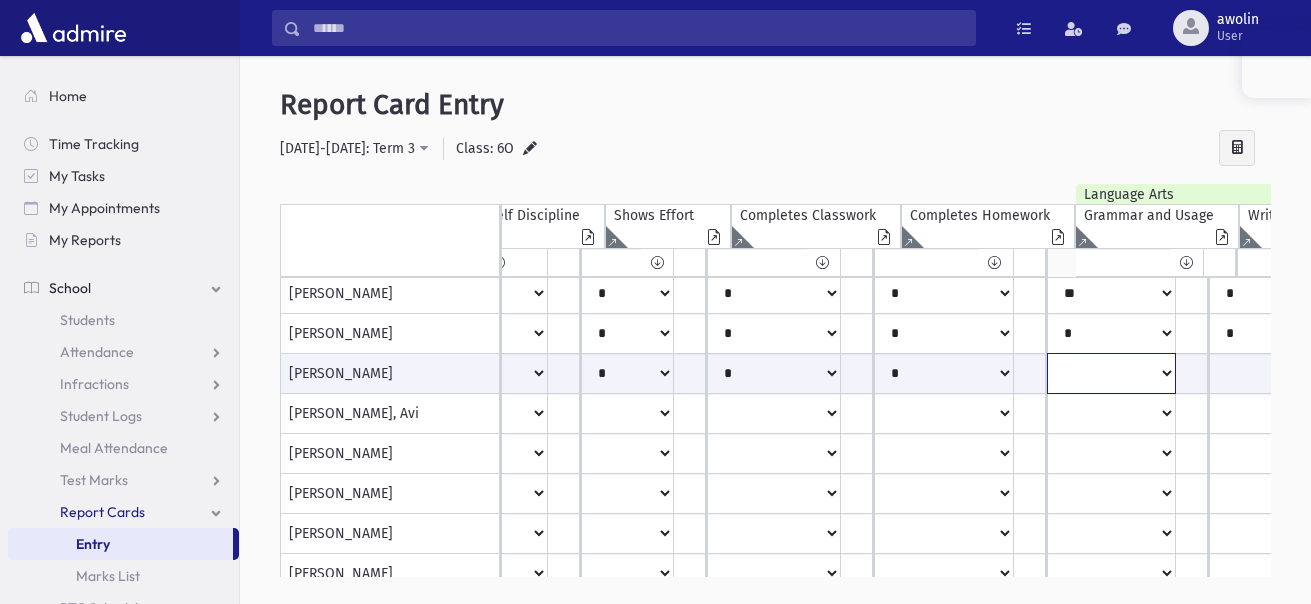 click on "**
*
**
**
*
**
**
*
**
*
***" at bounding box center (-935, 373) 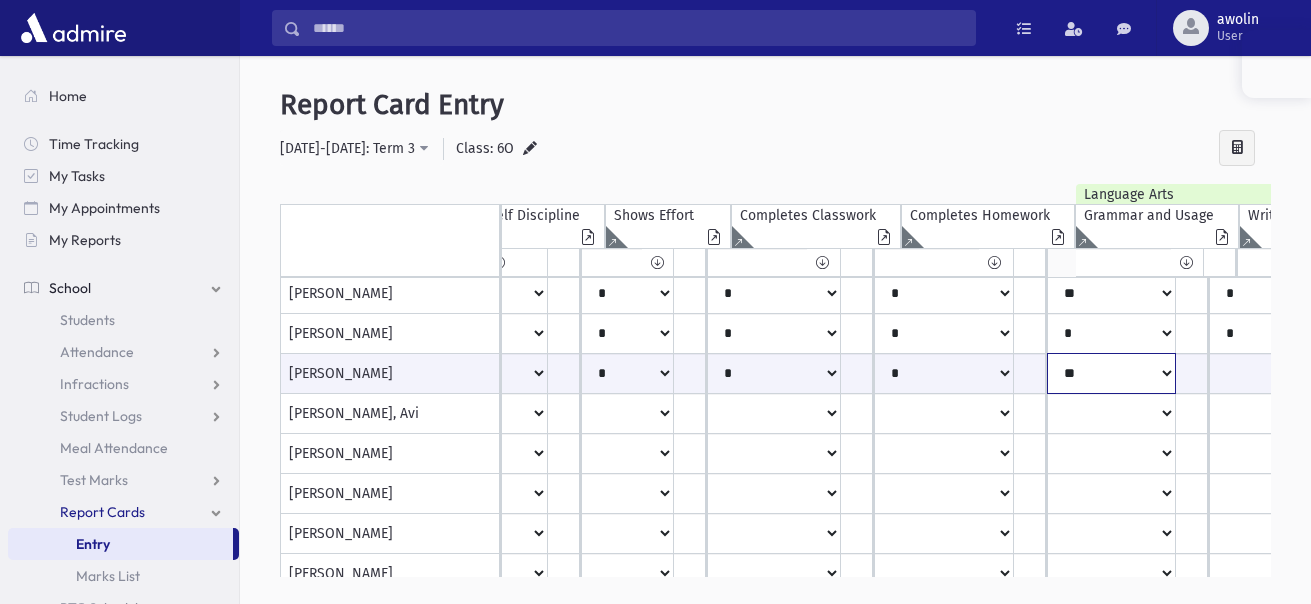 click on "**
*
**
**
*
**
**
*
**
*
***" at bounding box center [-935, 373] 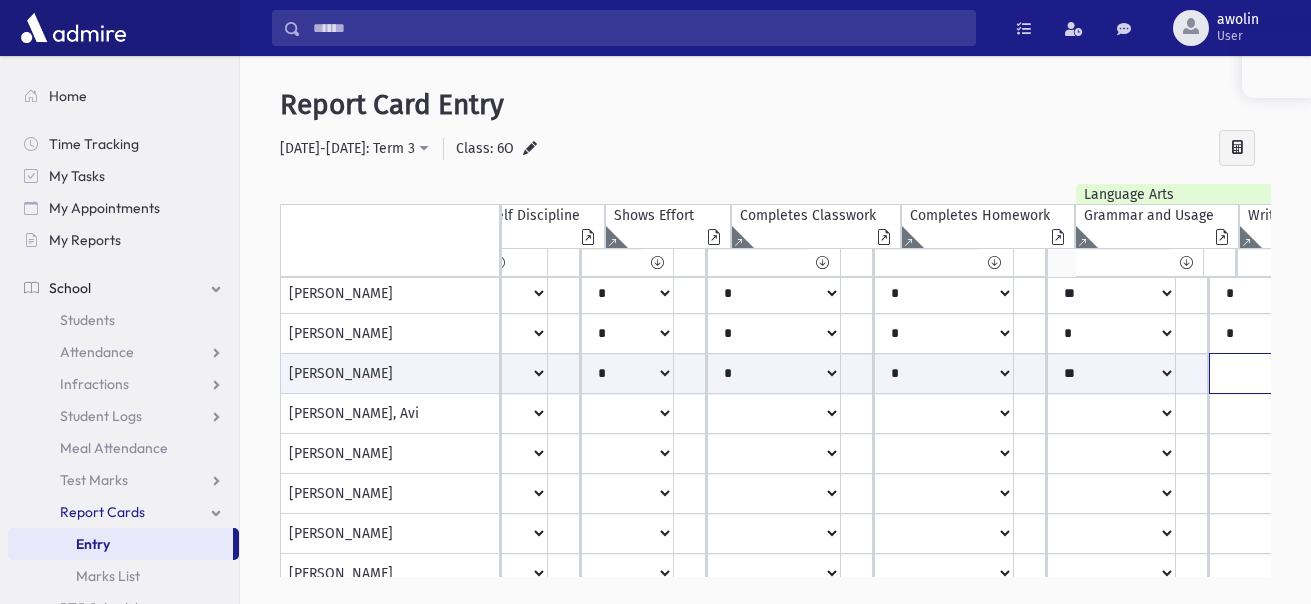 click on "**
*
**
**
*
**
**
*
**
*
***" at bounding box center (-935, 373) 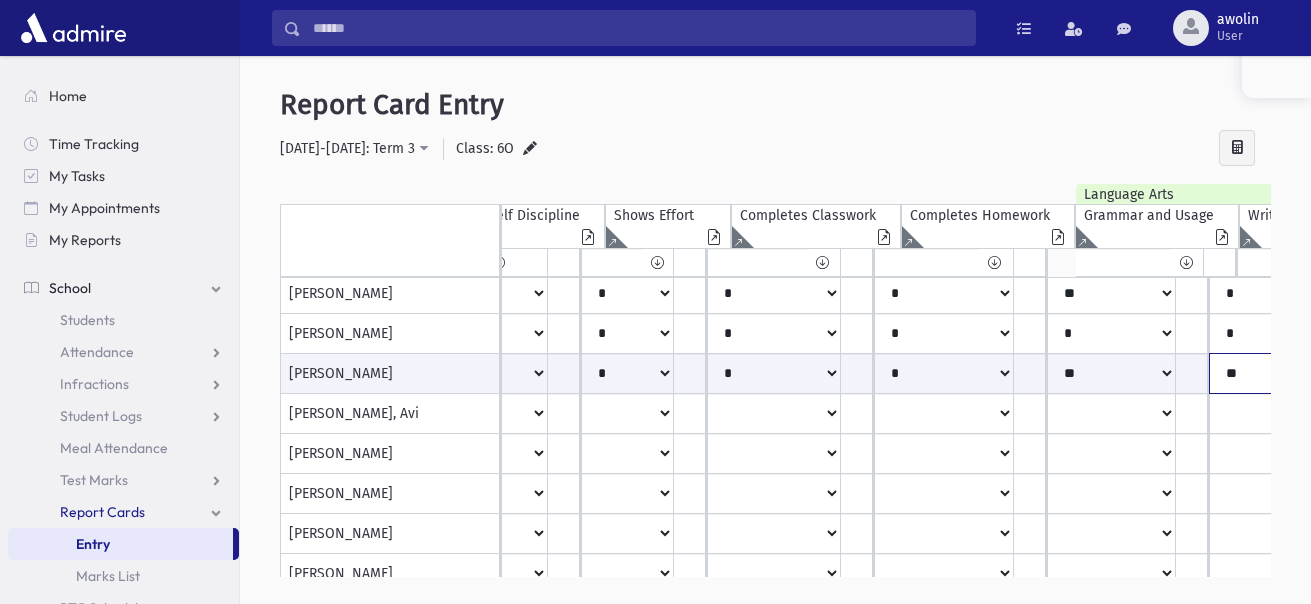 click on "**
*
**
**
*
**
**
*
**
*
***" at bounding box center [-935, 373] 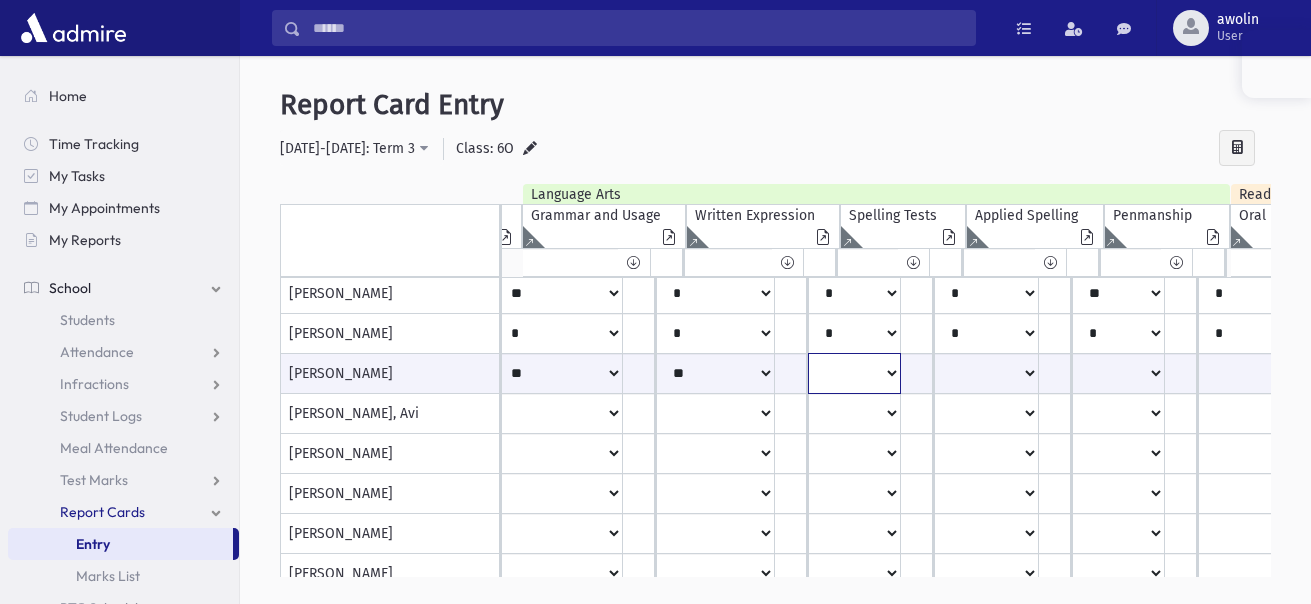 click on "**
*
**
**
*
**
**
*
**
*
***" at bounding box center [-1488, 373] 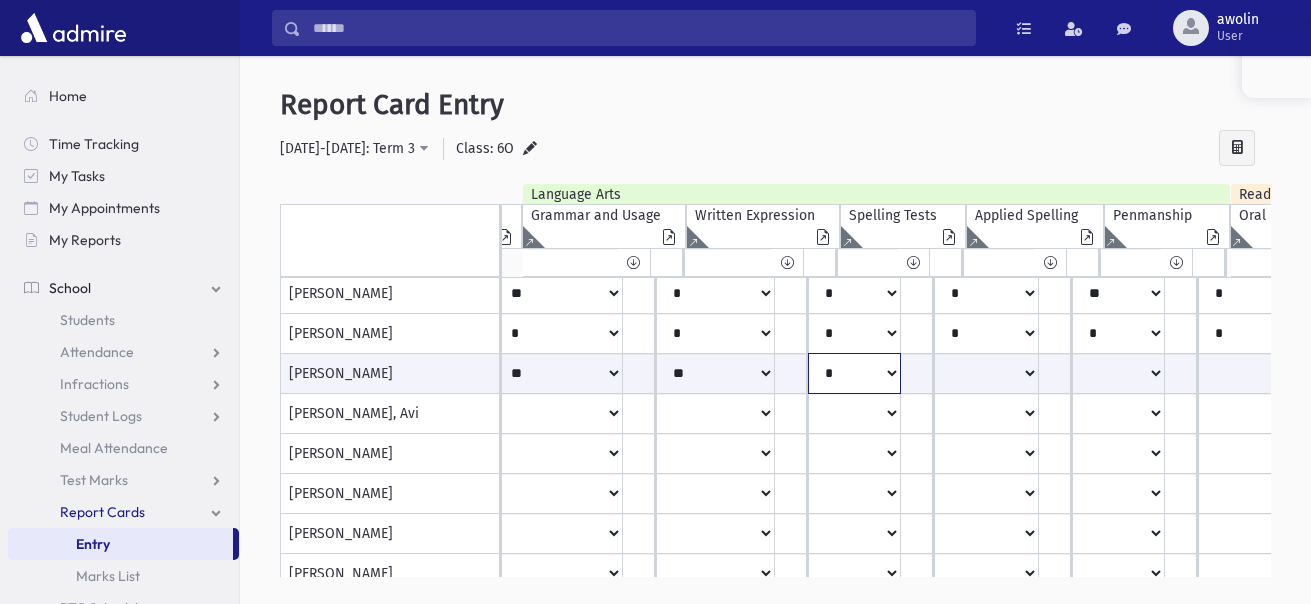 click on "**
*
**
**
*
**
**
*
**
*
***" at bounding box center [-1488, 373] 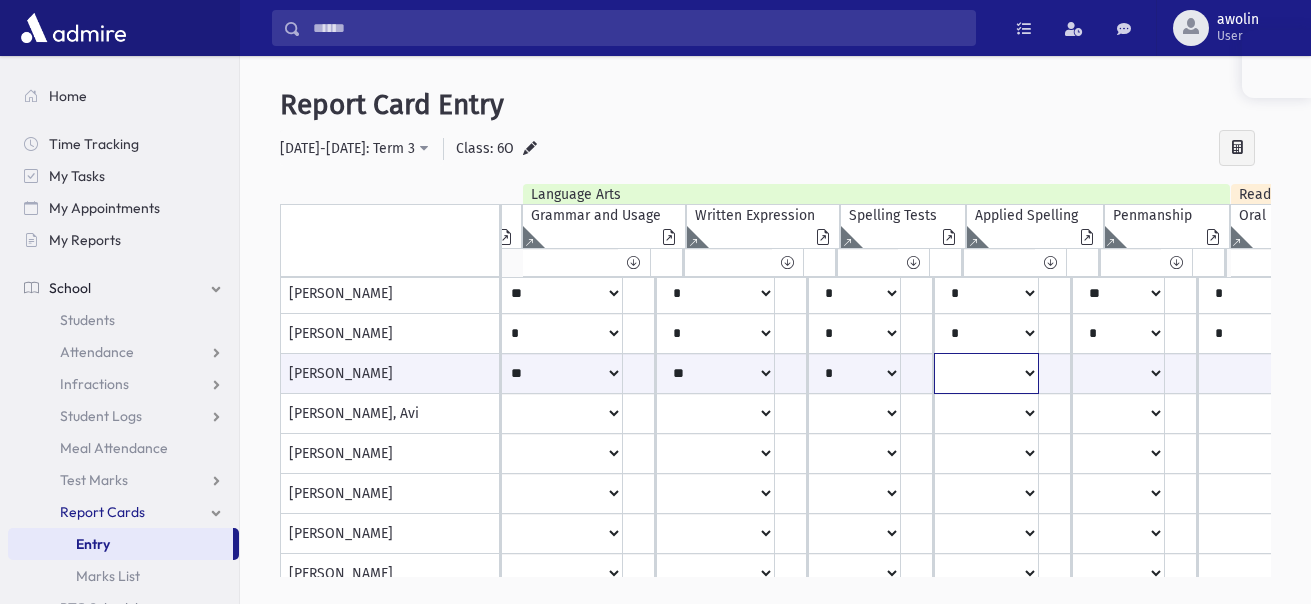 click on "**
*
**
**
*
**
**
*
**
*
***" at bounding box center (-1488, 373) 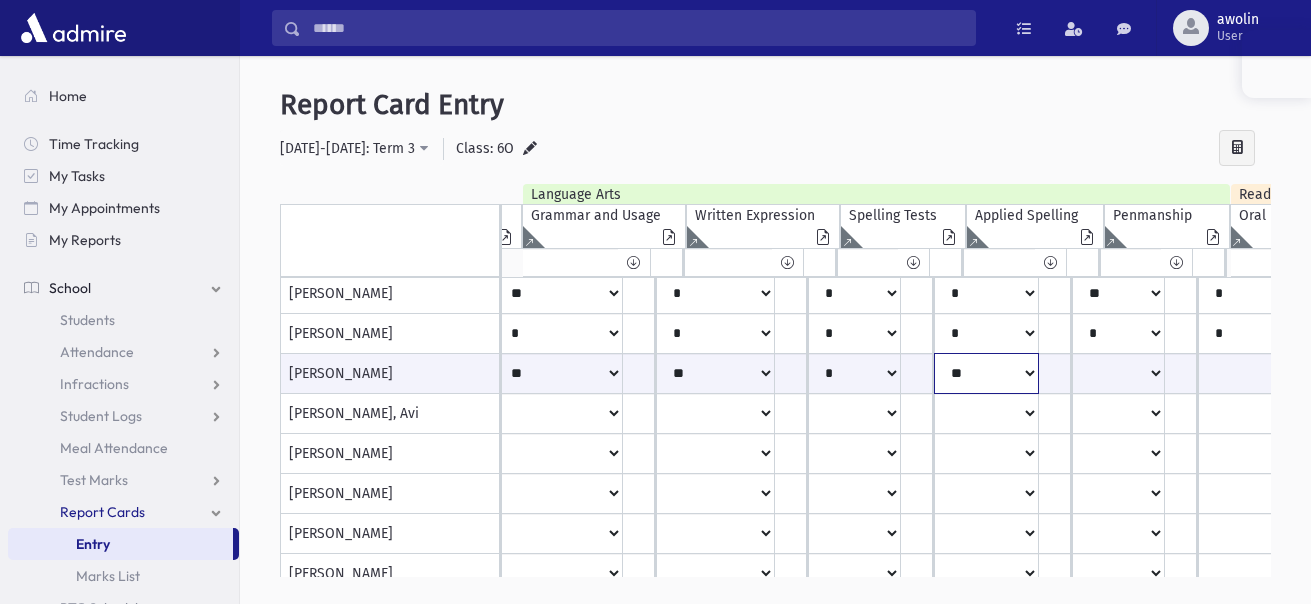 click on "**
*
**
**
*
**
**
*
**
*
***" at bounding box center [-1488, 373] 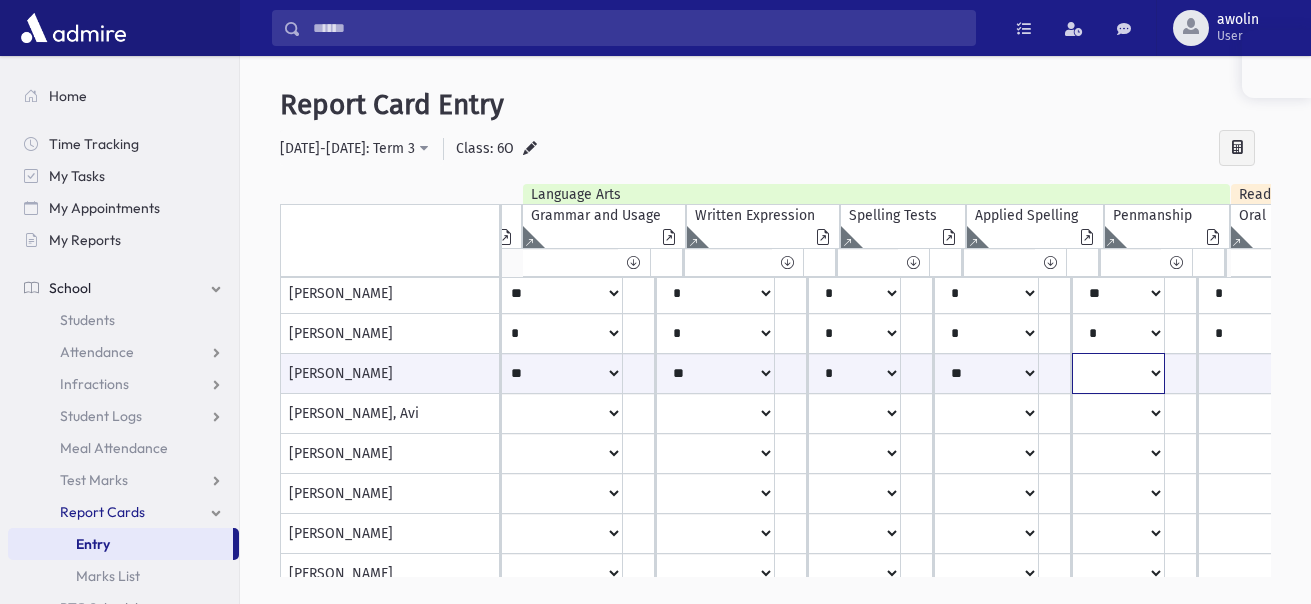 click on "**
*
**
**
*
**
**
*
**
*
***" at bounding box center (-1488, 373) 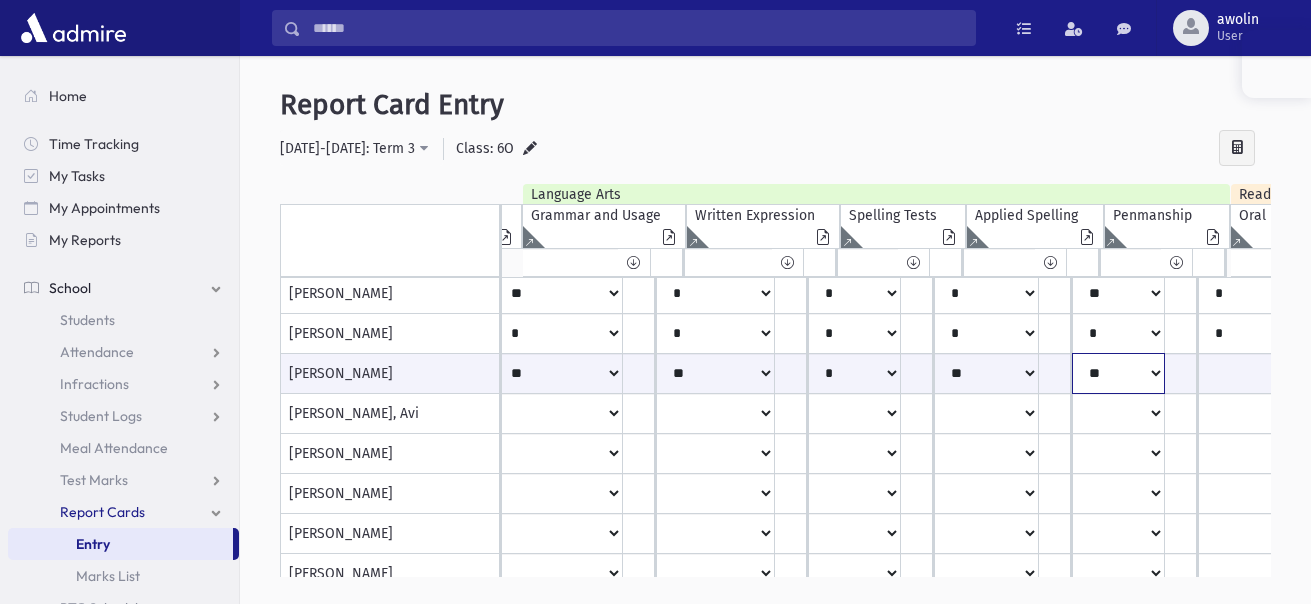 click on "**
*
**
**
*
**
**
*
**
*
***" at bounding box center [-1488, 373] 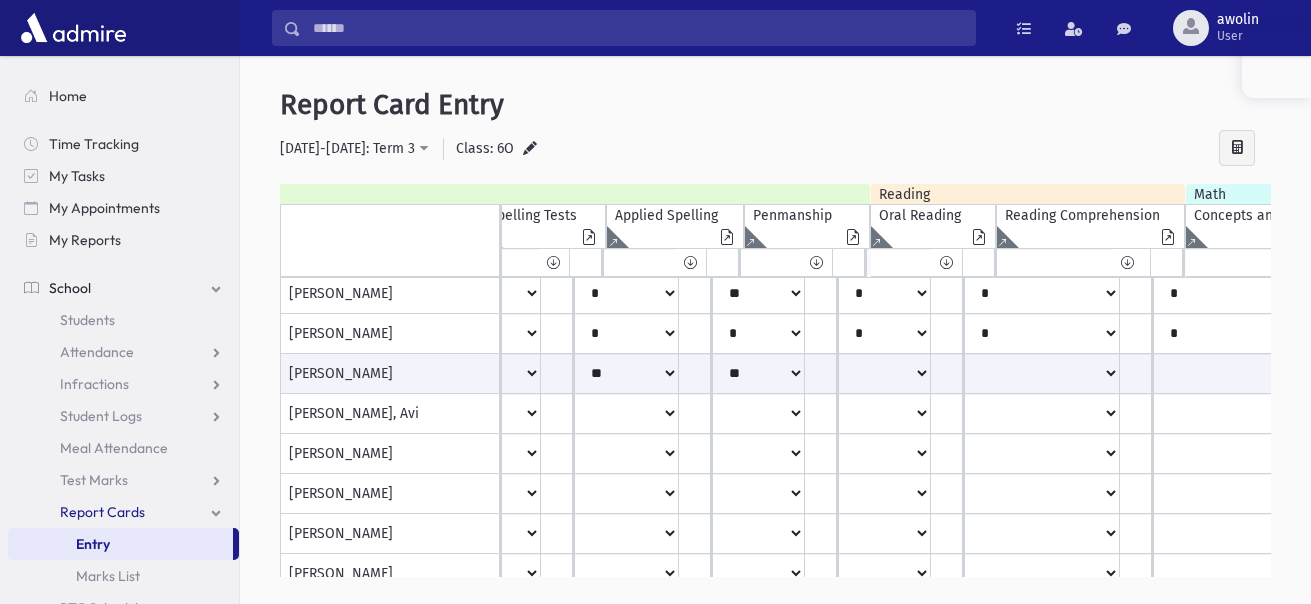 drag, startPoint x: 968, startPoint y: 579, endPoint x: 996, endPoint y: 570, distance: 29.410883 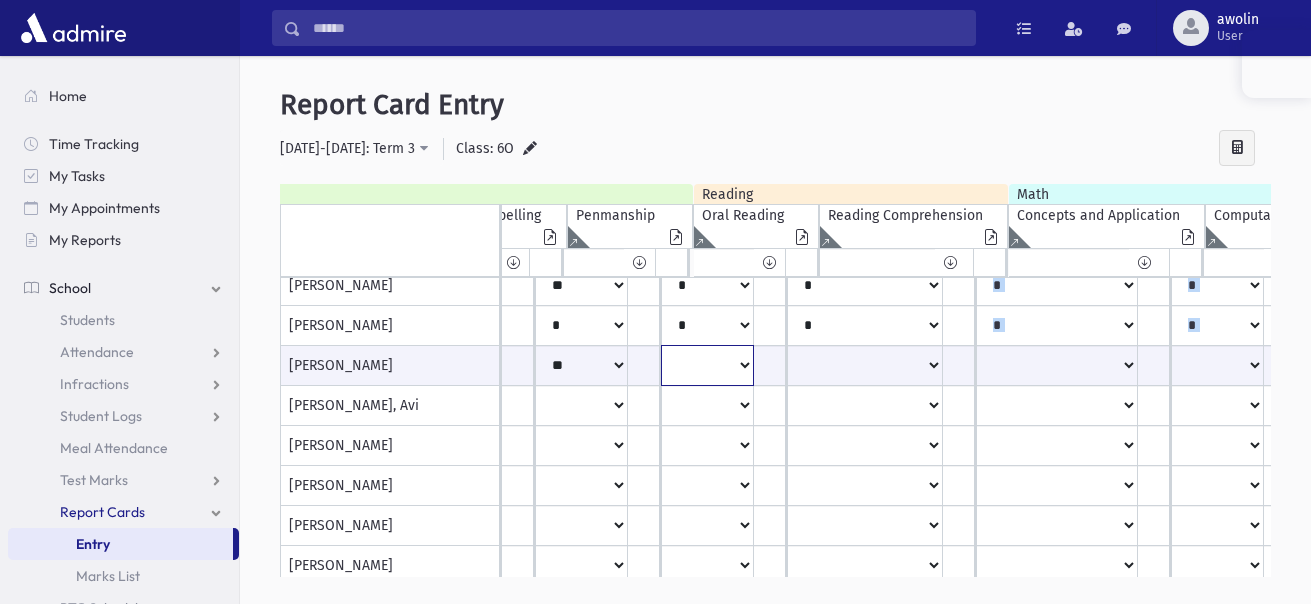 click on "**
*
**
**
*
**
**
***" at bounding box center [-2025, 365] 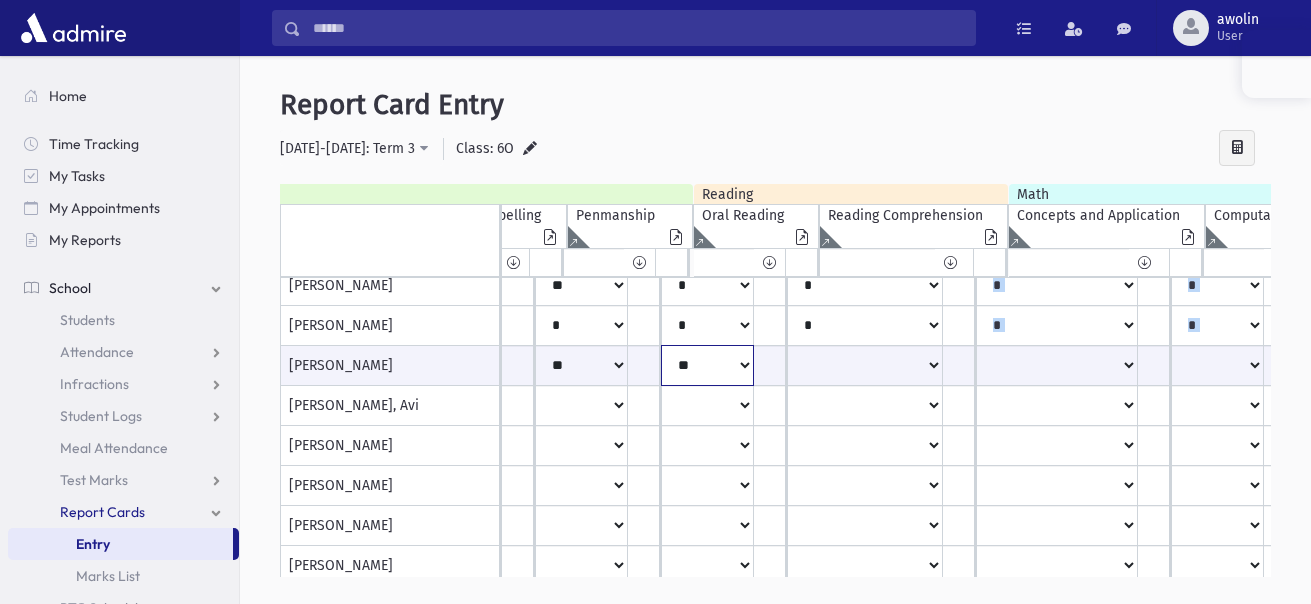 click on "**
*
**
**
*
**
**
***" at bounding box center [-2025, 365] 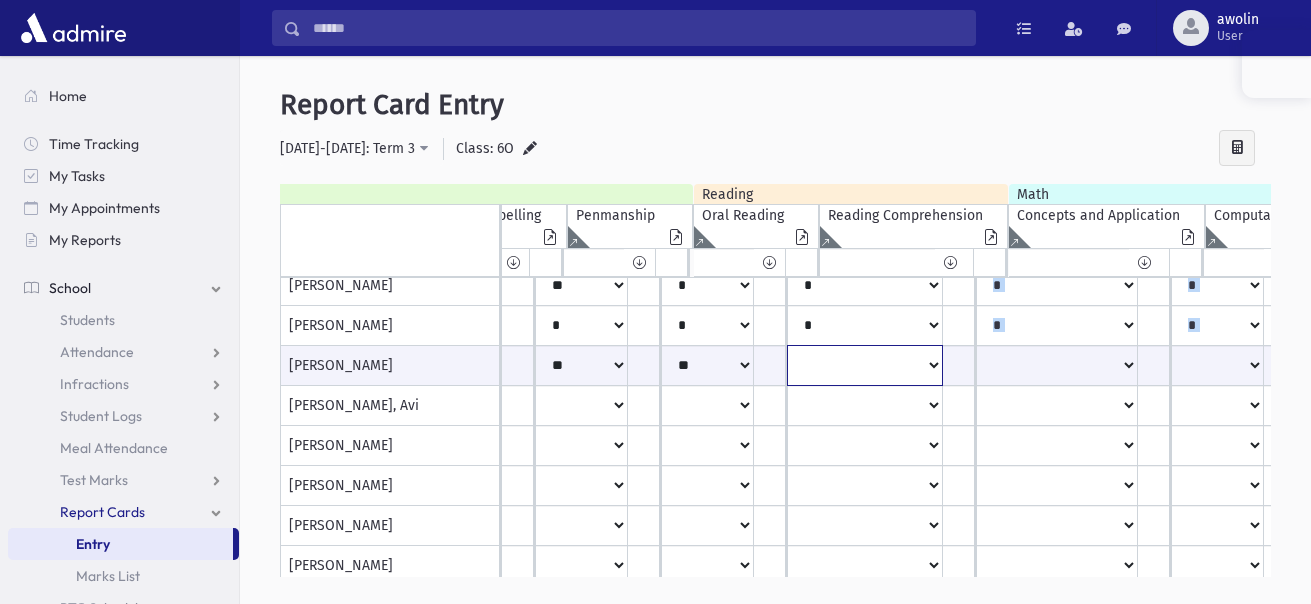 click on "**
*
**
**
*
**
**
***" at bounding box center (-2025, 365) 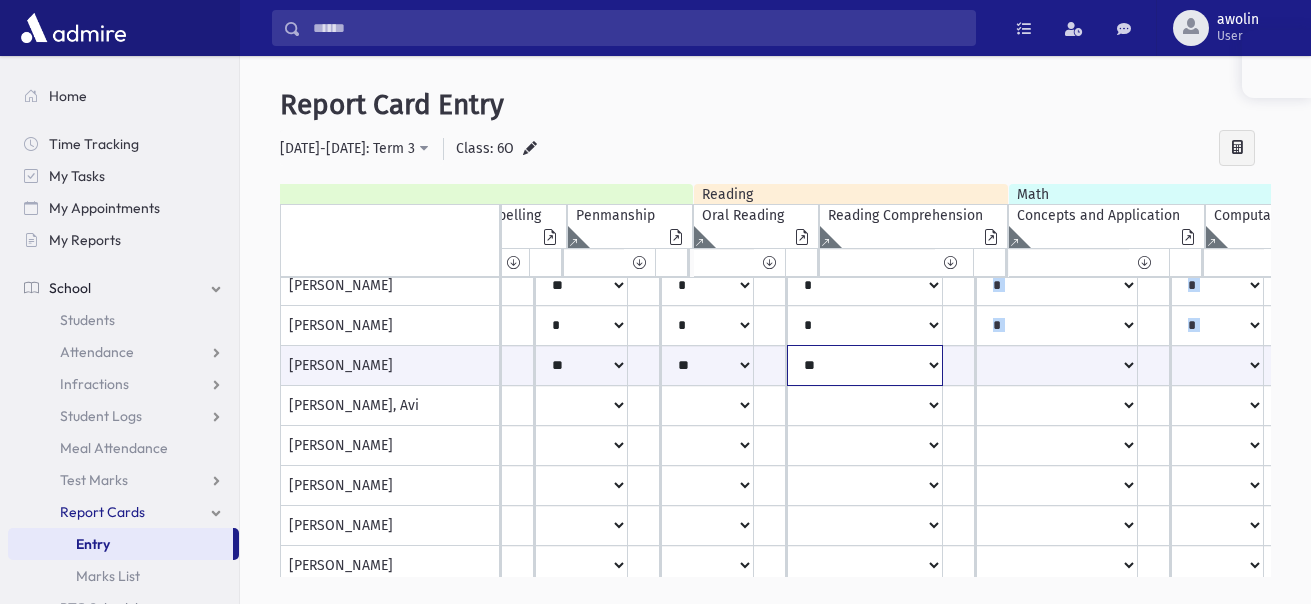 click on "**
*
**
**
*
**
**
***" at bounding box center [-2025, 365] 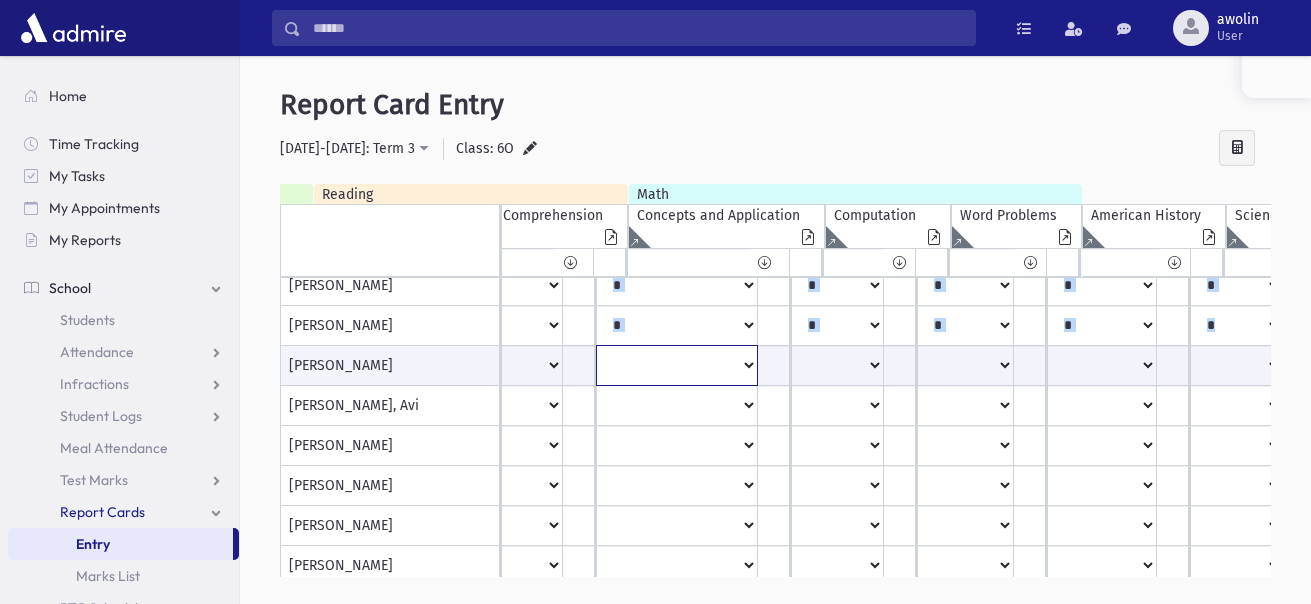 click on "**
*
**
**
*
**
**
*
**
*
***" at bounding box center [-2405, 365] 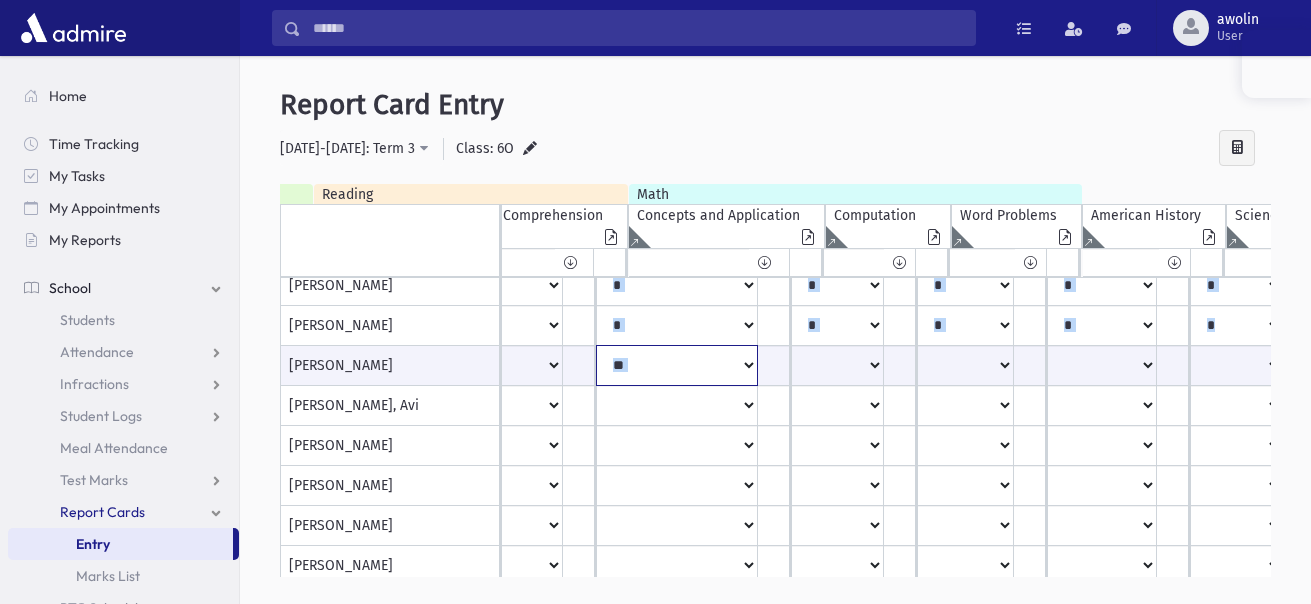 click on "**
*
**
**
*
**
**
*
**
*
***" at bounding box center [-2405, 365] 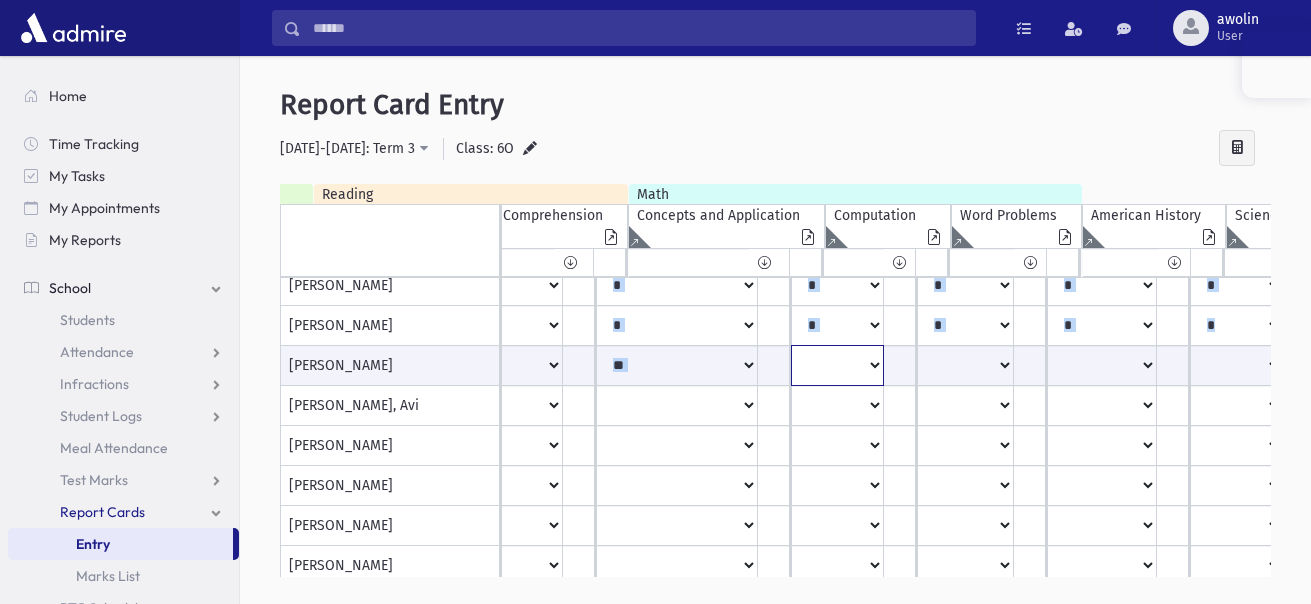 click on "**
*
**
**
*
**
**
*
**
*
***" at bounding box center (-2405, 365) 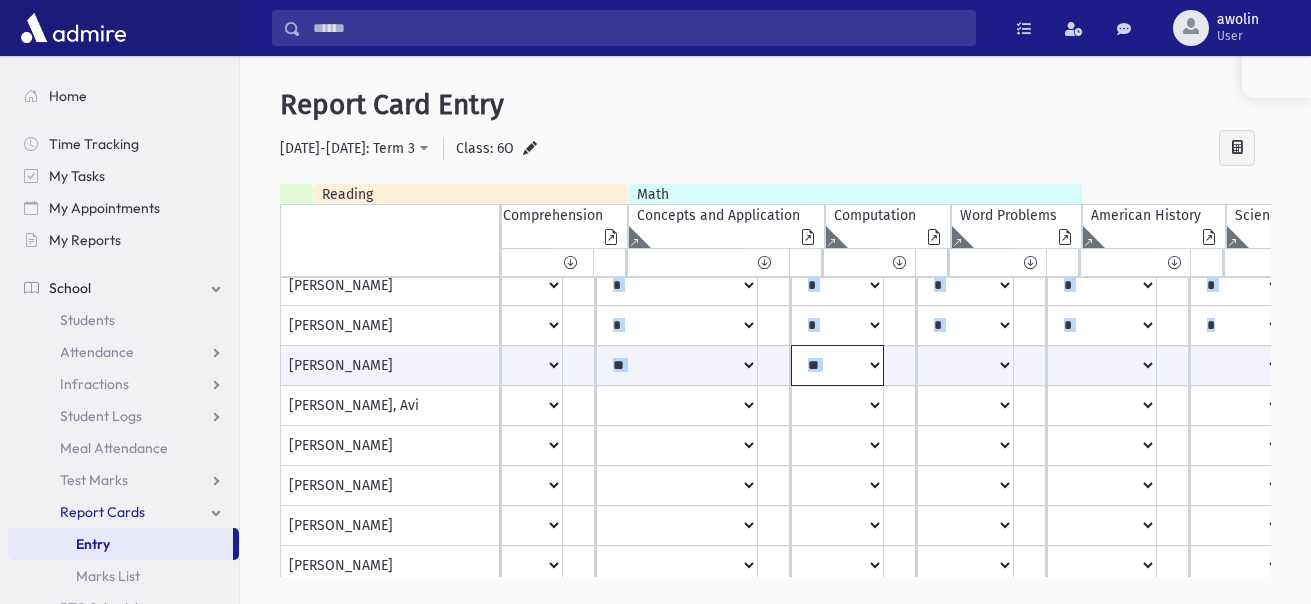 click on "**
*
**
**
*
**
**
*
**
*
***" at bounding box center (-2405, 365) 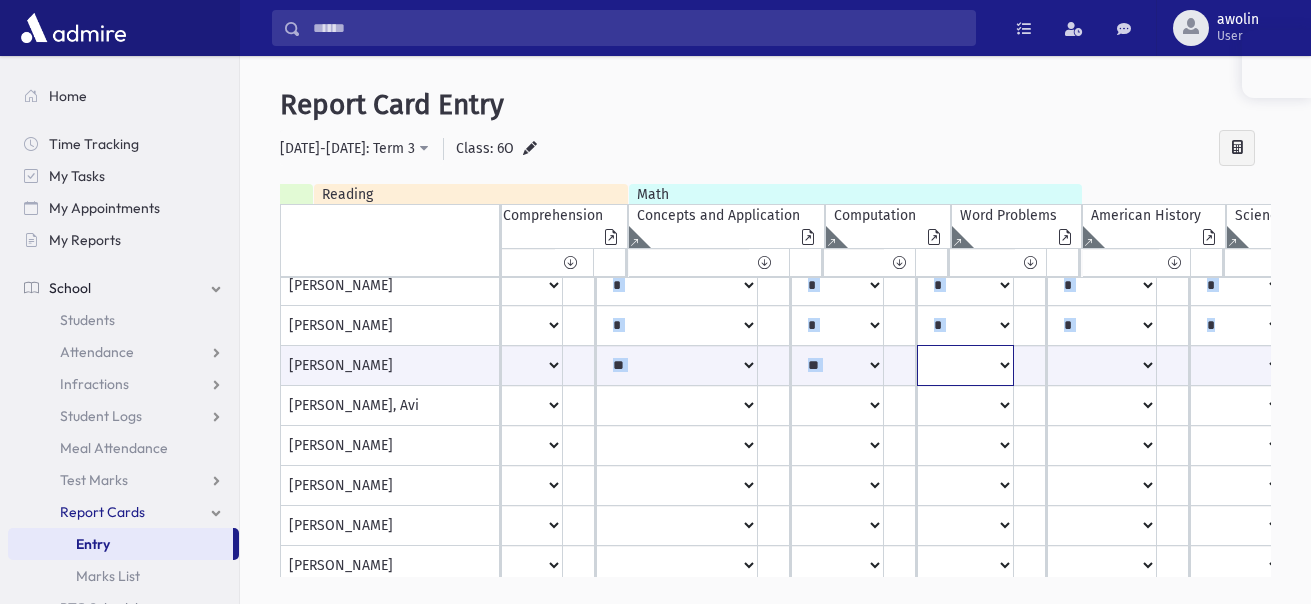 click on "**
*
**
**
*
**
**
*
**
*
***" at bounding box center [-2405, 365] 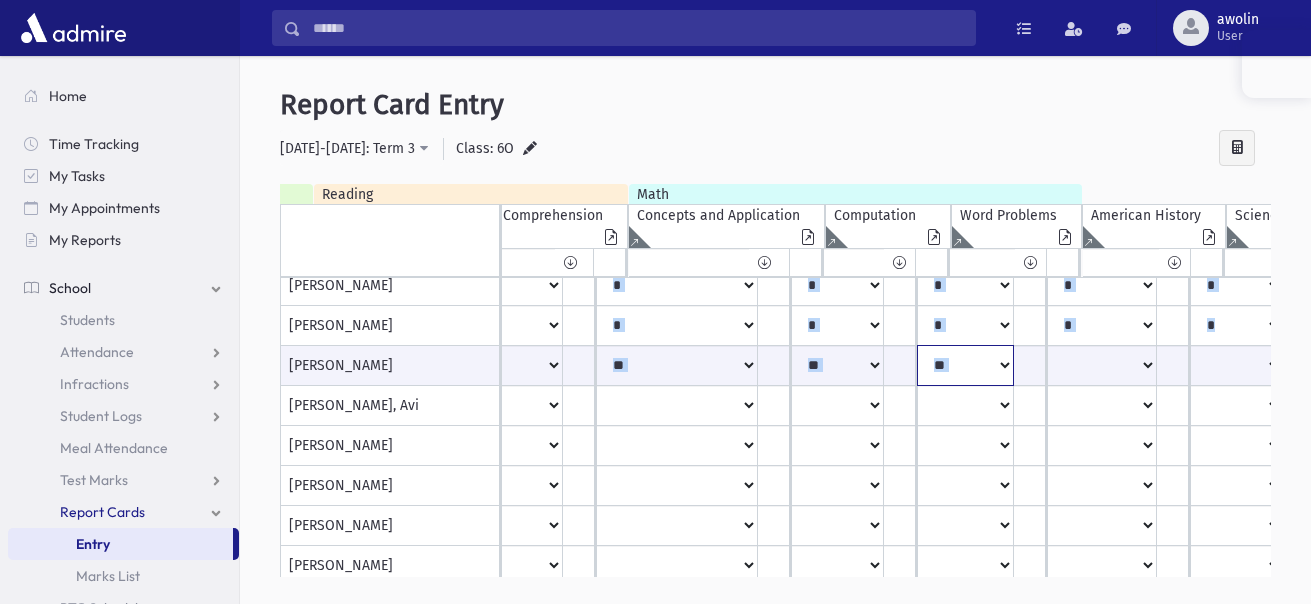 click on "**
*
**
**
*
**
**
*
**
*
***" at bounding box center (-2405, 365) 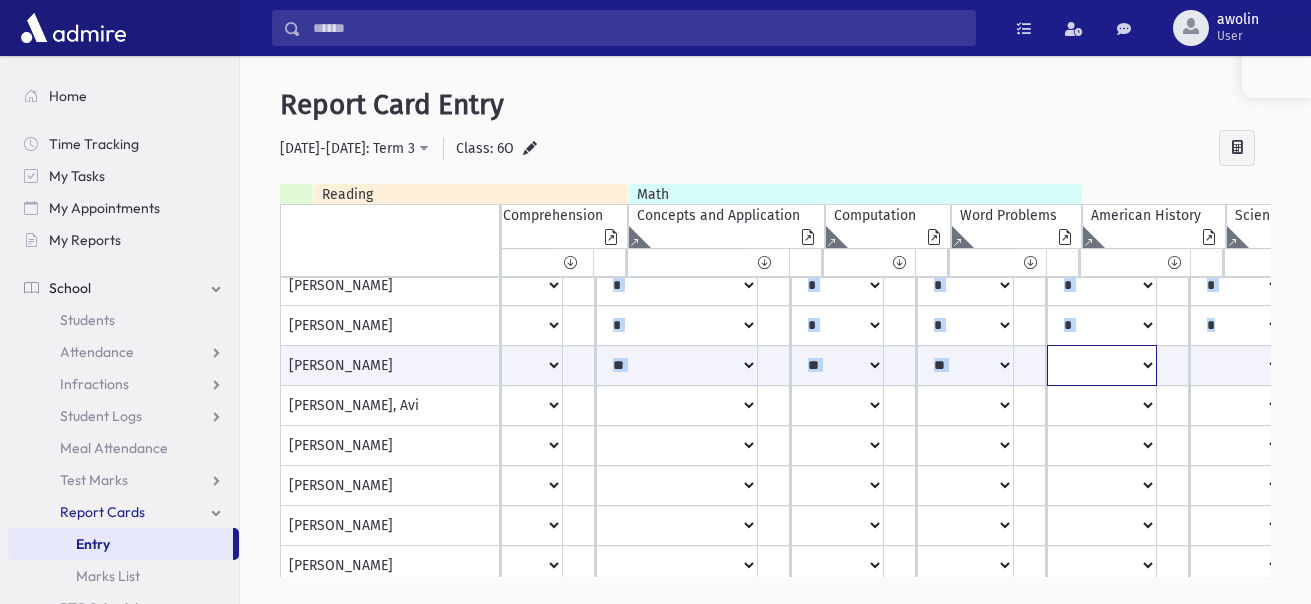 click on "**
*
**
**
*
**
**
*
**
*
***" at bounding box center [-2405, 365] 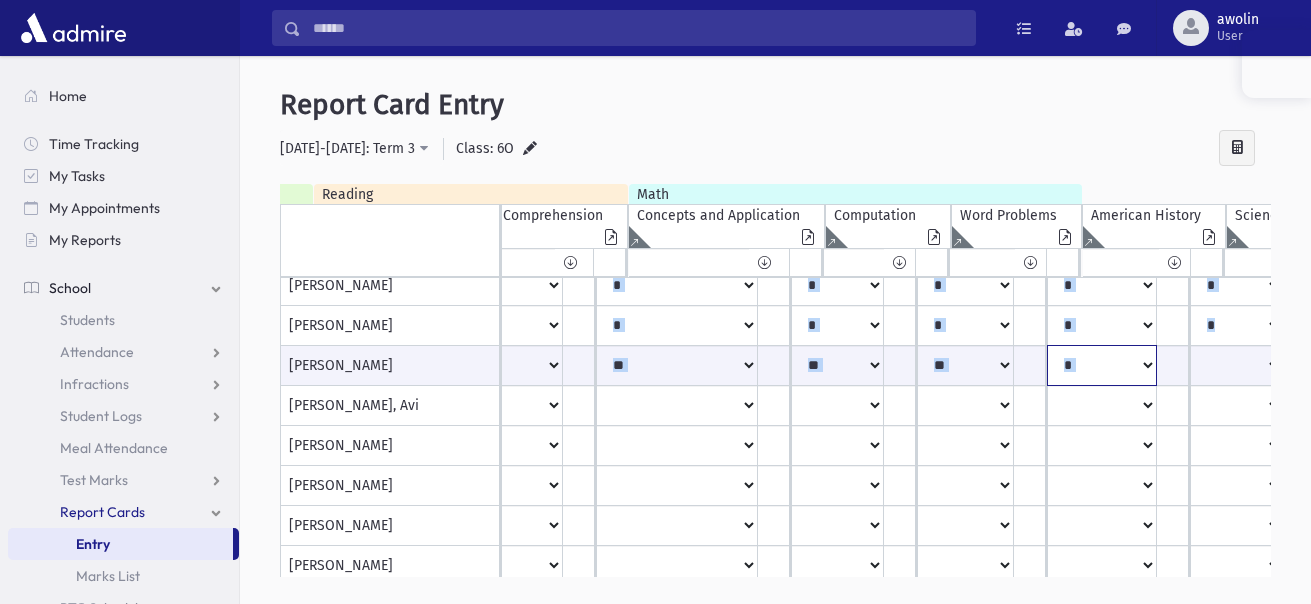 click on "**
*
**
**
*
**
**
*
**
*
***" at bounding box center [-2405, 365] 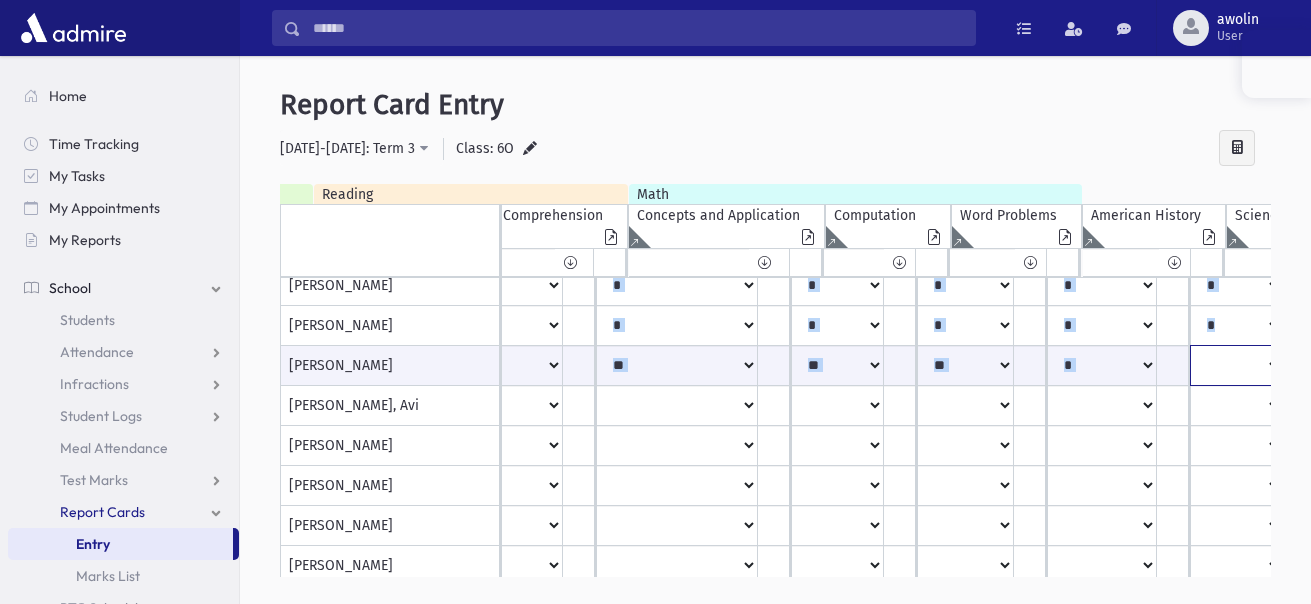 click on "**
*
**
**
*
**
**
*
**
*
***" at bounding box center (-2405, 365) 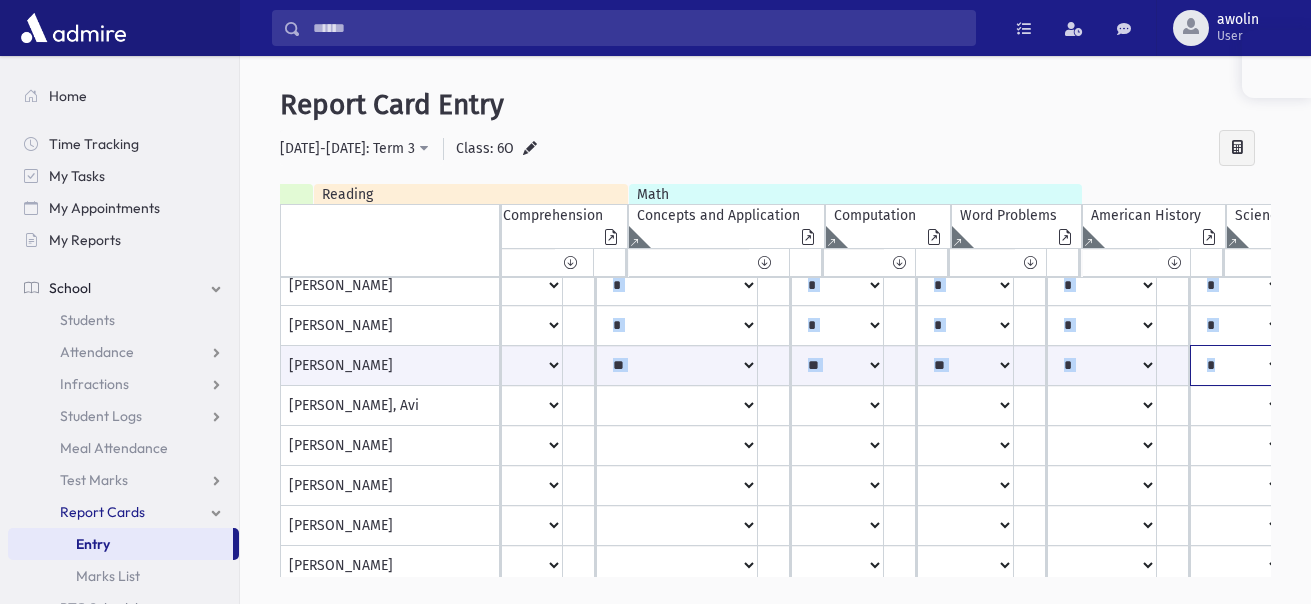 click on "**
*
**
**
*
**
**
*
**
*
***" at bounding box center (-2405, 365) 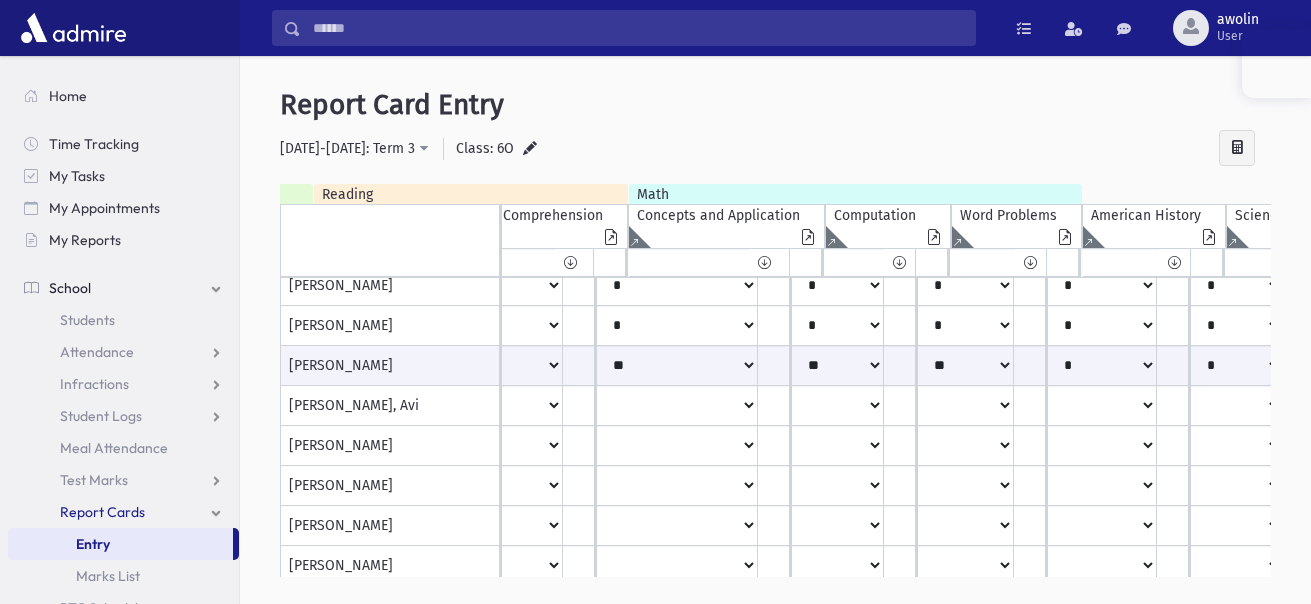 click on "**********" at bounding box center (775, 149) 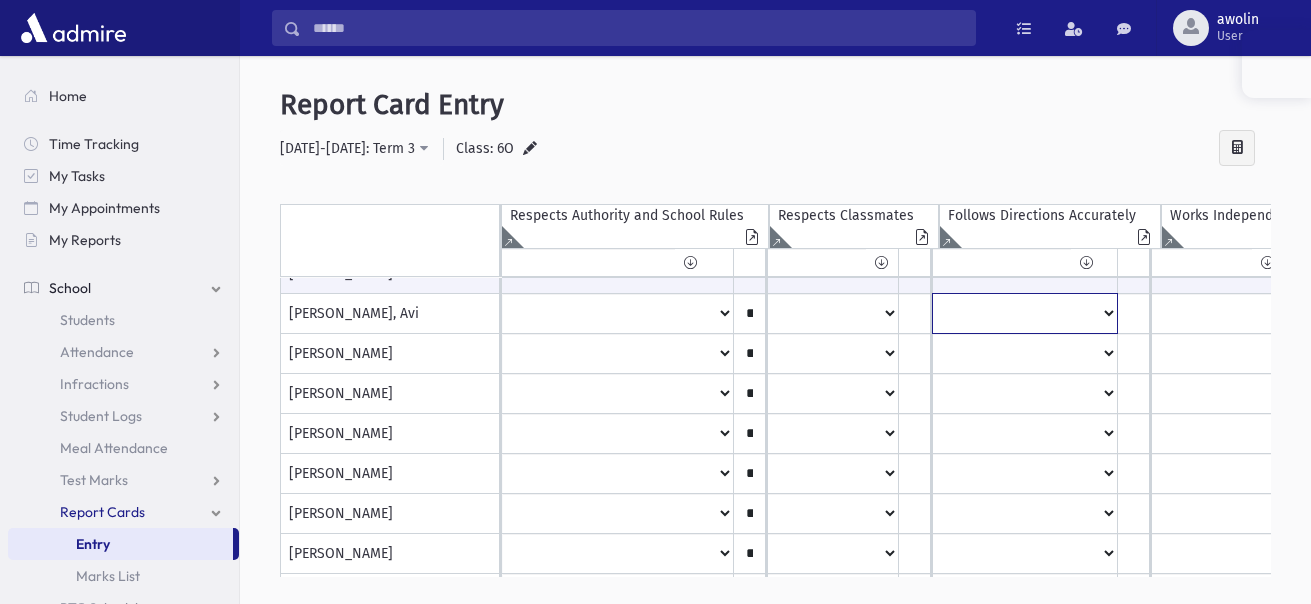 click on "*
***
**
***
**
*
**
*
**
**" at bounding box center (618, -446) 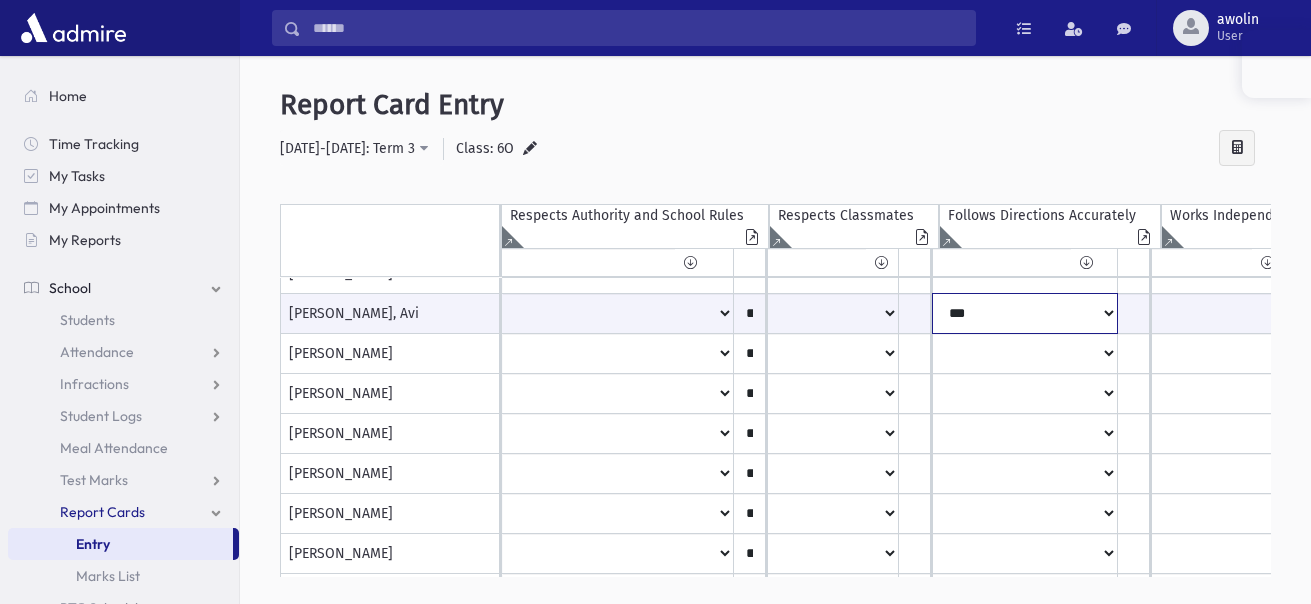 click on "*
***
**
***
**
*
**
*
**
**" at bounding box center (618, 313) 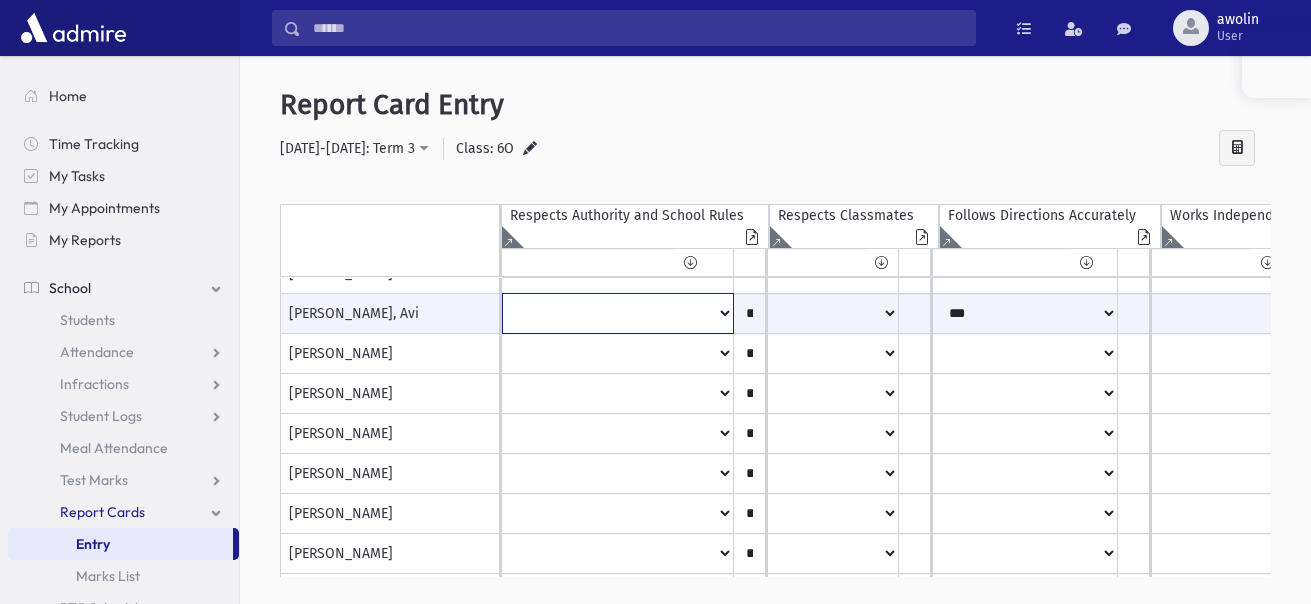 click on "*
***
**
***
**
*
**
*
**
**" at bounding box center (618, 313) 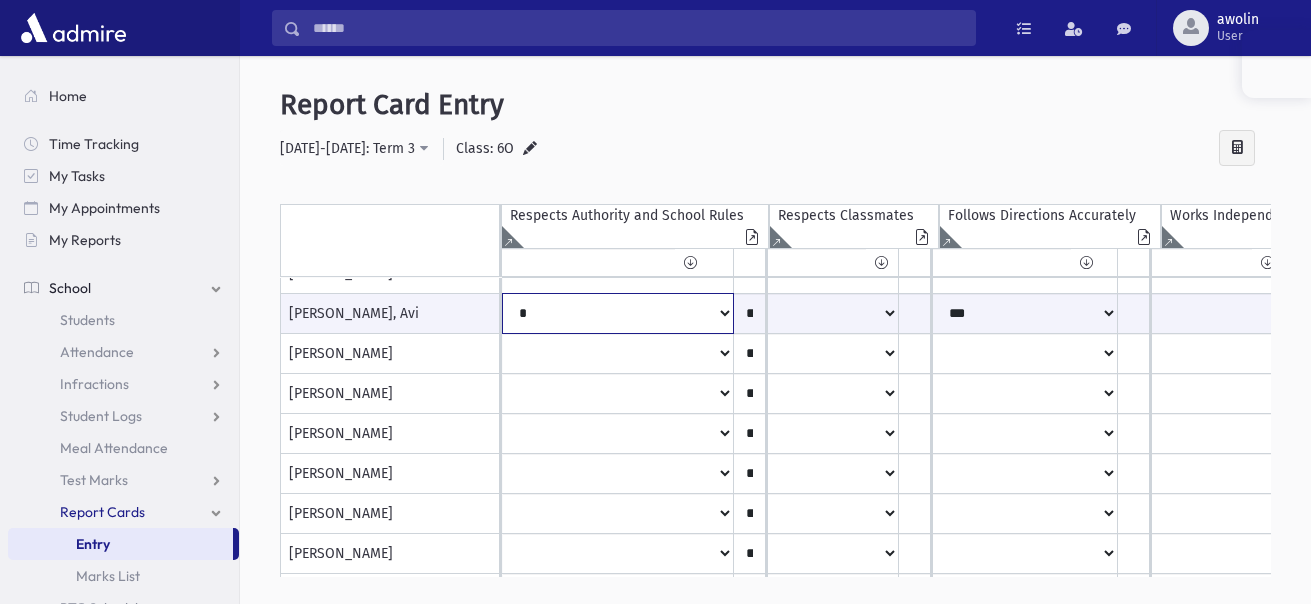 click on "*
***
**
***
**
*
**
*
**
**" at bounding box center (618, 313) 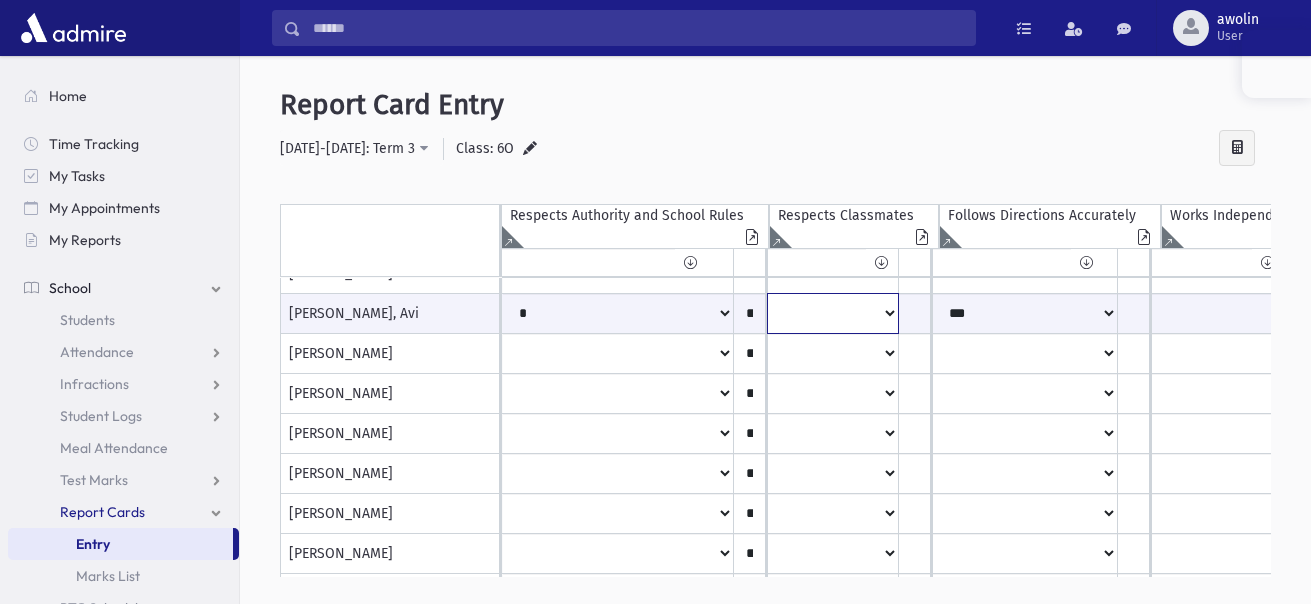 click on "*
***
**
***
**
*
**
*
**
**" at bounding box center [618, 313] 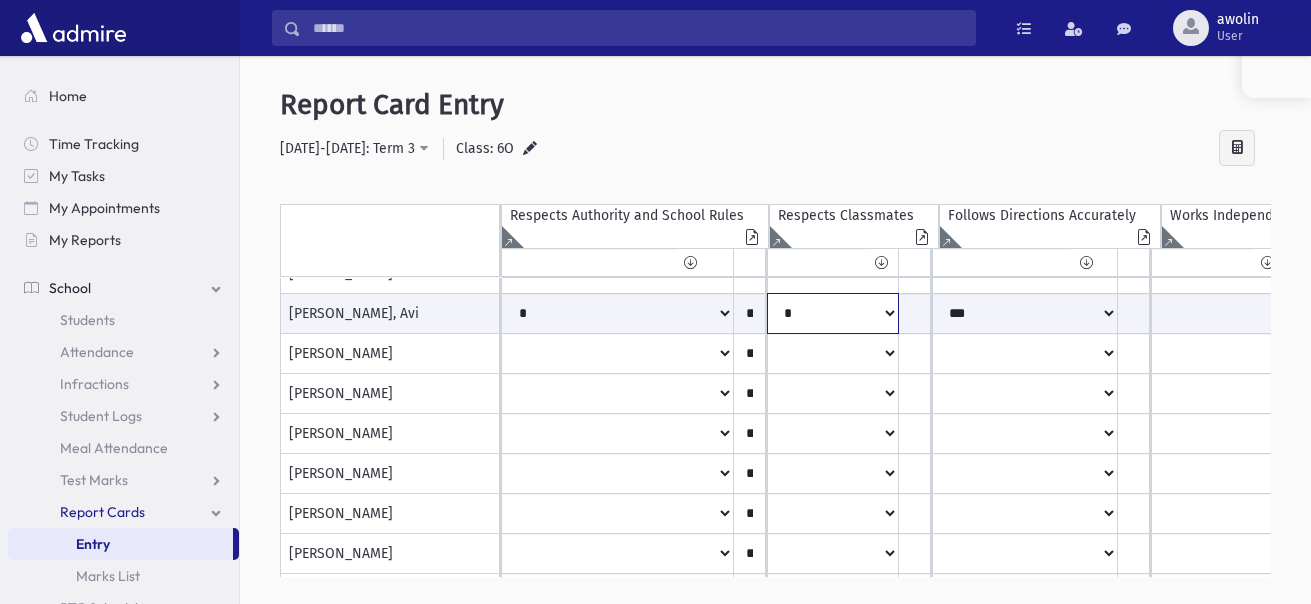 click on "*
***
**
***
**
*
**
*
**
**" at bounding box center (618, 313) 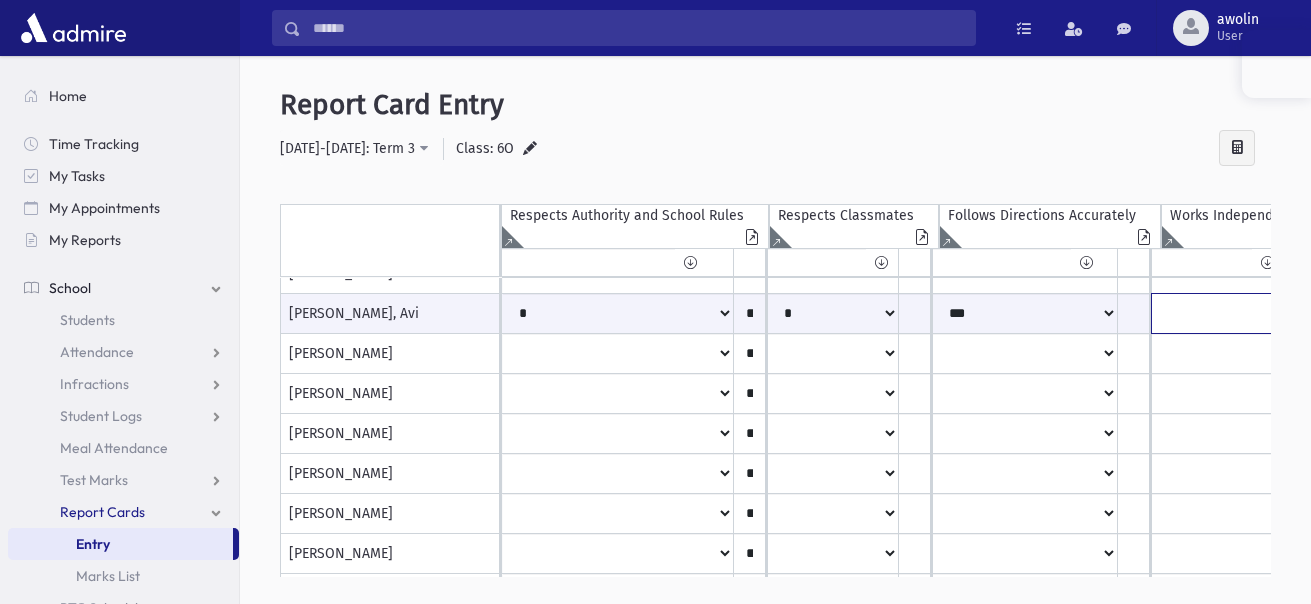 click on "*
***
**
***
**
*
**
*
**
**" at bounding box center (618, 313) 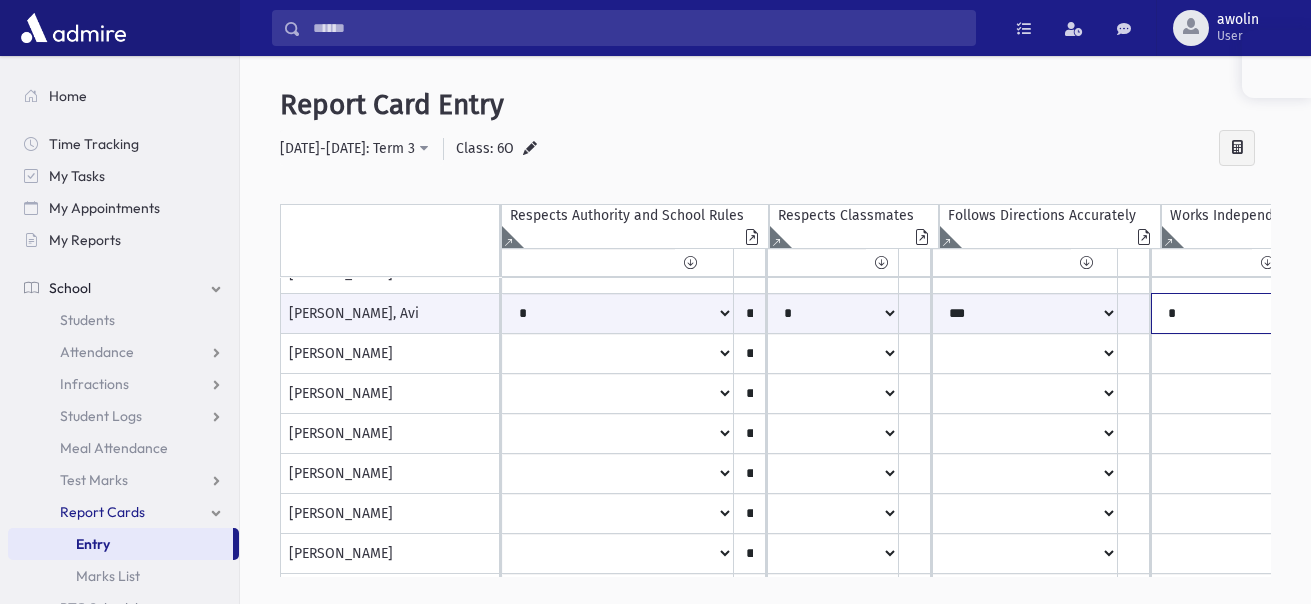 click on "*
***
**
***
**
*
**
*
**
**" at bounding box center [618, 313] 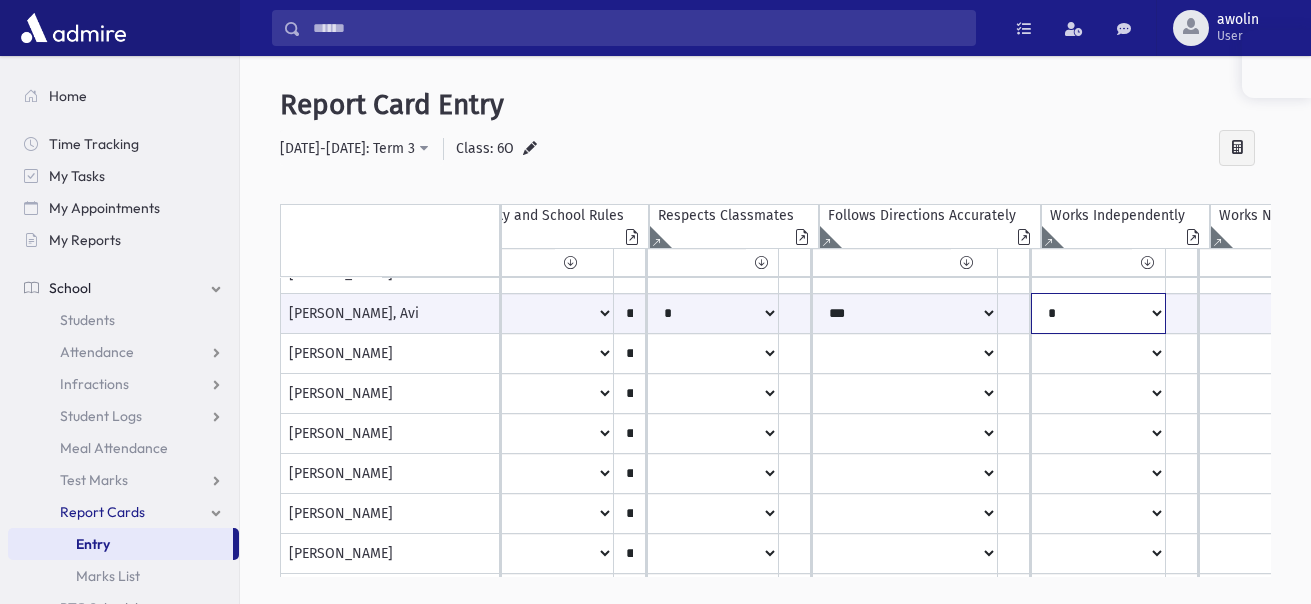 scroll, scrollTop: 744, scrollLeft: 178, axis: both 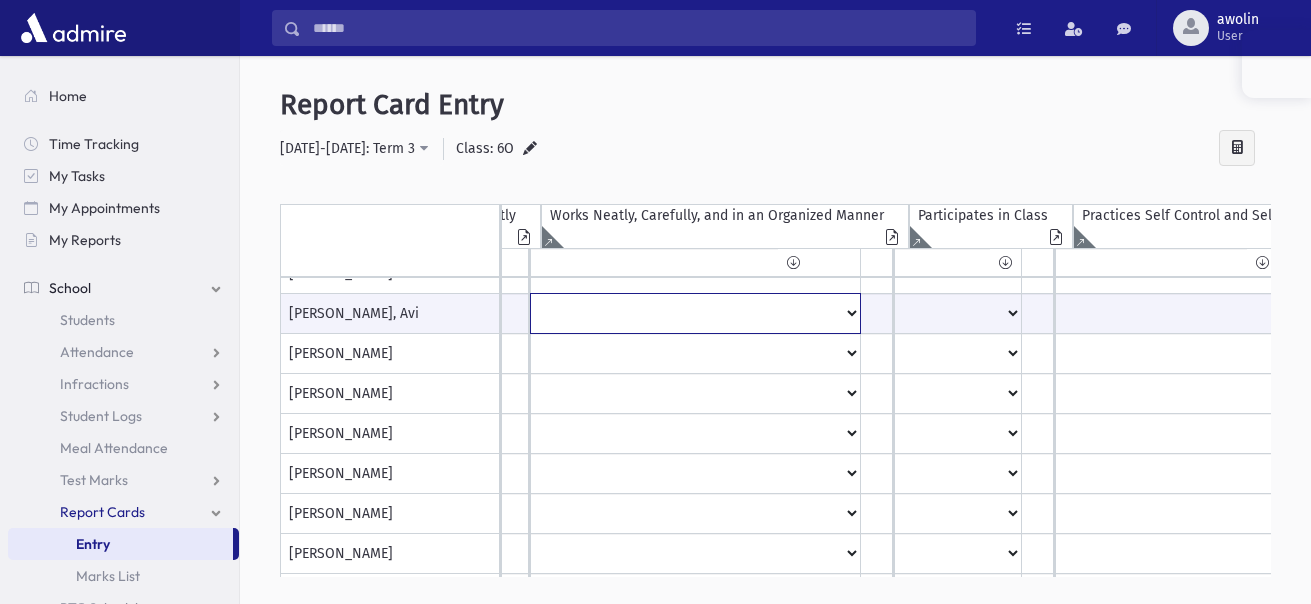 click on "*
***
**
***
**
*
**
*
**
**" at bounding box center [-171, 313] 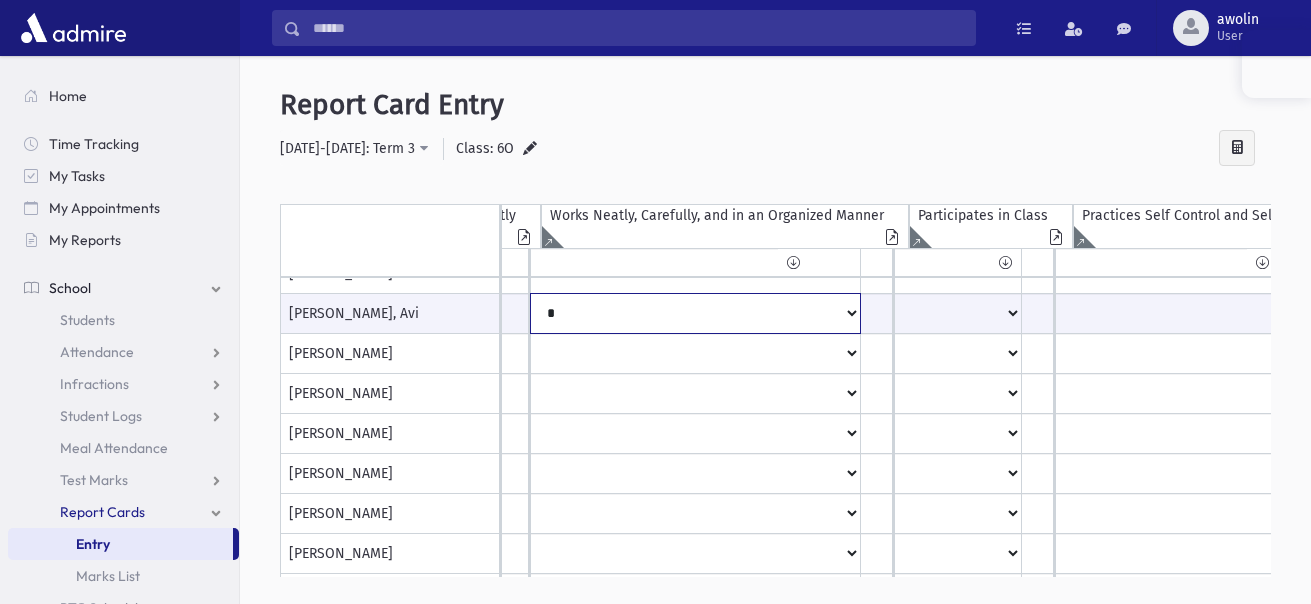 click on "*
***
**
***
**
*
**
*
**
**" at bounding box center [-171, 313] 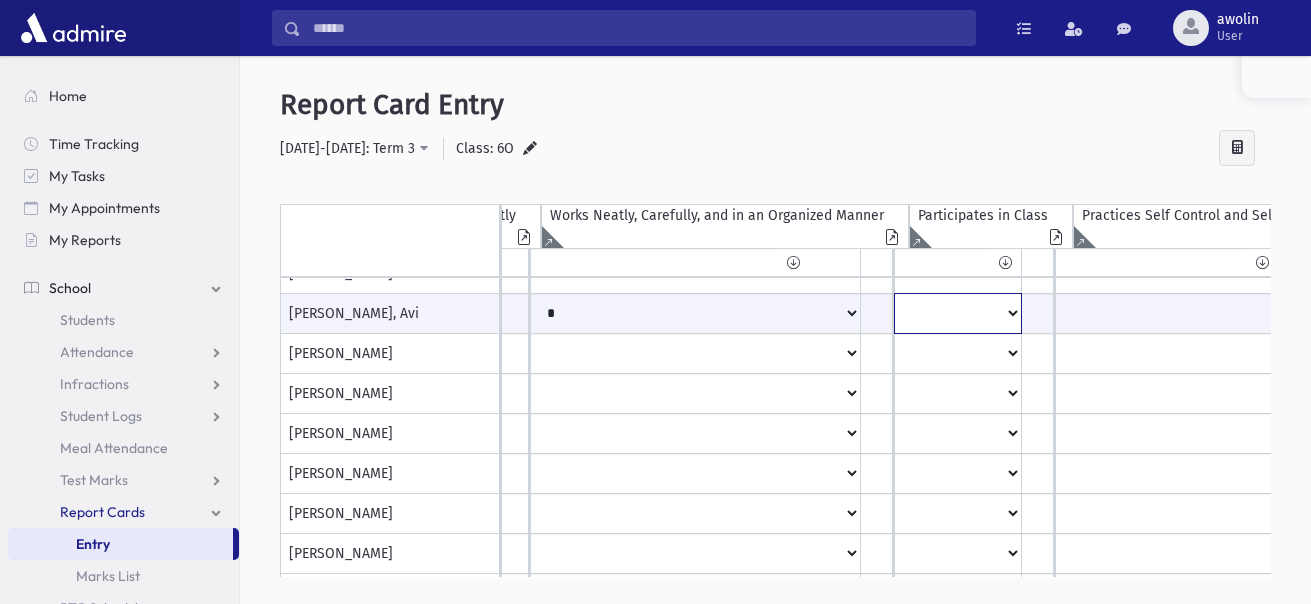 click on "*
***
**
***
**
*
**
*
**
**" at bounding box center [-171, 313] 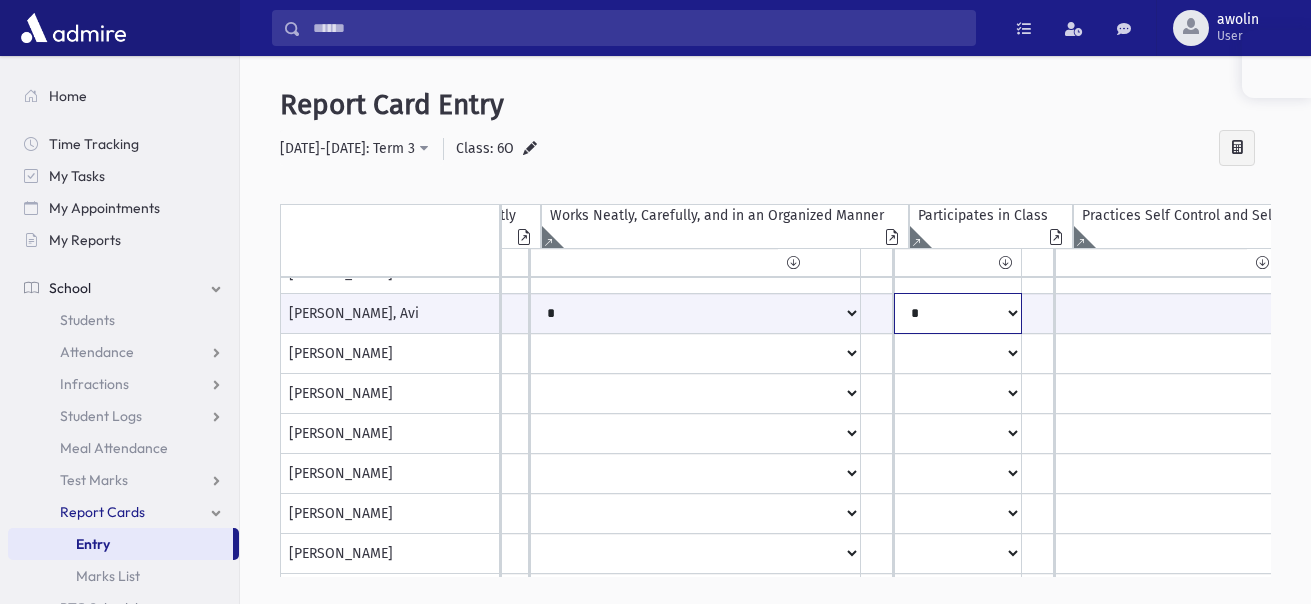 click on "*
***
**
***
**
*
**
*
**
**" at bounding box center (-171, 313) 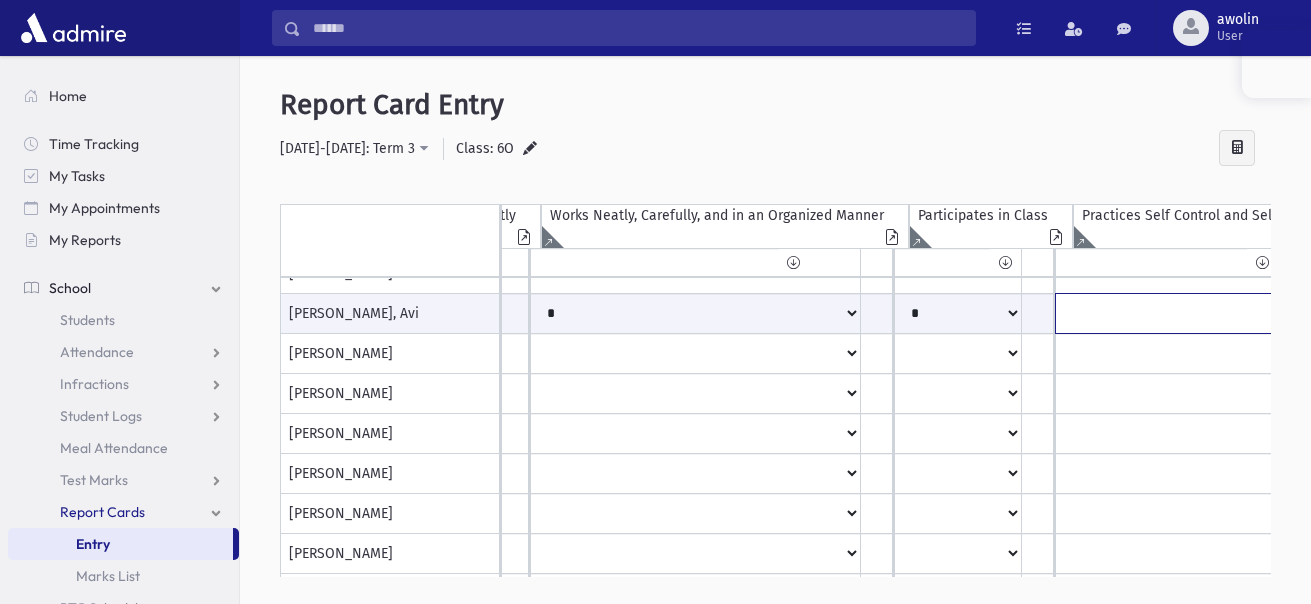 click on "*
***
**
***
**
*
**
*
**
**" at bounding box center [-171, 313] 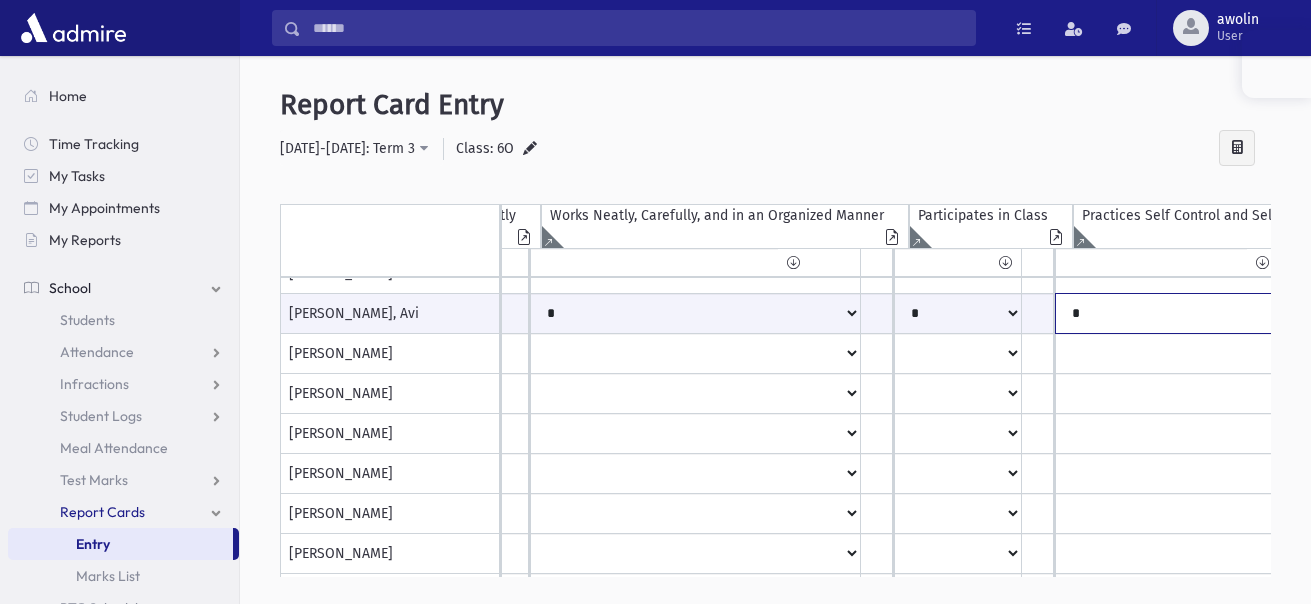 click on "*
***
**
***
**
*
**
*
**
**" at bounding box center (-171, 313) 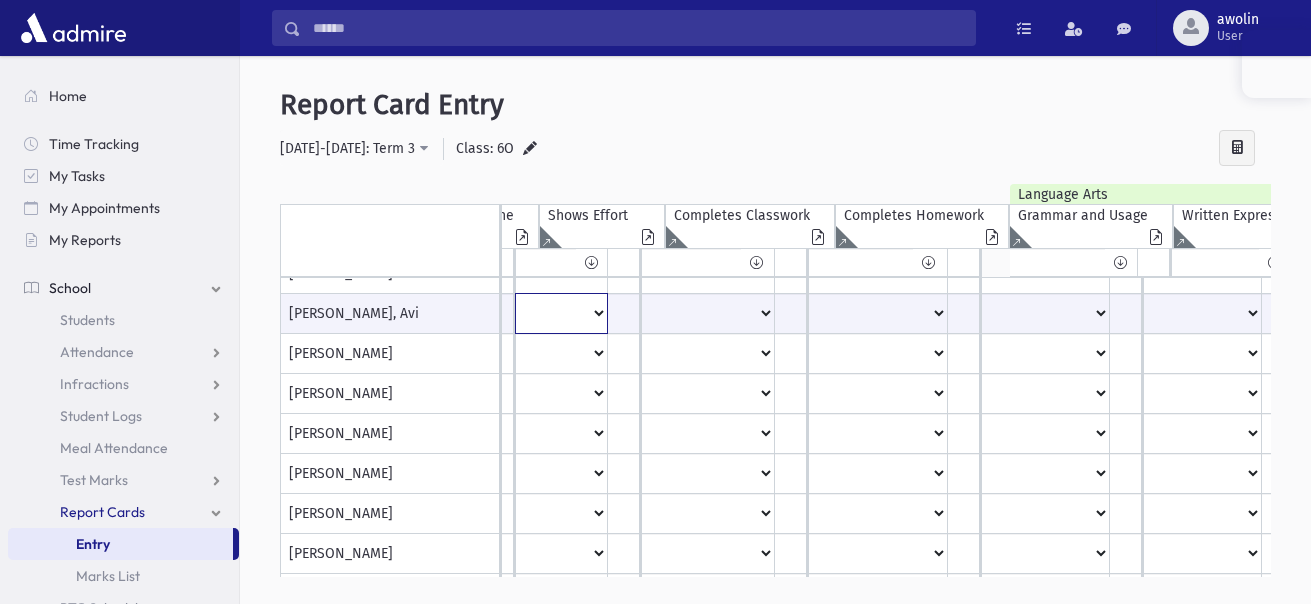 click on "*
***
**
***
**
*
**
*
**
**" at bounding box center [-1001, 313] 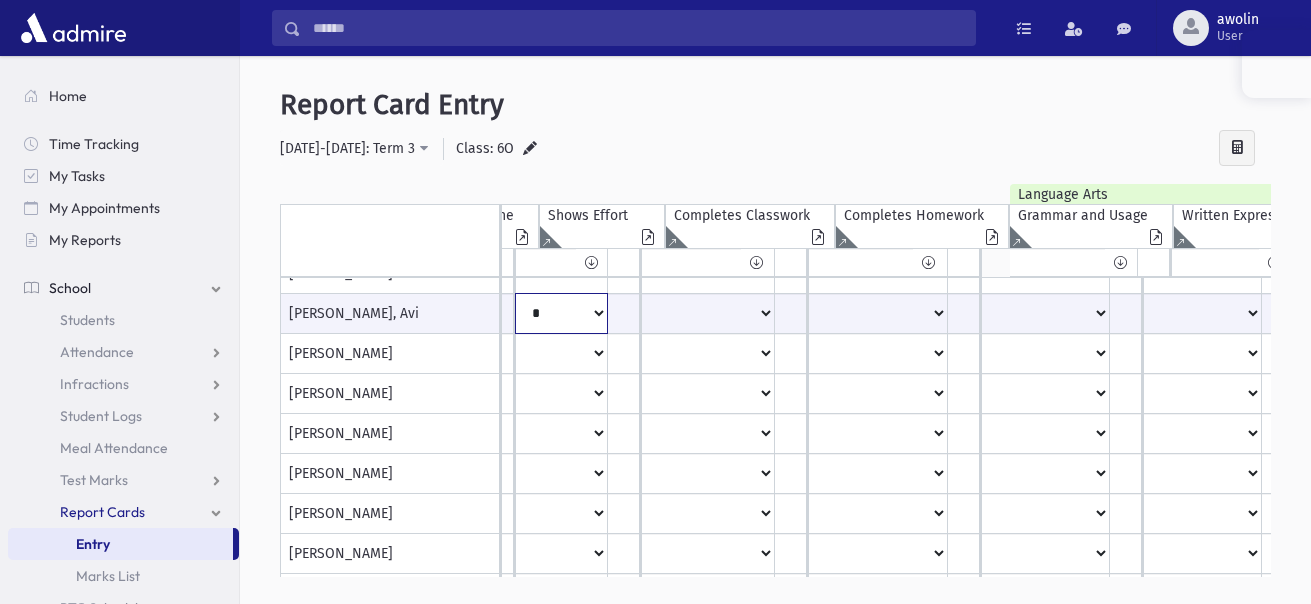 click on "*
***
**
***
**
*
**
*
**
**" at bounding box center [-1001, 313] 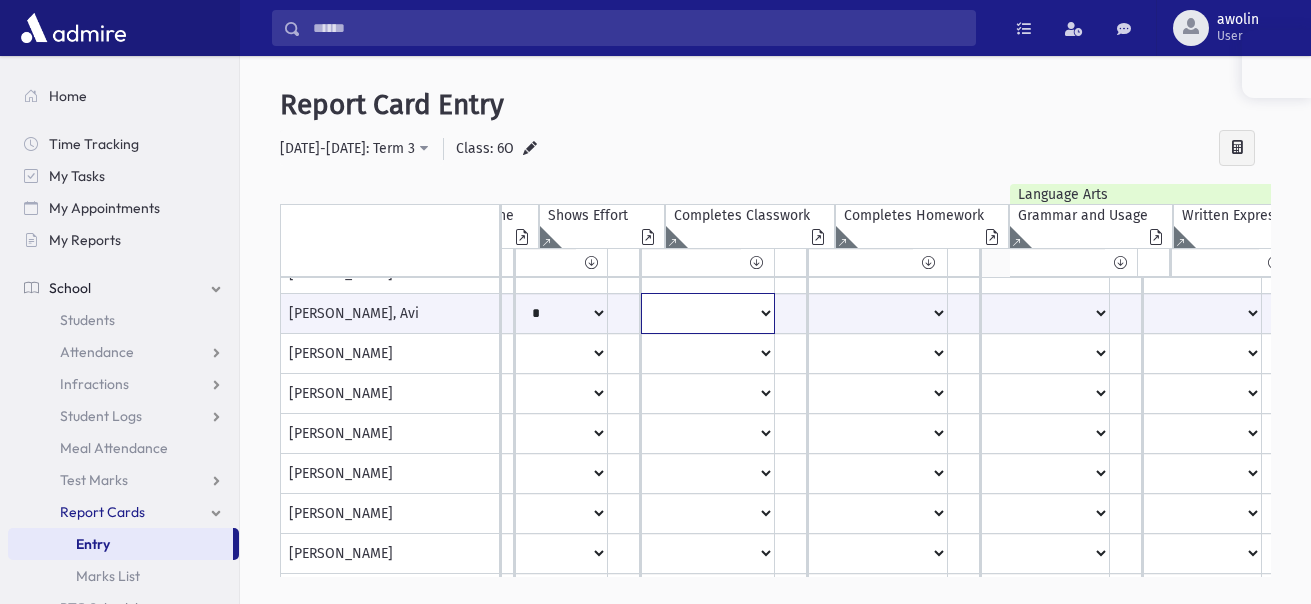 click on "*
***
**
***
**
*
**
*
**
**" at bounding box center [-1001, 313] 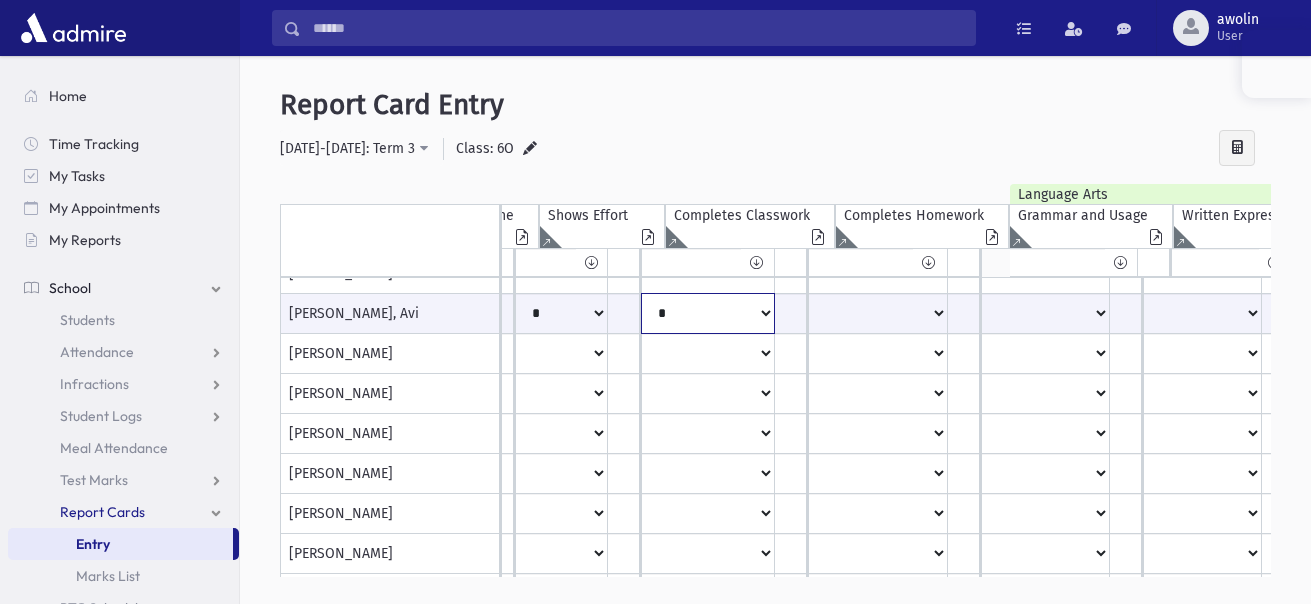 click on "*
***
**
***
**
*
**
*
**
**" at bounding box center (-1001, 313) 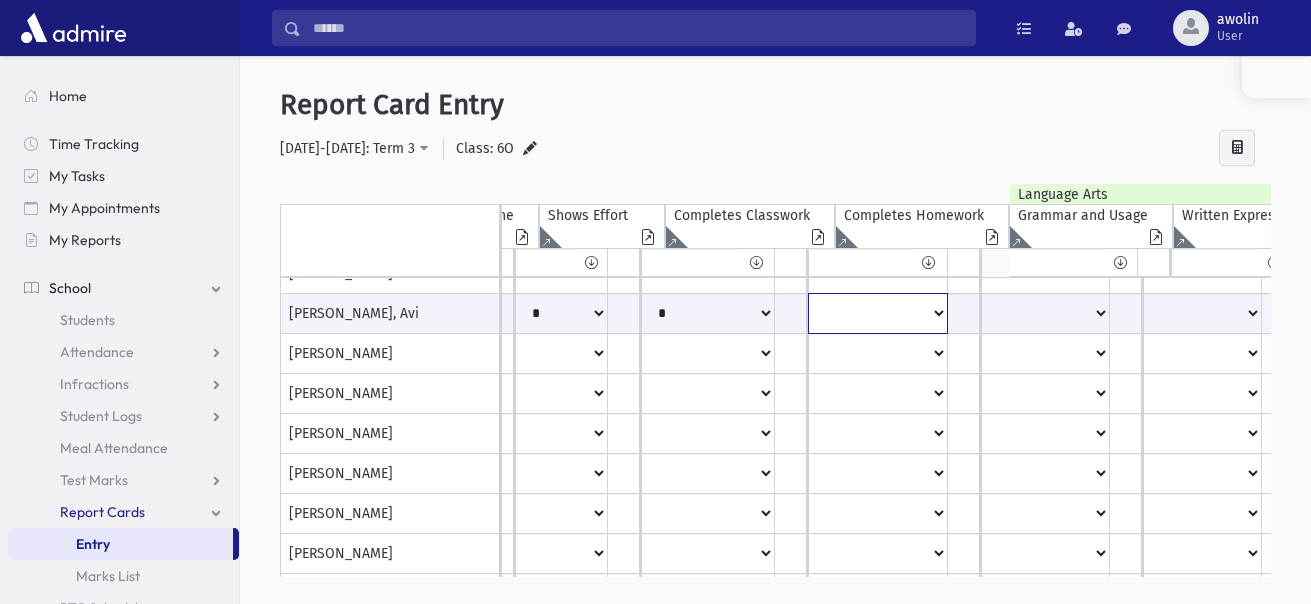 click on "*
***
**
***
**
*
**
*
**
**" at bounding box center [-1001, 313] 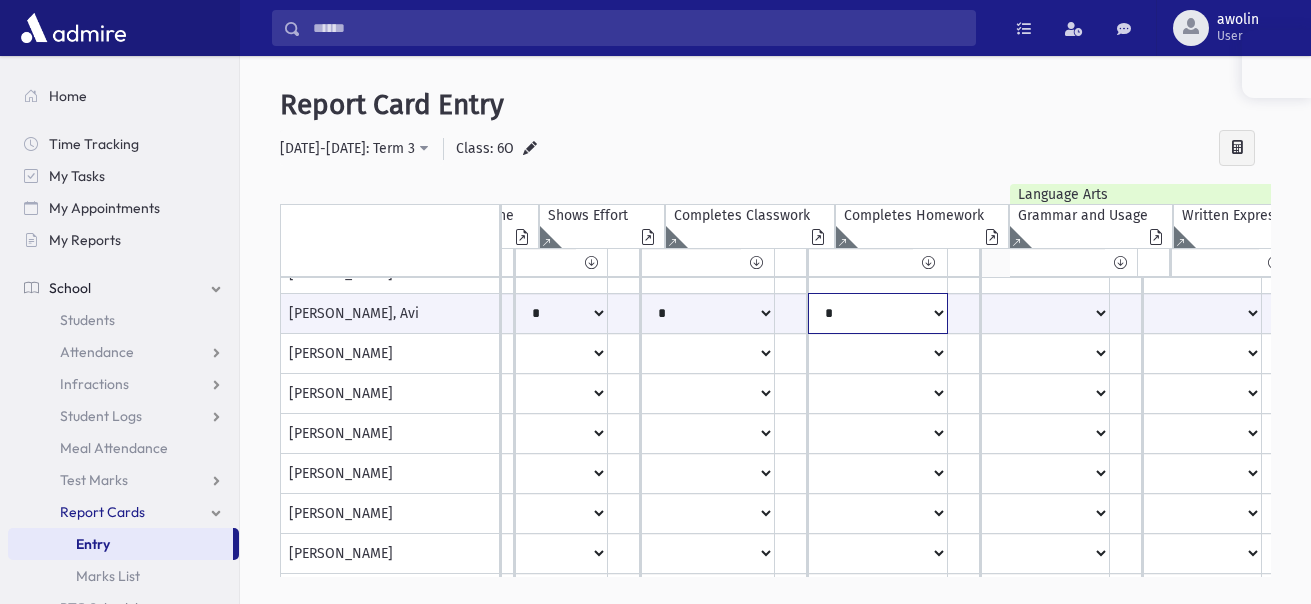 click on "*
***
**
***
**
*
**
*
**
**" at bounding box center (-1001, 313) 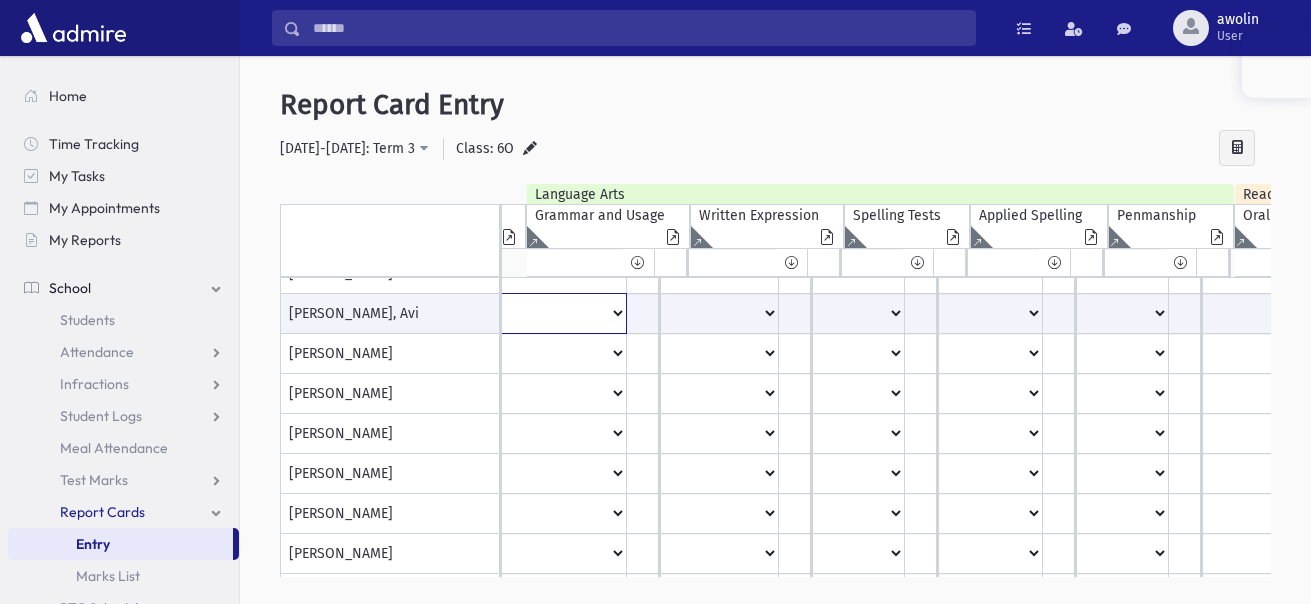 click on "**
*
**
**
*
**
**
*
**
*
***" at bounding box center (-1484, 313) 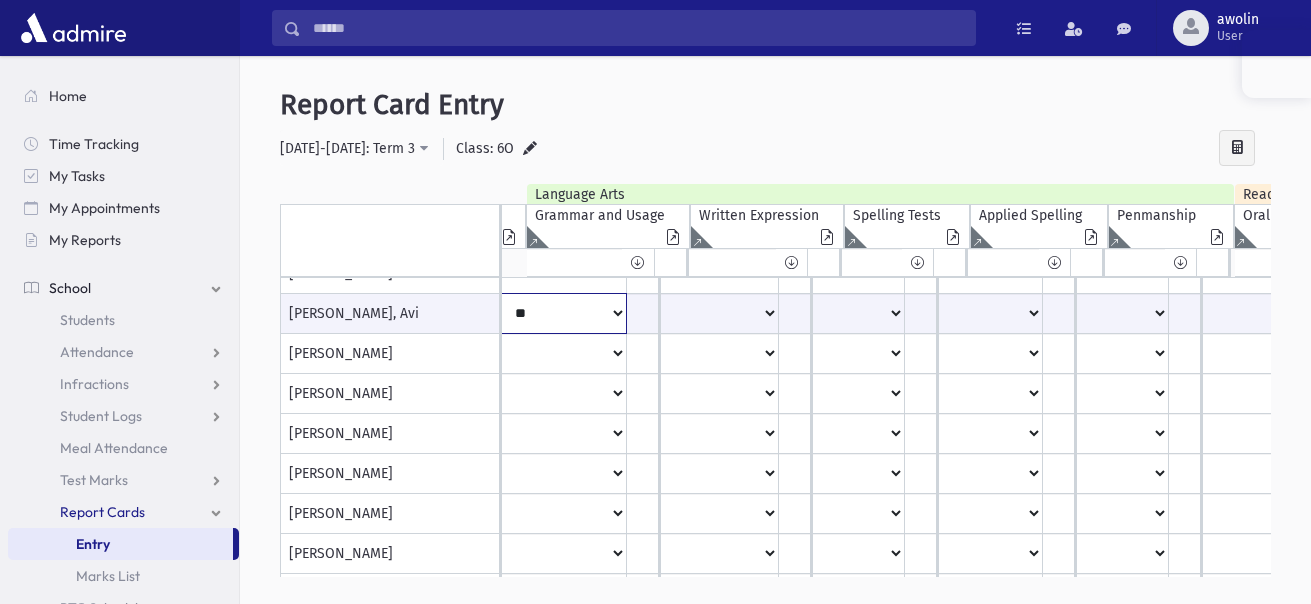 click on "**
*
**
**
*
**
**
*
**
*
***" at bounding box center (-1484, 313) 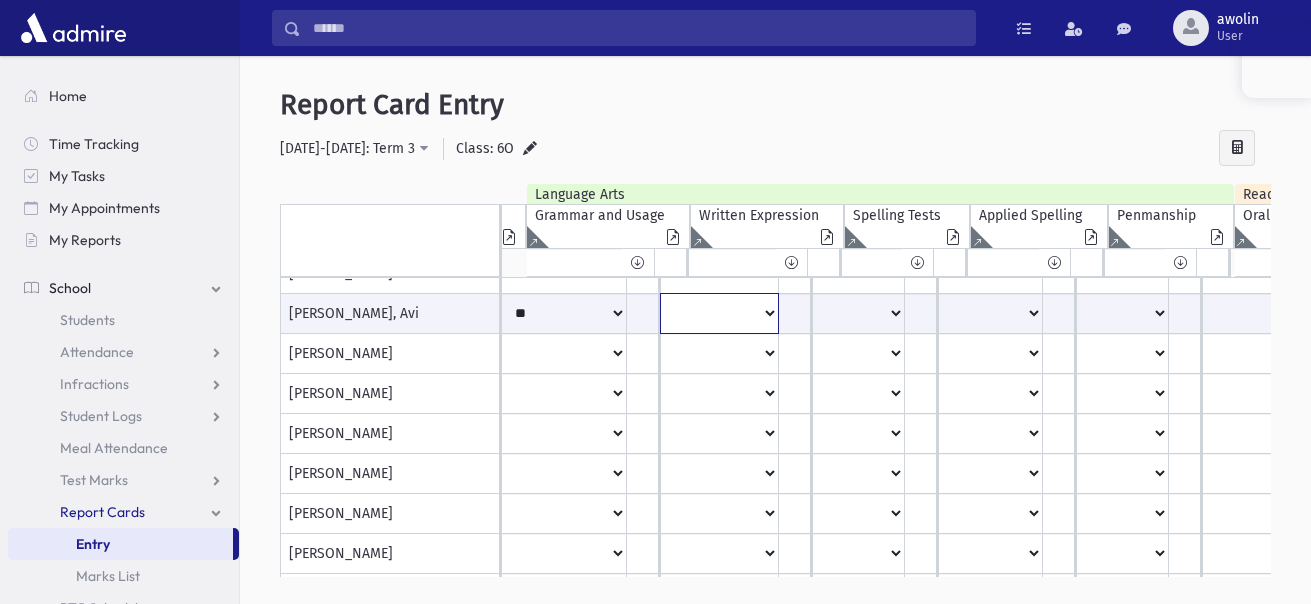 click on "**
*
**
**
*
**
**
*
**
*
***" at bounding box center [-1484, 313] 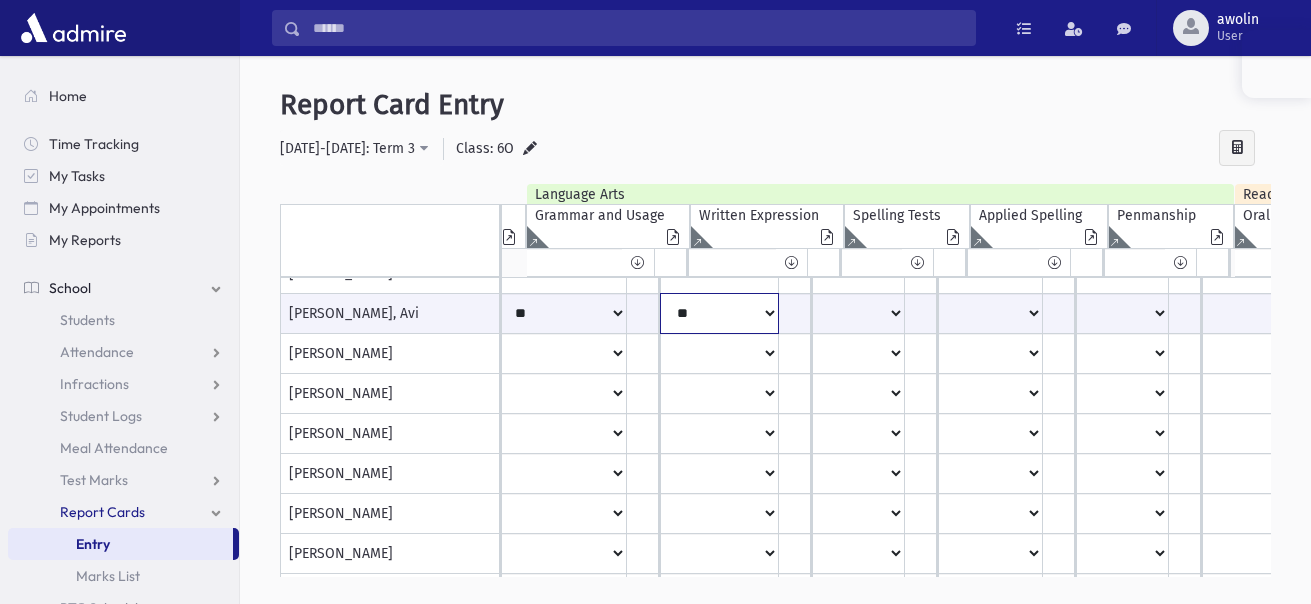 click on "**
*
**
**
*
**
**
*
**
*
***" at bounding box center (-1484, 313) 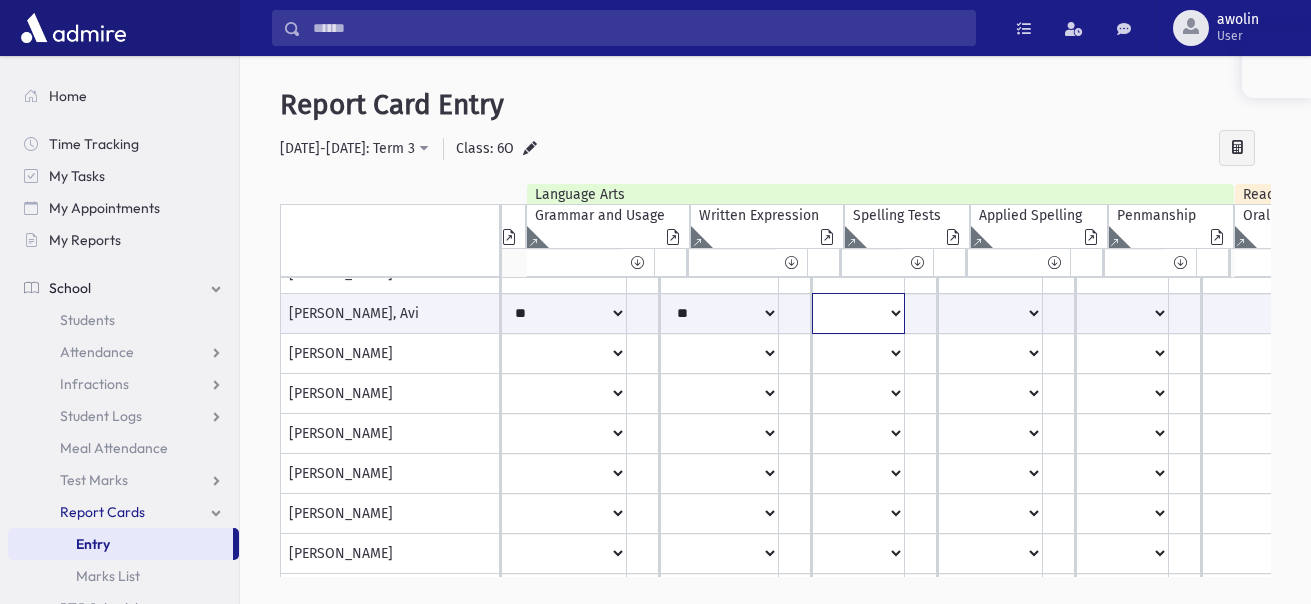 click on "**
*
**
**
*
**
**
*
**
*
***" at bounding box center [-1484, 313] 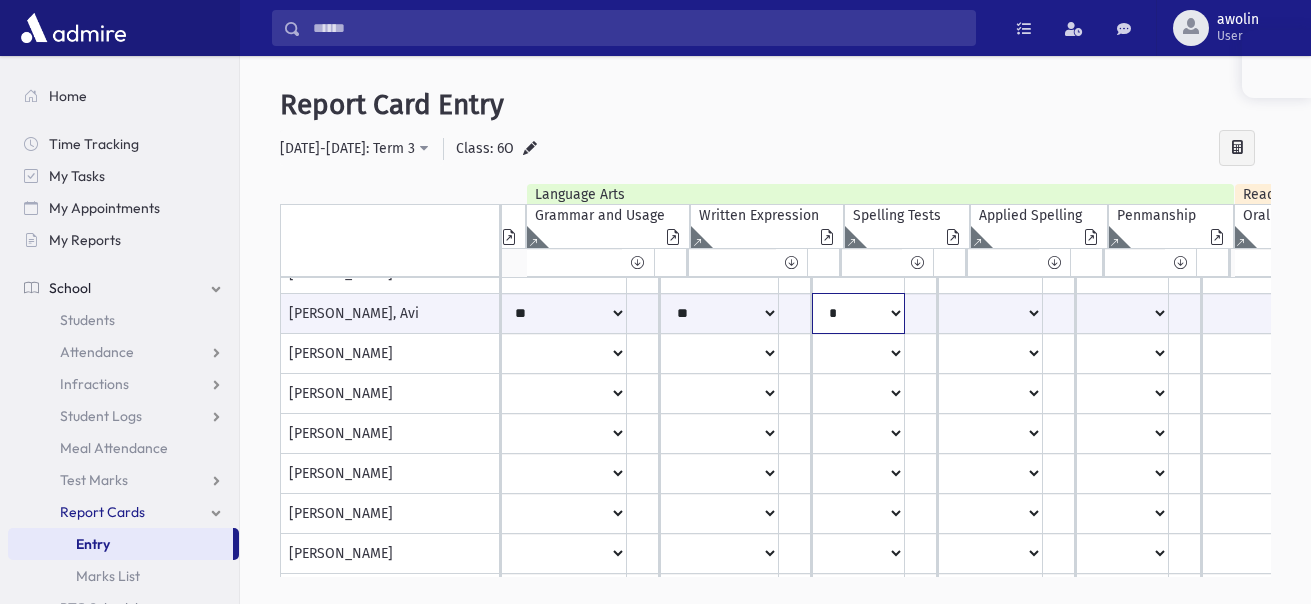 click on "**
*
**
**
*
**
**
*
**
*
***" at bounding box center (-1484, 313) 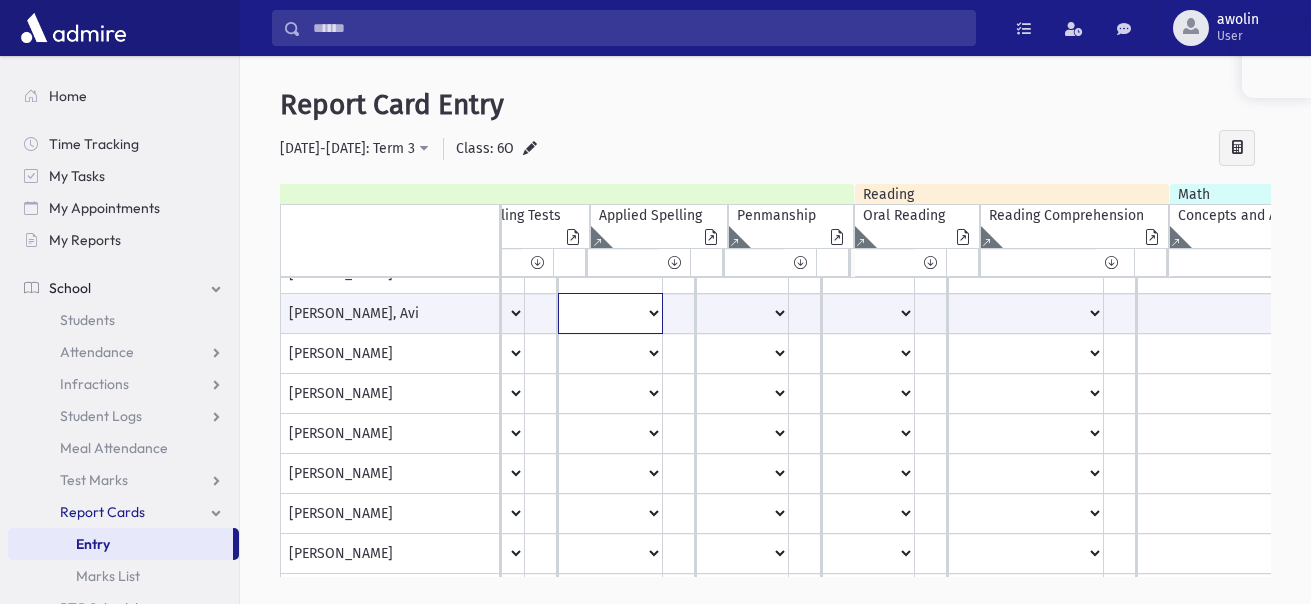 click on "**
*
**
**
*
**
**
*
**
*
***" at bounding box center [-1864, 313] 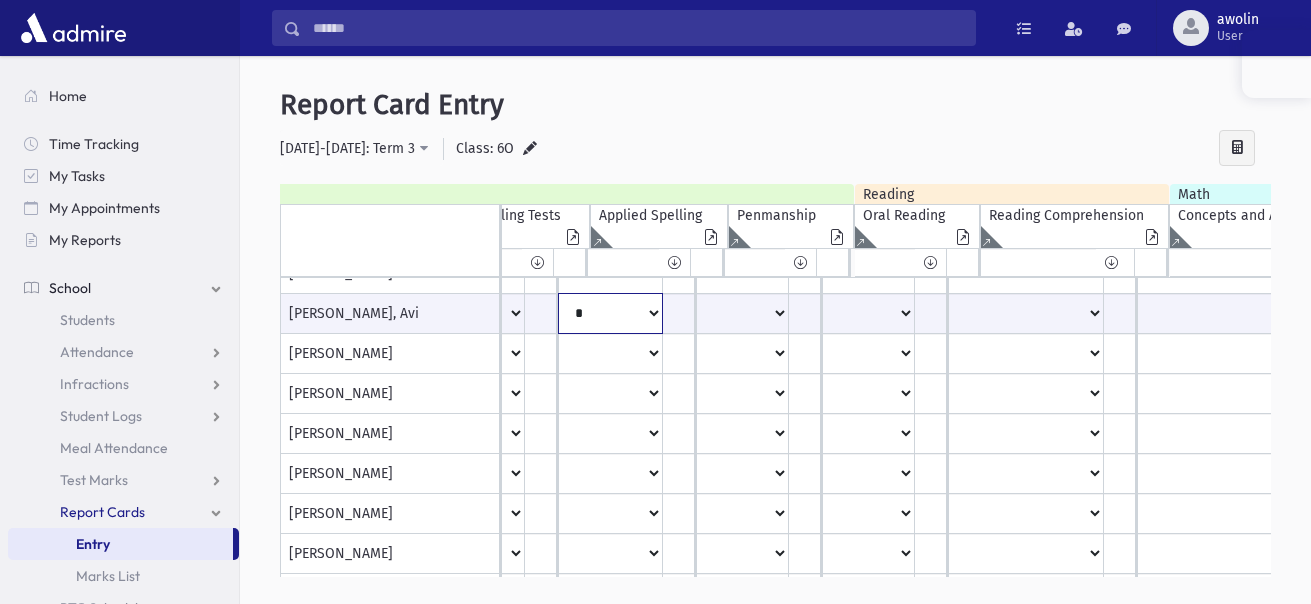 click on "**
*
**
**
*
**
**
*
**
*
***" at bounding box center (-1864, 313) 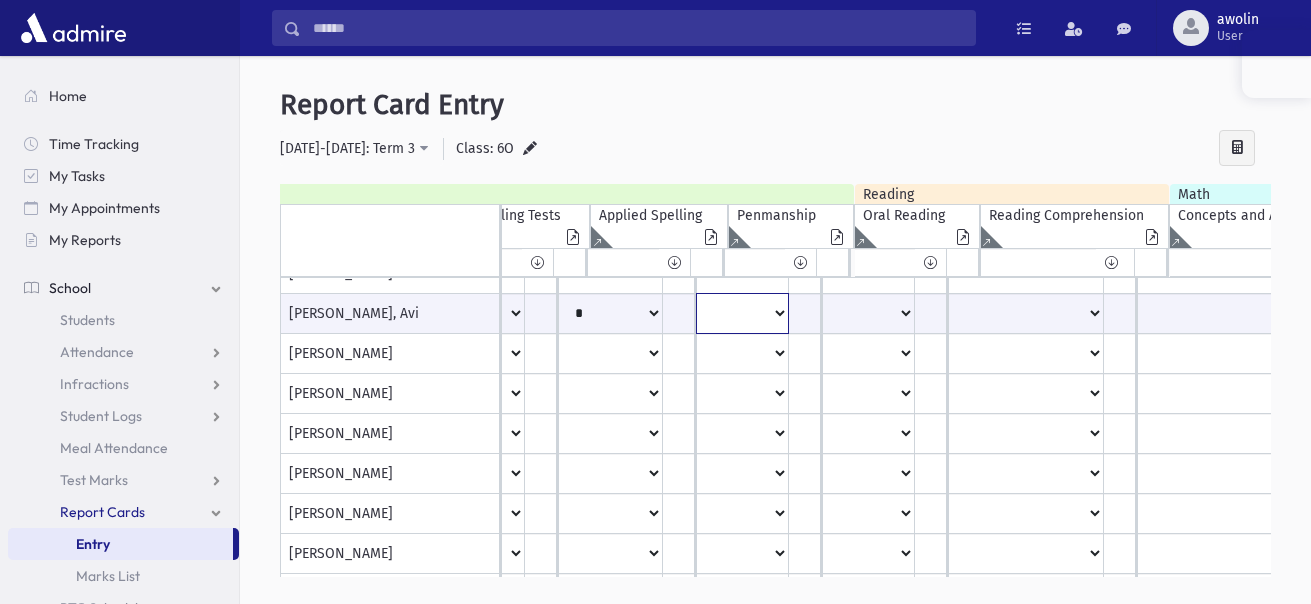 click on "**
*
**
**
*
**
**
*
**
*
***" at bounding box center [-1864, 313] 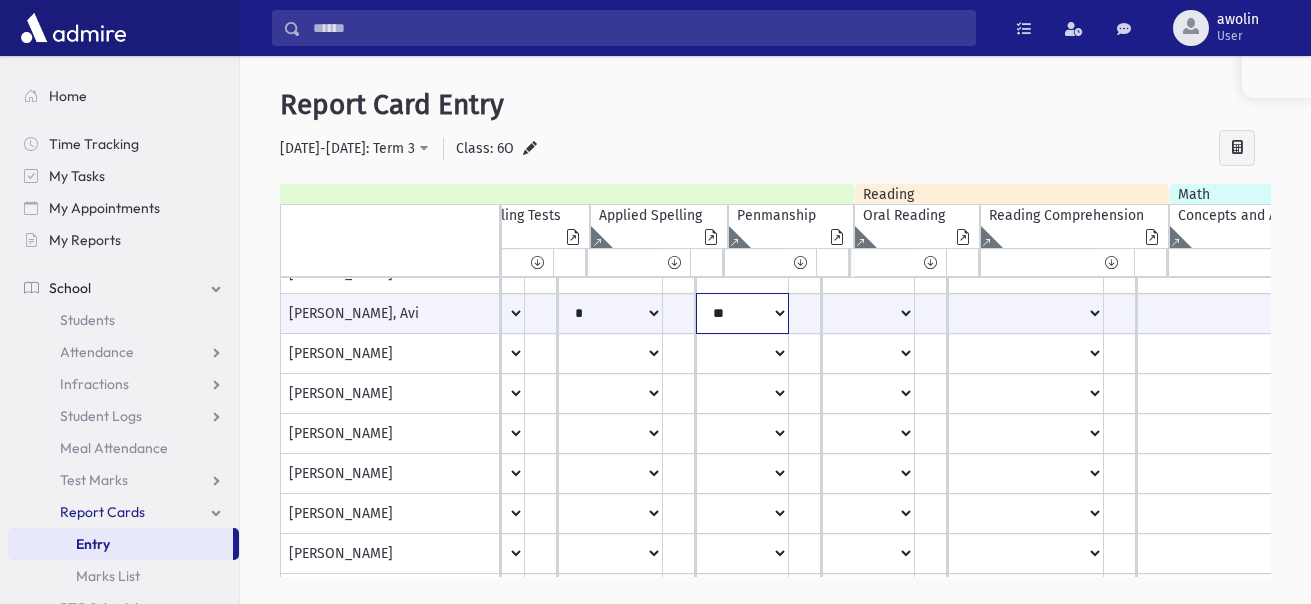 click on "**
*
**
**
*
**
**
*
**
*
***" at bounding box center (-1864, 313) 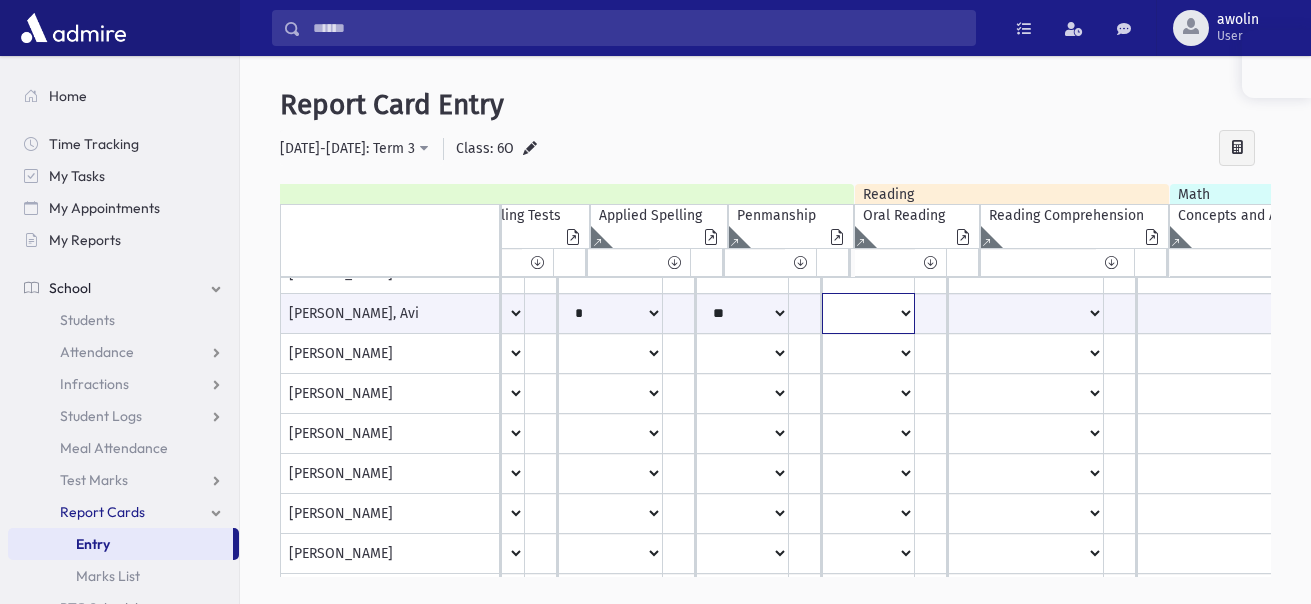 click on "**
*
**
**
*
**
**
***" at bounding box center [-1864, 313] 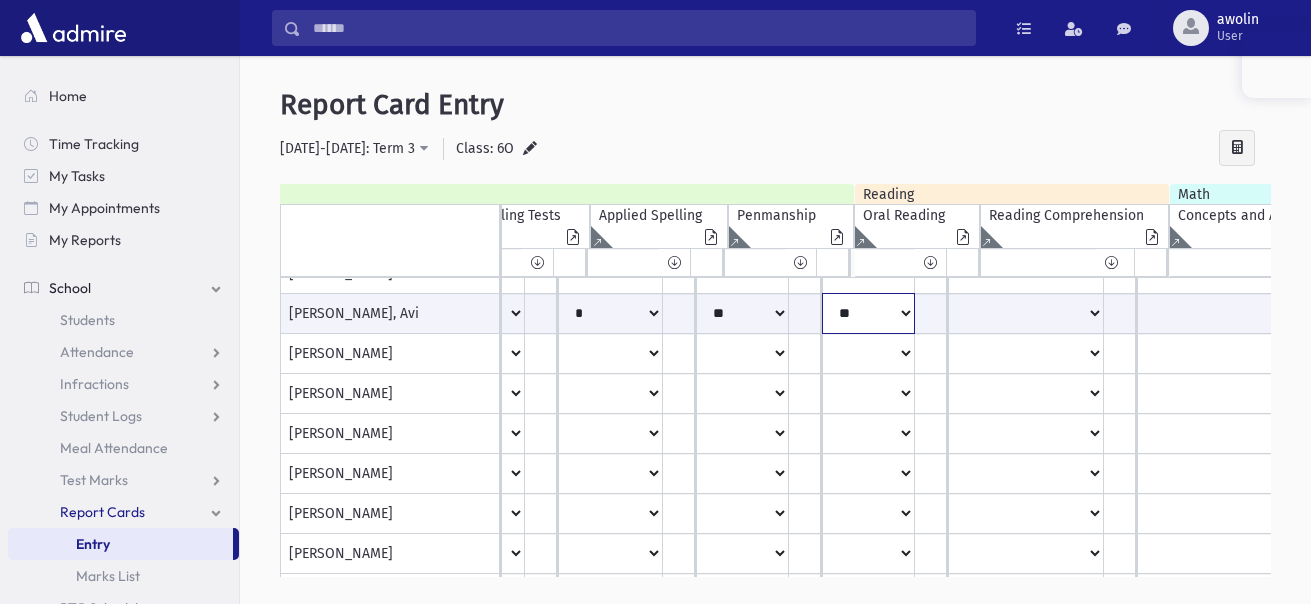 click on "**
*
**
**
*
**
**
***" at bounding box center (-1864, 313) 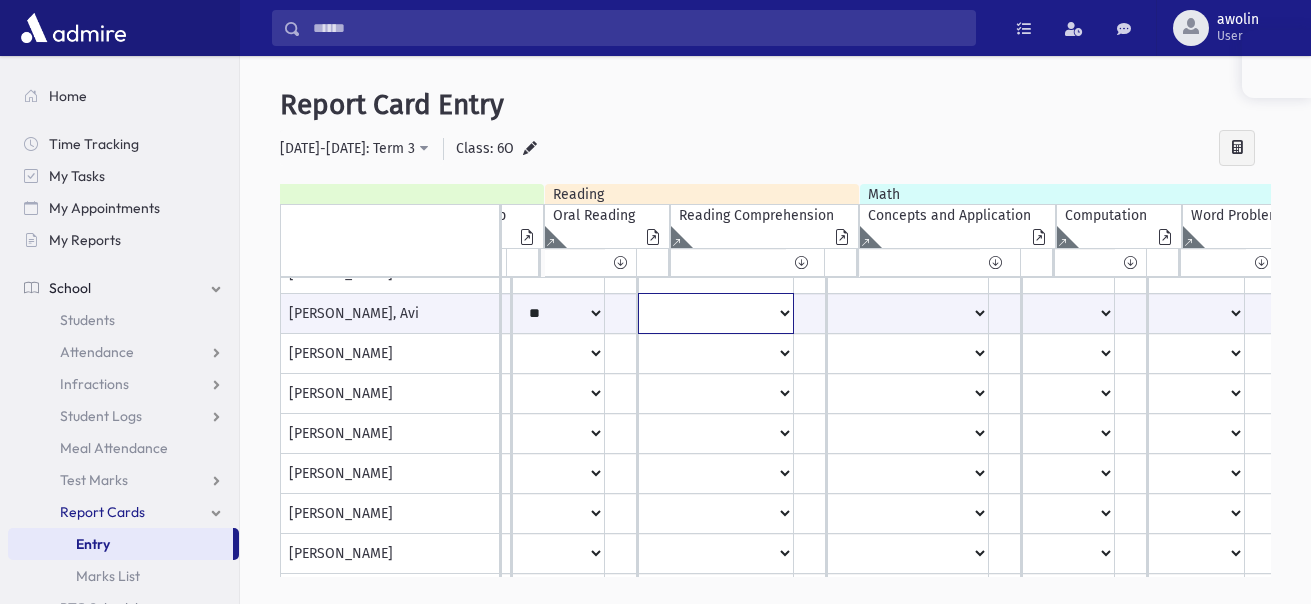 click on "**
*
**
**
*
**
**
***" at bounding box center (-2174, 313) 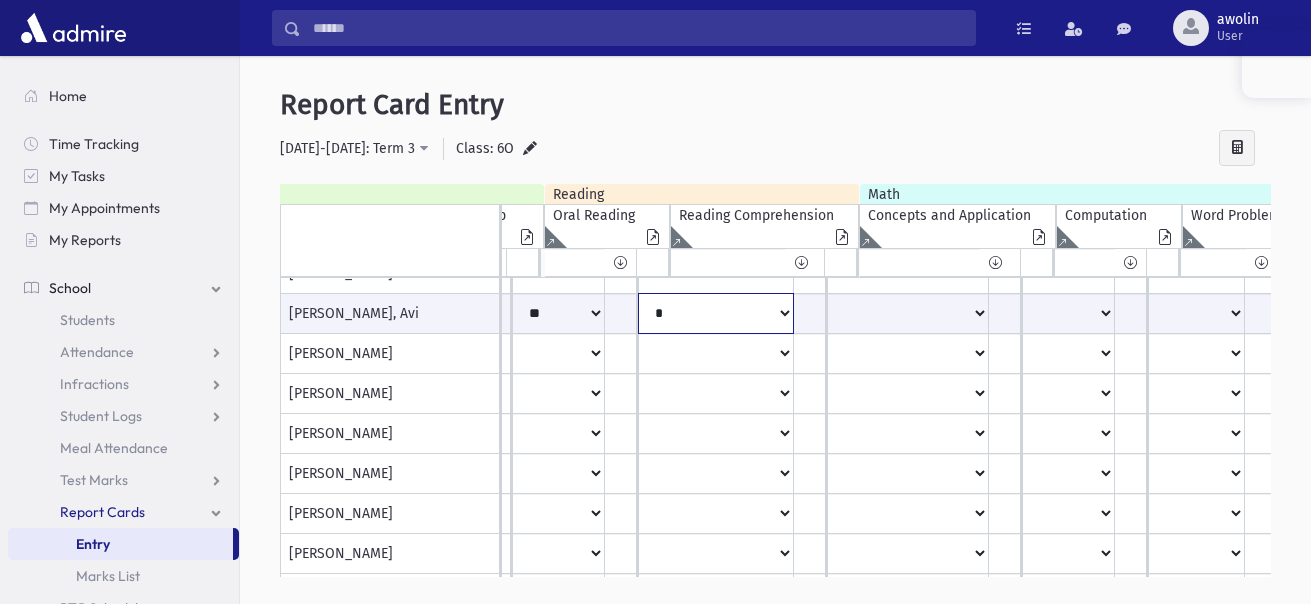 click on "**
*
**
**
*
**
**
***" at bounding box center [-2174, 313] 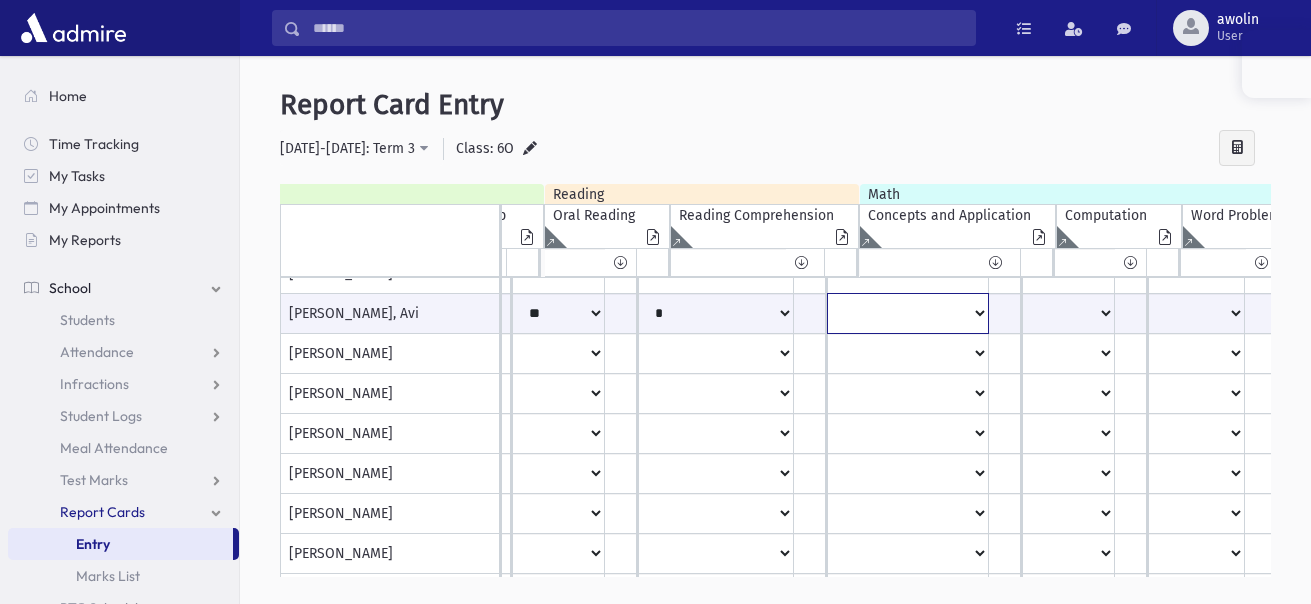 click on "**
*
**
**
*
**
**
*
**
*
***" at bounding box center (-2174, 313) 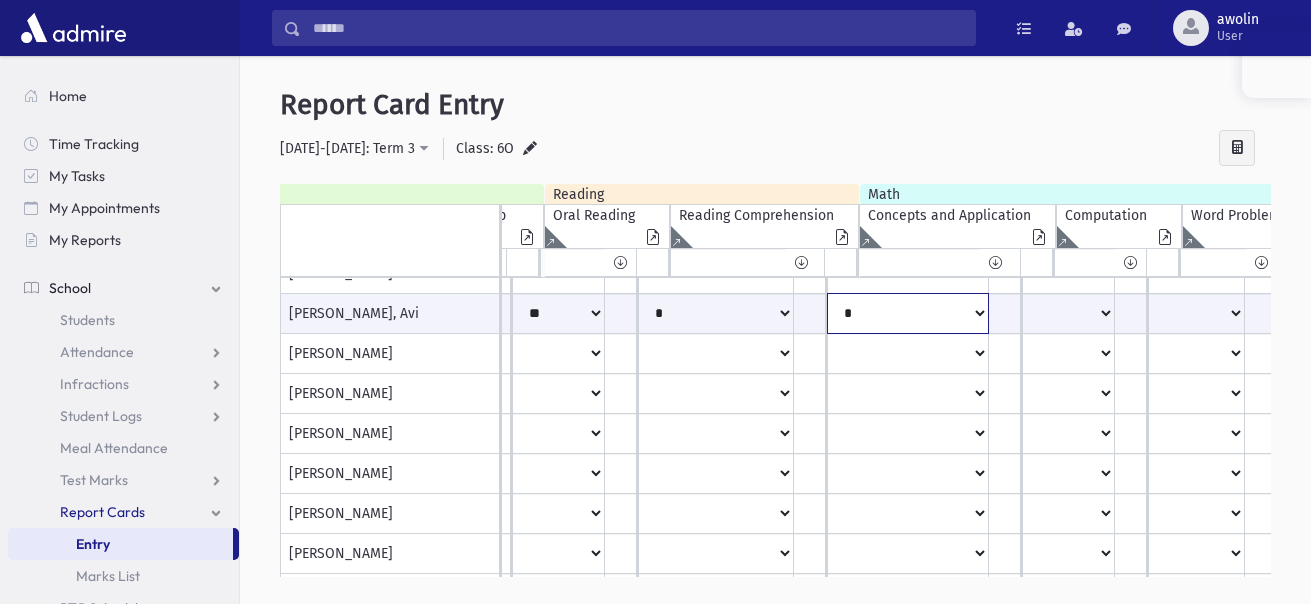 click on "**
*
**
**
*
**
**
*
**
*
***" at bounding box center (-2174, 313) 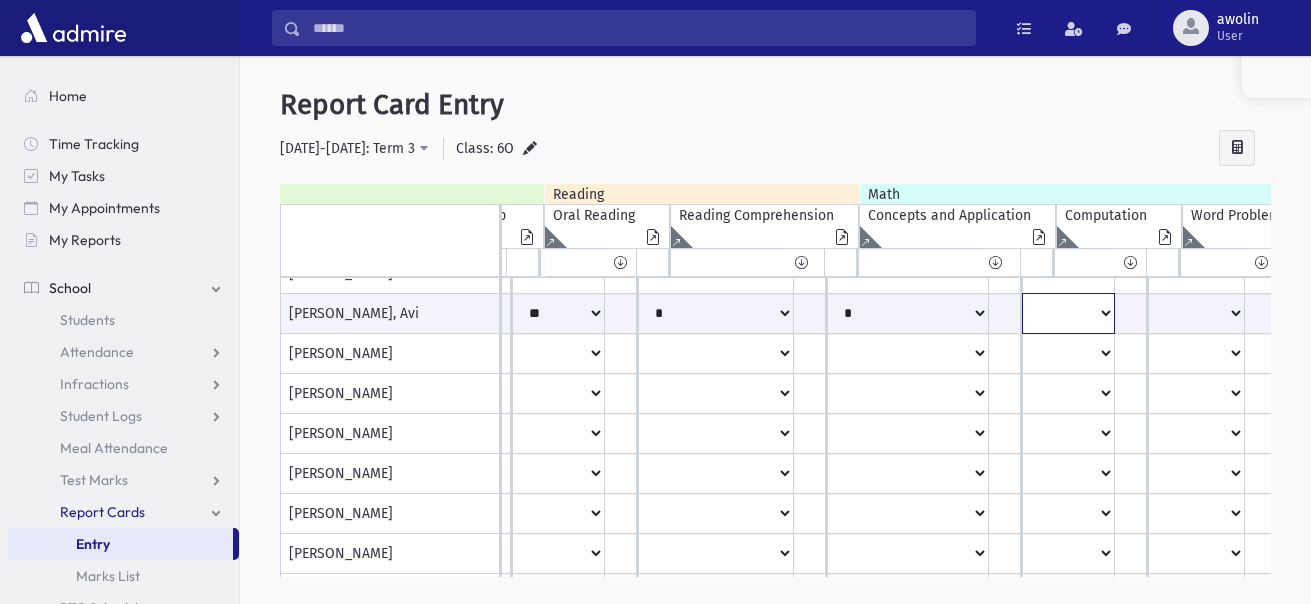click on "**
*
**
**
*
**
**
*
**
*
***" at bounding box center [-2174, 313] 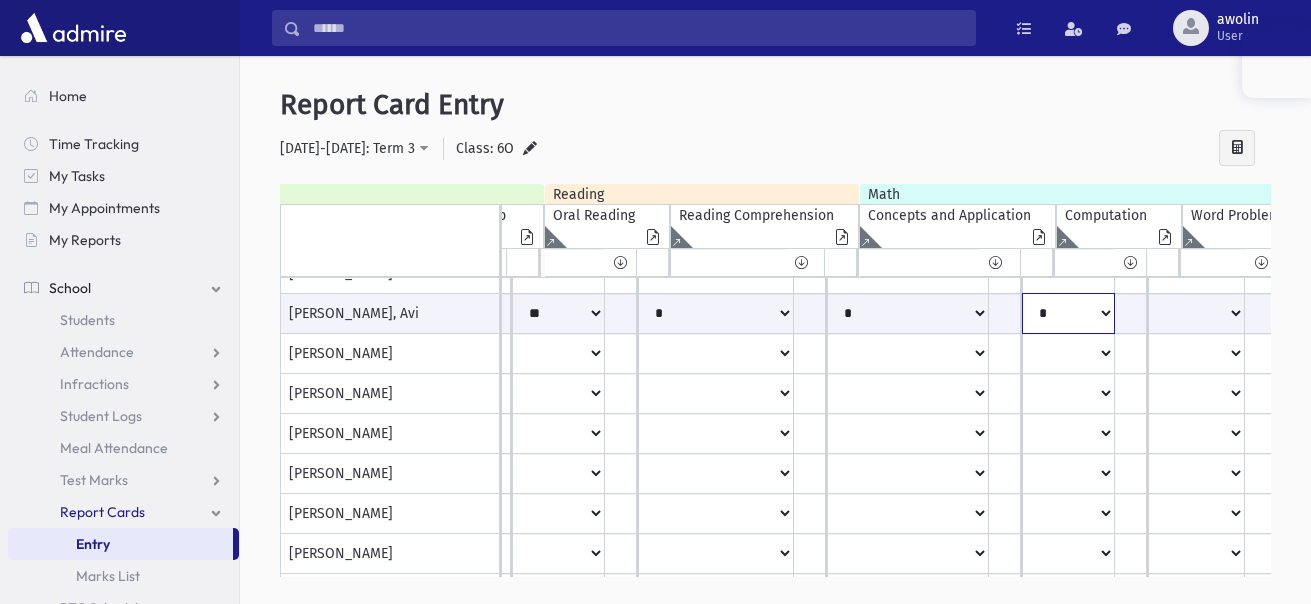 click on "**
*
**
**
*
**
**
*
**
*
***" at bounding box center [-2174, 313] 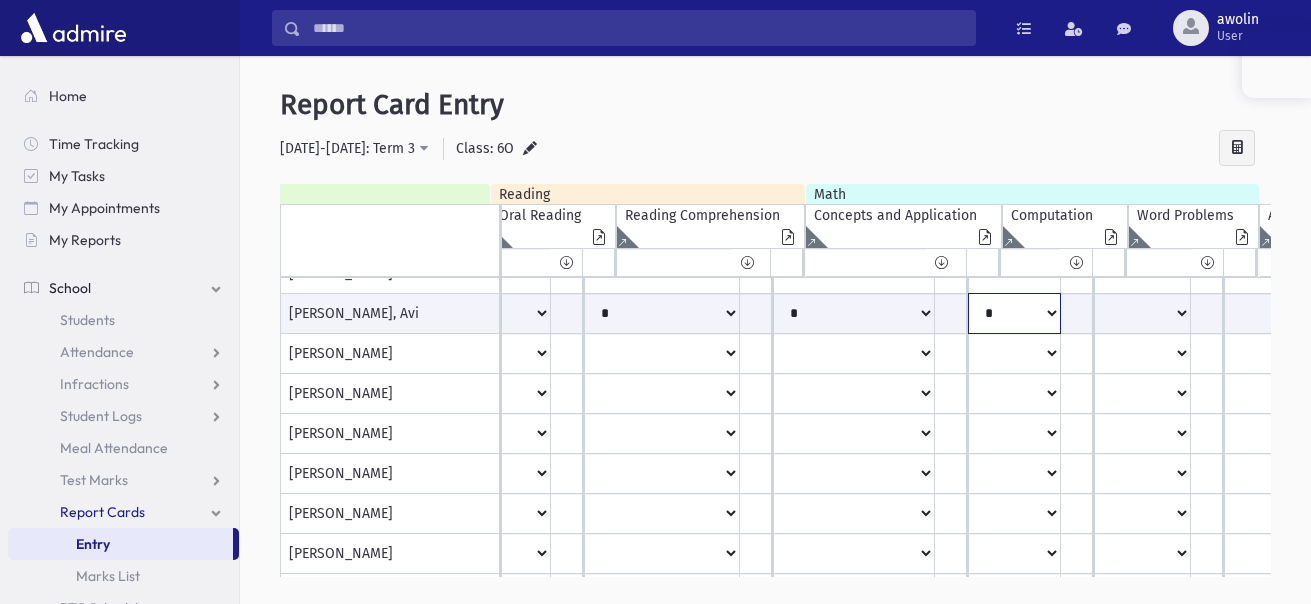 scroll, scrollTop: 744, scrollLeft: 2907, axis: both 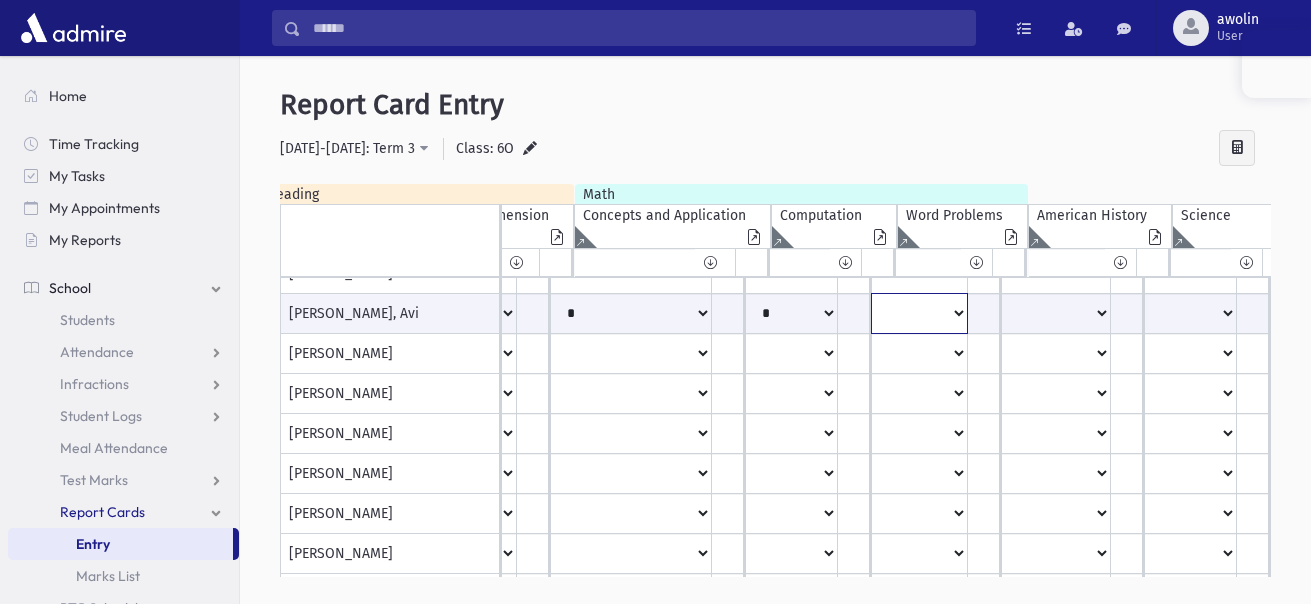click on "**
*
**
**
*
**
**
*
**
*
***" at bounding box center (-2451, 313) 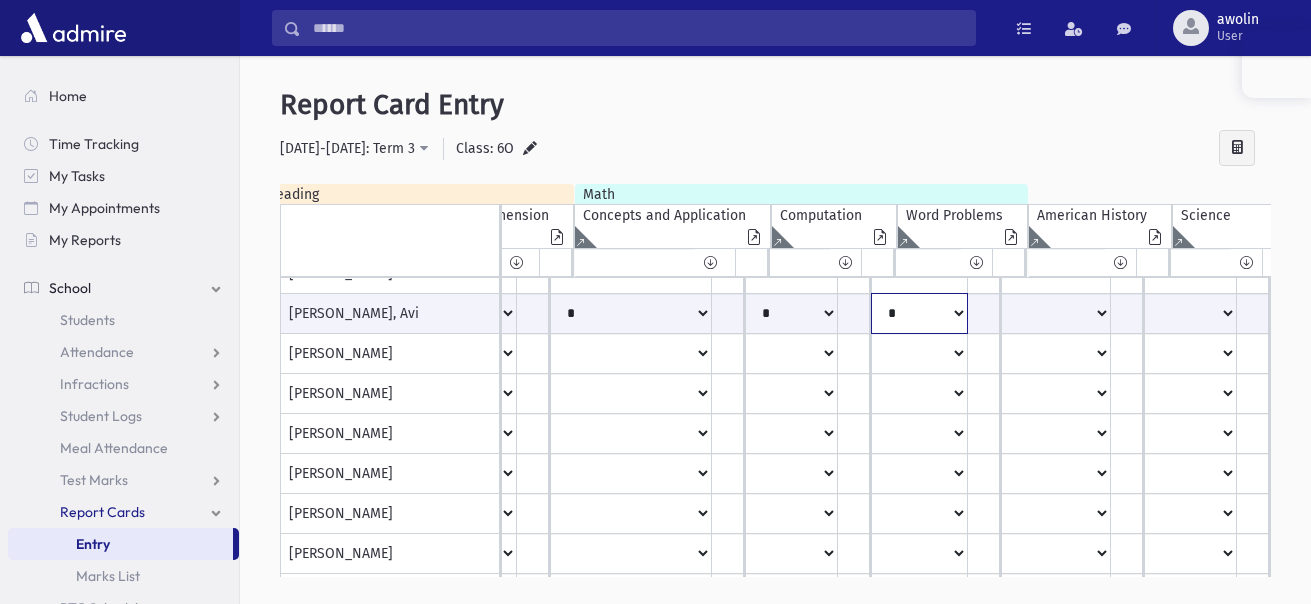 click on "**
*
**
**
*
**
**
*
**
*
***" at bounding box center [-2451, 313] 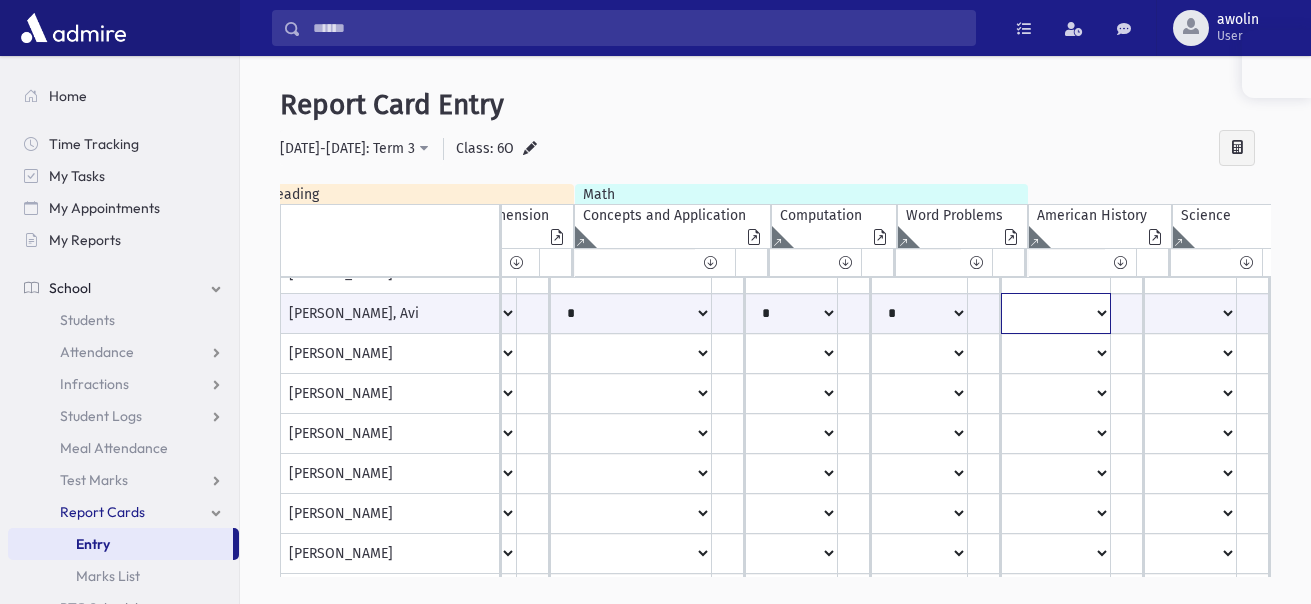 click on "**
*
**
**
*
**
**
*
**
*
***" at bounding box center [-2451, 313] 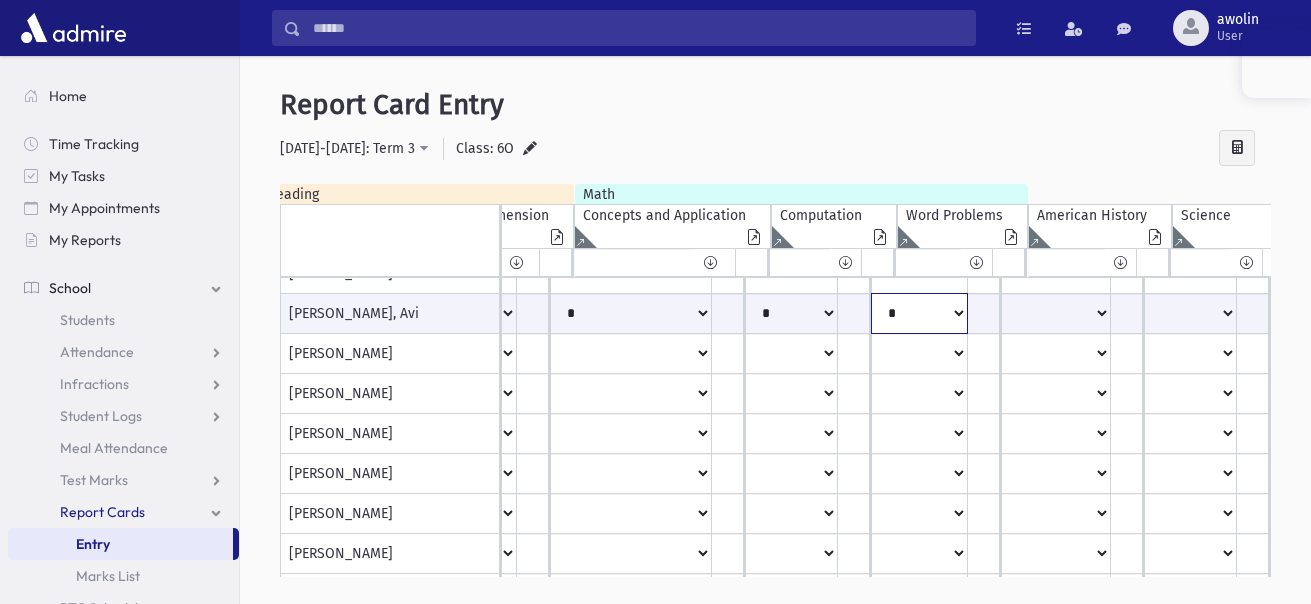 click on "**
*
**
**
*
**
**
*
**
*
***" at bounding box center (-2451, 313) 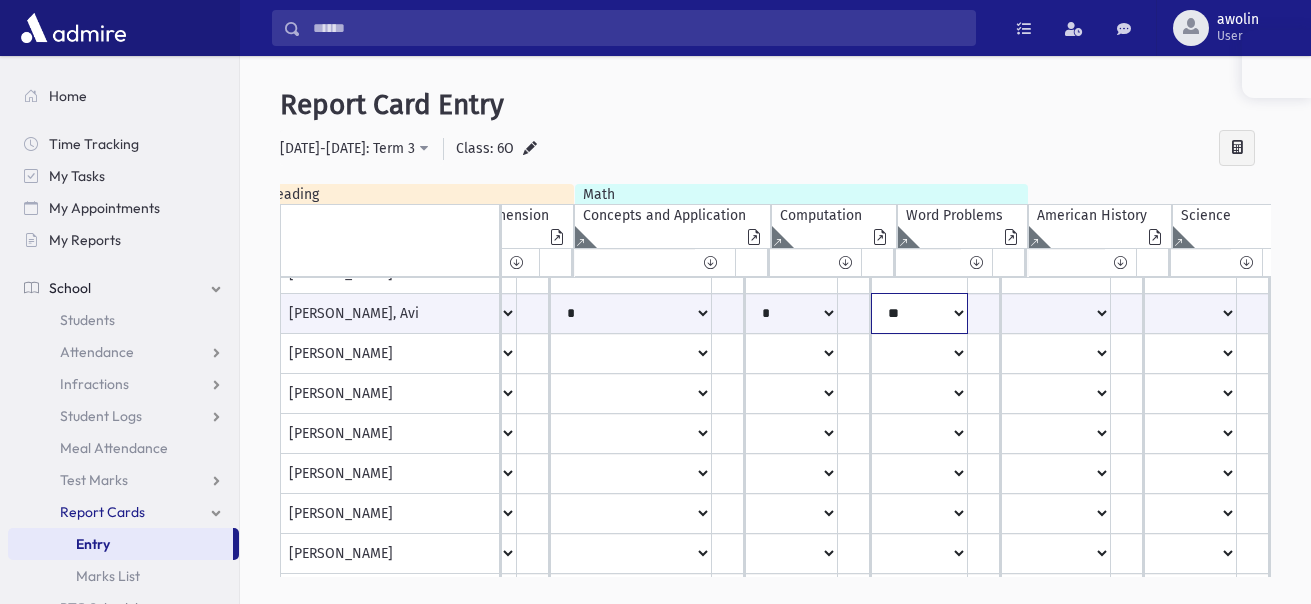 click on "**
*
**
**
*
**
**
*
**
*
***" at bounding box center [-2451, 313] 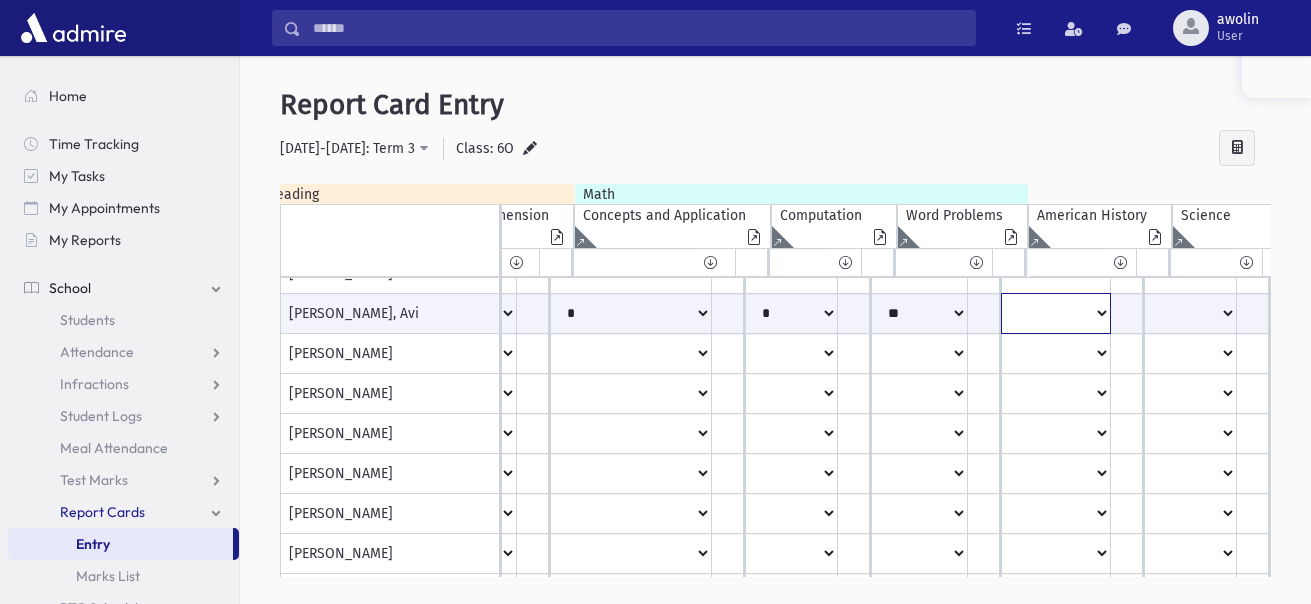 click on "**
*
**
**
*
**
**
*
**
*
***" at bounding box center [-2451, 313] 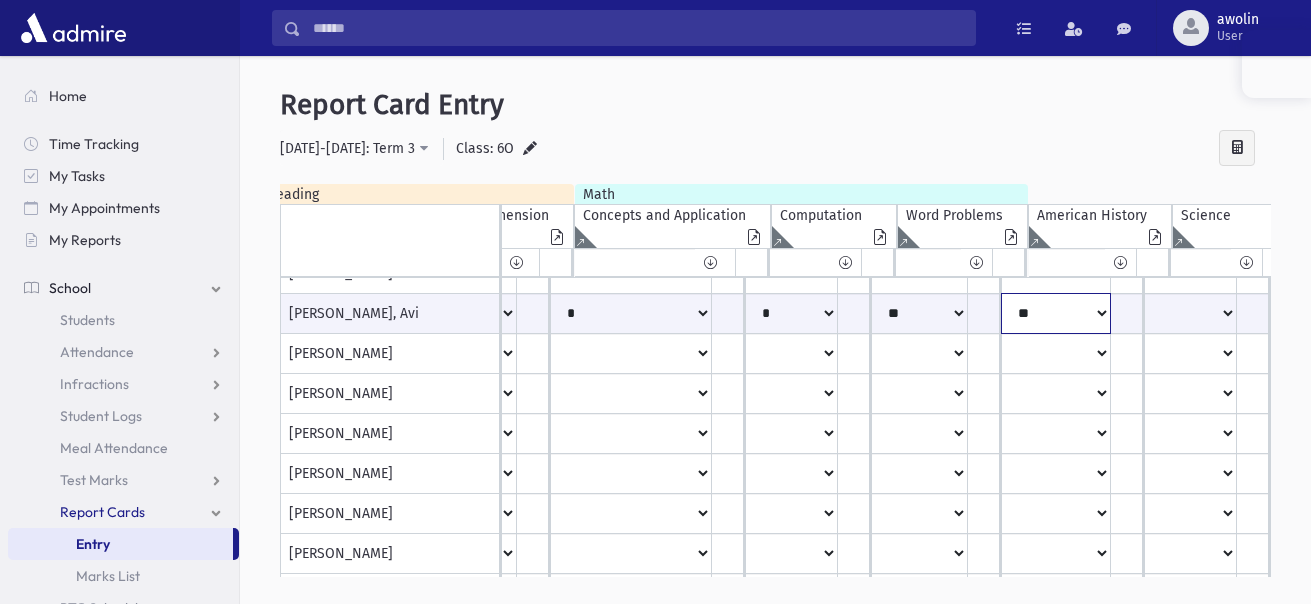 click on "**
*
**
**
*
**
**
*
**
*
***" at bounding box center (-2451, 313) 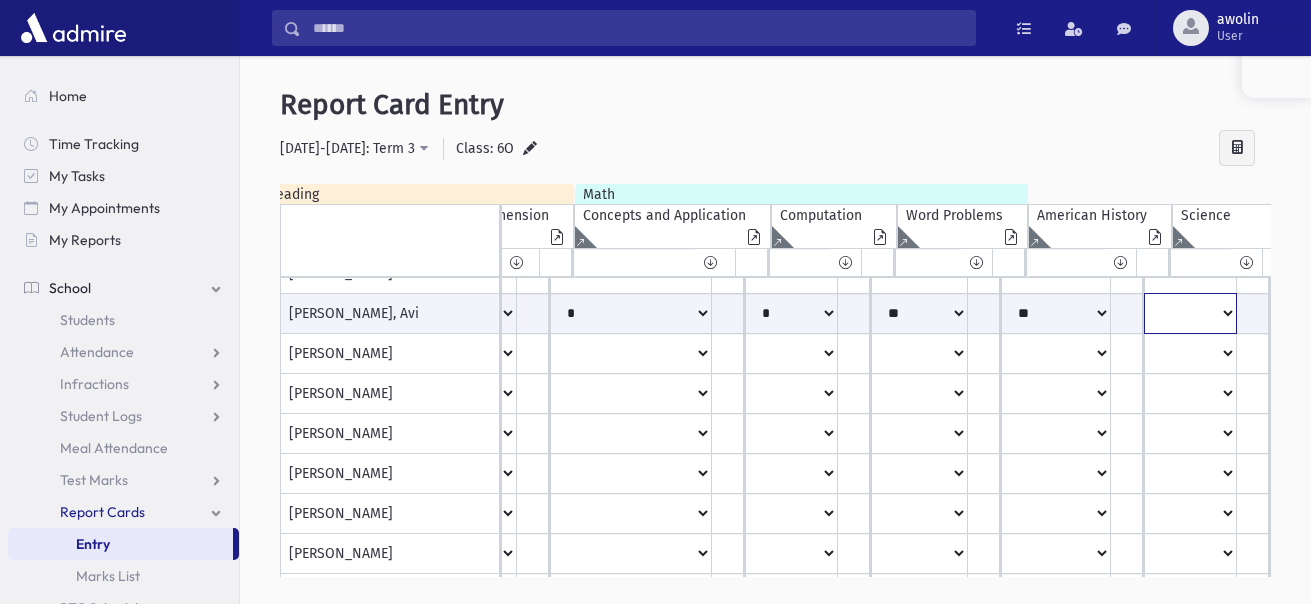 click on "**
*
**
**
*
**
**
*
**
*
***" at bounding box center (-2451, 313) 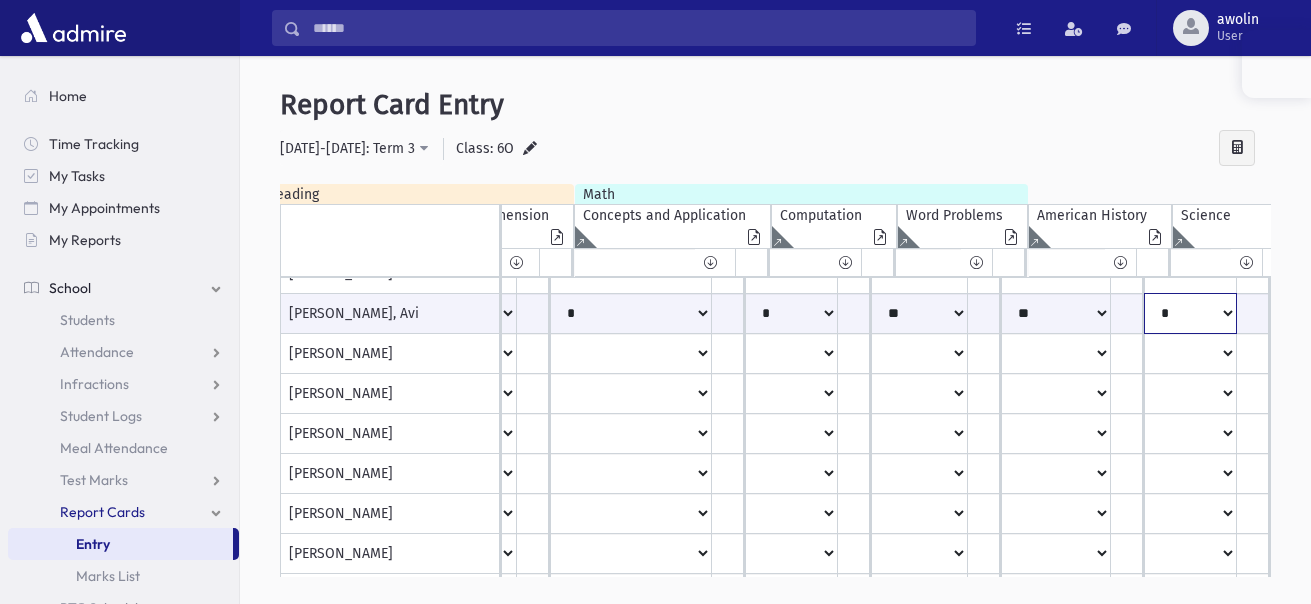 click on "**
*
**
**
*
**
**
*
**
*
***" at bounding box center [-2451, 313] 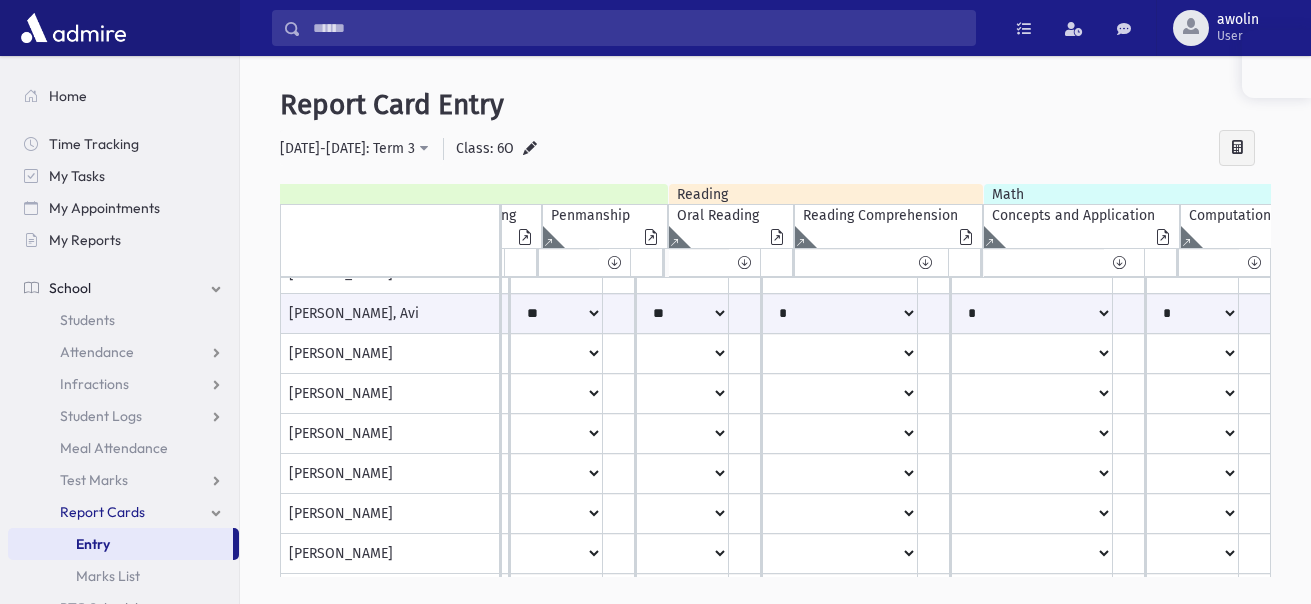 scroll, scrollTop: 744, scrollLeft: 2478, axis: both 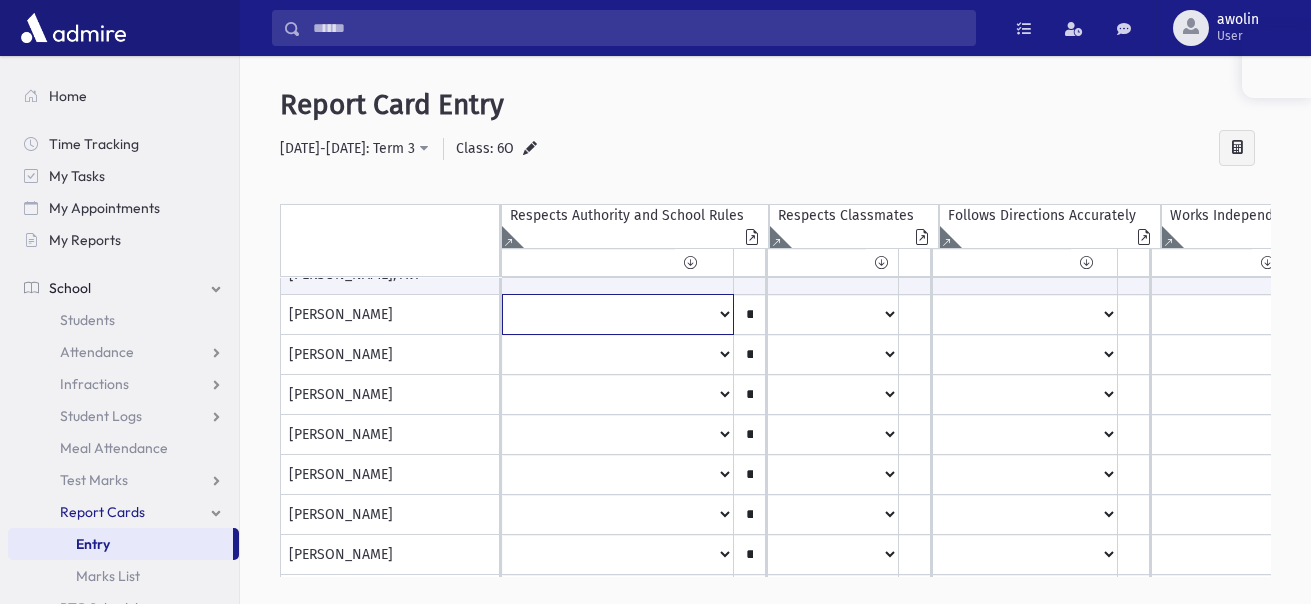 click on "*
***
**
***
**
*
**
*
**
**" at bounding box center [618, -485] 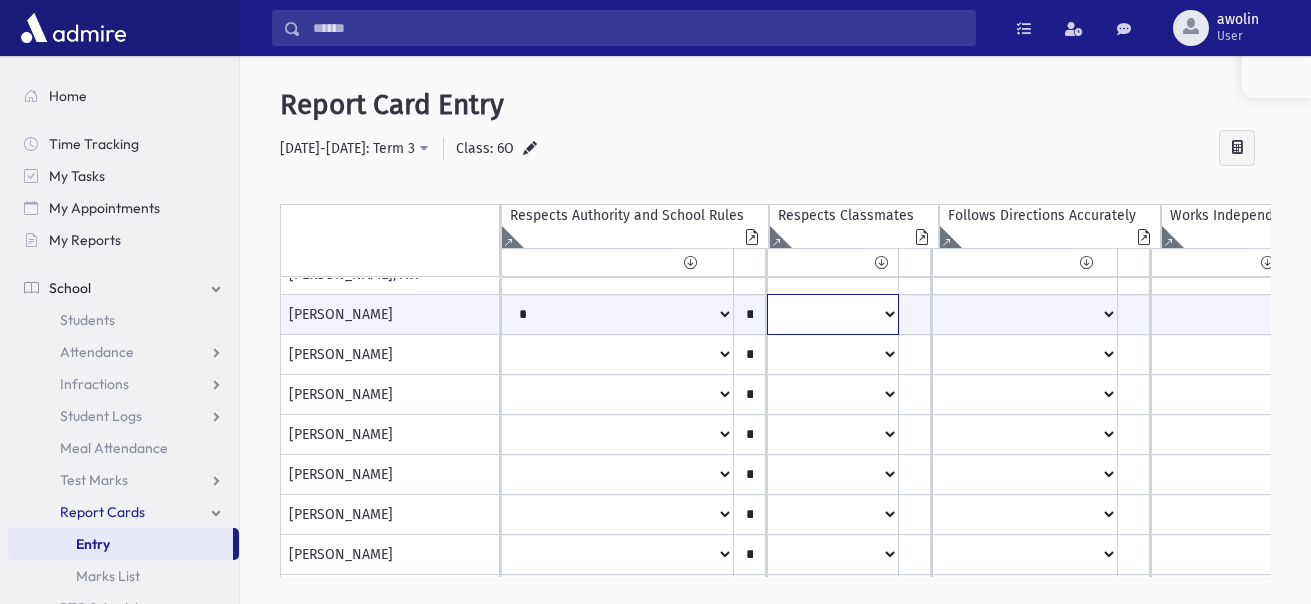 click on "*
***
**
***
**
*
**
*
**
**" at bounding box center [618, 314] 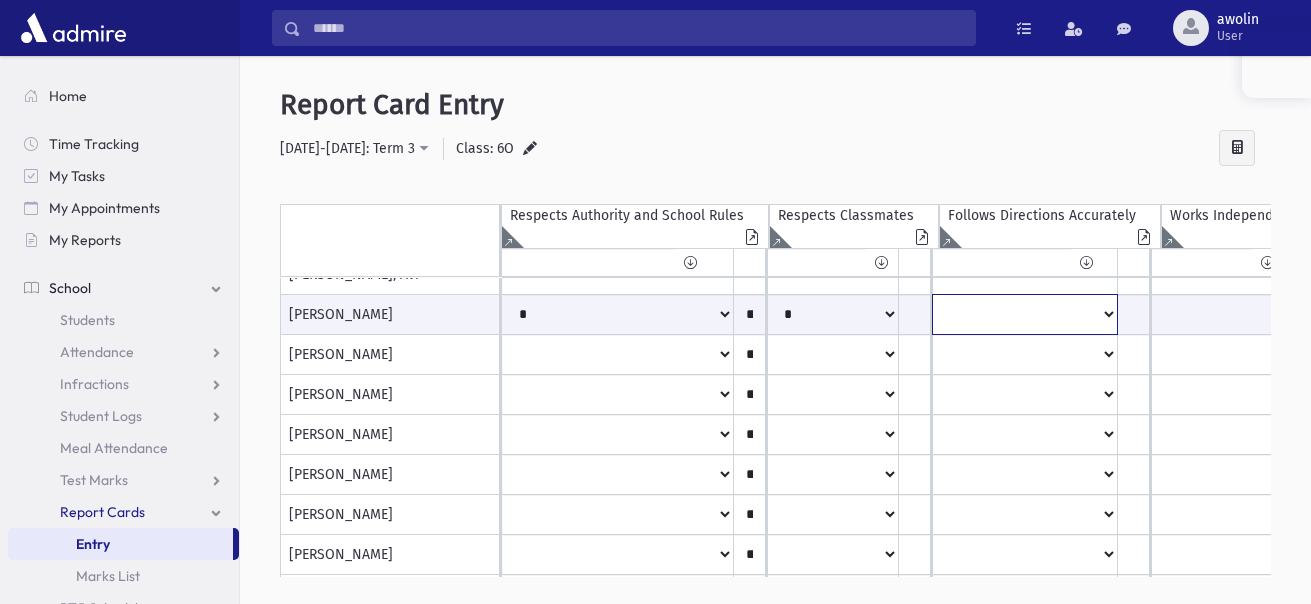 click on "*
***
**
***
**
*
**
*
**
**" at bounding box center [618, 314] 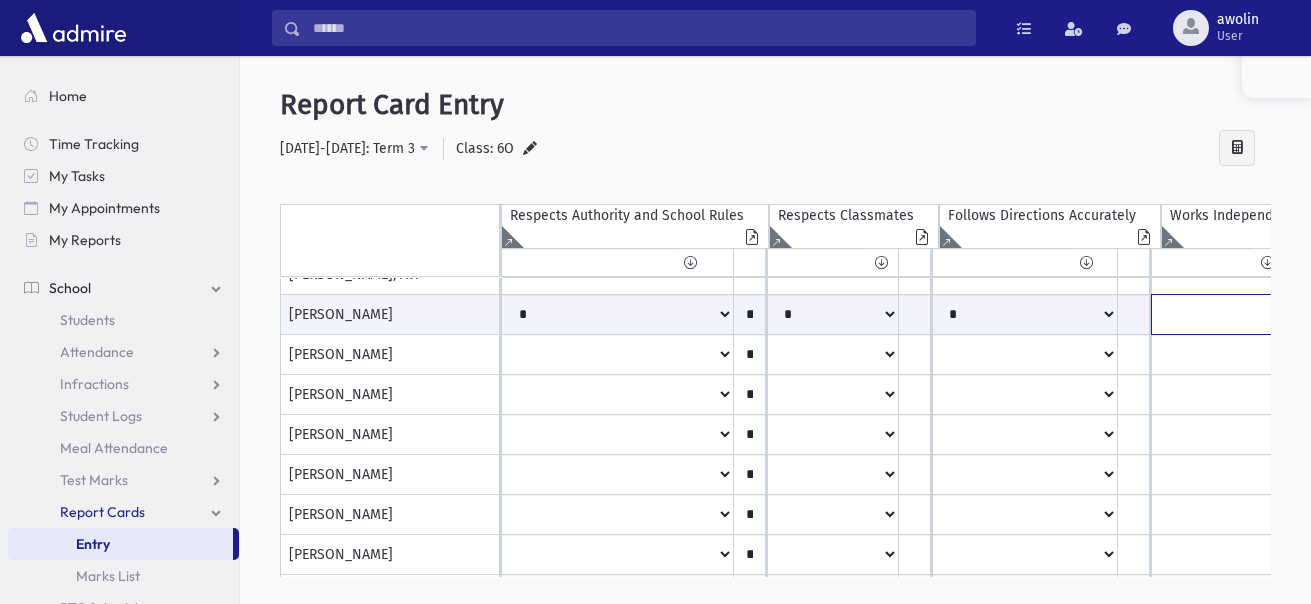 click on "*
***
**
***
**
*
**
*
**
**" at bounding box center [618, 314] 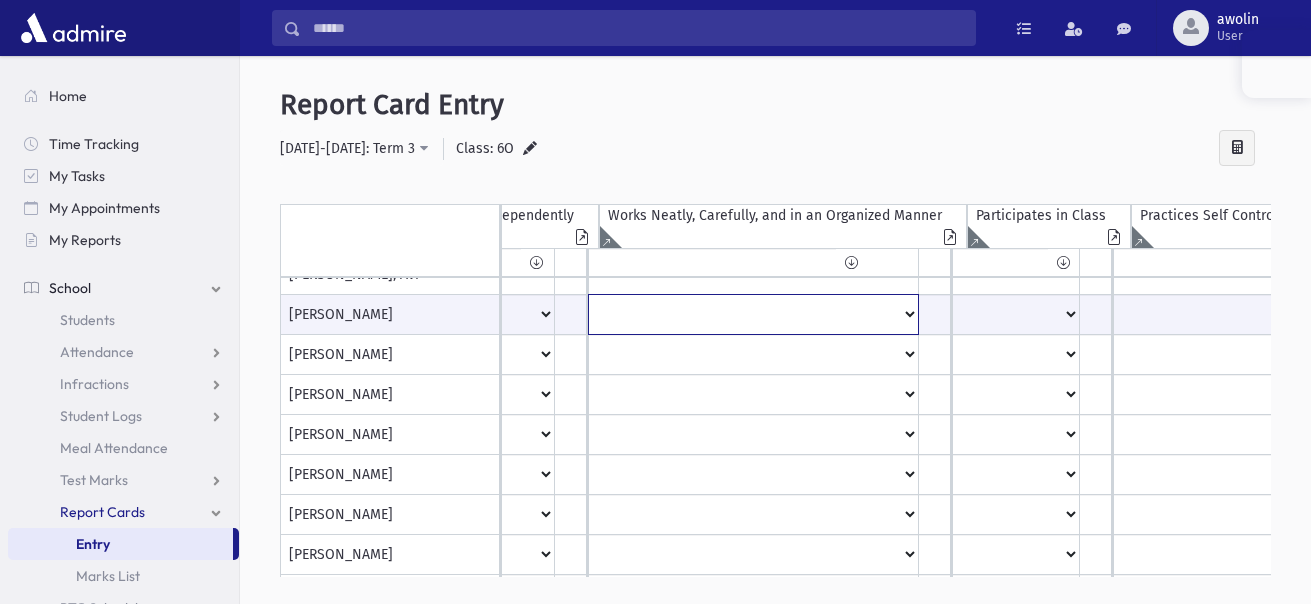 click on "*
***
**
***
**
*
**
*
**
**" at bounding box center (-113, 314) 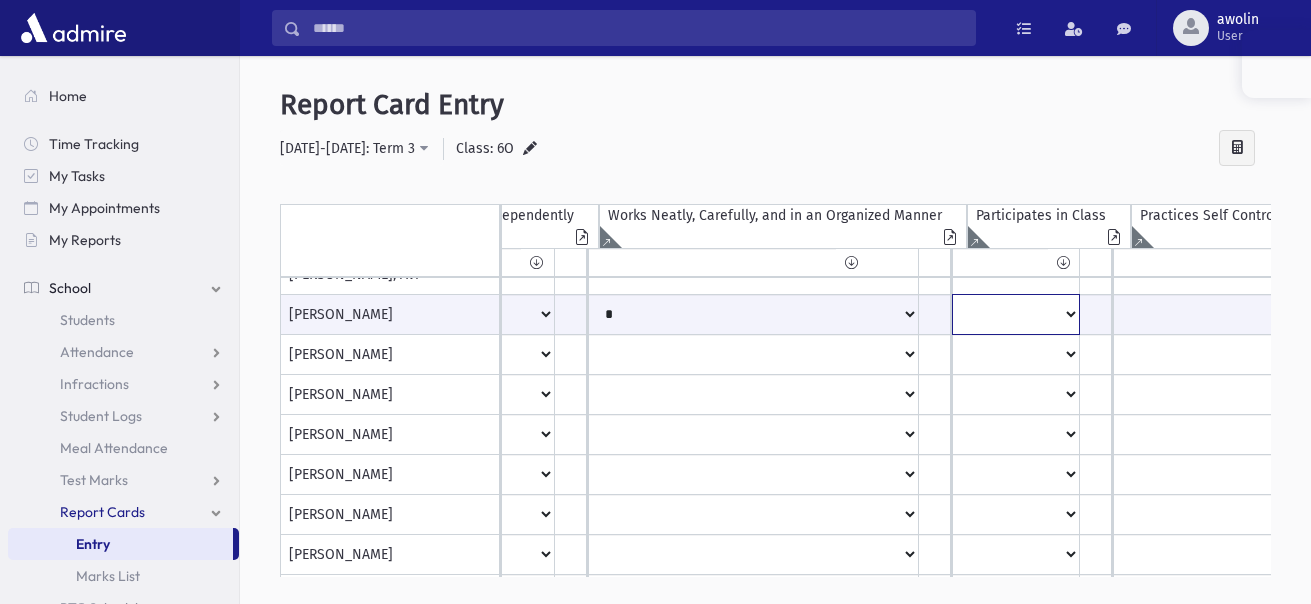 click on "*
***
**
***
**
*
**
*
**
**" at bounding box center (-113, 314) 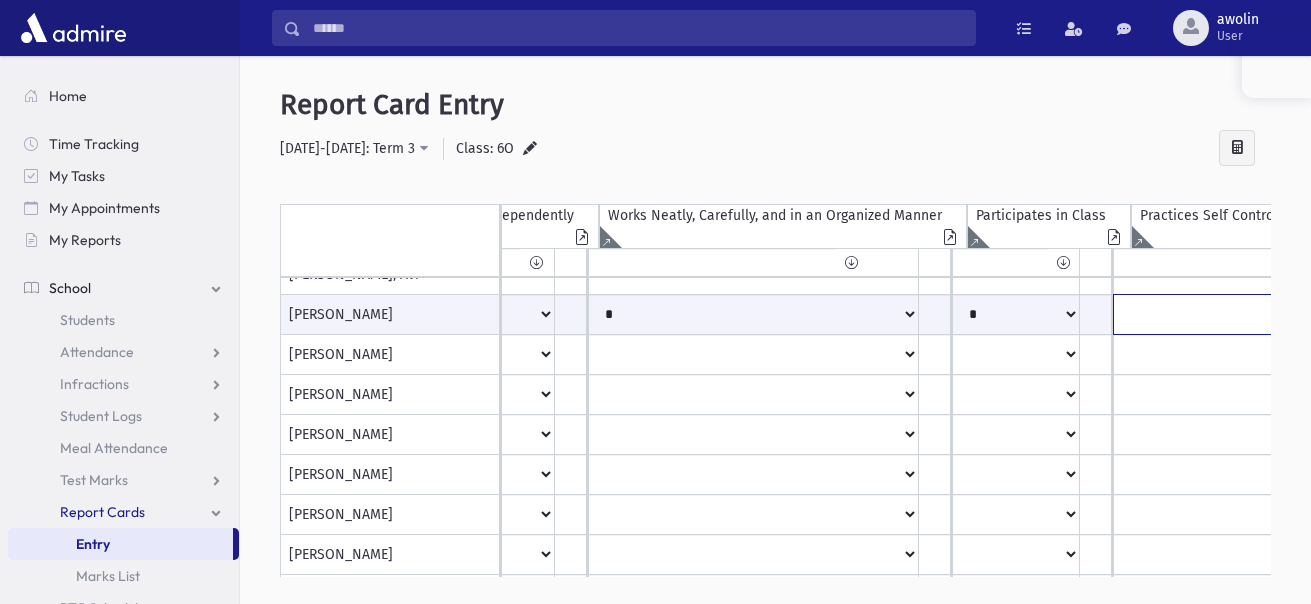 click on "*
***
**
***
**
*
**
*
**
**" at bounding box center [-113, 314] 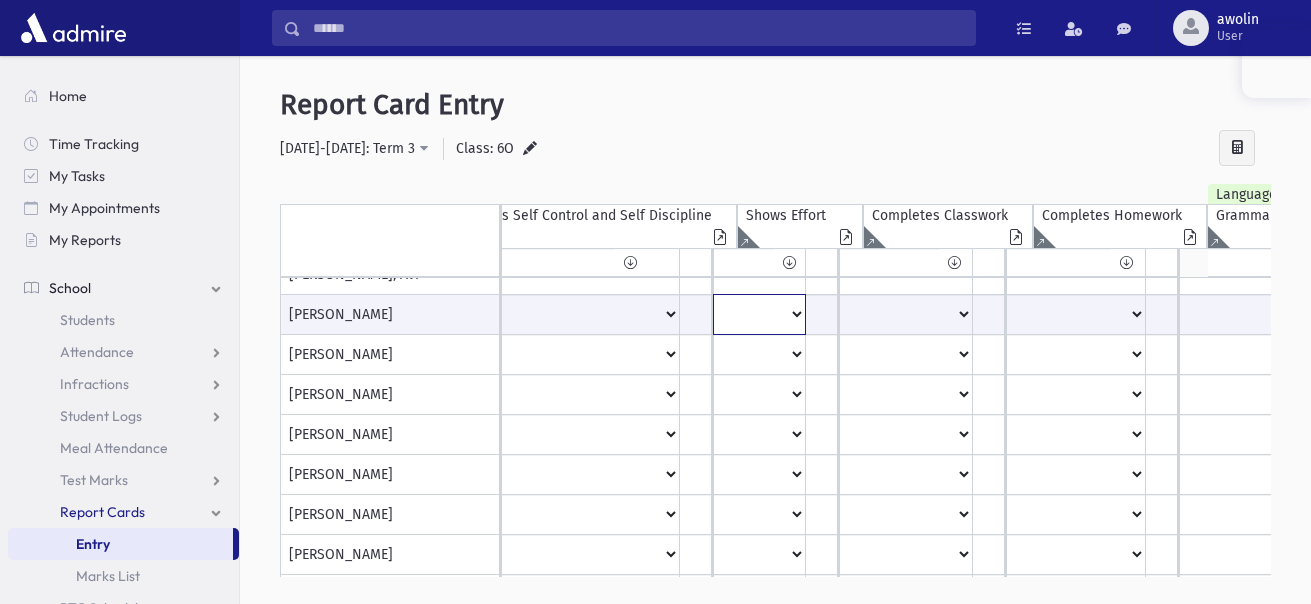 click on "*
***
**
***
**
*
**
*
**
**" at bounding box center (-803, 314) 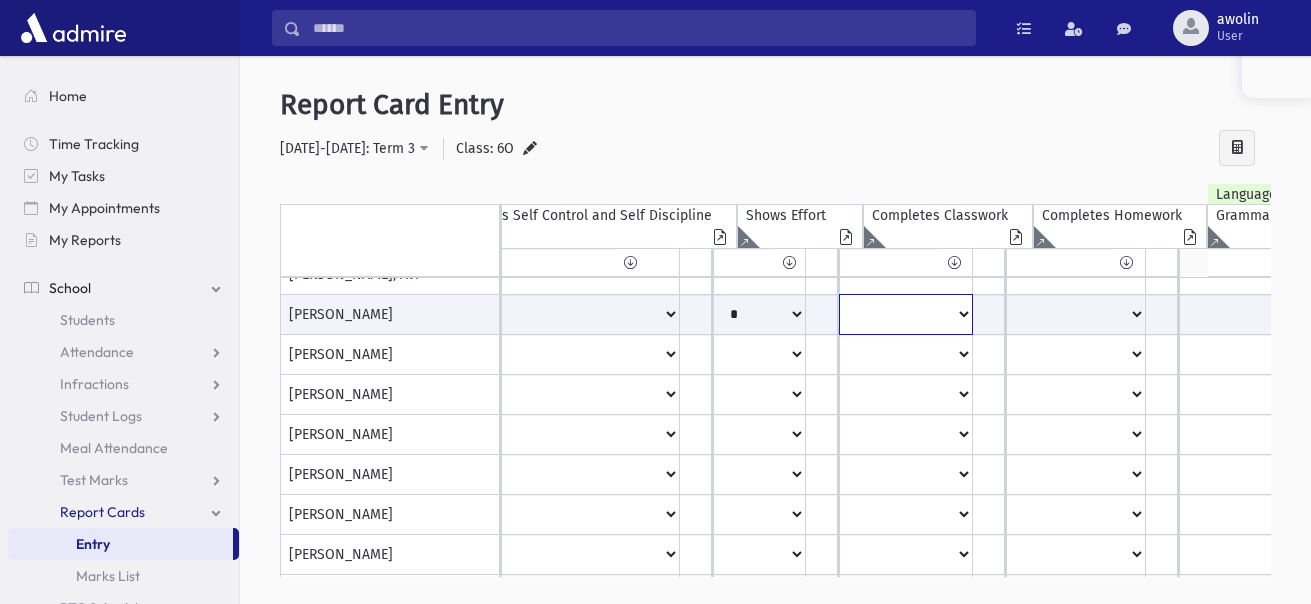 click on "*
***
**
***
**
*
**
*
**
**" at bounding box center (-803, 314) 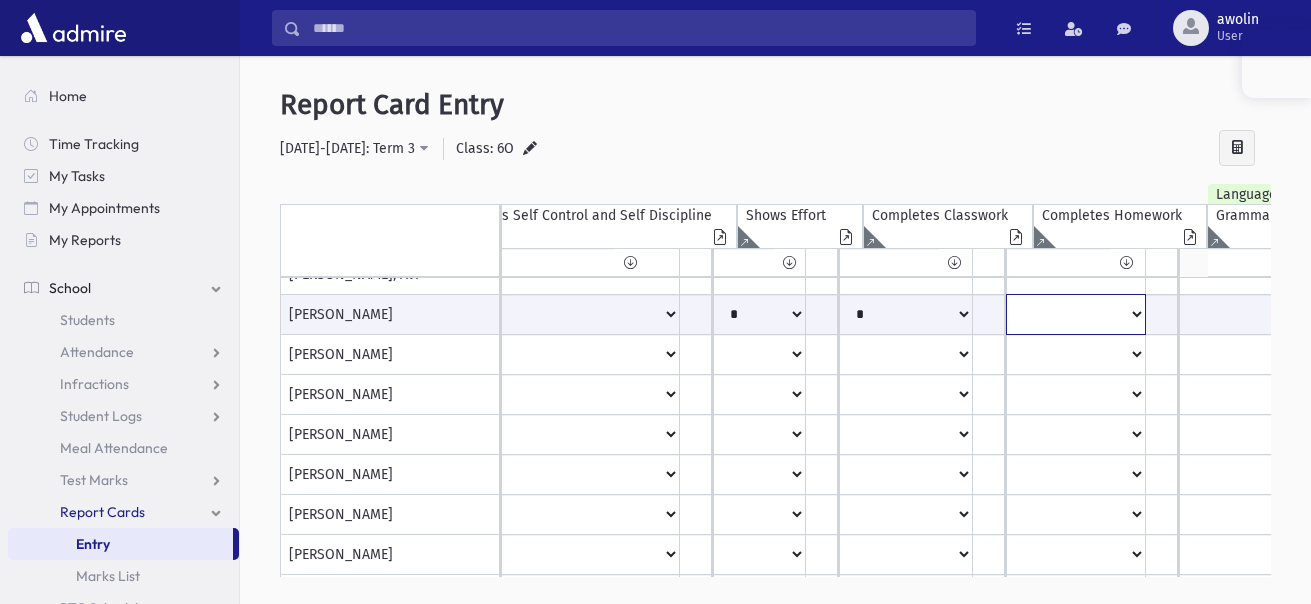 click on "*
***
**
***
**
*
**
*
**
**" at bounding box center (-803, 314) 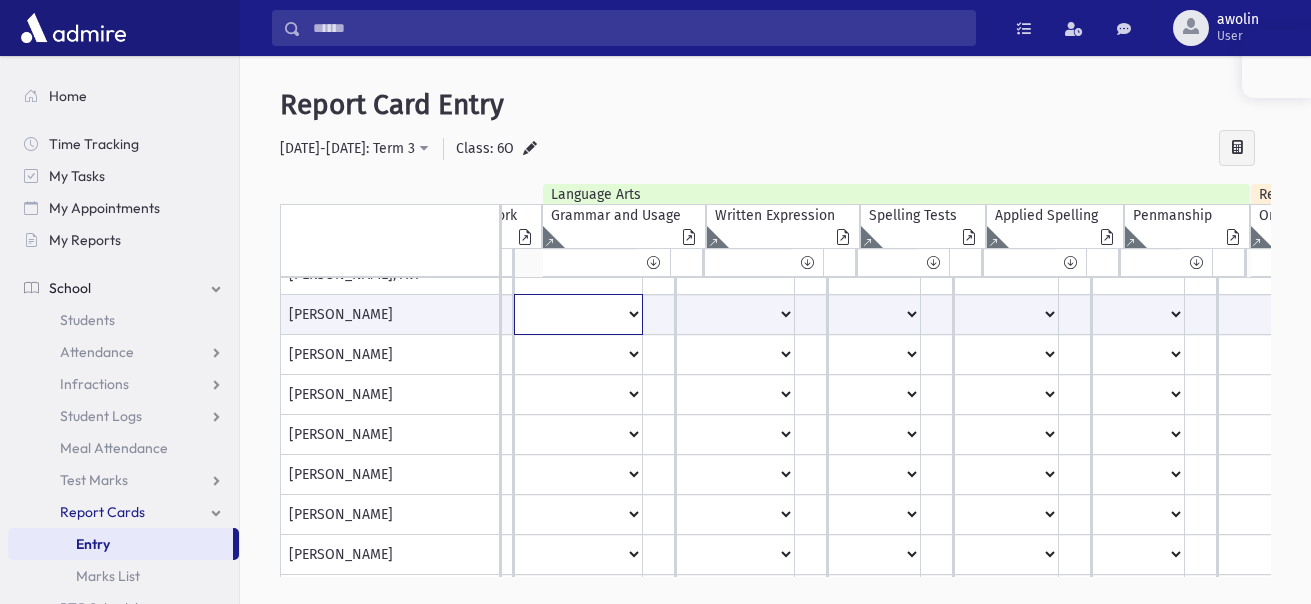 click on "**
*
**
**
*
**
**
*
**
*
***" at bounding box center (-1468, 314) 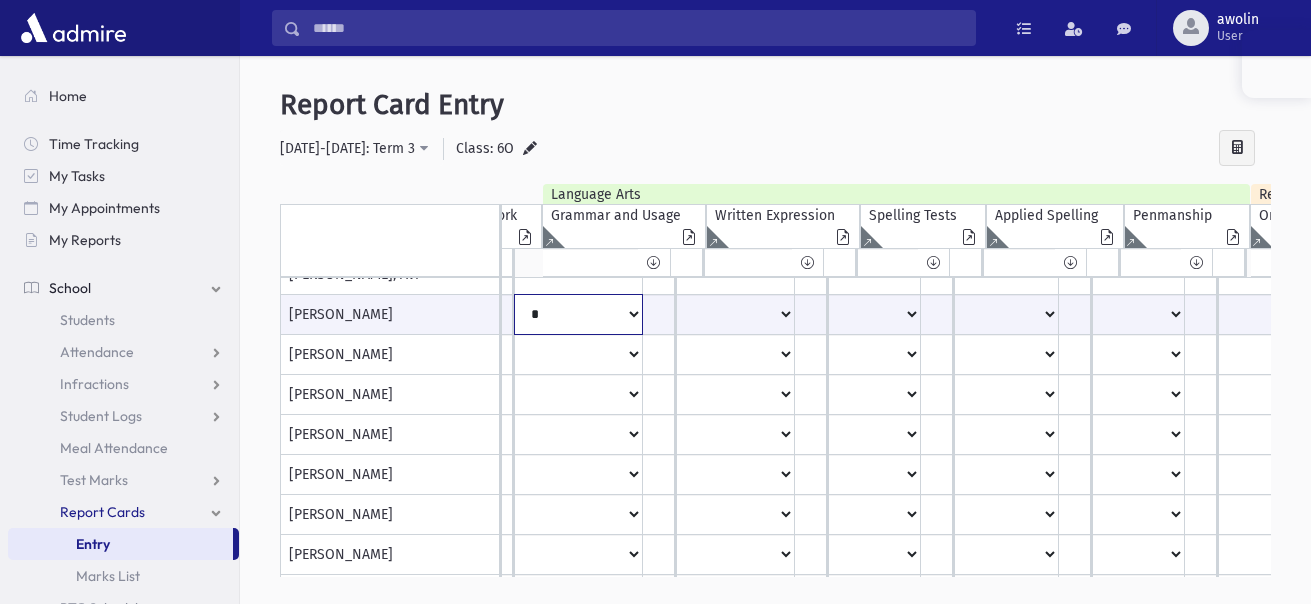 click on "**
*
**
**
*
**
**
*
**
*
***" at bounding box center [-1468, 314] 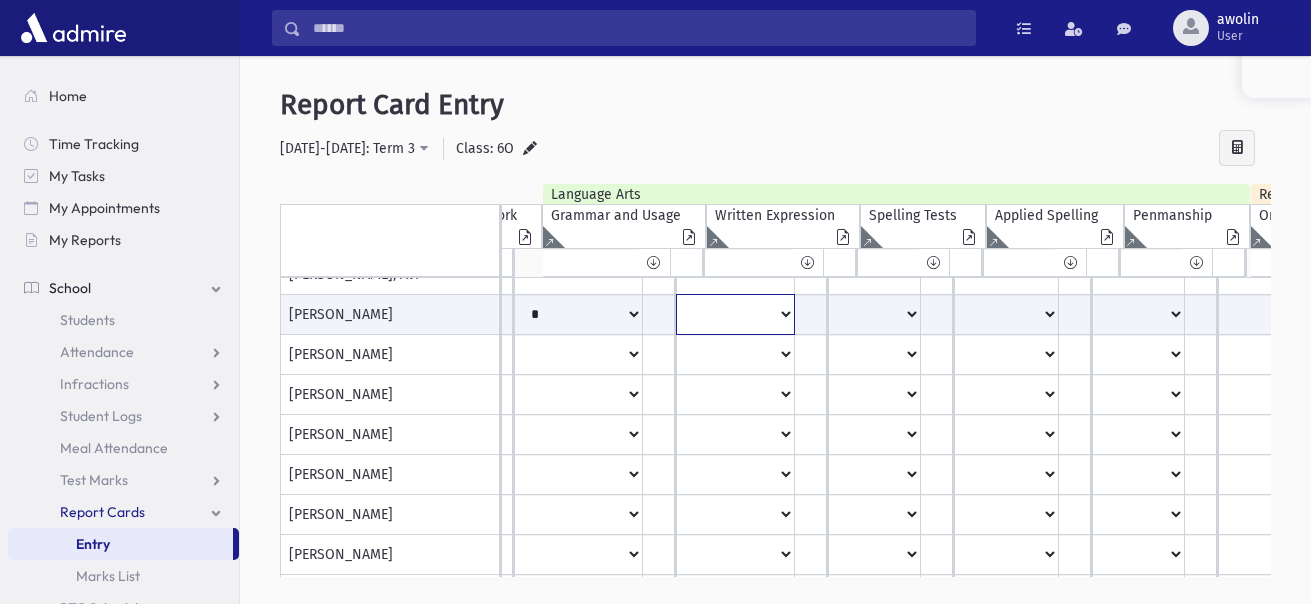click on "**
*
**
**
*
**
**
*
**
*
***" at bounding box center (-1468, 314) 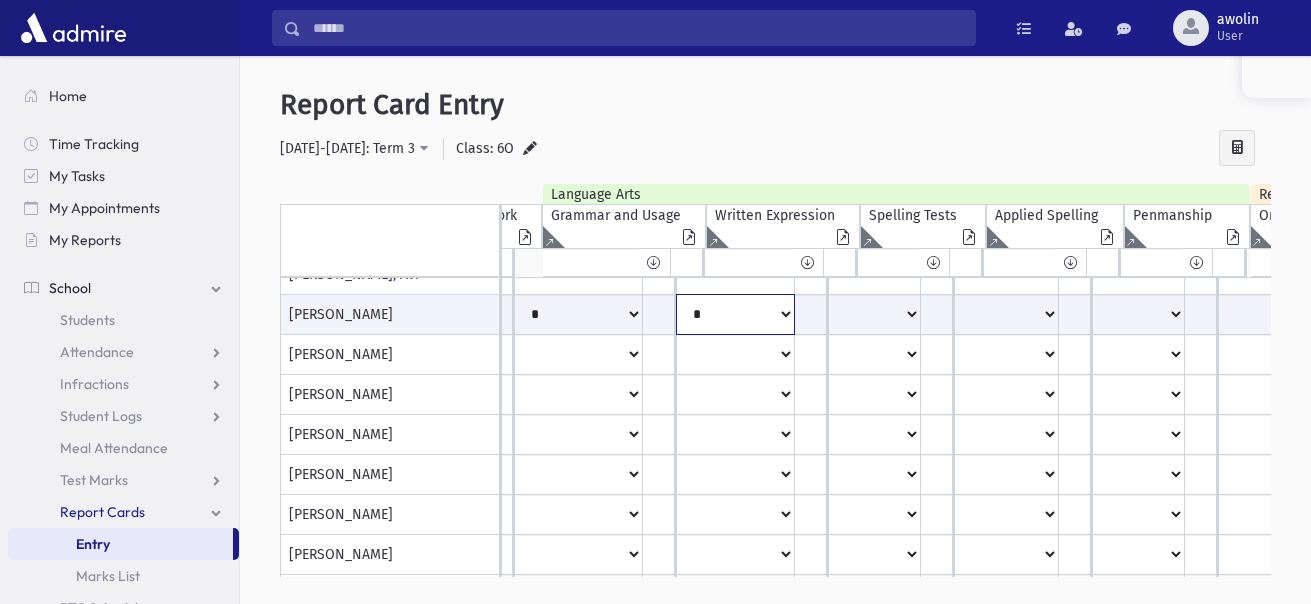 click on "**
*
**
**
*
**
**
*
**
*
***" at bounding box center [-1468, 314] 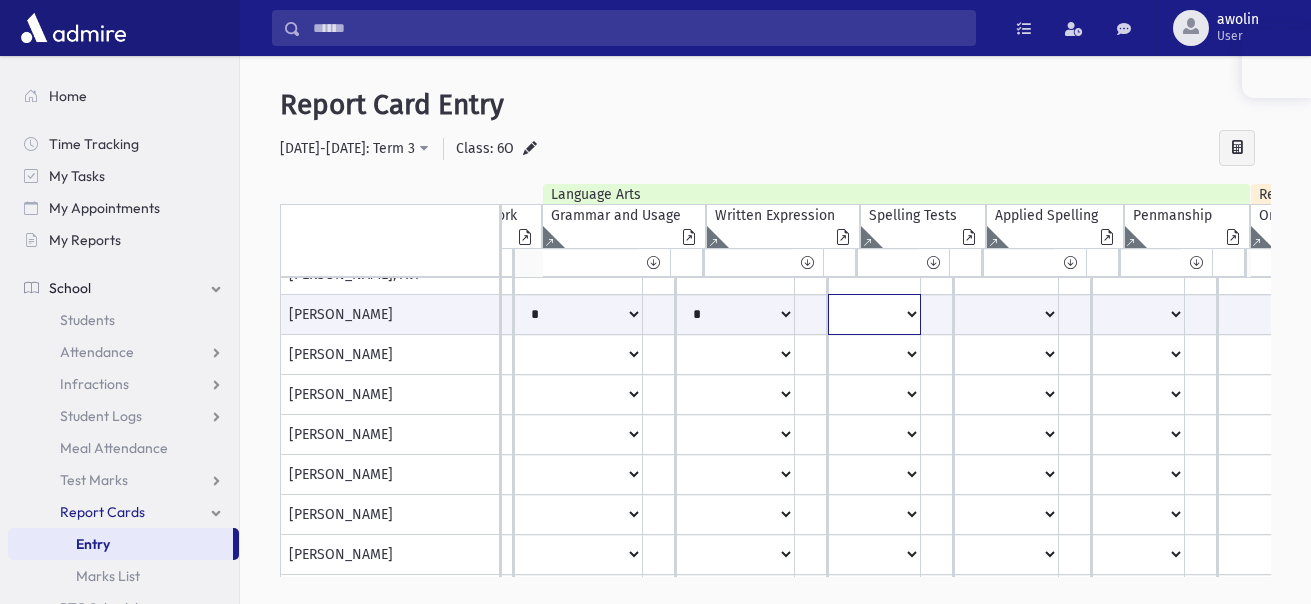 click on "**
*
**
**
*
**
**
*
**
*
***" at bounding box center [-1468, 314] 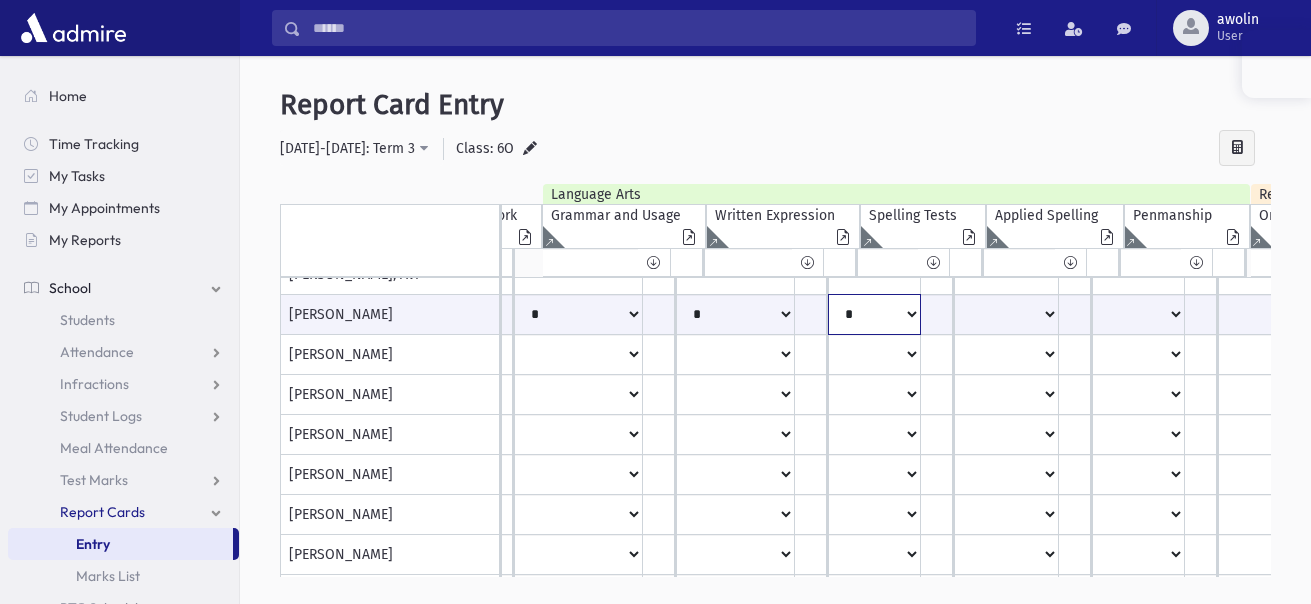 click on "**
*
**
**
*
**
**
*
**
*
***" at bounding box center [-1468, 314] 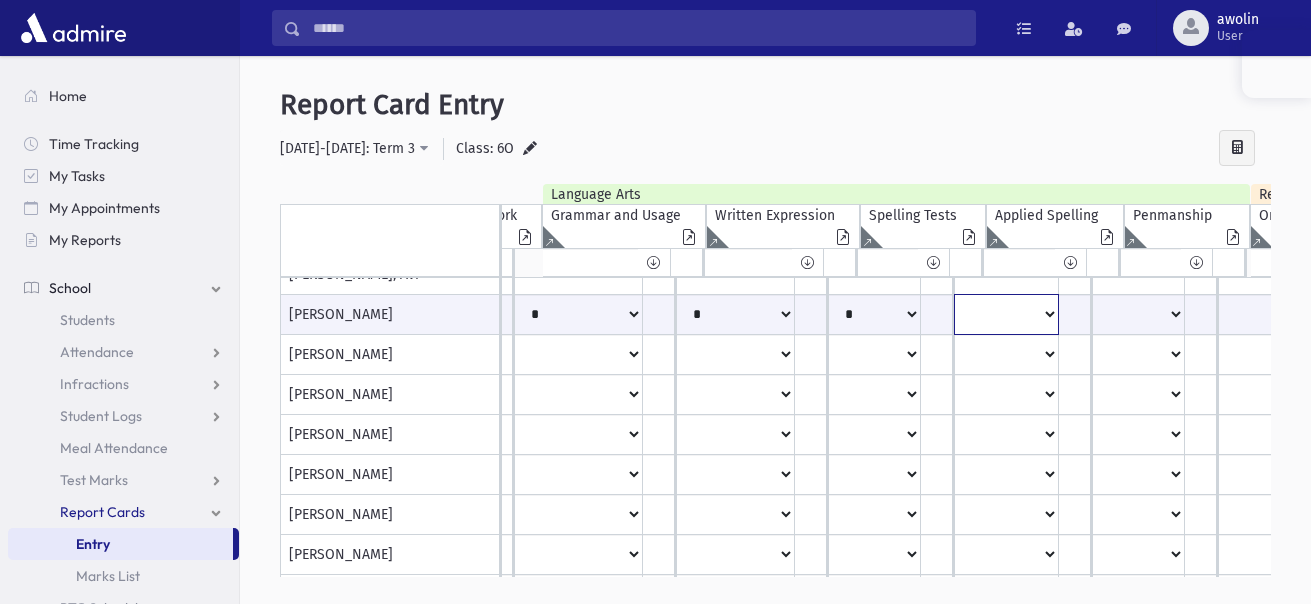 click on "**
*
**
**
*
**
**
*
**
*
***" at bounding box center [-1468, 314] 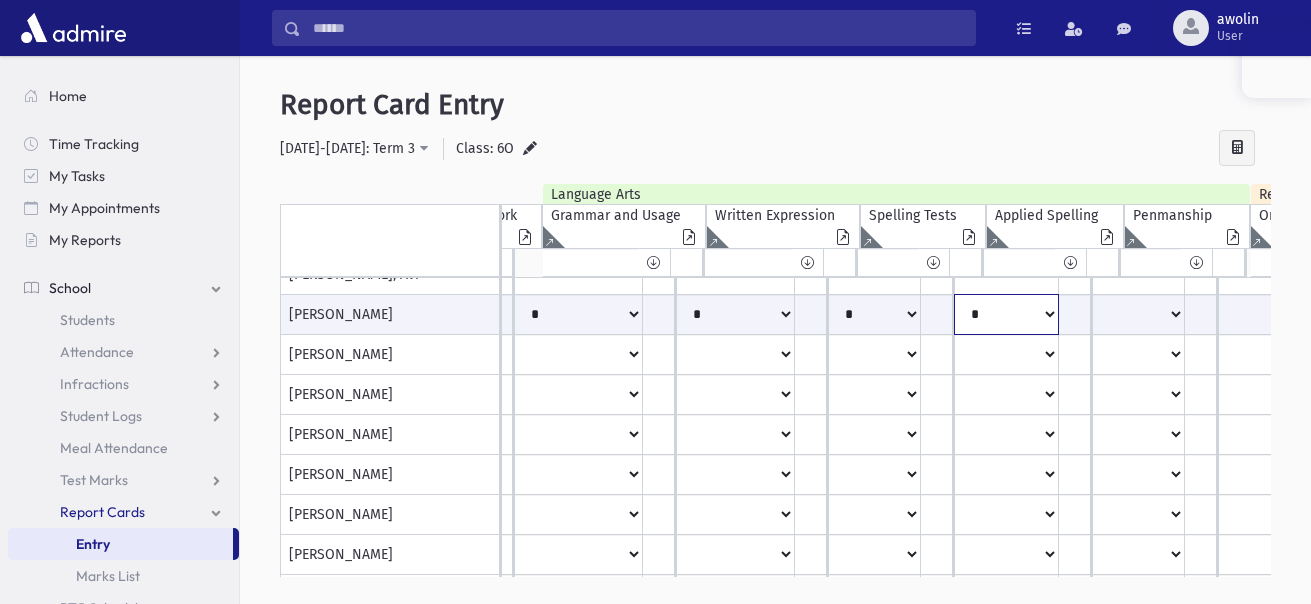 click on "**
*
**
**
*
**
**
*
**
*
***" at bounding box center (-1468, 314) 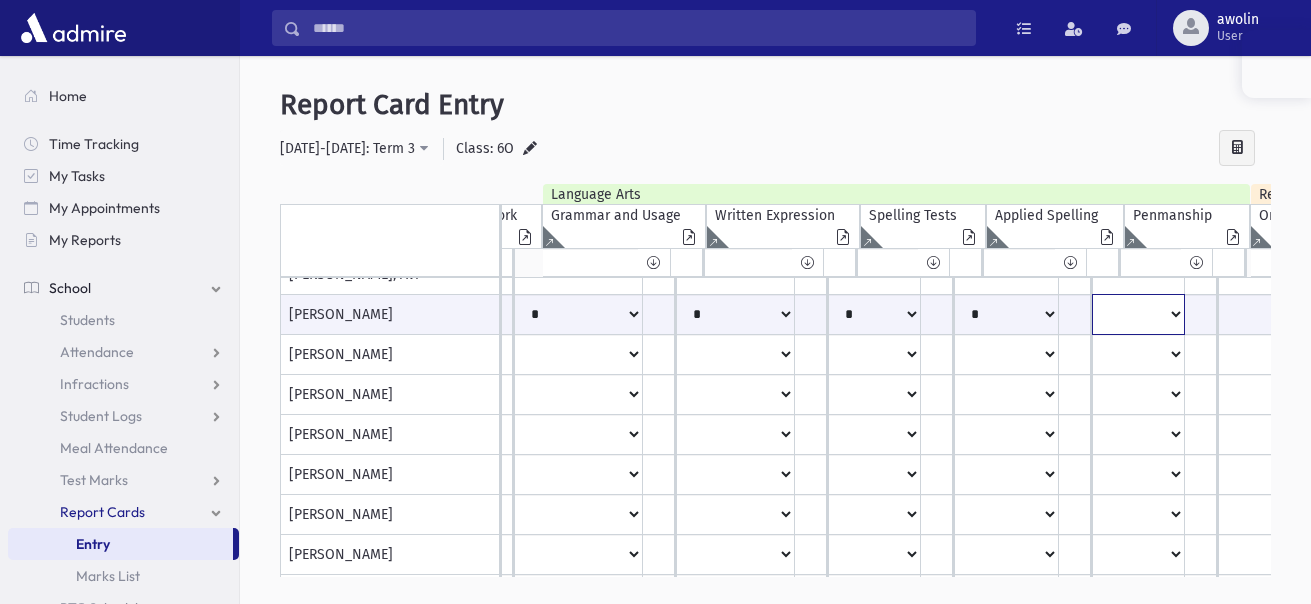 click on "**
*
**
**
*
**
**
*
**
*
***" at bounding box center [-1468, 314] 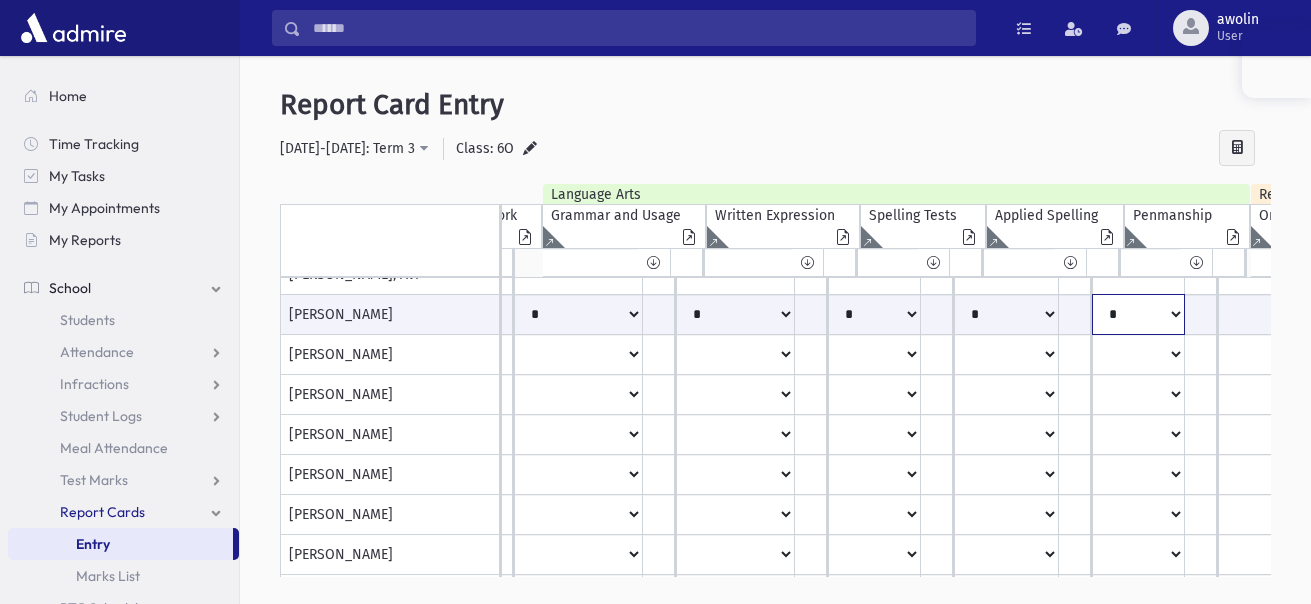 click on "**
*
**
**
*
**
**
*
**
*
***" at bounding box center [-1468, 314] 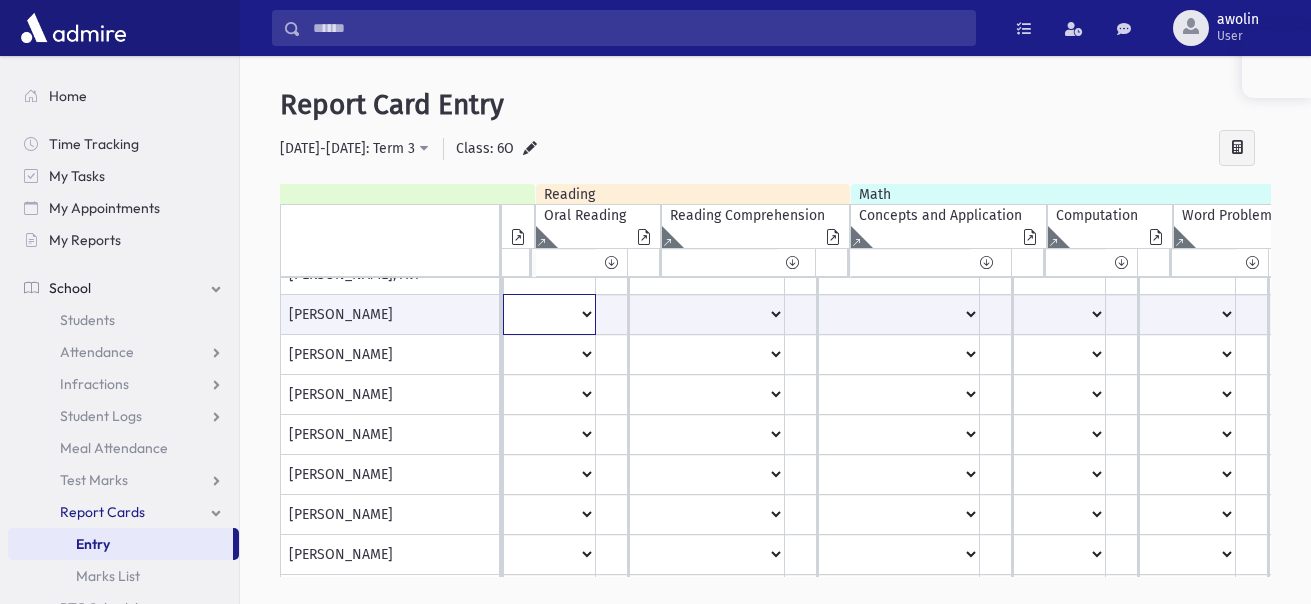 click on "**
*
**
**
*
**
**
***" at bounding box center (-2183, 314) 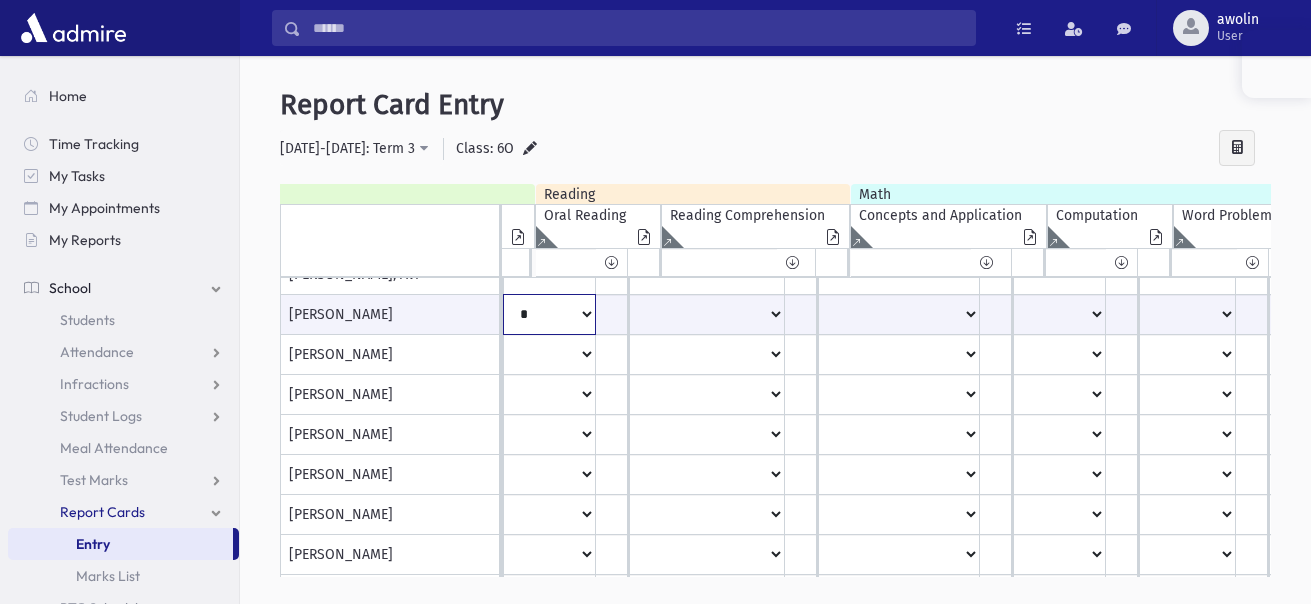 click on "**
*
**
**
*
**
**
***" at bounding box center [-2183, 314] 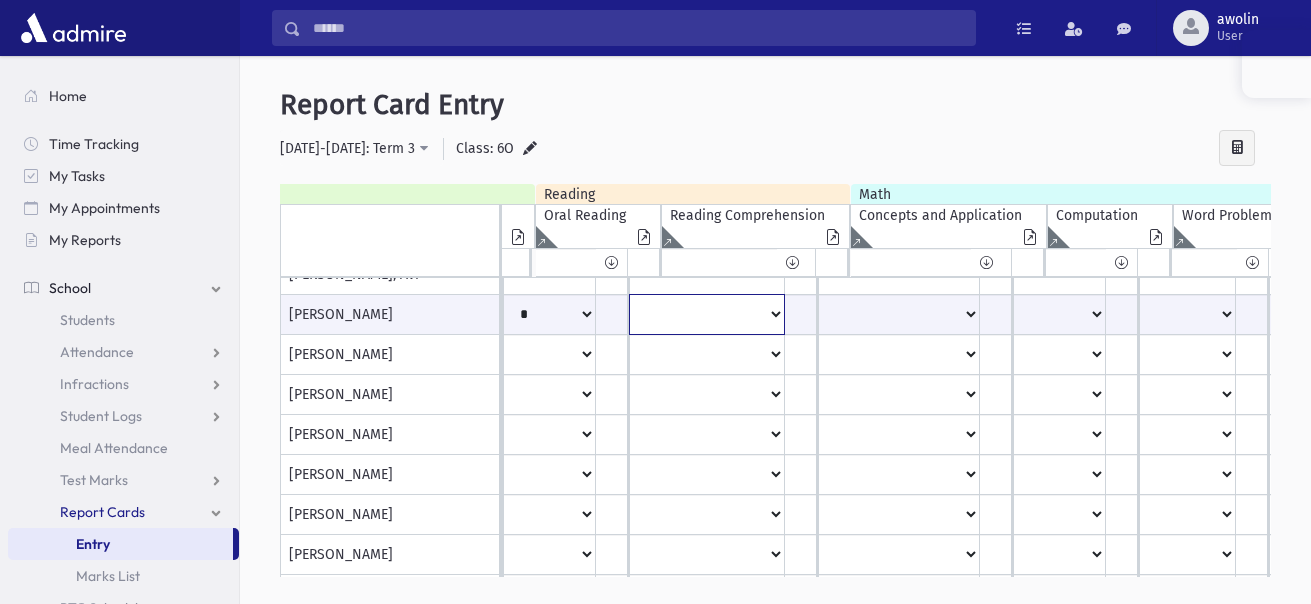 click on "**
*
**
**
*
**
**
***" at bounding box center (-2183, 314) 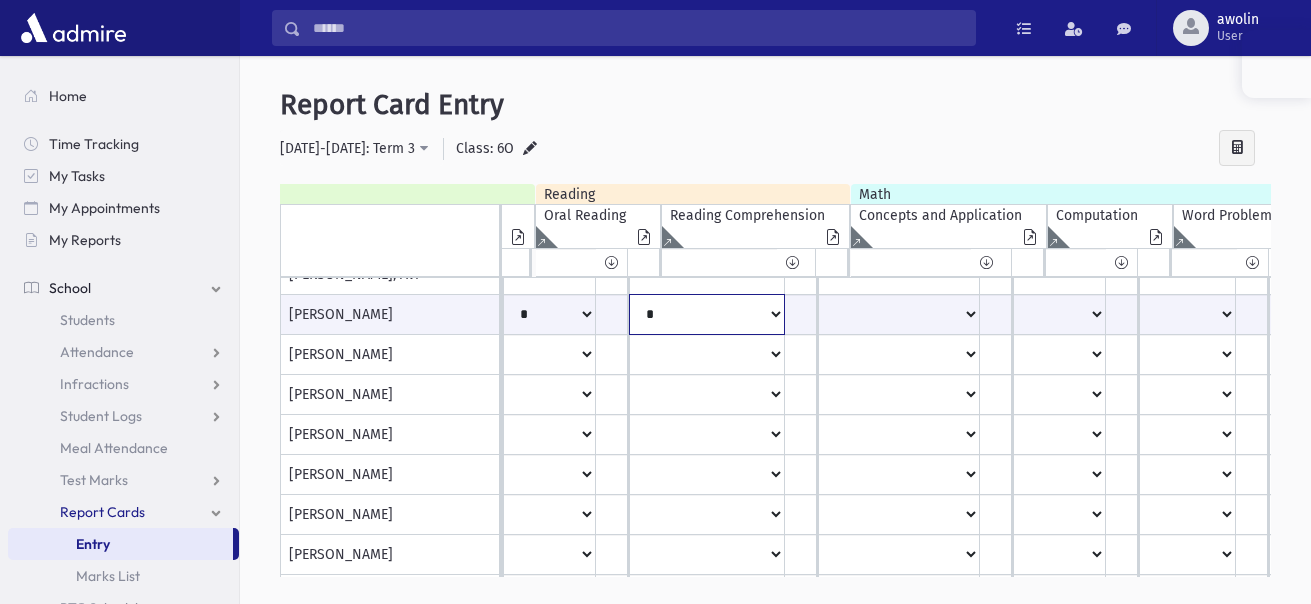 click on "**
*
**
**
*
**
**
***" at bounding box center [-2183, 314] 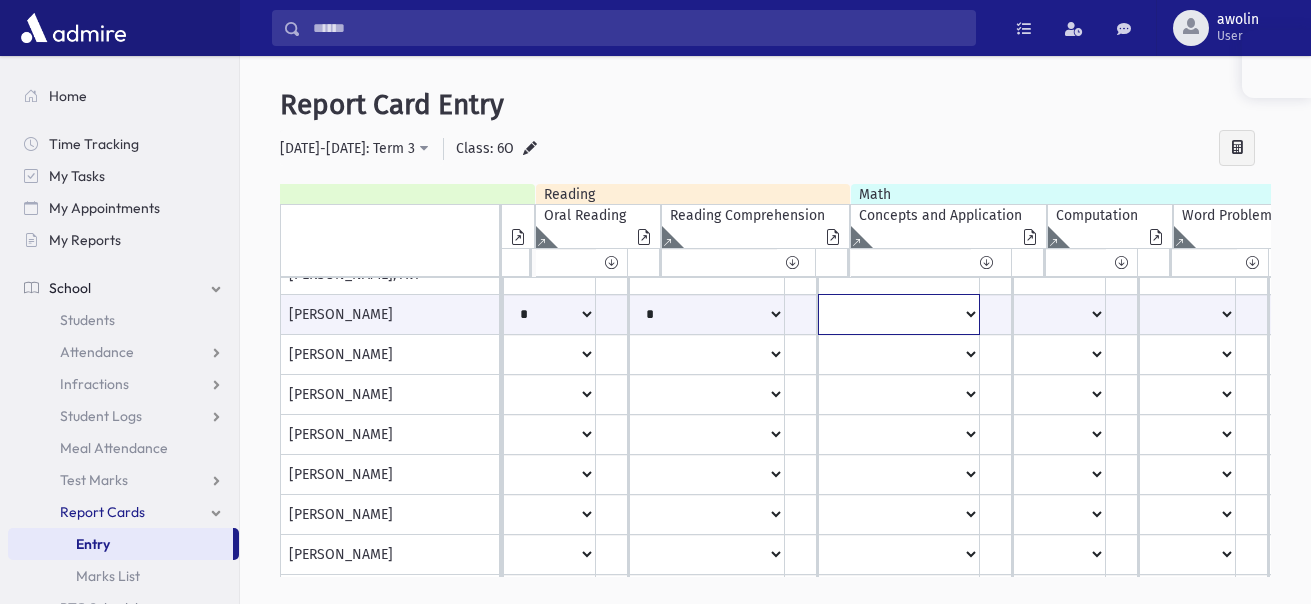click on "**
*
**
**
*
**
**
*
**
*
***" at bounding box center [-2183, 314] 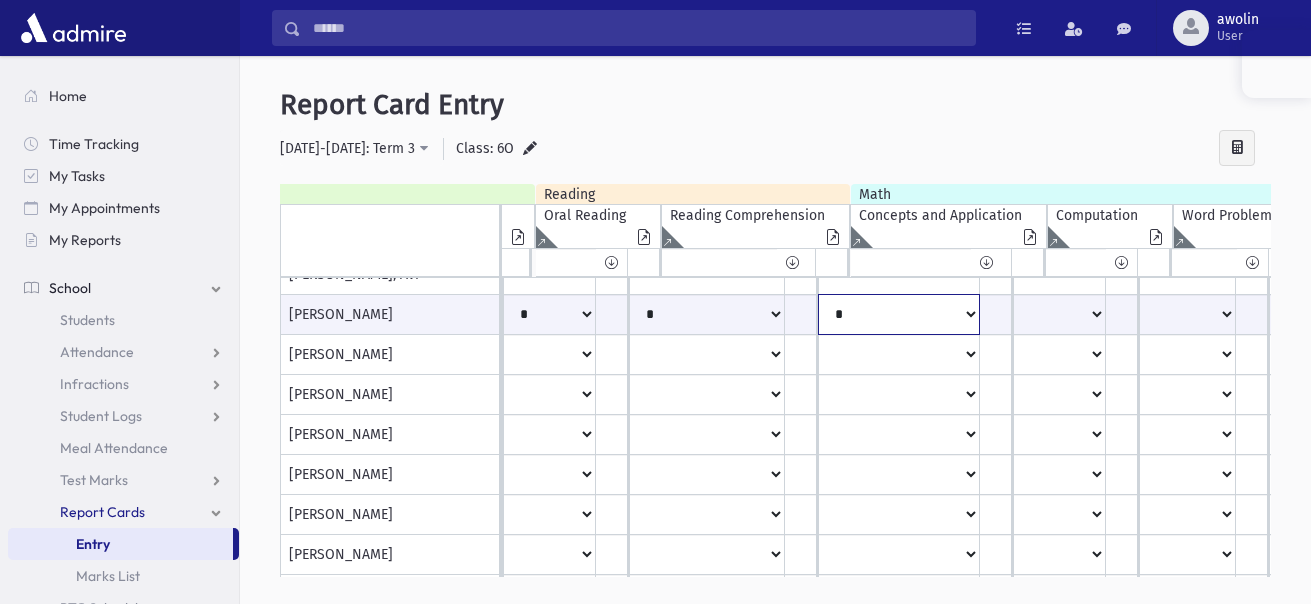 click on "**
*
**
**
*
**
**
*
**
*
***" at bounding box center [-2183, 314] 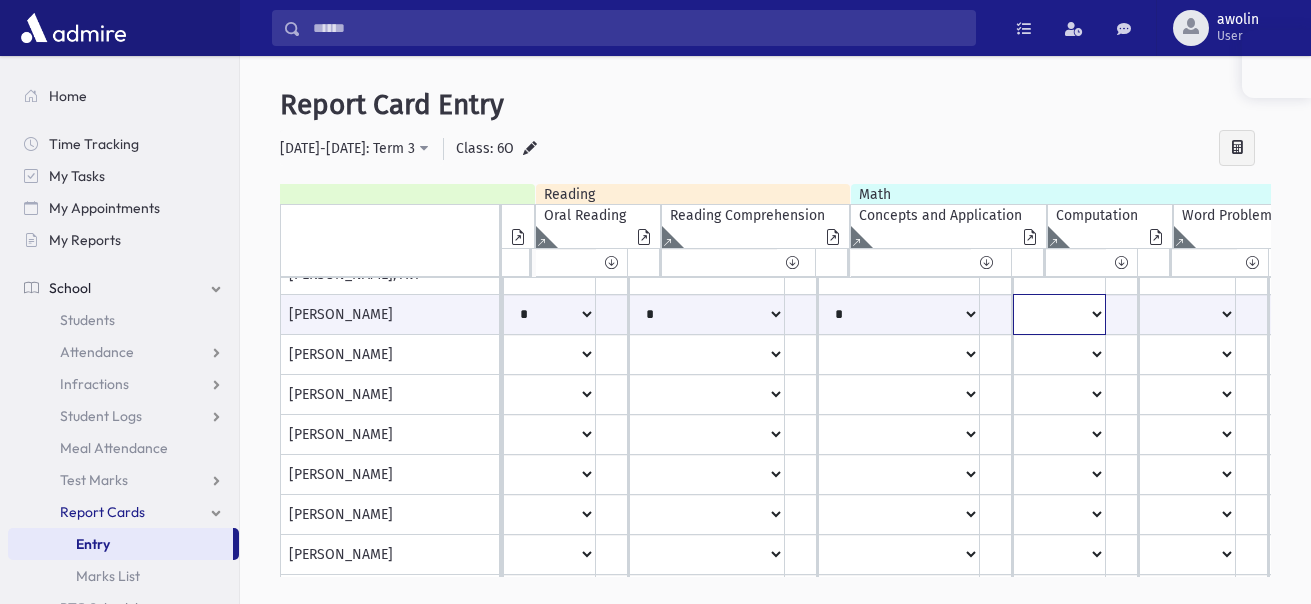click on "**
*
**
**
*
**
**
*
**
*
***" at bounding box center (-2183, 314) 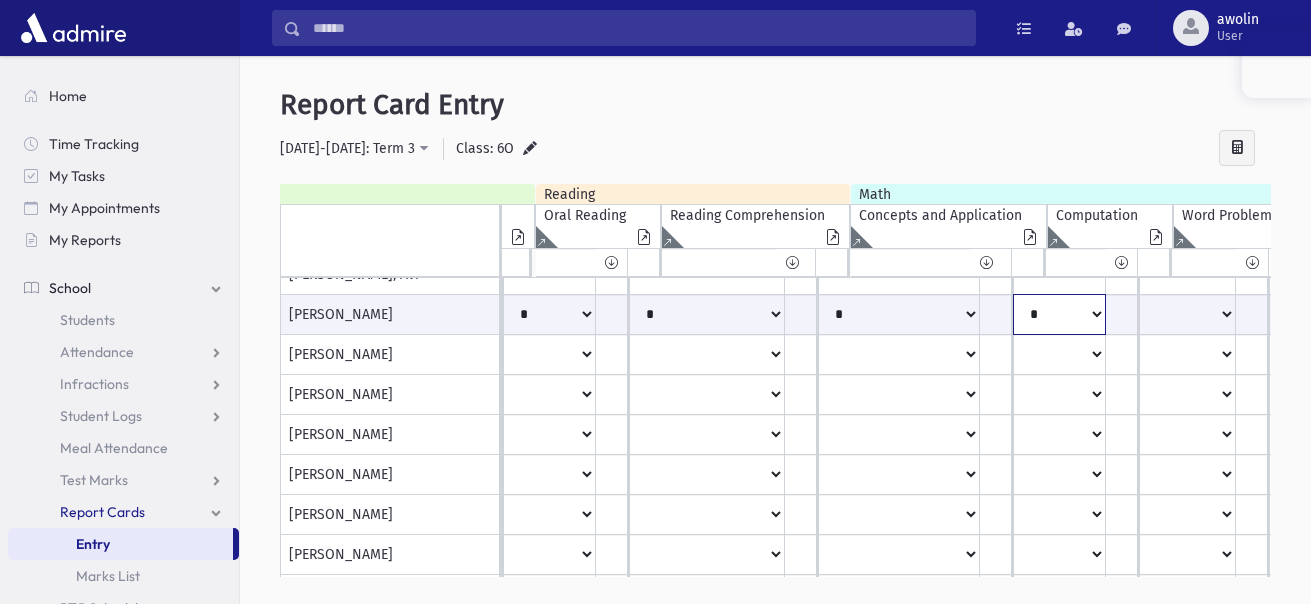 click on "**
*
**
**
*
**
**
*
**
*
***" at bounding box center [-2183, 314] 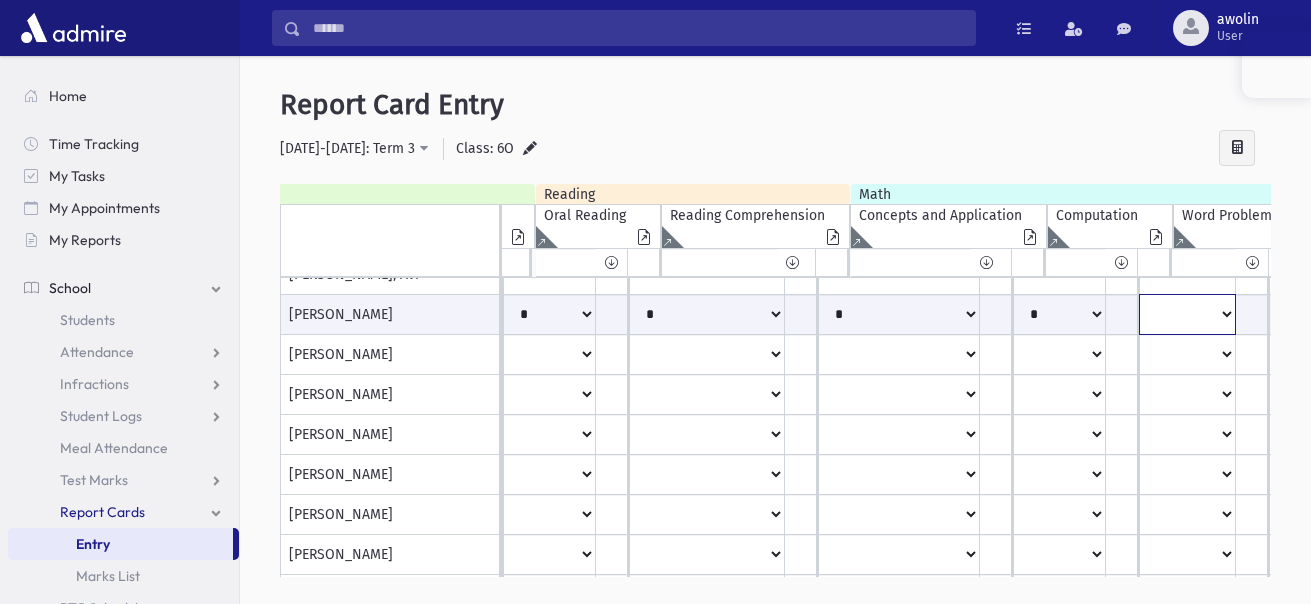 click on "**
*
**
**
*
**
**
*
**
*
***" at bounding box center [-2183, 314] 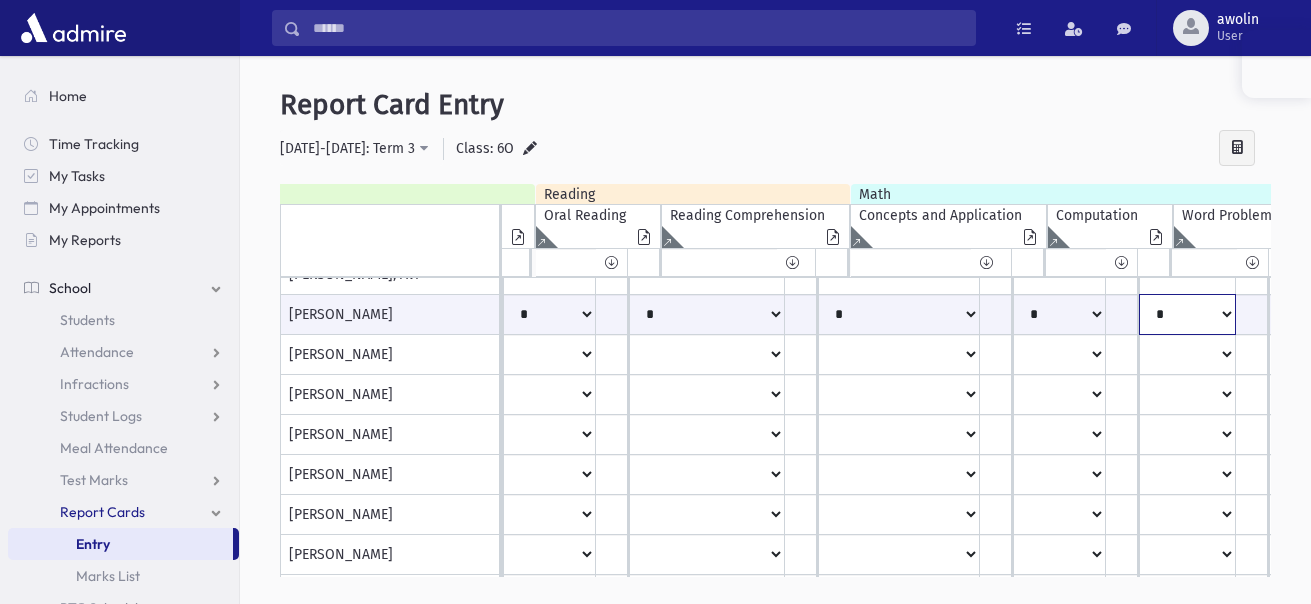click on "**
*
**
**
*
**
**
*
**
*
***" at bounding box center (-2183, 314) 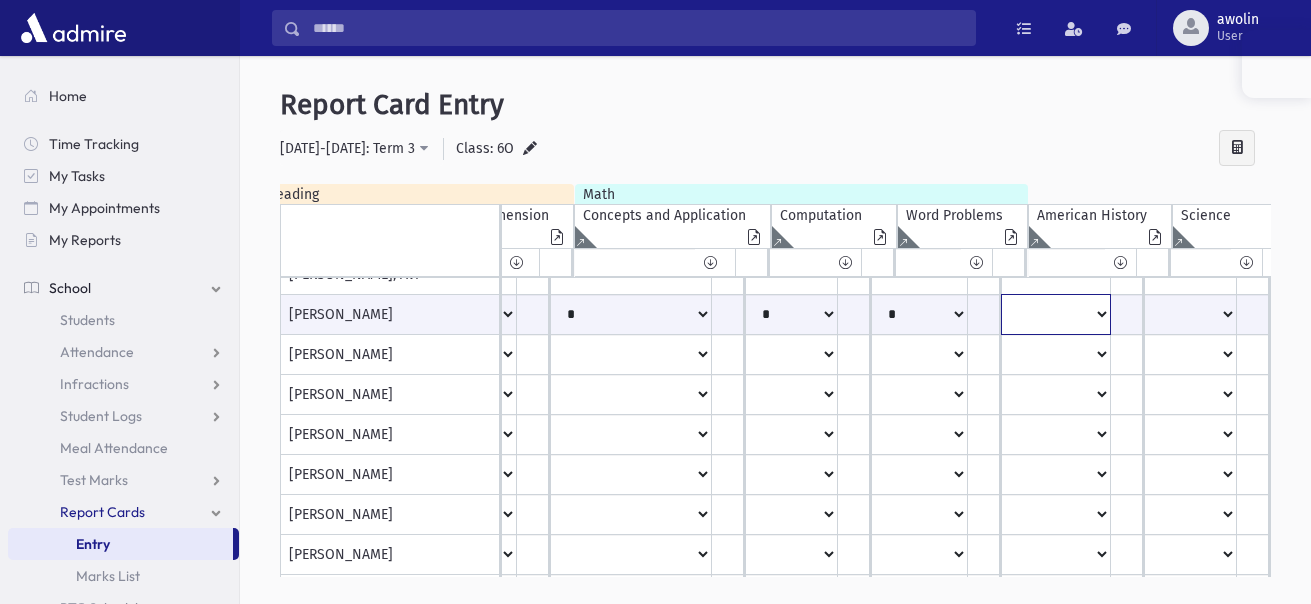 click on "**
*
**
**
*
**
**
*
**
*
***" at bounding box center (-2451, 314) 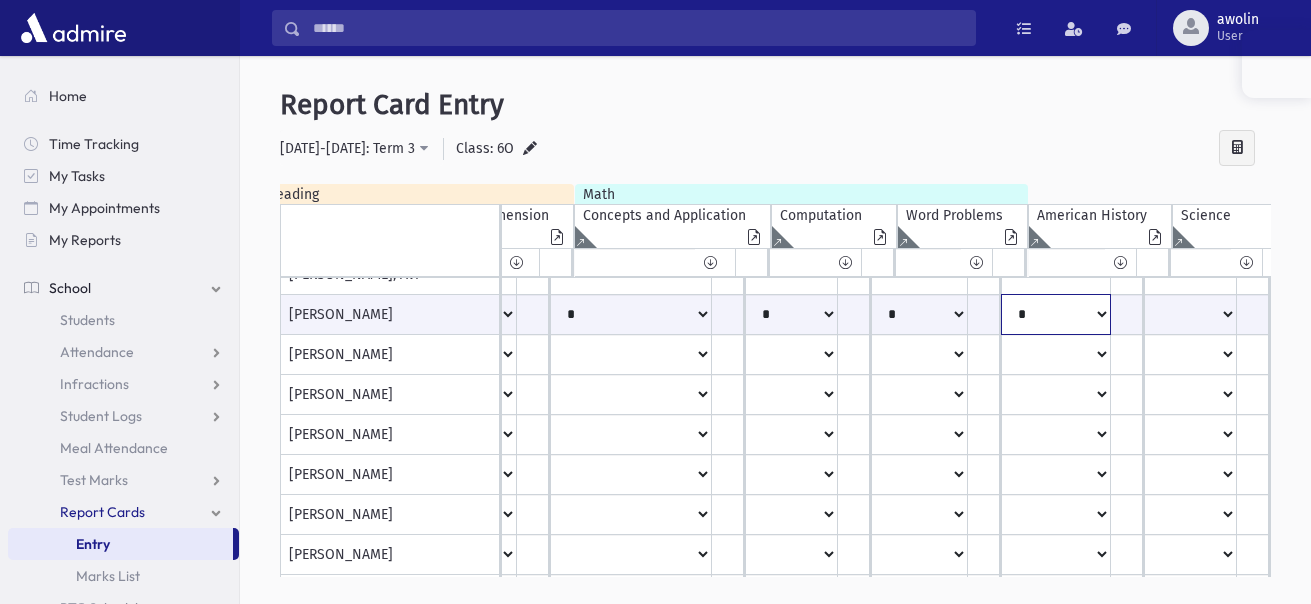 click on "**
*
**
**
*
**
**
*
**
*
***" at bounding box center (-2451, 314) 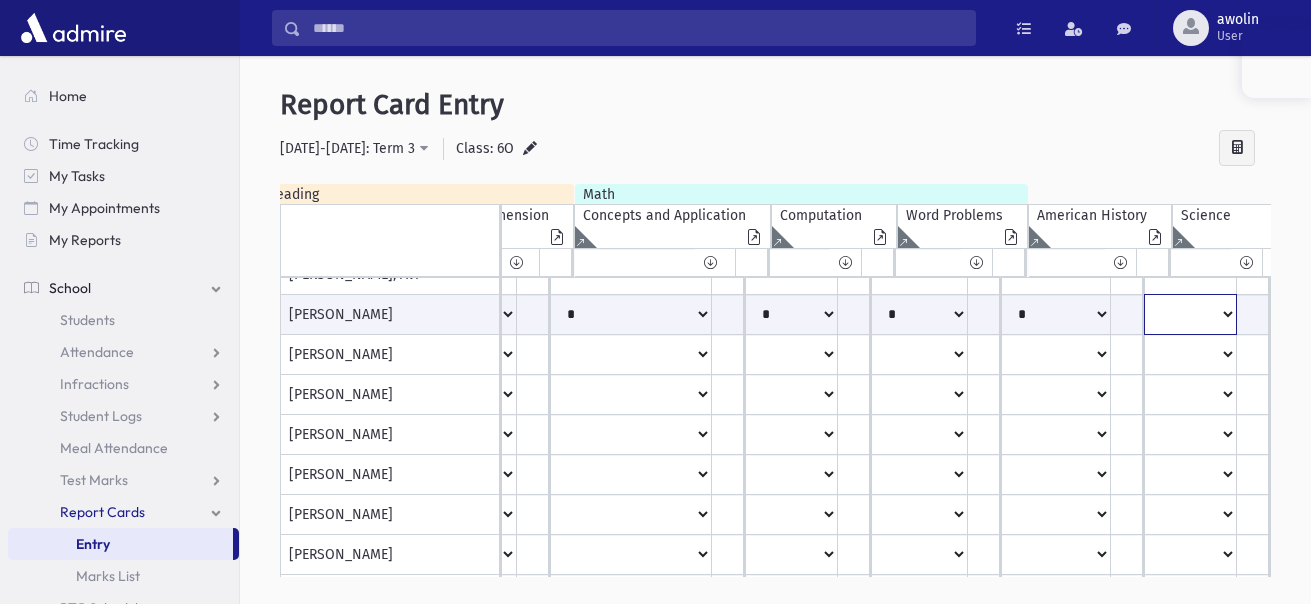 click on "**
*
**
**
*
**
**
*
**
*
***" at bounding box center [-2451, 314] 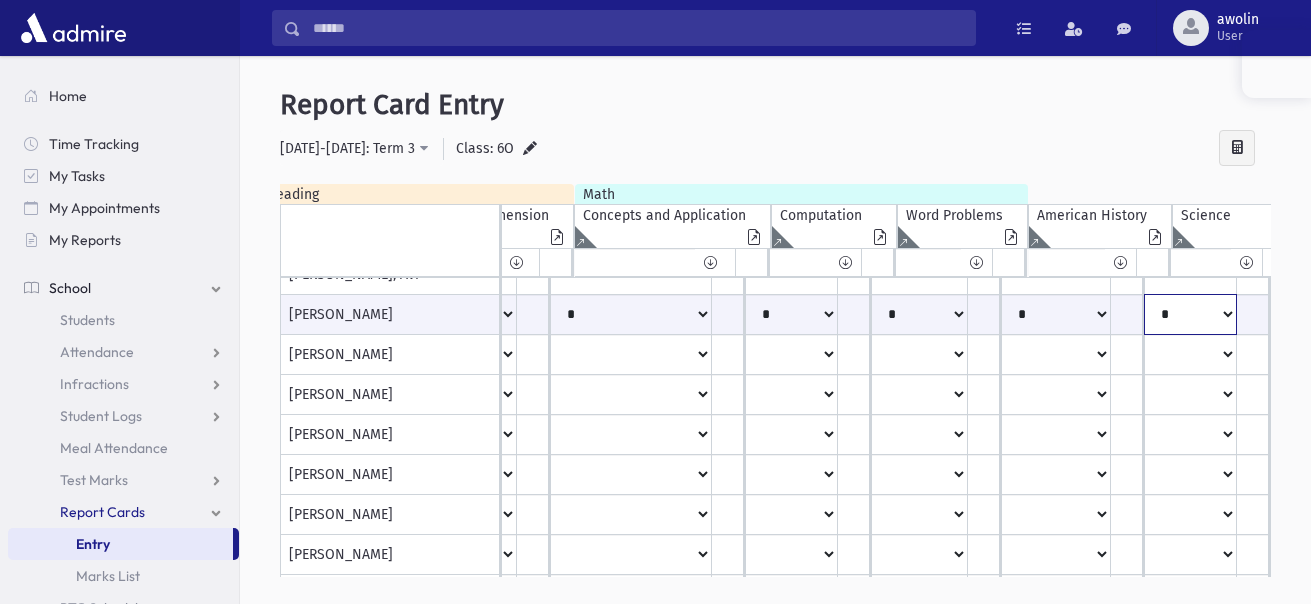 click on "**
*
**
**
*
**
**
*
**
*
***" at bounding box center (-2451, 314) 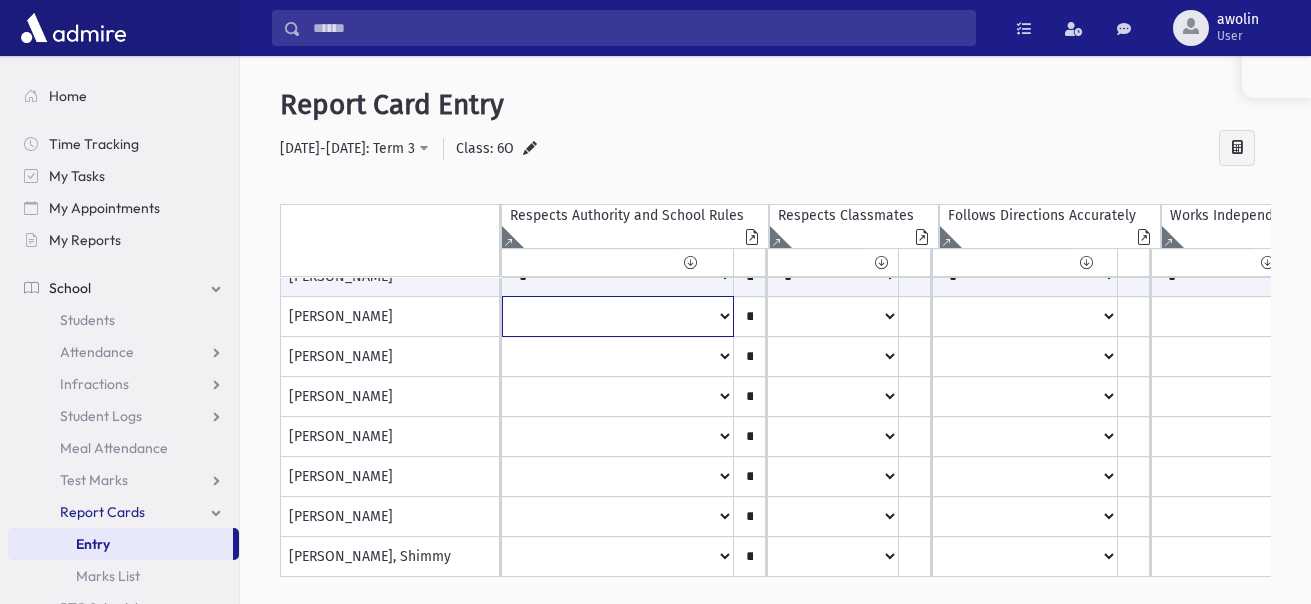 click on "*
***
**
***
**
*
**
*
**
**" at bounding box center (618, -523) 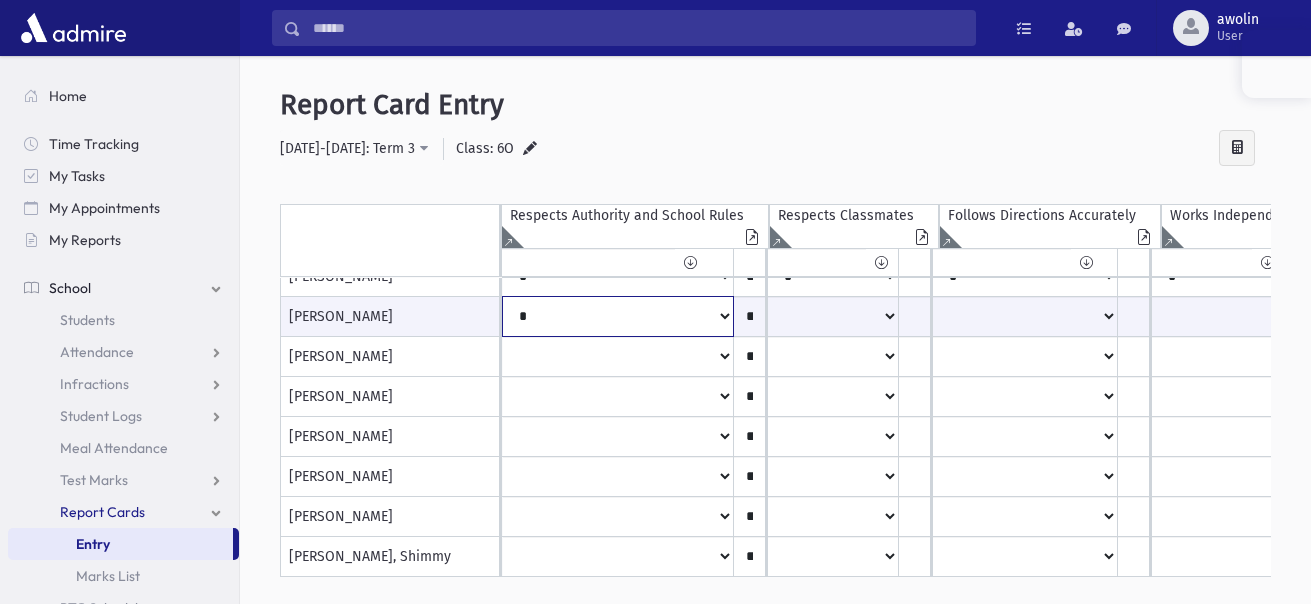 click on "*
***
**
***
**
*
**
*
**
**" at bounding box center (618, 316) 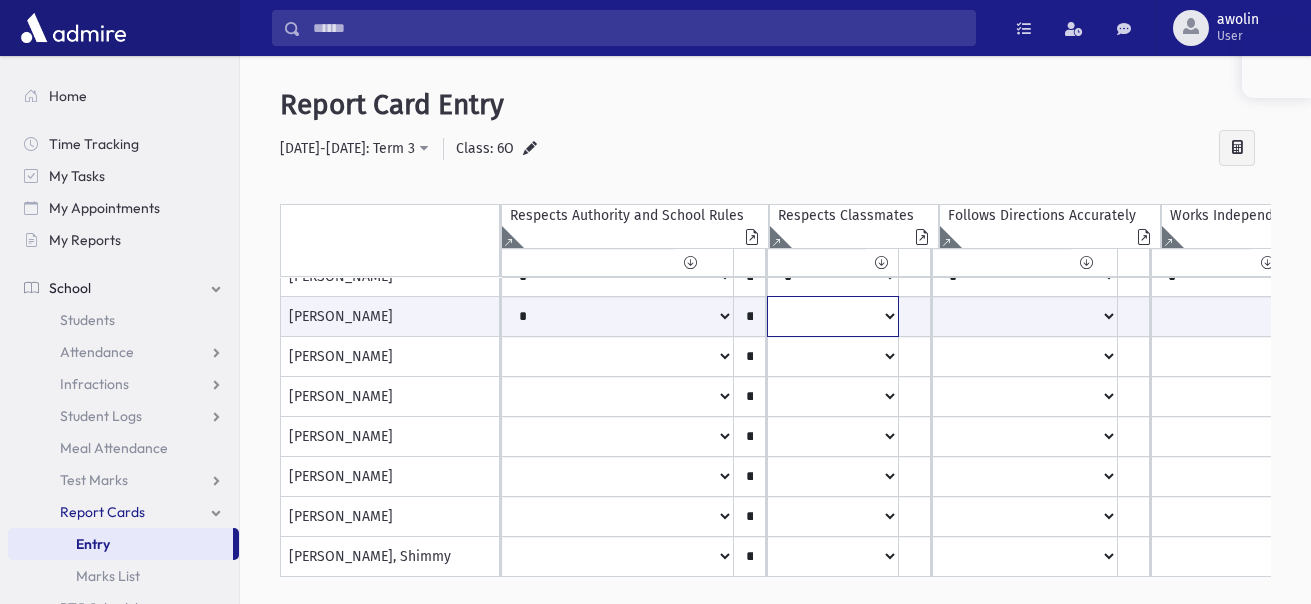 click on "*
***
**
***
**
*
**
*
**
**" at bounding box center (618, 316) 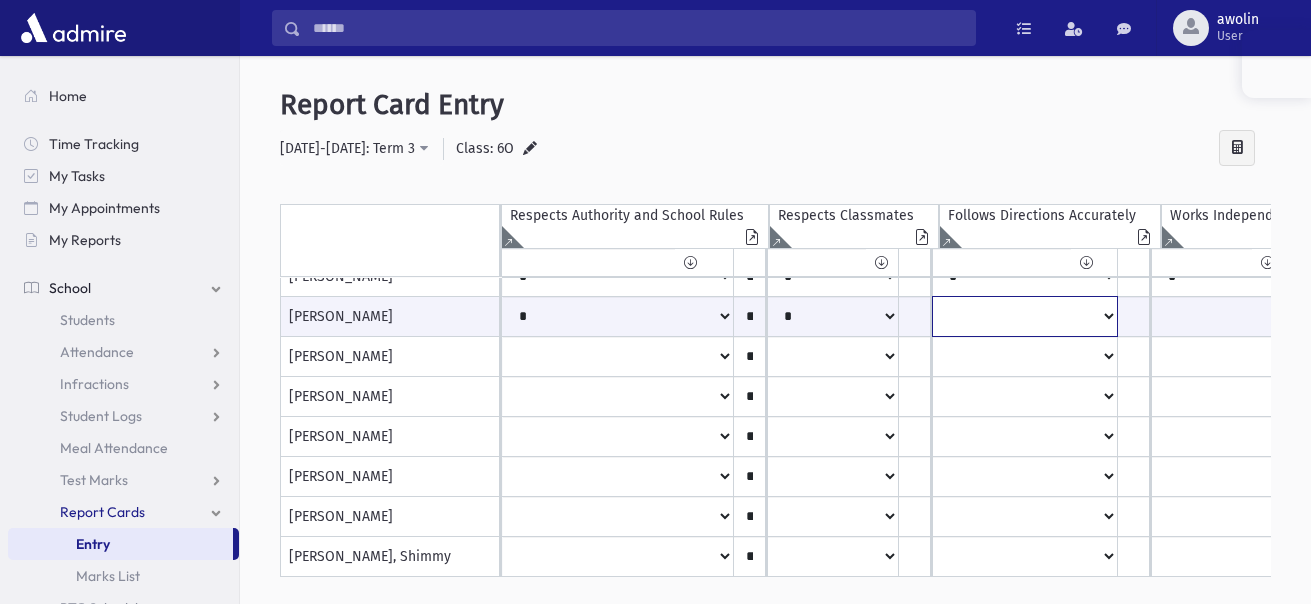 click on "*
***
**
***
**
*
**
*
**
**" at bounding box center (618, 316) 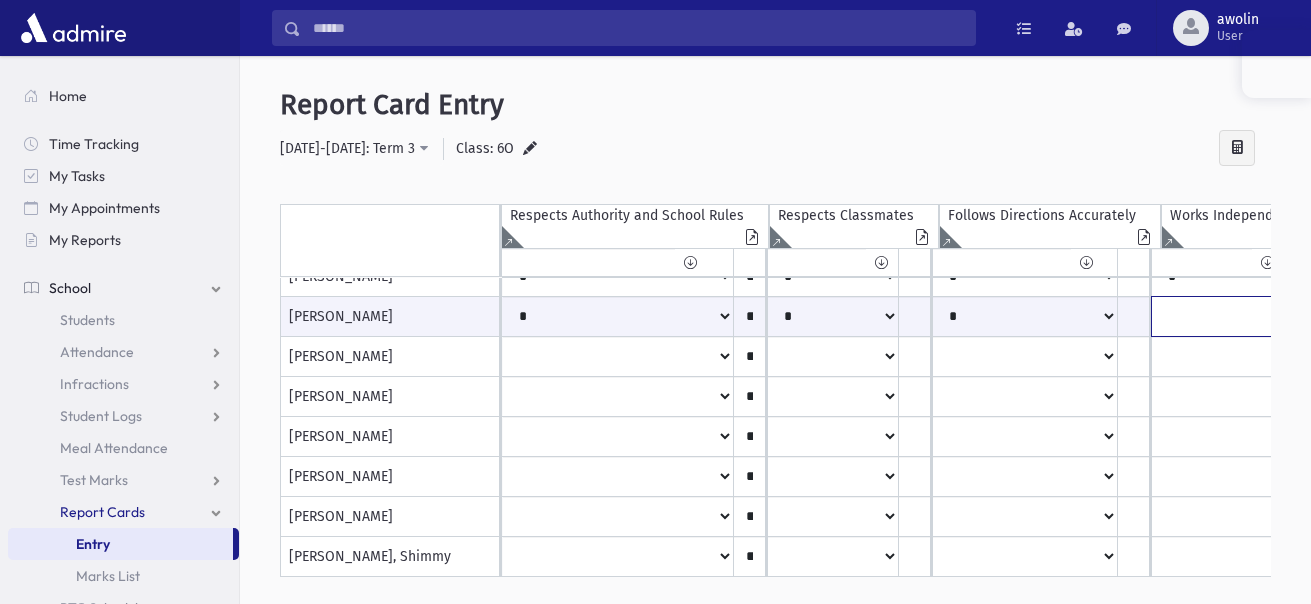 click on "*
***
**
***
**
*
**
*
**
**" at bounding box center [618, 316] 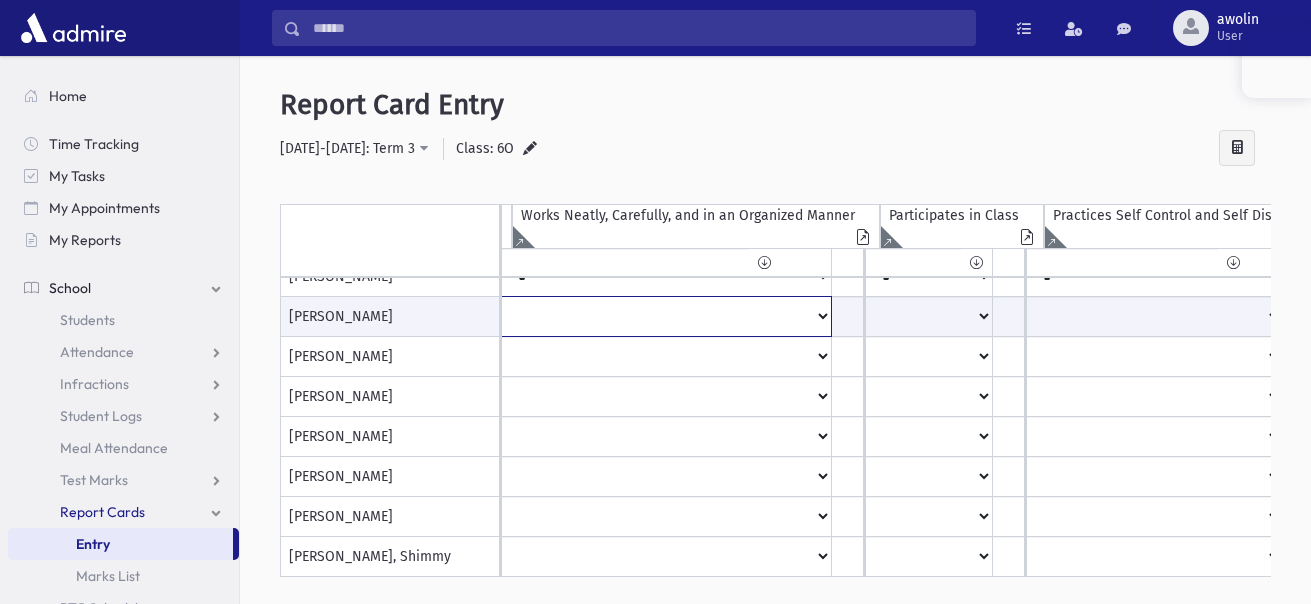 click on "*
***
**
***
**
*
**
*
**
**" at bounding box center [-200, 316] 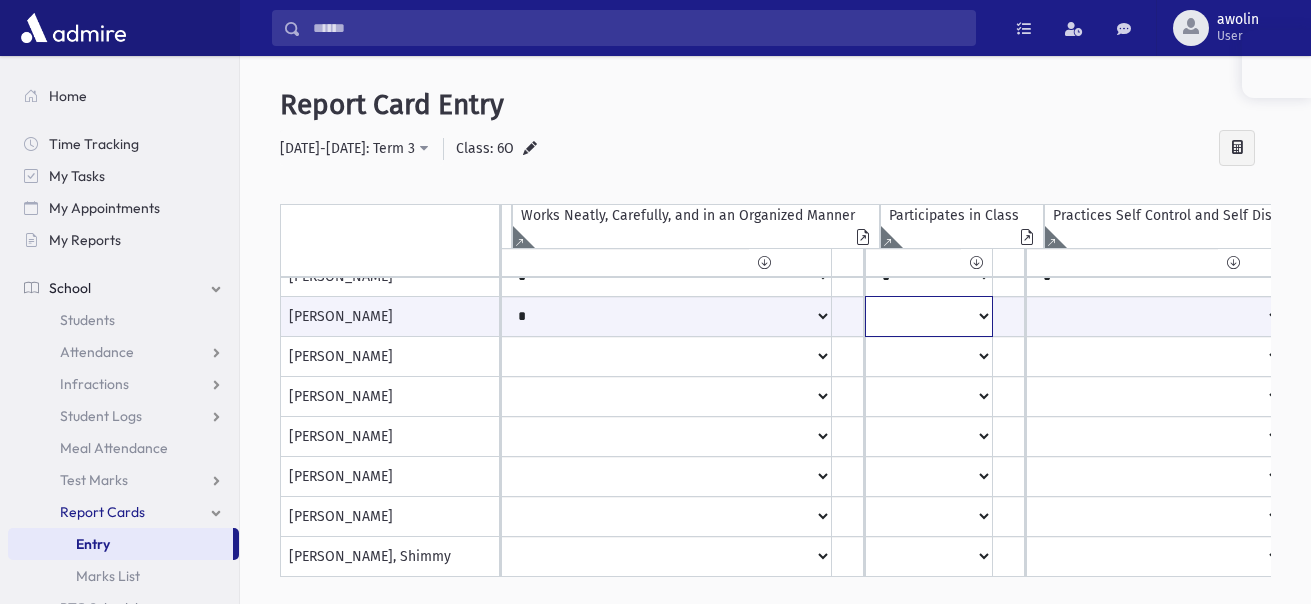 click on "*
***
**
***
**
*
**
*
**
**" at bounding box center [-200, 316] 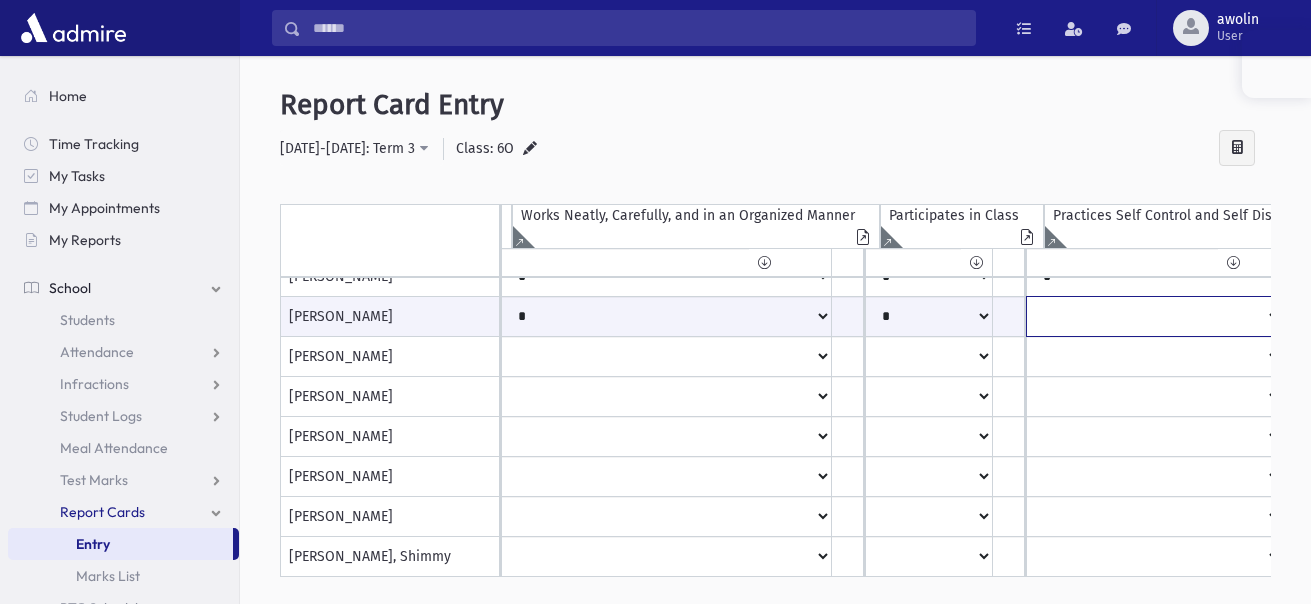 click on "*
***
**
***
**
*
**
*
**
**" at bounding box center [-200, 316] 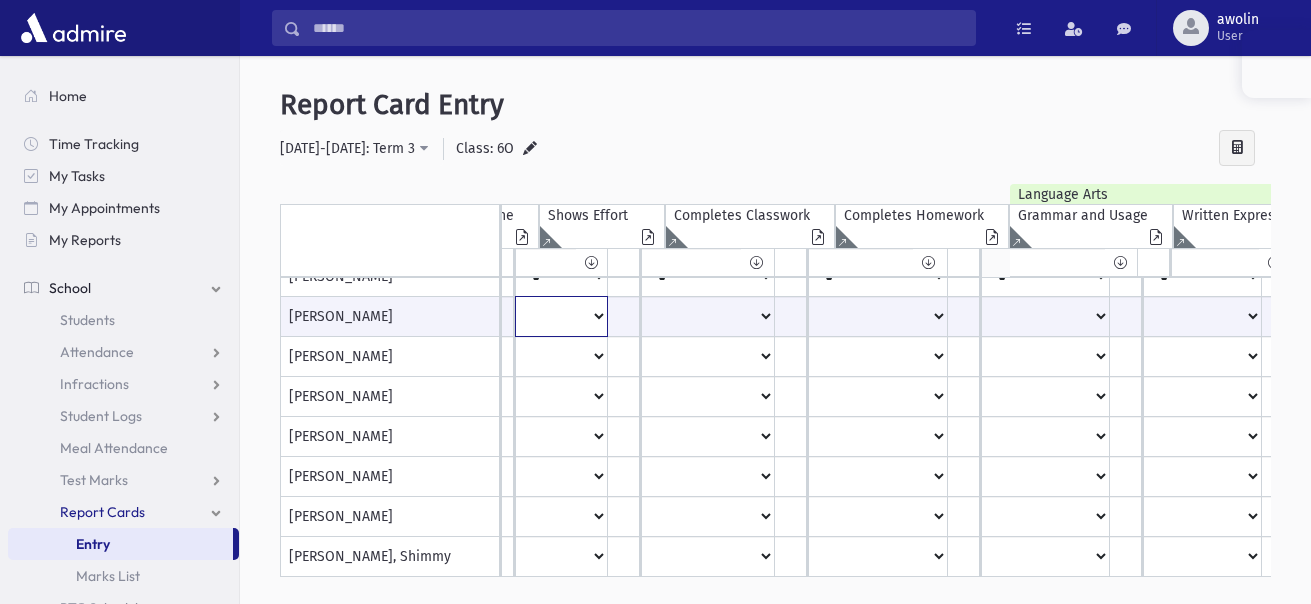 click on "*
***
**
***
**
*
**
*
**
**" at bounding box center [-1001, 316] 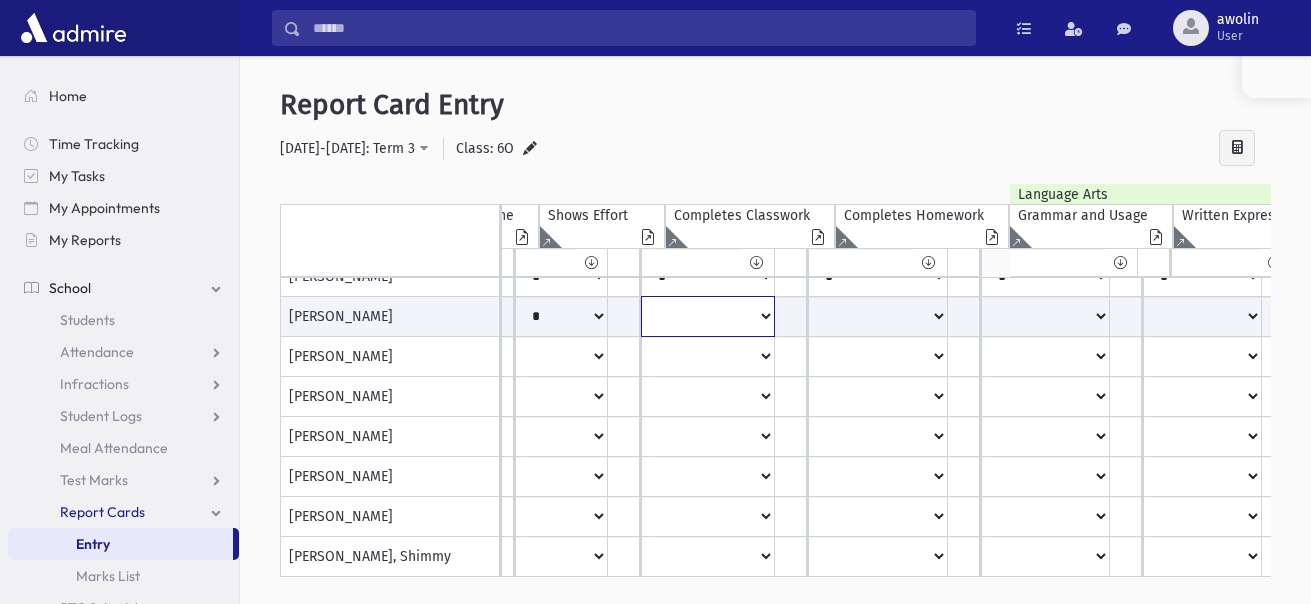 click on "*
***
**
***
**
*
**
*
**
**" at bounding box center [-1001, 316] 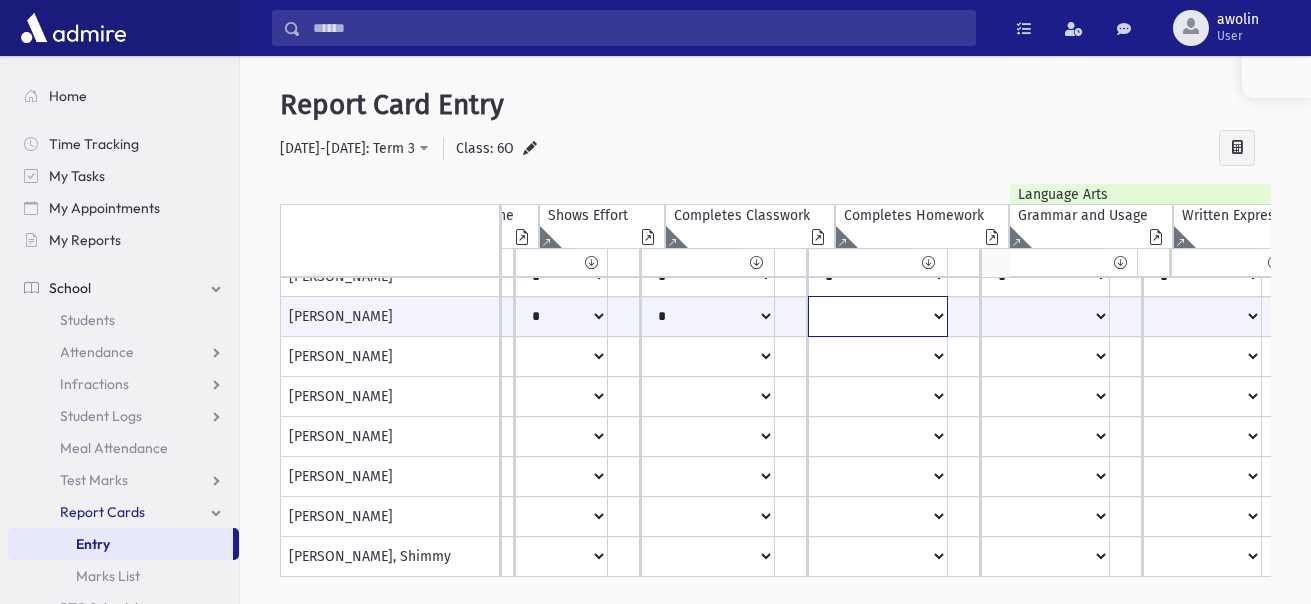 click on "*
***
**
***
**
*
**
*
**
**" at bounding box center (-1001, 316) 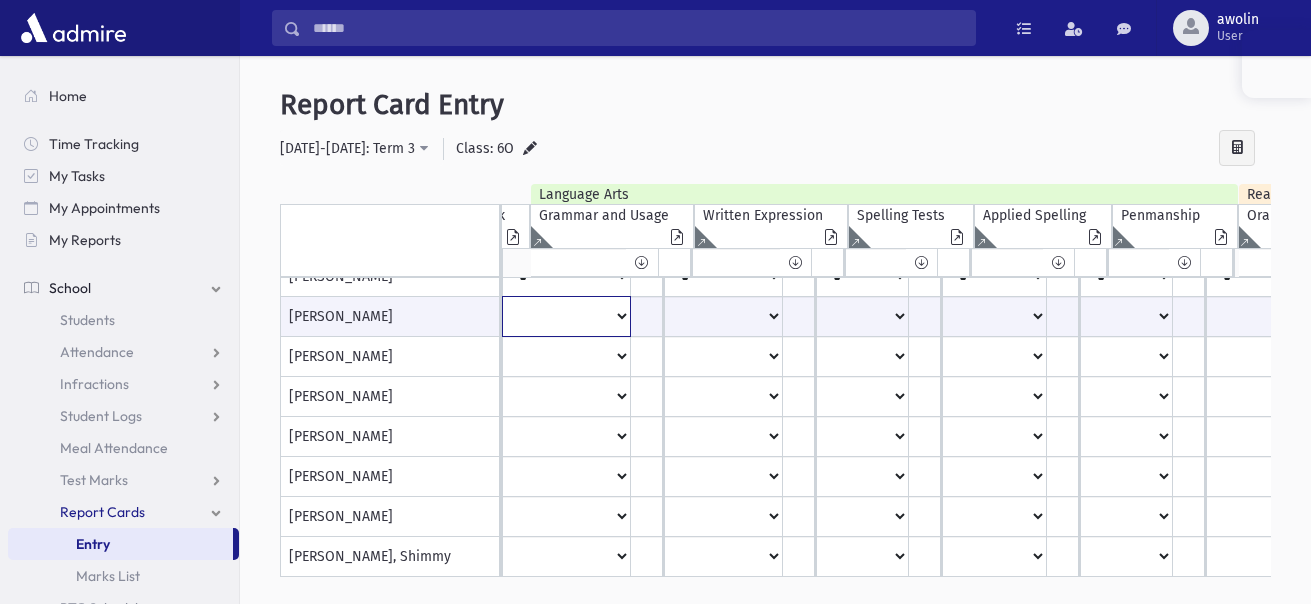 click on "**
*
**
**
*
**
**
*
**
*
***" at bounding box center (-1480, 316) 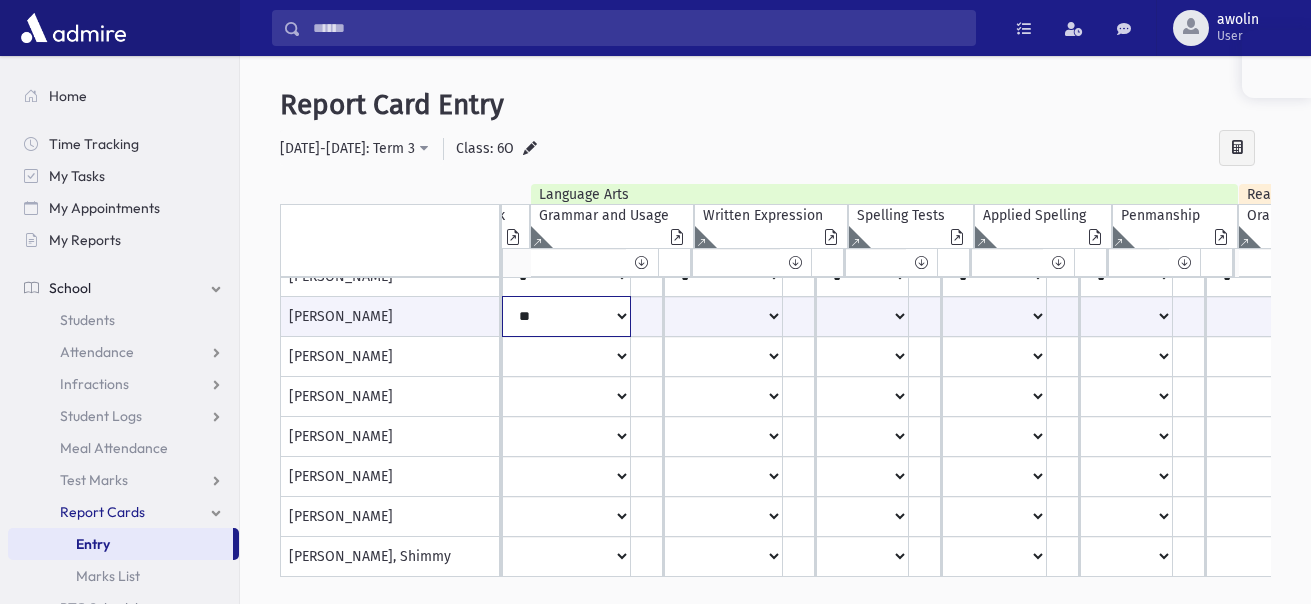 click on "**
*
**
**
*
**
**
*
**
*
***" at bounding box center (-1480, 316) 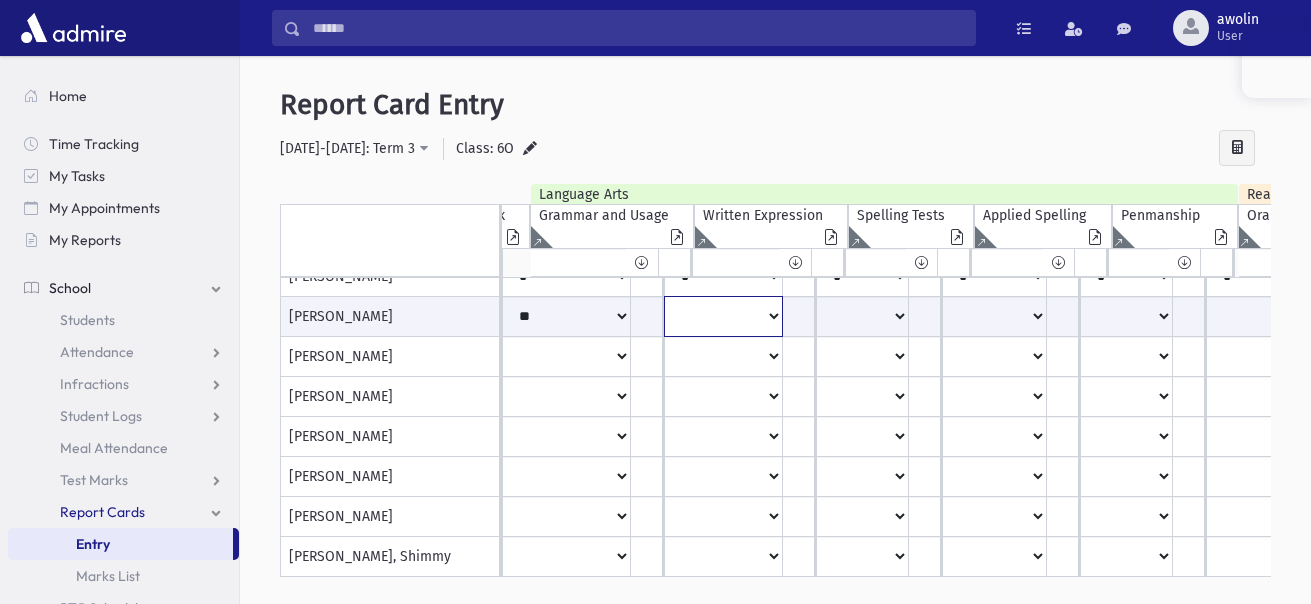 click on "**
*
**
**
*
**
**
*
**
*
***" at bounding box center (-1480, 316) 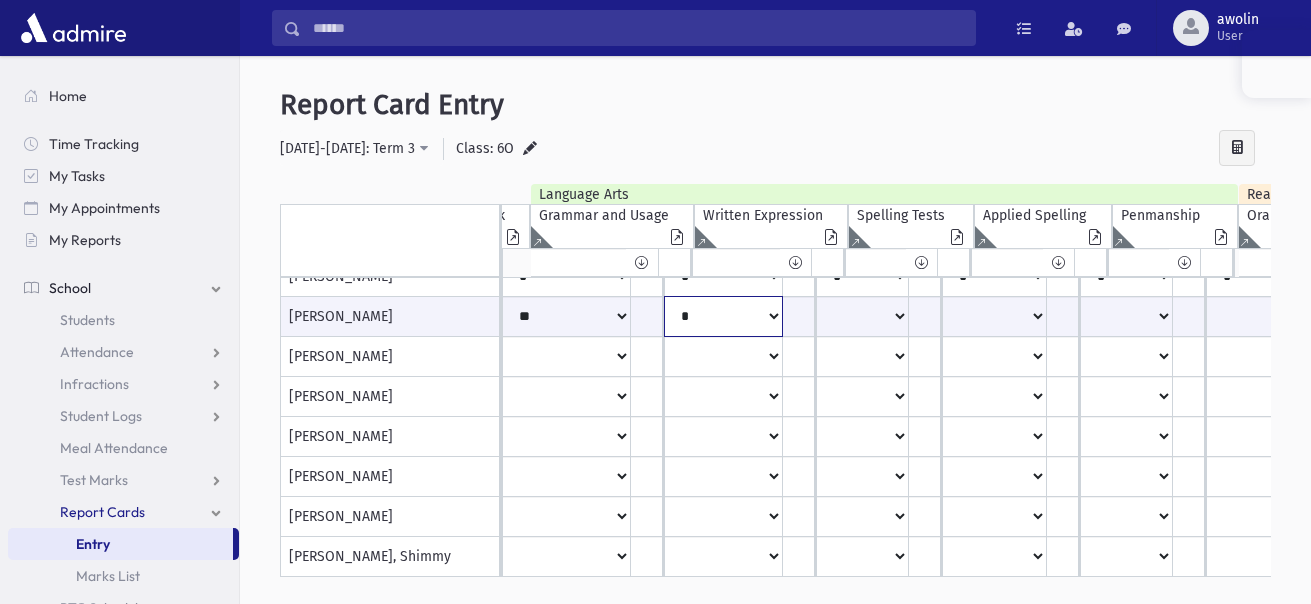 click on "**
*
**
**
*
**
**
*
**
*
***" at bounding box center (-1480, 316) 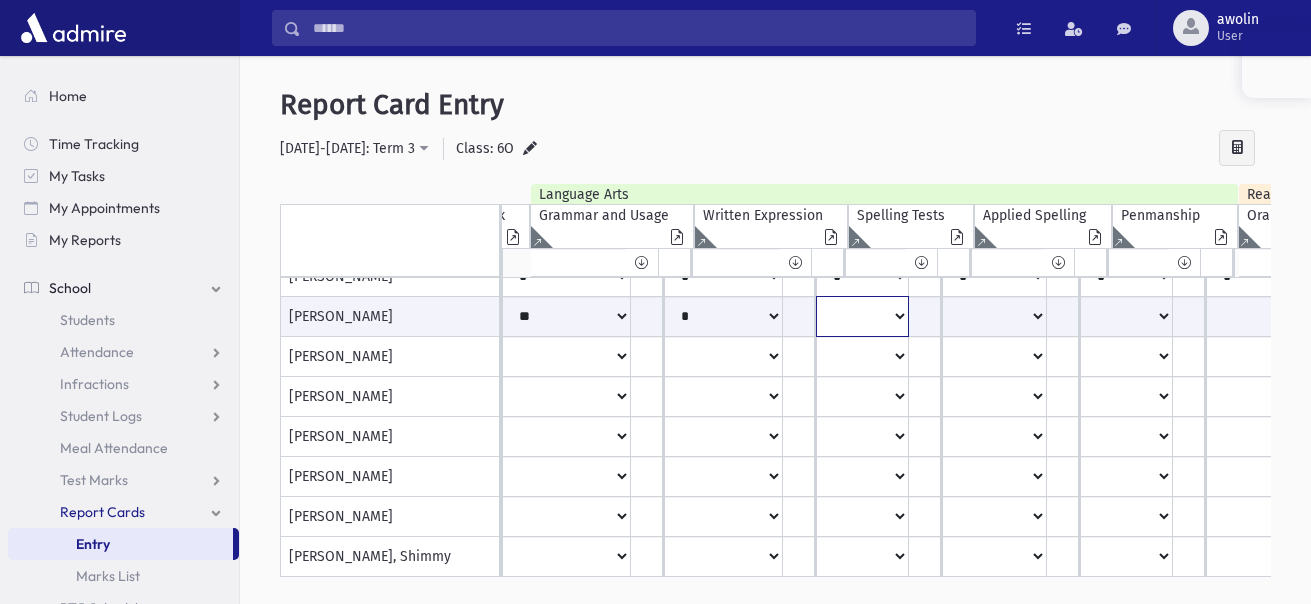 click on "**
*
**
**
*
**
**
*
**
*
***" at bounding box center [-1480, 316] 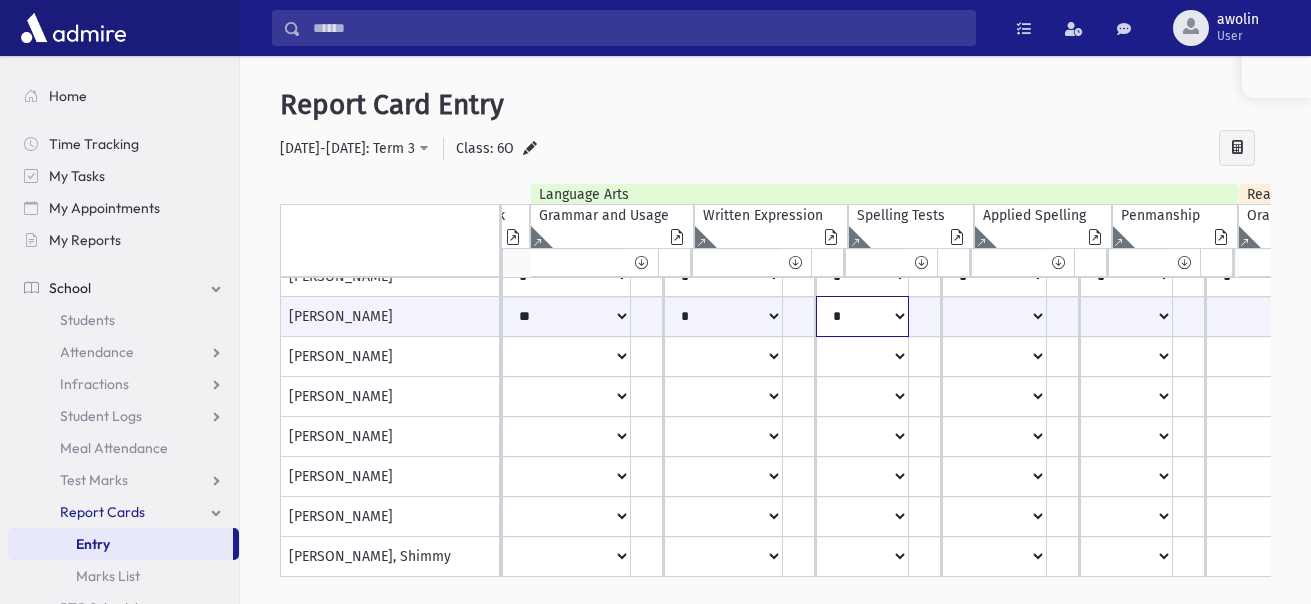click on "**
*
**
**
*
**
**
*
**
*
***" at bounding box center (-1480, 316) 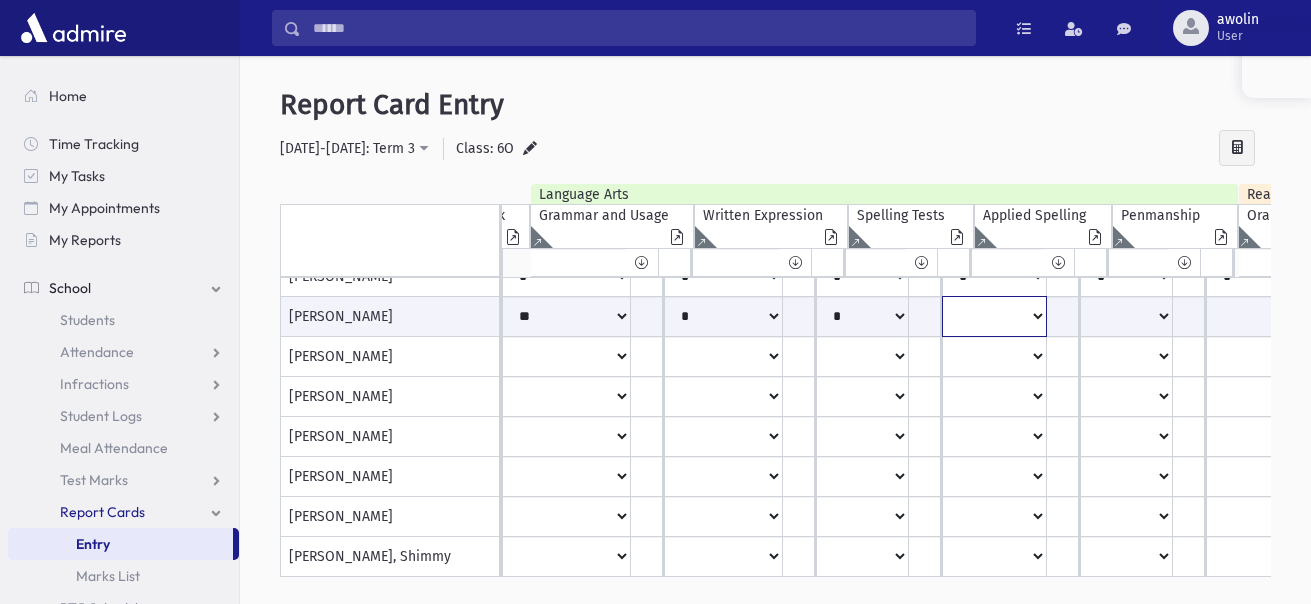 click on "**
*
**
**
*
**
**
*
**
*
***" at bounding box center (-1480, 316) 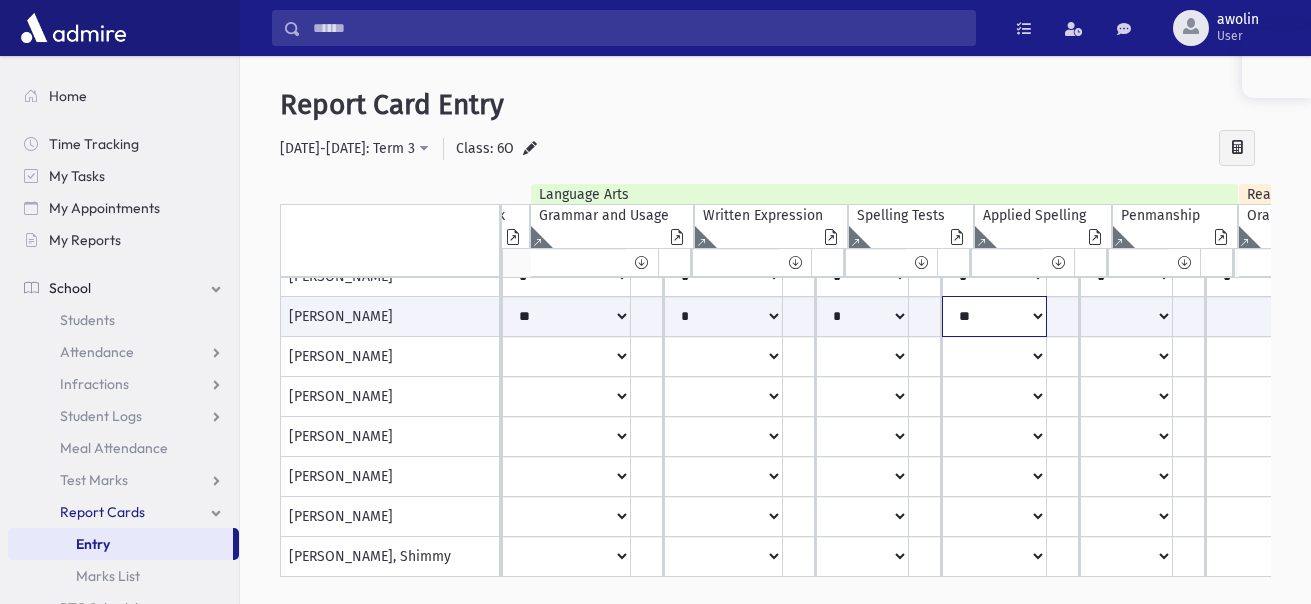 click on "**
*
**
**
*
**
**
*
**
*
***" at bounding box center [-1480, 316] 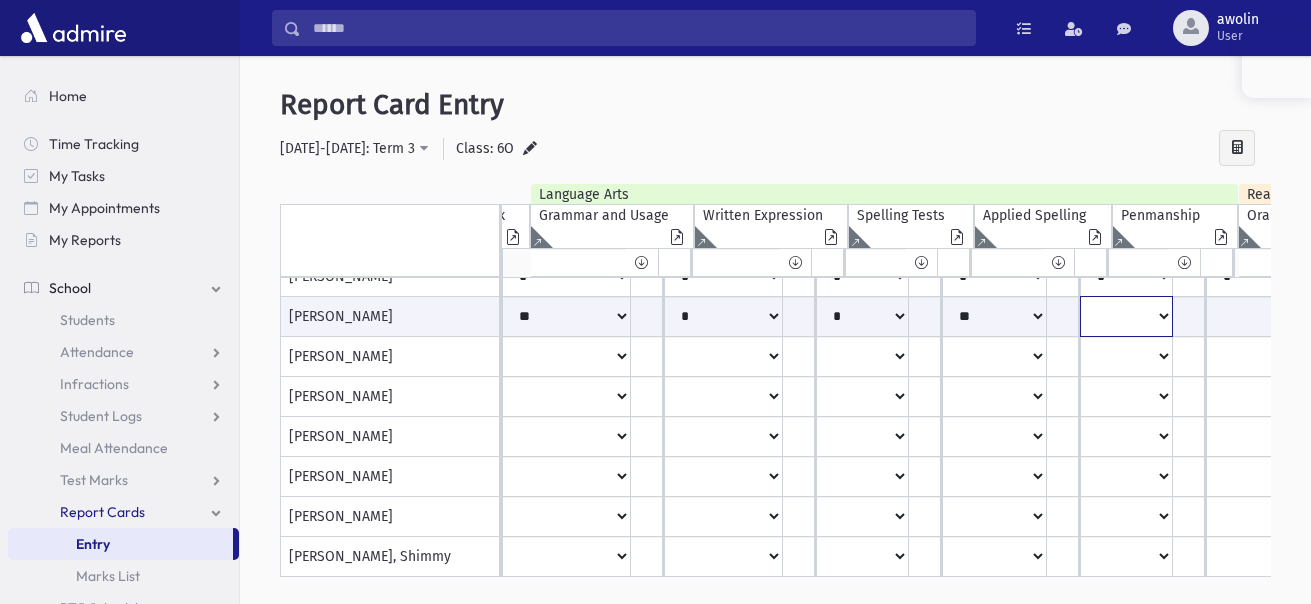 click on "**
*
**
**
*
**
**
*
**
*
***" at bounding box center [-1480, 316] 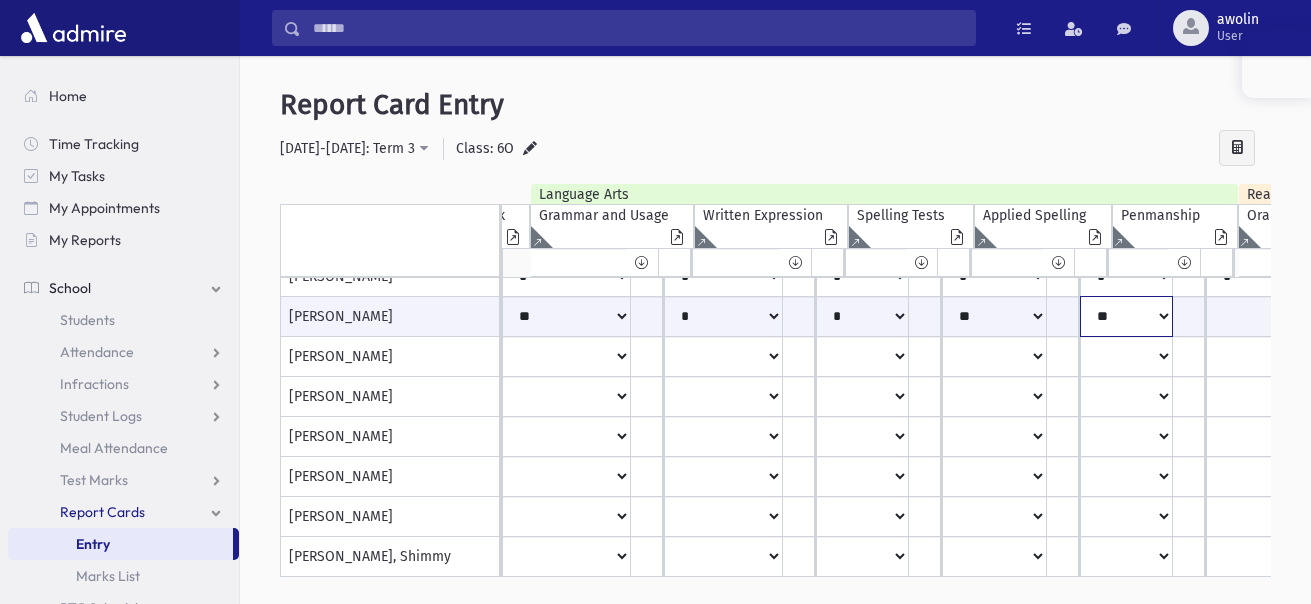 click on "**
*
**
**
*
**
**
*
**
*
***" at bounding box center (-1480, 316) 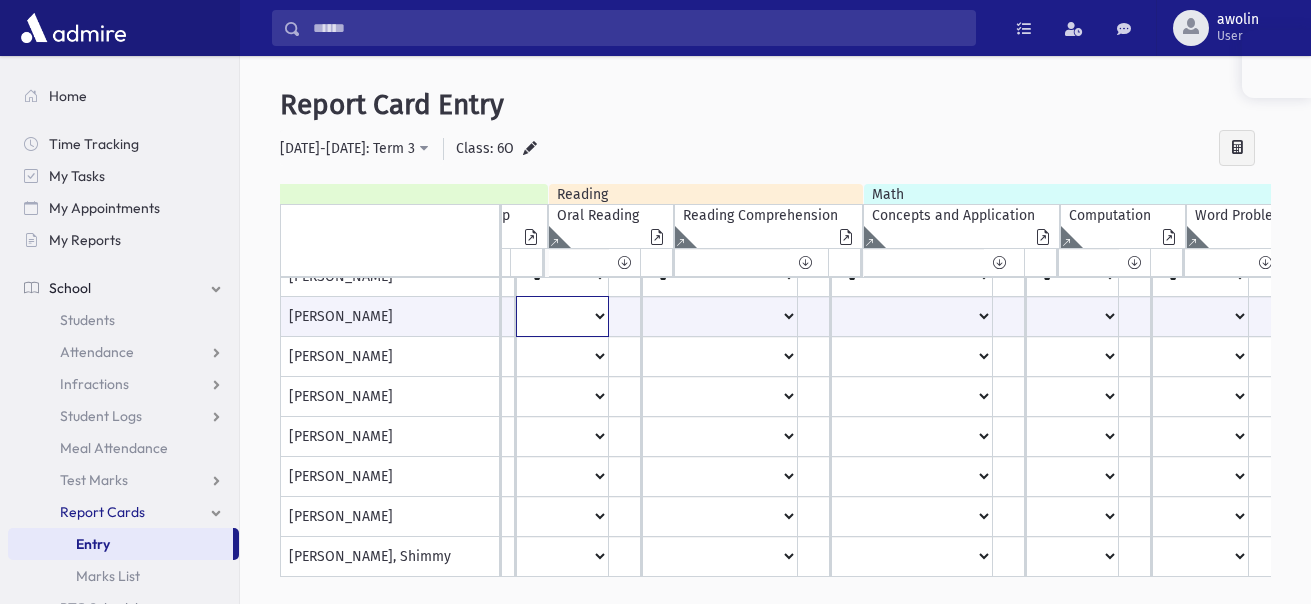 click on "**
*
**
**
*
**
**
***" at bounding box center [-2170, 316] 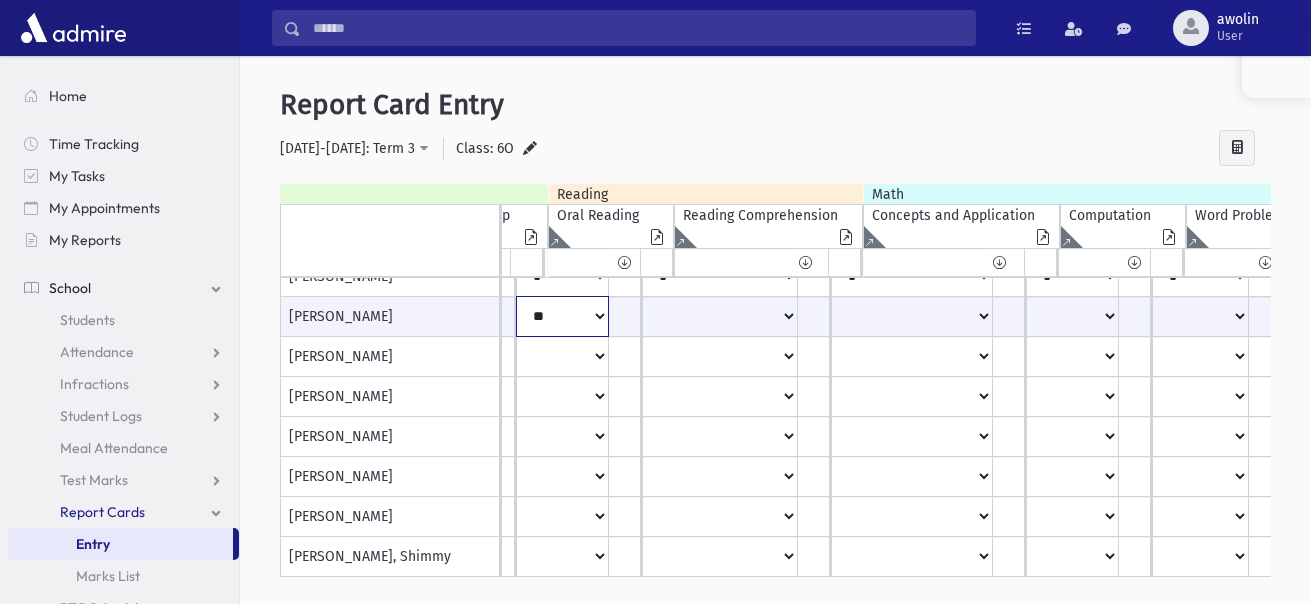 click on "**
*
**
**
*
**
**
***" at bounding box center (-2170, 316) 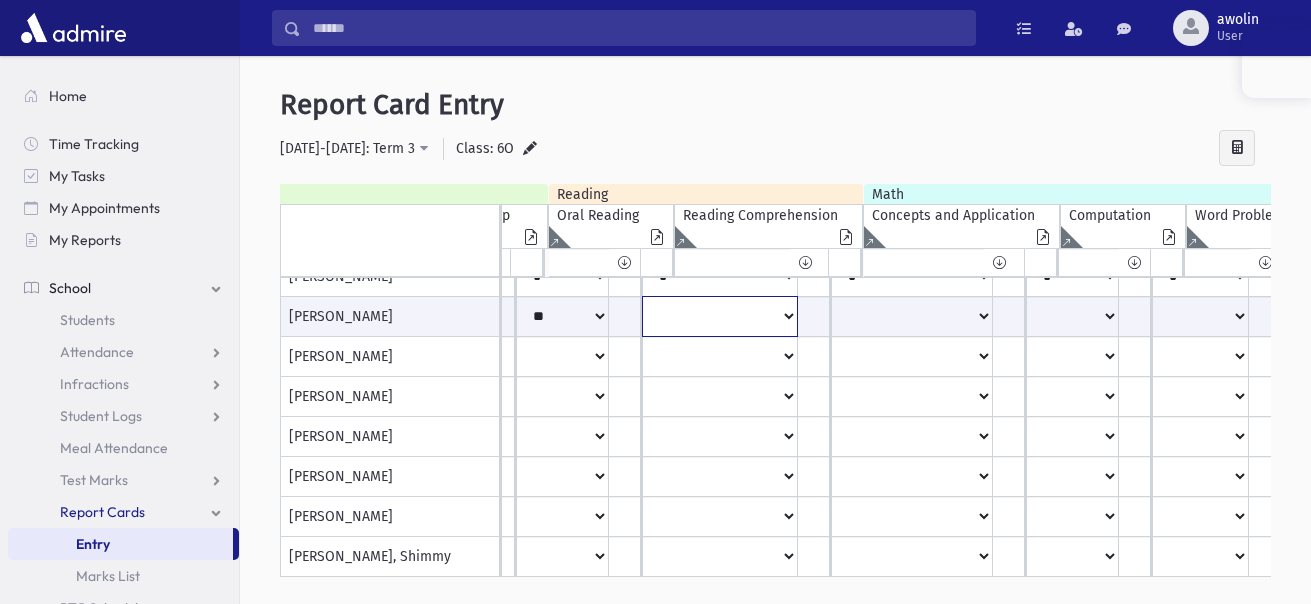 click on "**
*
**
**
*
**
**
***" at bounding box center [-2170, 316] 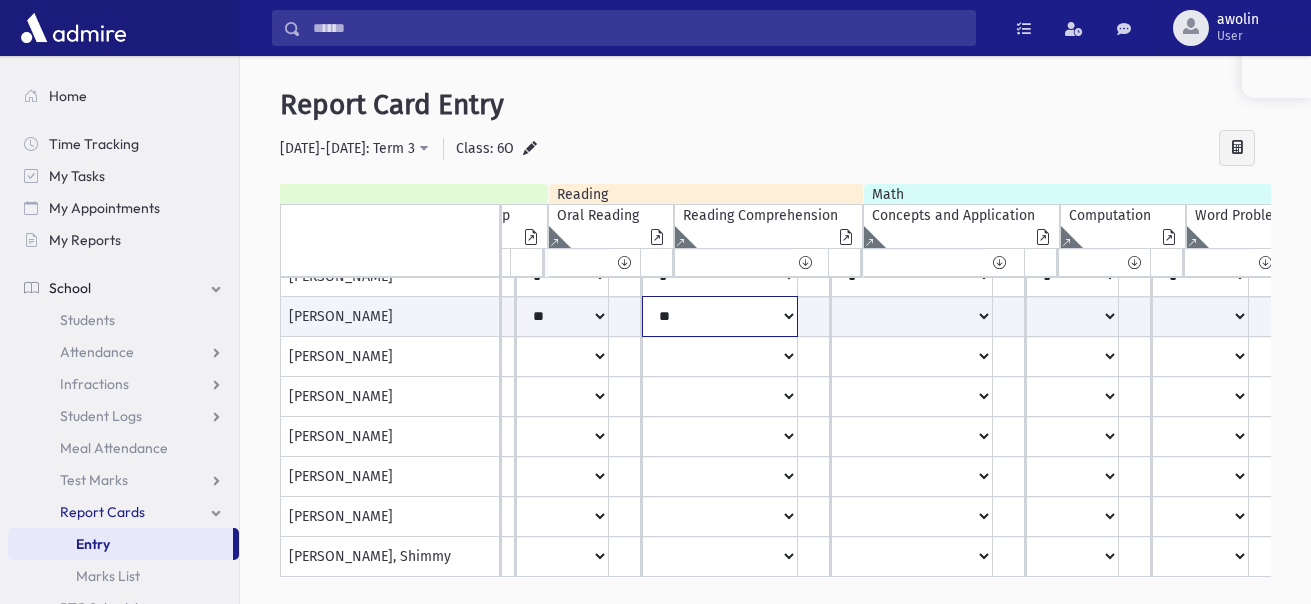 click on "**
*
**
**
*
**
**
***" at bounding box center [-2170, 316] 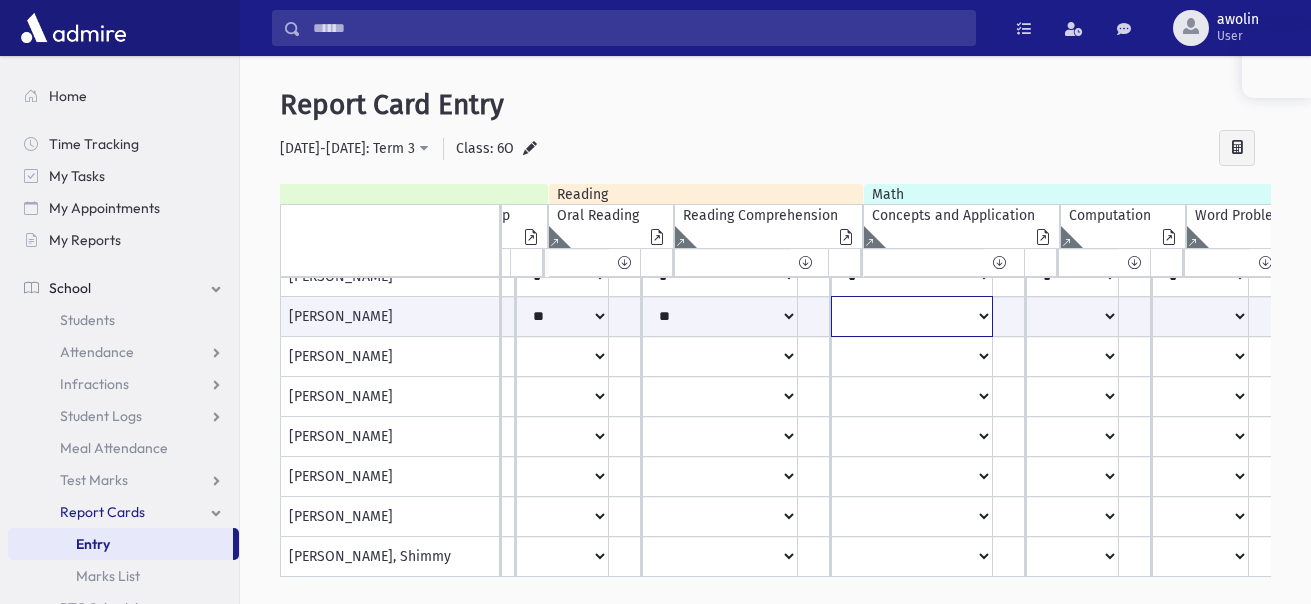 click on "**
*
**
**
*
**
**
*
**
*
***" at bounding box center (-2170, 316) 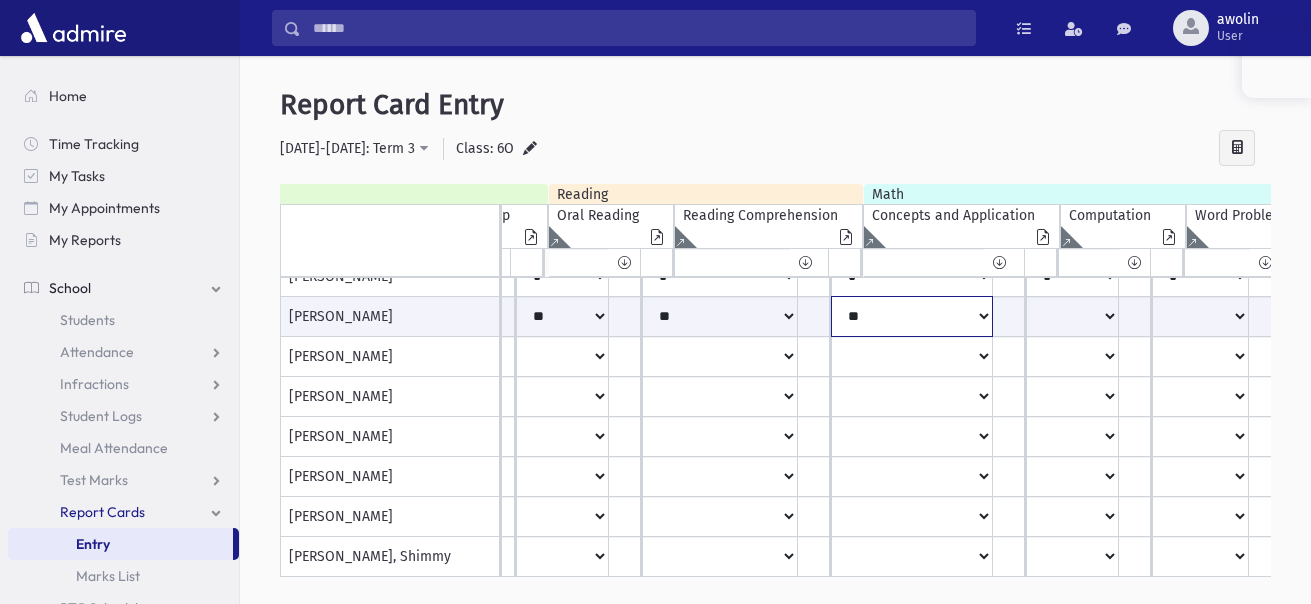 click on "**
*
**
**
*
**
**
*
**
*
***" at bounding box center (-2170, 316) 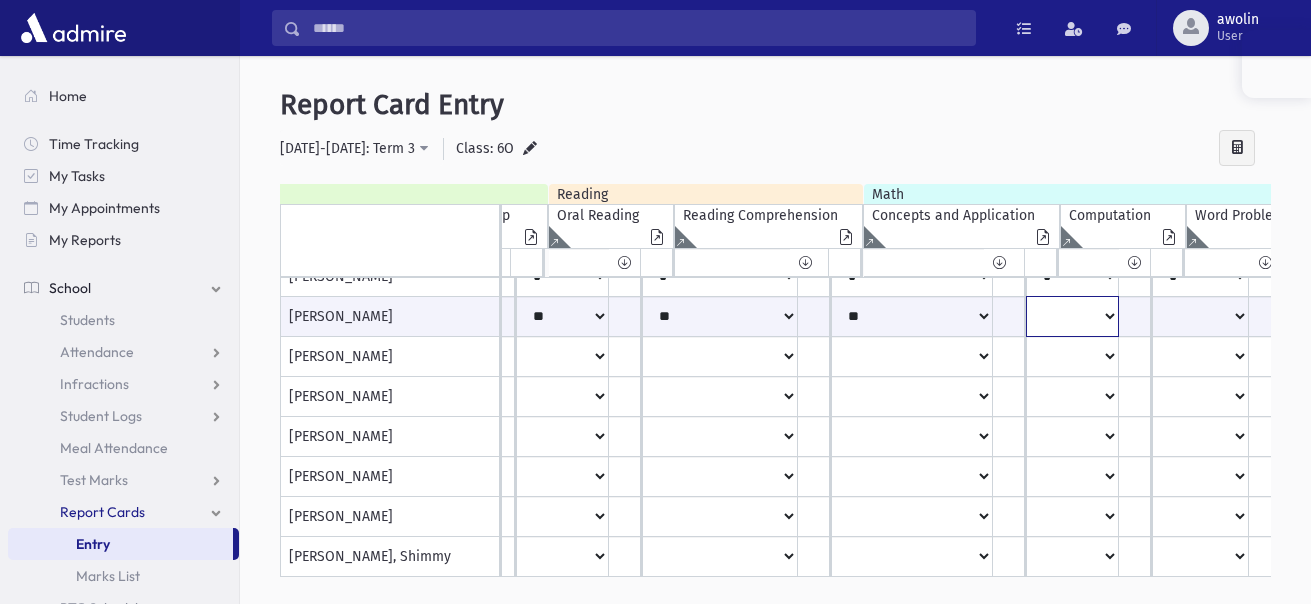 click on "**
*
**
**
*
**
**
*
**
*
***" at bounding box center [-2170, 316] 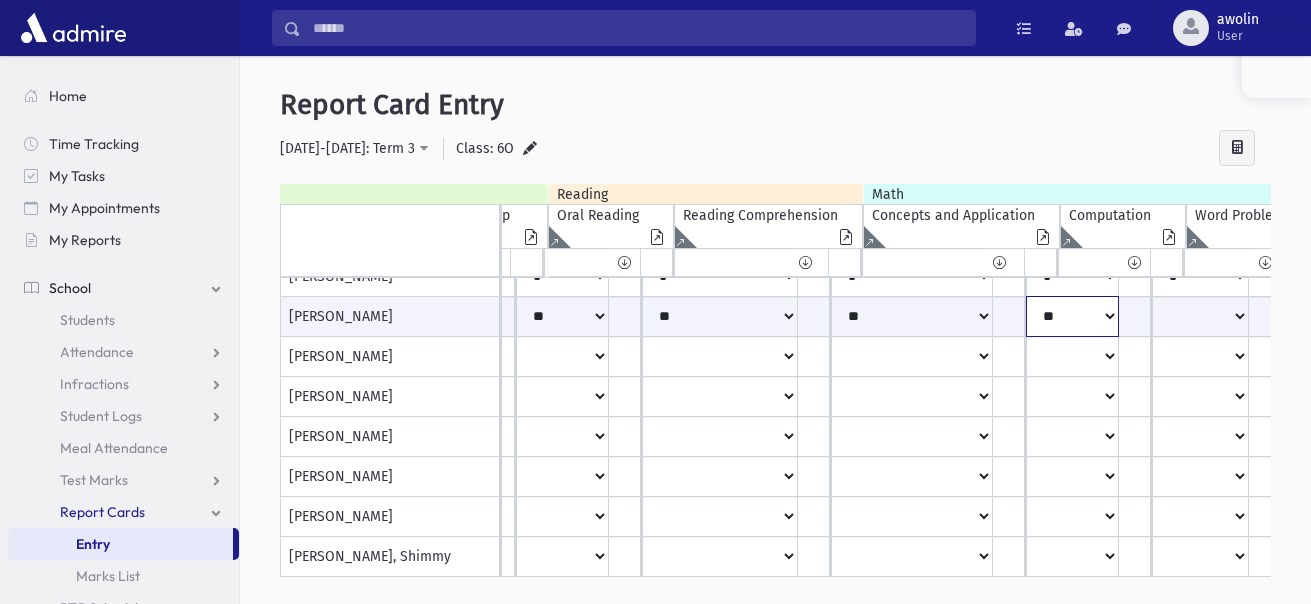 click on "**
*
**
**
*
**
**
*
**
*
***" at bounding box center (-2170, 316) 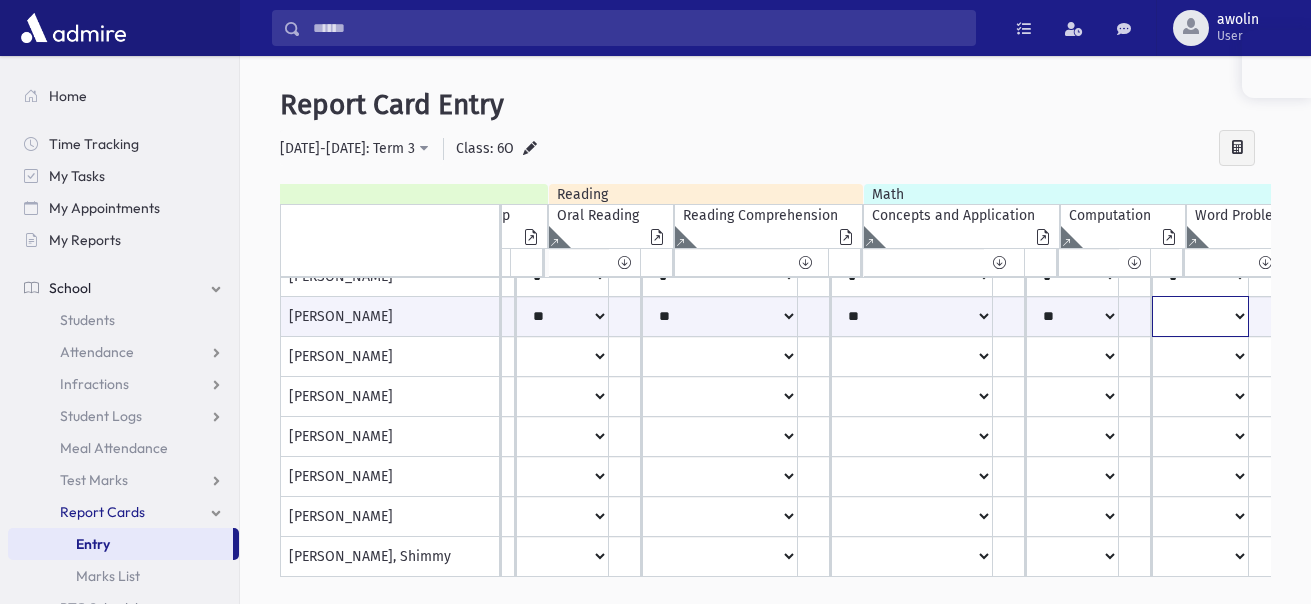 click on "**
*
**
**
*
**
**
*
**
*
***" at bounding box center (-2170, 316) 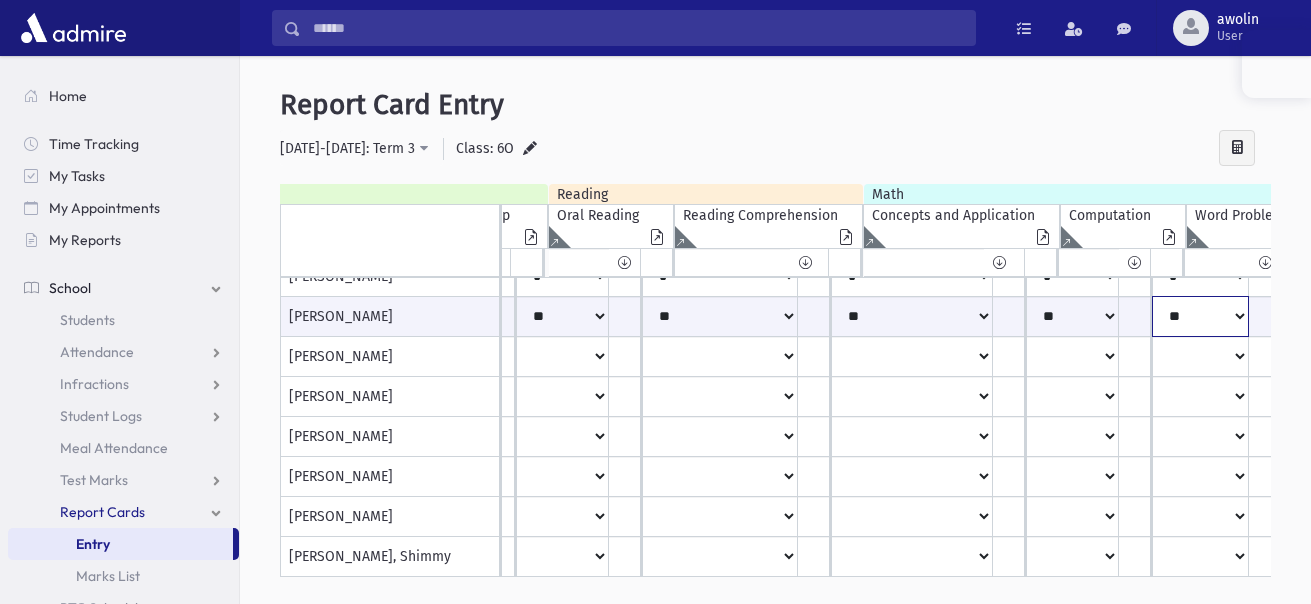 click on "**
*
**
**
*
**
**
*
**
*
***" at bounding box center (-2170, 316) 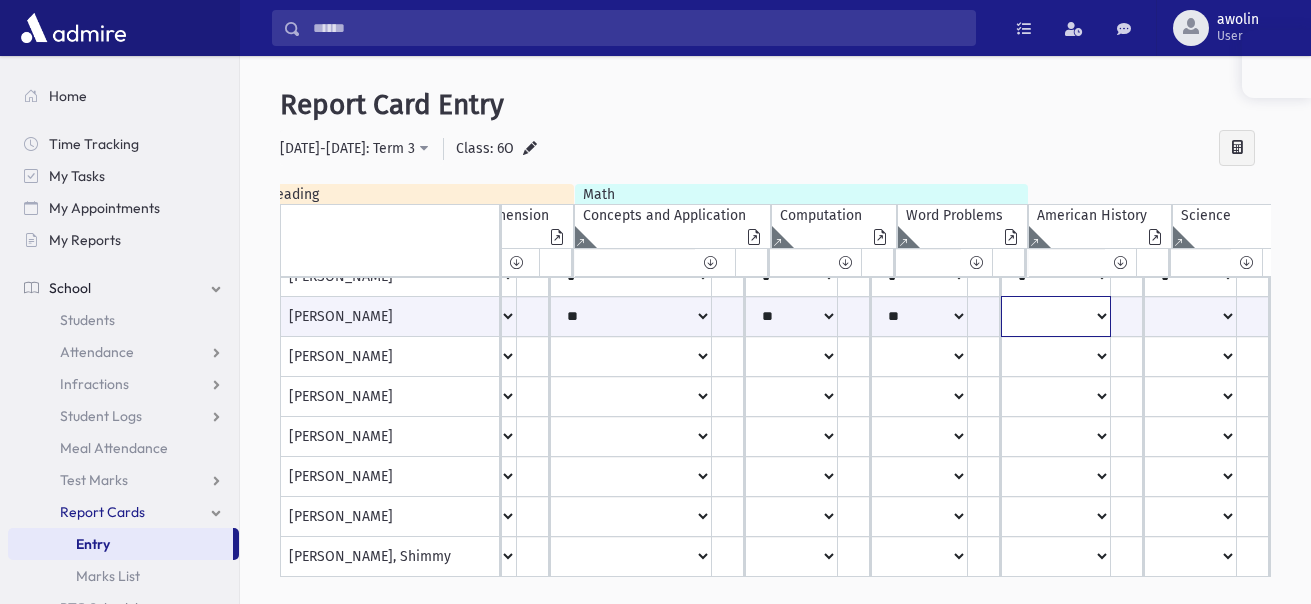 click on "**
*
**
**
*
**
**
*
**
*
***" at bounding box center (-2451, 316) 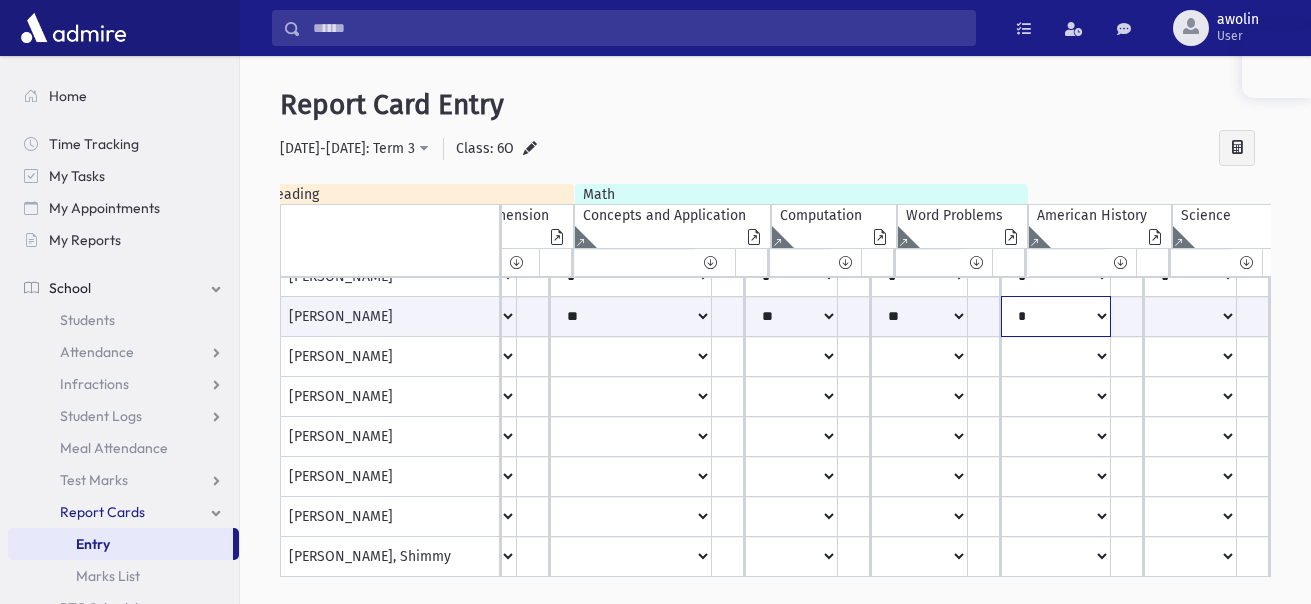 click on "**
*
**
**
*
**
**
*
**
*
***" at bounding box center [-2451, 316] 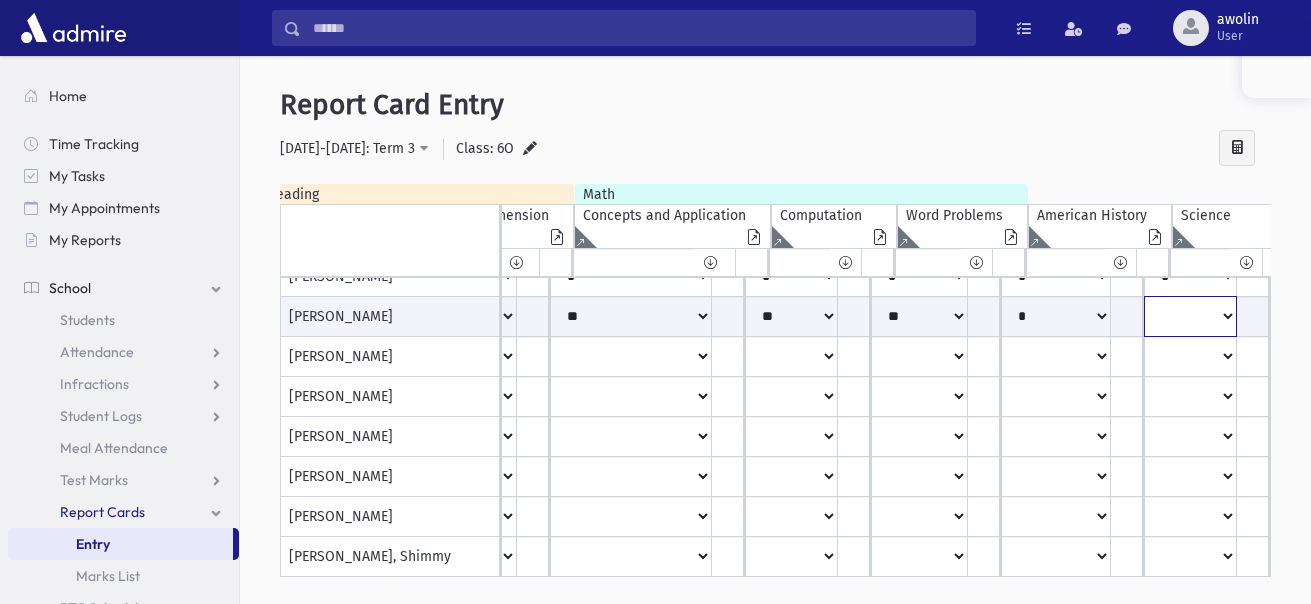 click on "**
*
**
**
*
**
**
*
**
*
***" at bounding box center (-2451, 316) 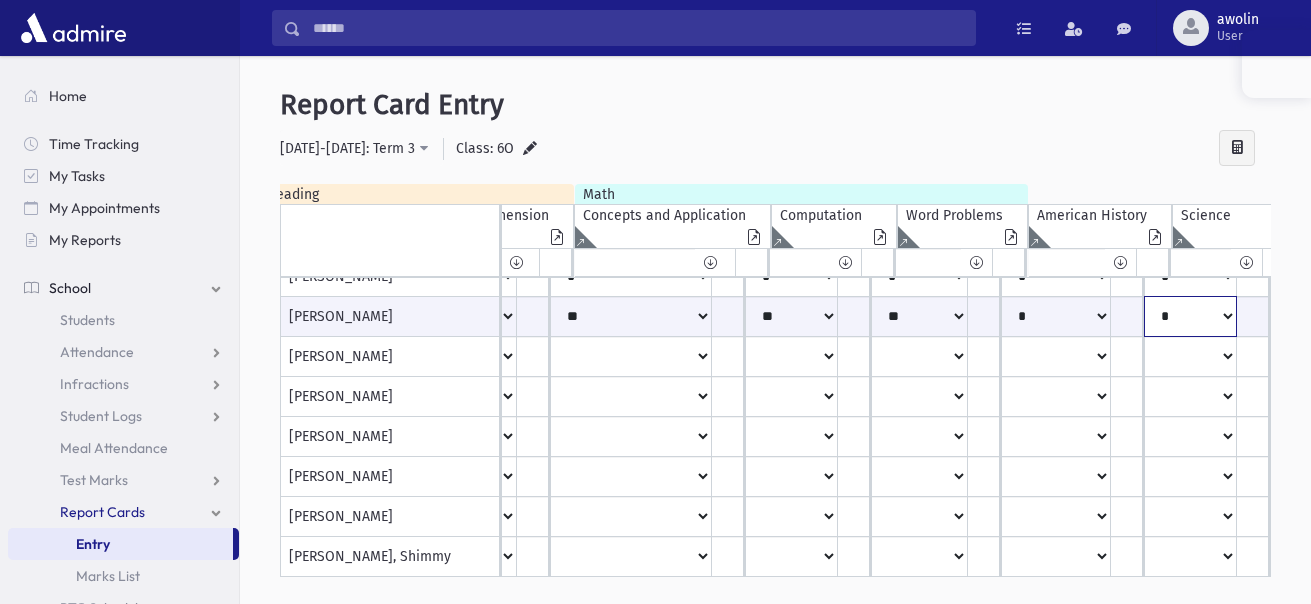 click on "**
*
**
**
*
**
**
*
**
*
***" at bounding box center [-2451, 316] 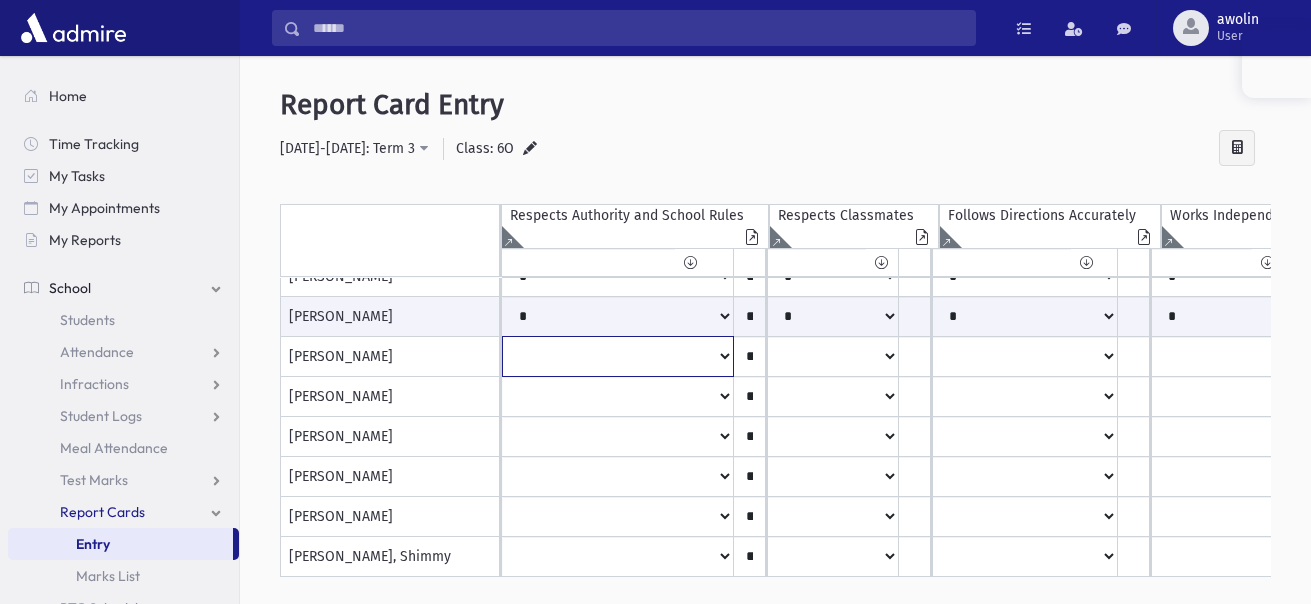 click on "*
***
**
***
**
*
**
*
**
**" at bounding box center (618, -523) 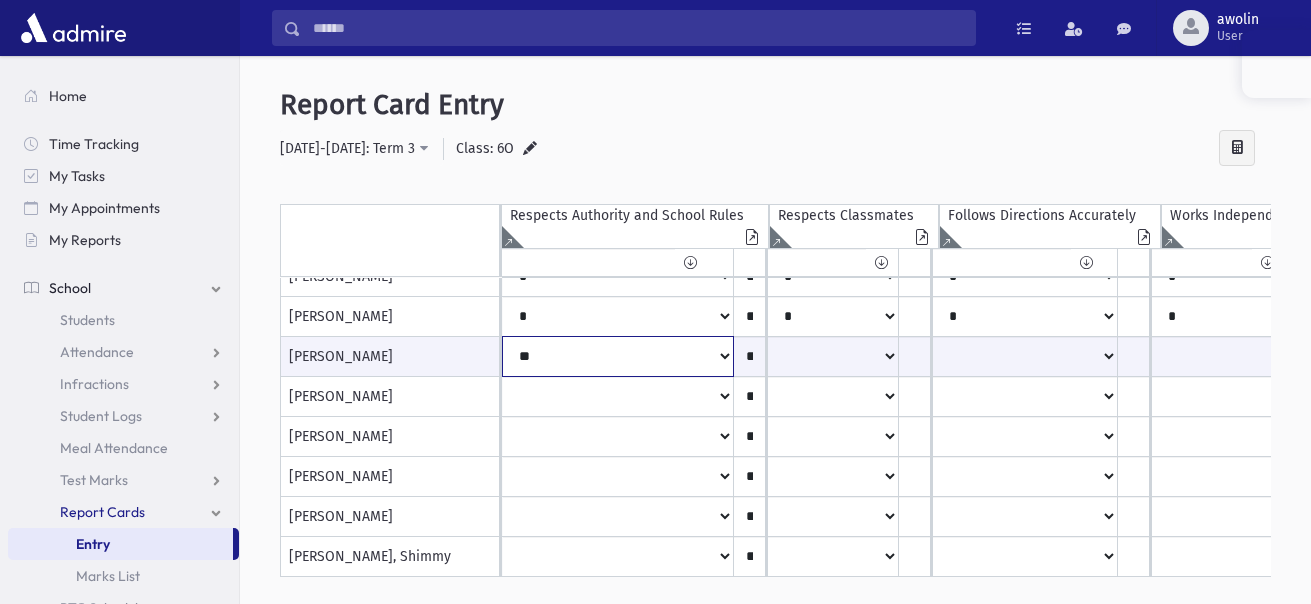 click on "*
***
**
***
**
*
**
*
**
**" at bounding box center [618, 356] 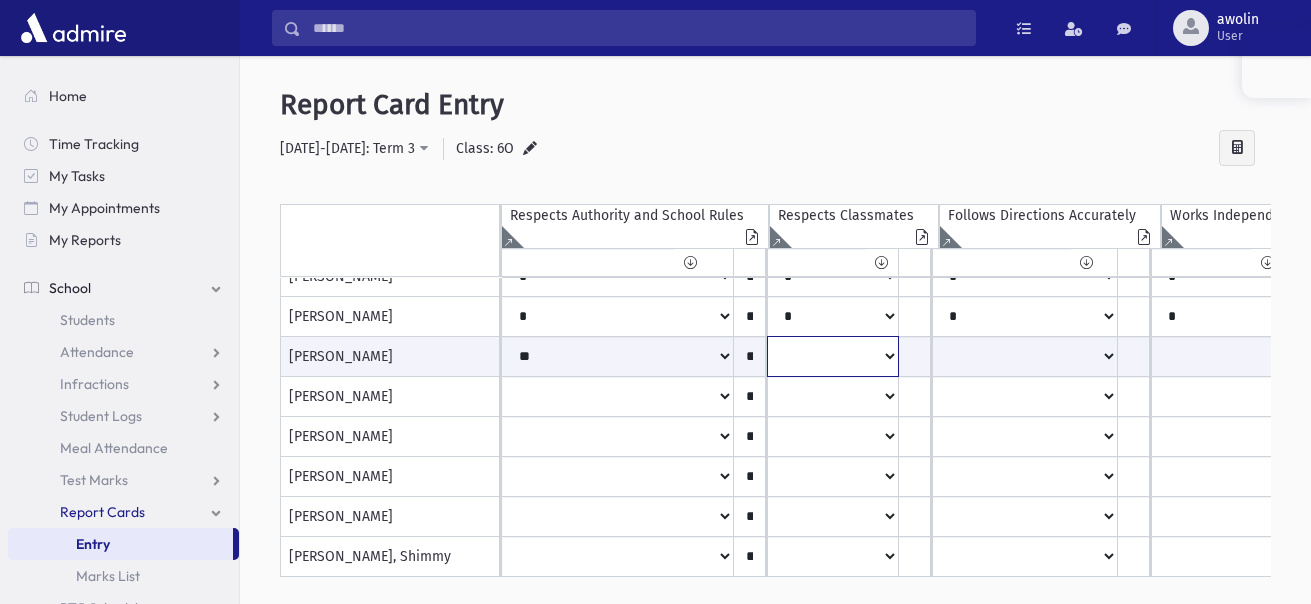 click on "*
***
**
***
**
*
**
*
**
**" at bounding box center [618, 356] 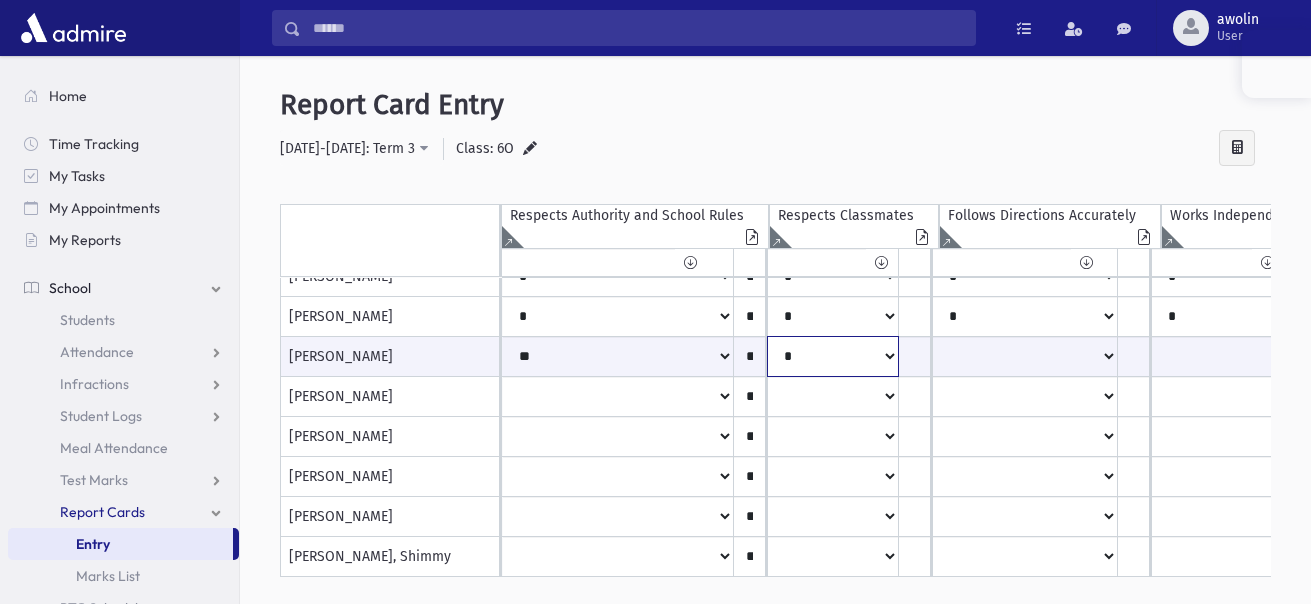 click on "*
***
**
***
**
*
**
*
**
**" at bounding box center (618, 356) 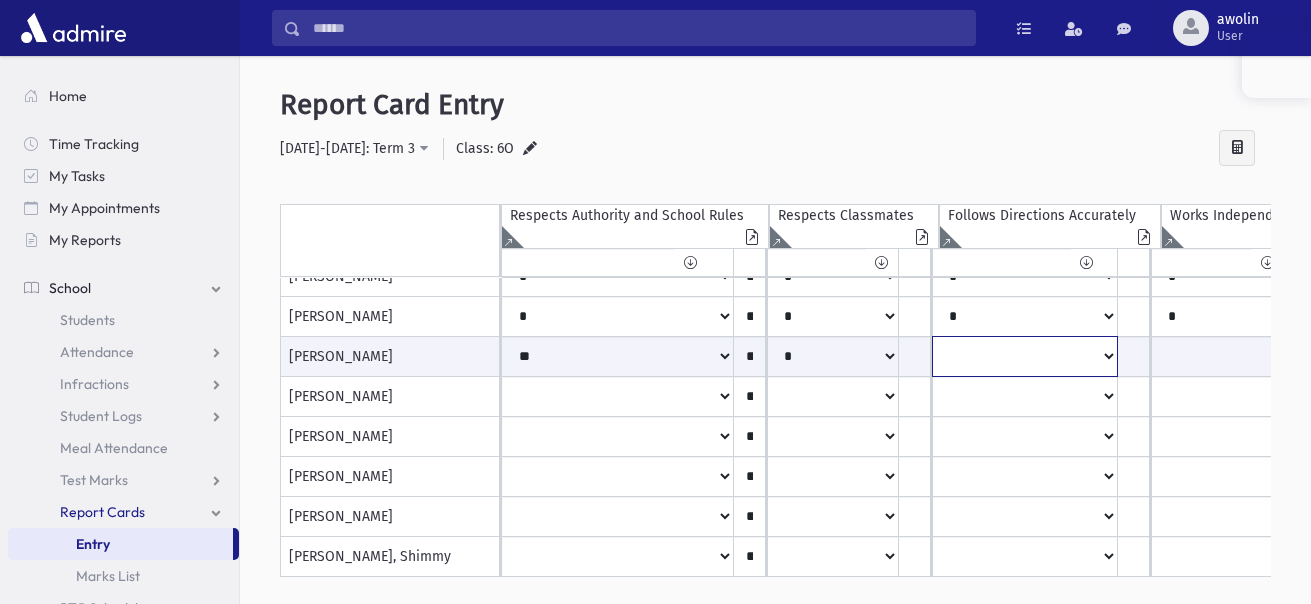 click on "*
***
**
***
**
*
**
*
**
**" at bounding box center [618, 356] 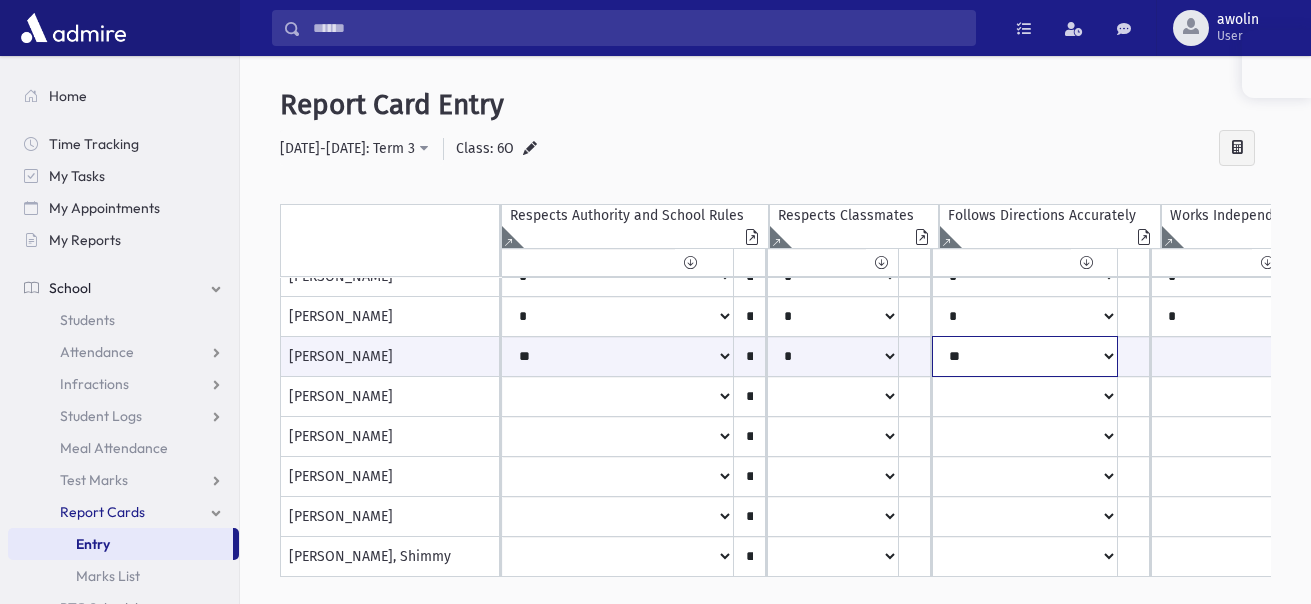 click on "*
***
**
***
**
*
**
*
**
**" at bounding box center (618, 356) 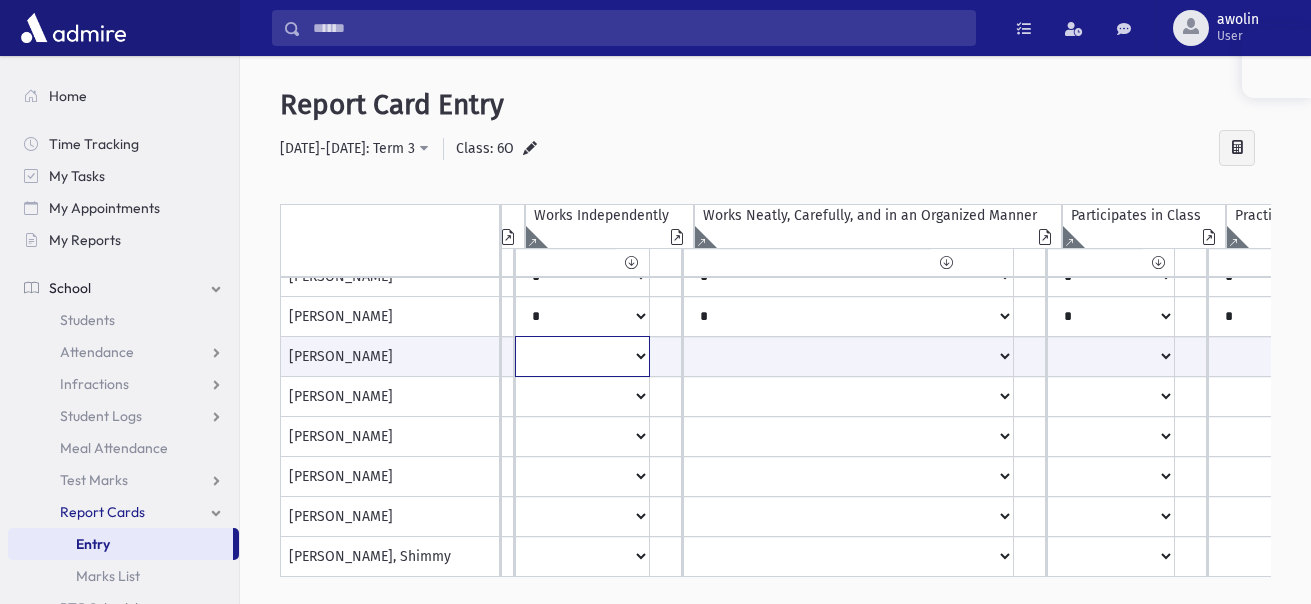 click on "*
***
**
***
**
*
**
*
**
**" at bounding box center (-18, 356) 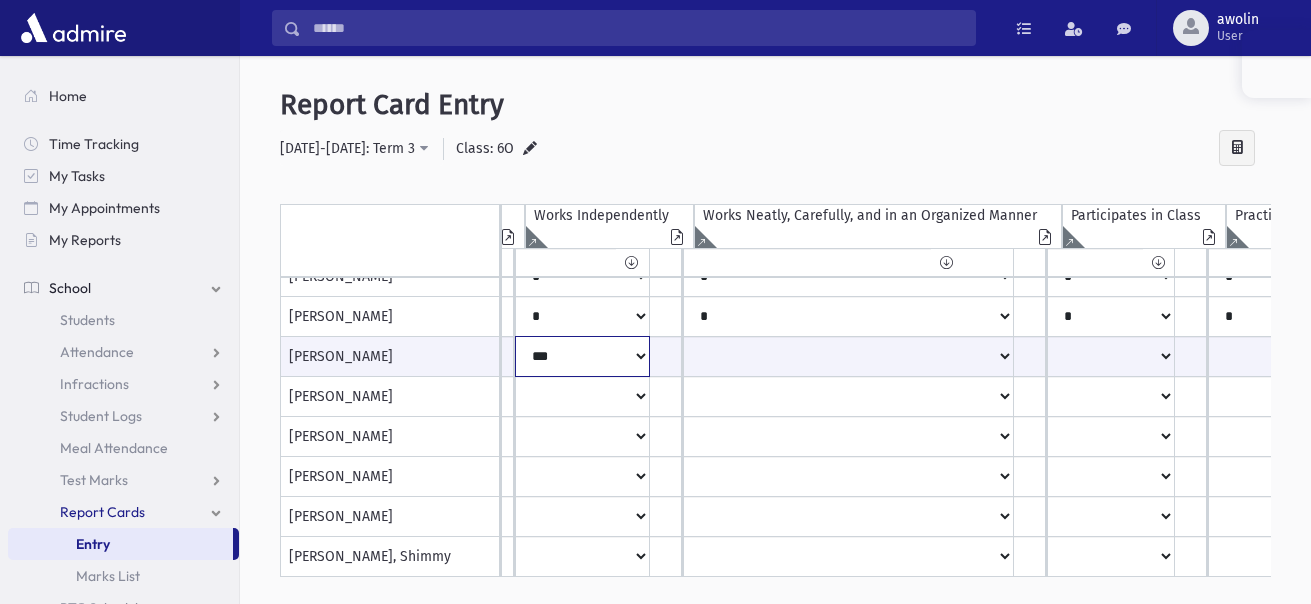click on "*
***
**
***
**
*
**
*
**
**" at bounding box center (-18, 356) 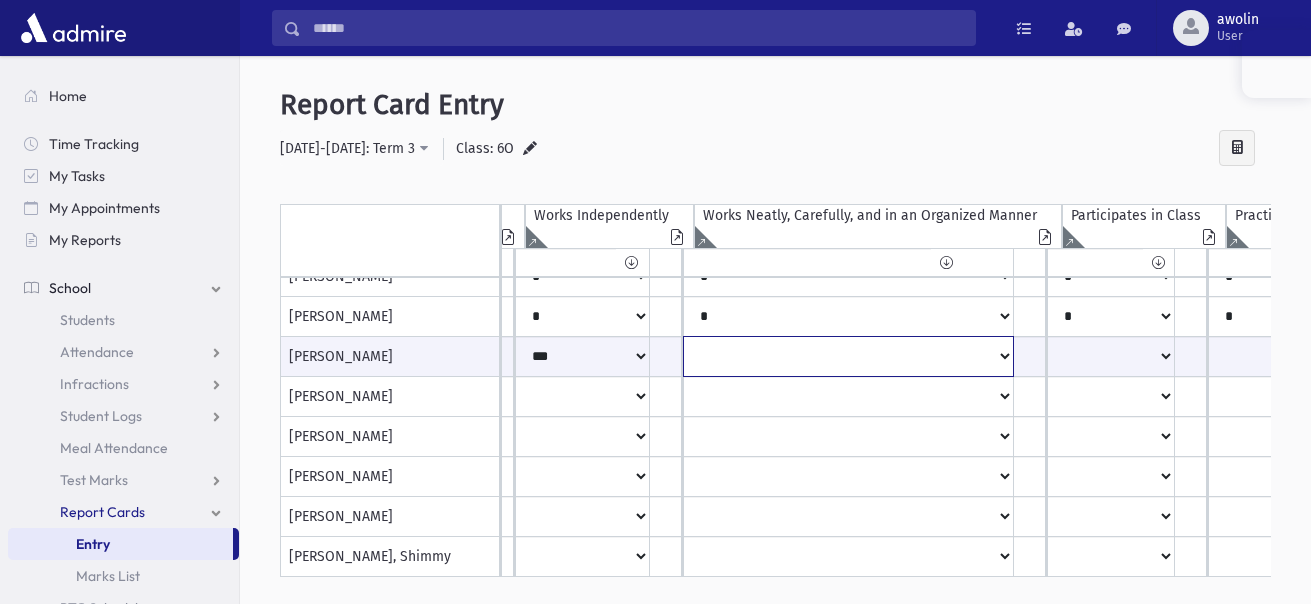 click on "*
***
**
***
**
*
**
*
**
**" at bounding box center [-18, 356] 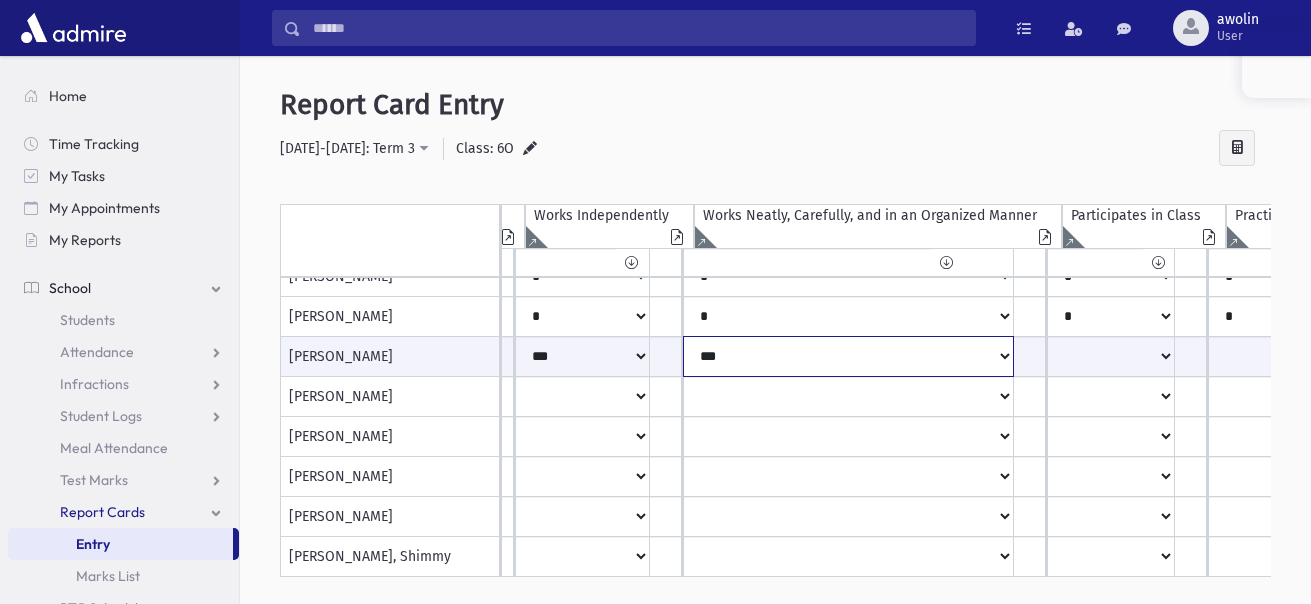 click on "*
***
**
***
**
*
**
*
**
**" at bounding box center [-18, 356] 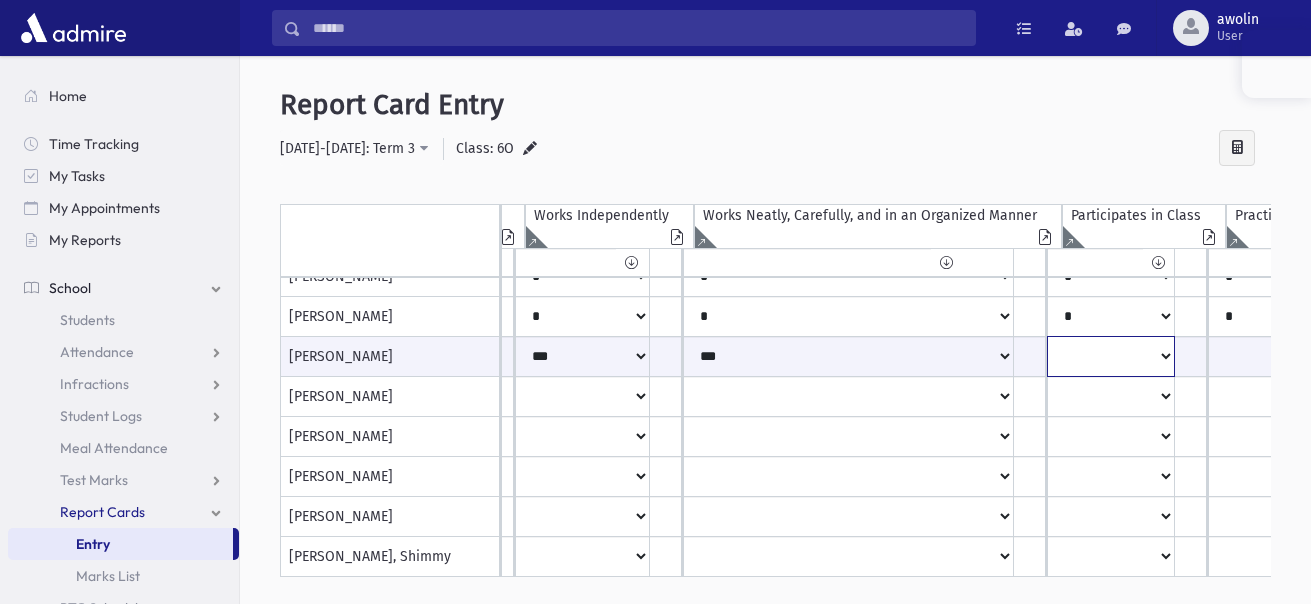 click on "*
***
**
***
**
*
**
*
**
**" at bounding box center [-18, 356] 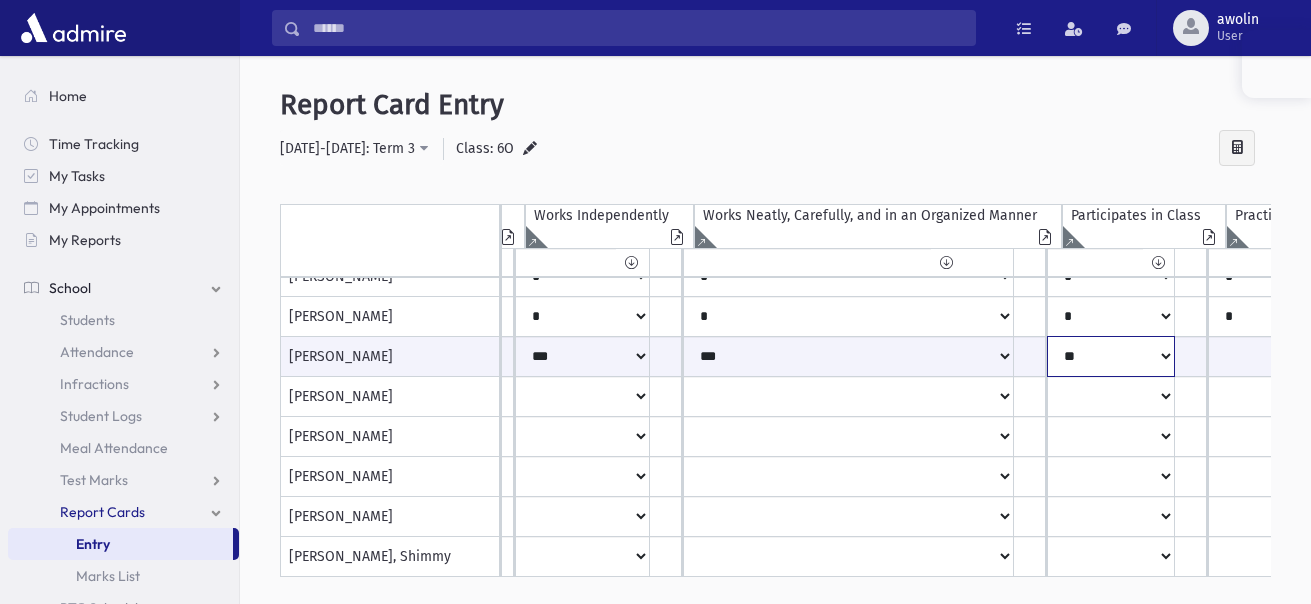 click on "*
***
**
***
**
*
**
*
**
**" at bounding box center (-18, 356) 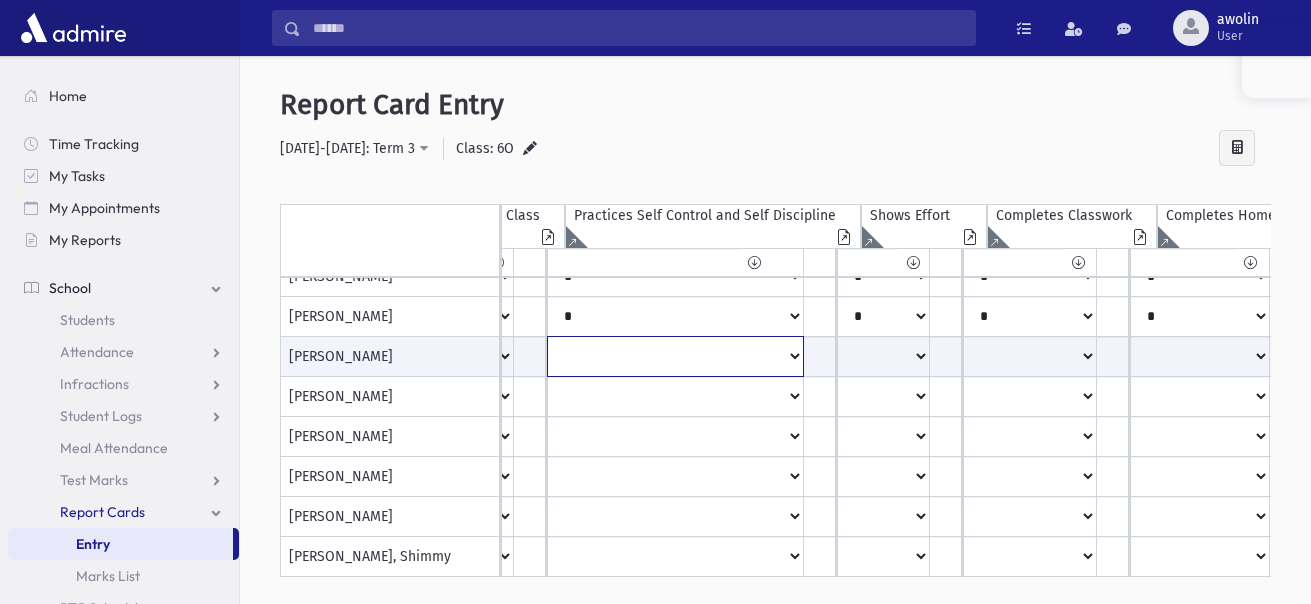 click on "*
***
**
***
**
*
**
*
**
**" at bounding box center [-679, 356] 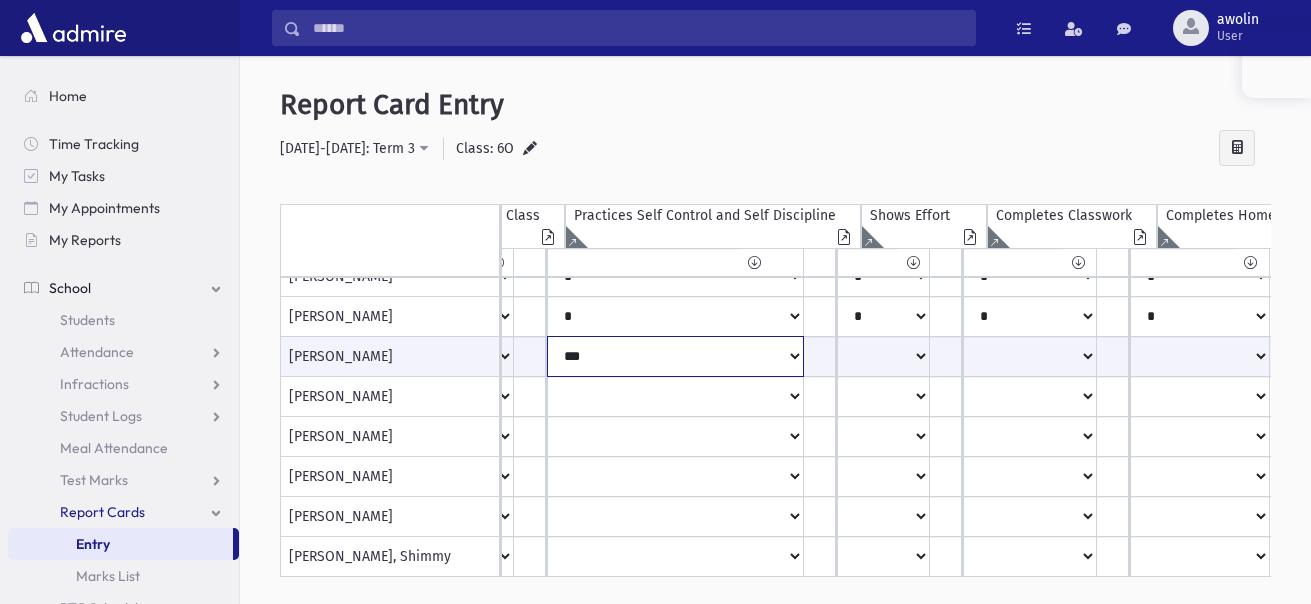 click on "*
***
**
***
**
*
**
*
**
**" at bounding box center [-679, 356] 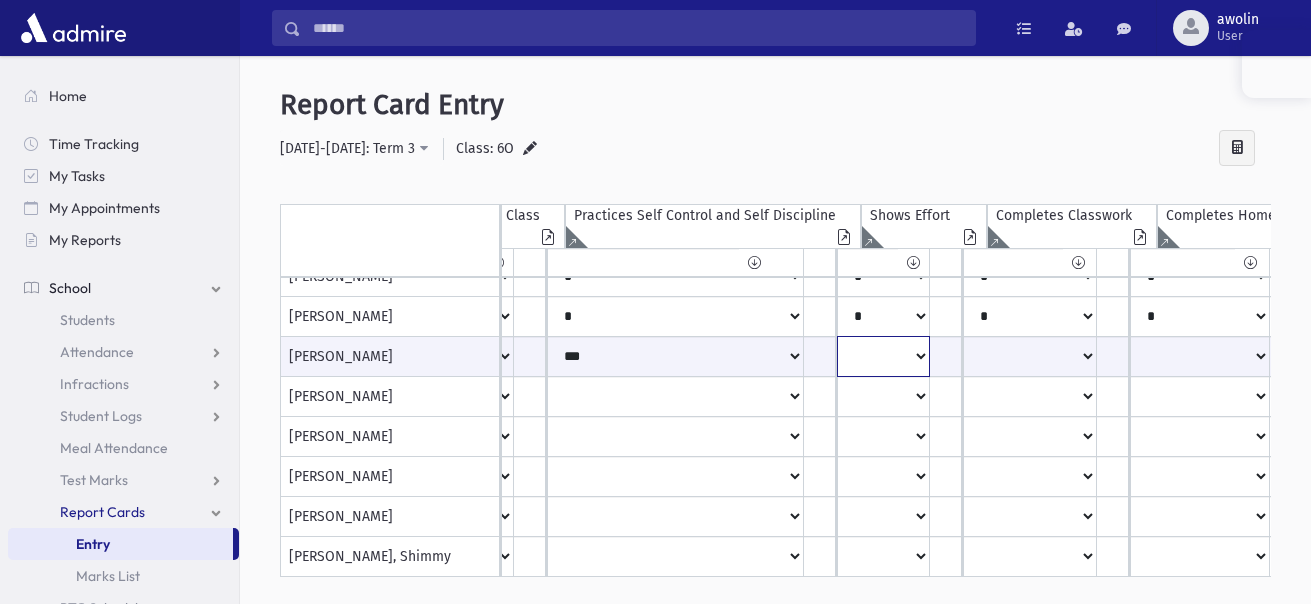 click on "*
***
**
***
**
*
**
*
**
**" at bounding box center (-679, 356) 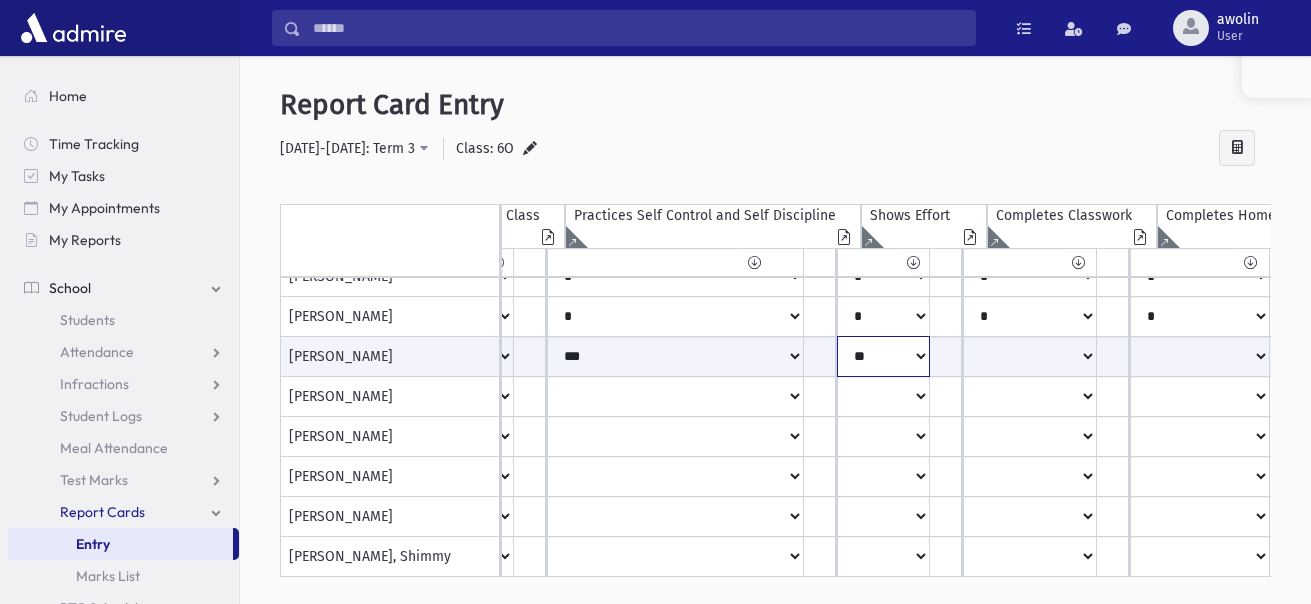 click on "*
***
**
***
**
*
**
*
**
**" at bounding box center (-679, 356) 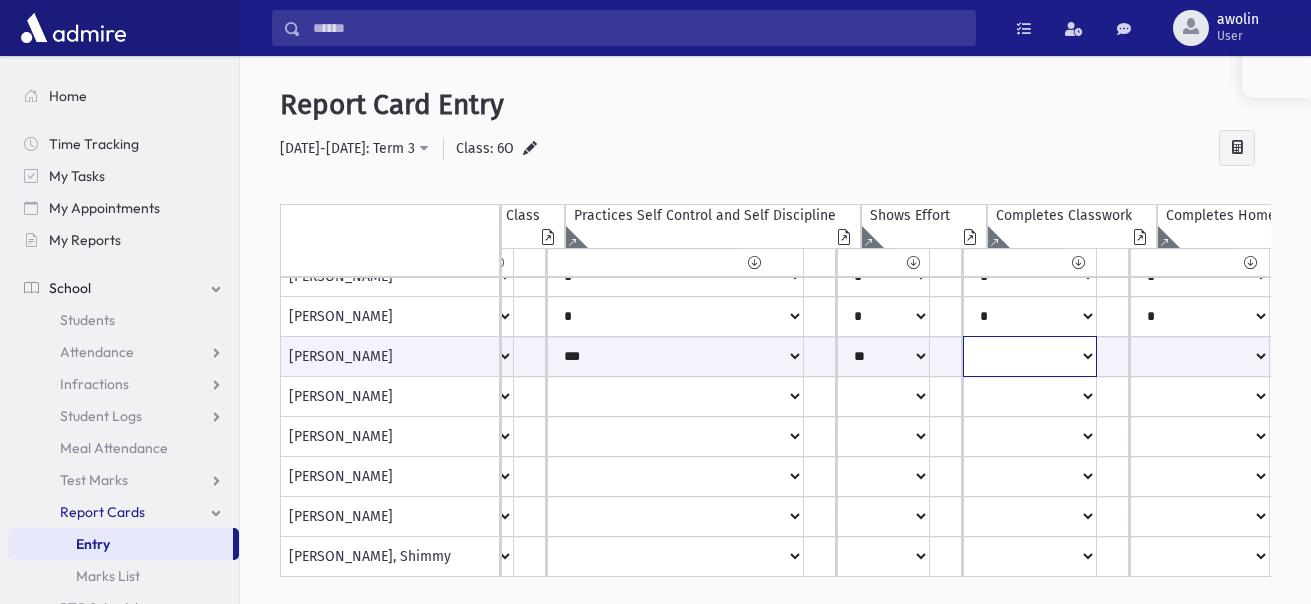 click on "*
***
**
***
**
*
**
*
**
**" at bounding box center (-679, 356) 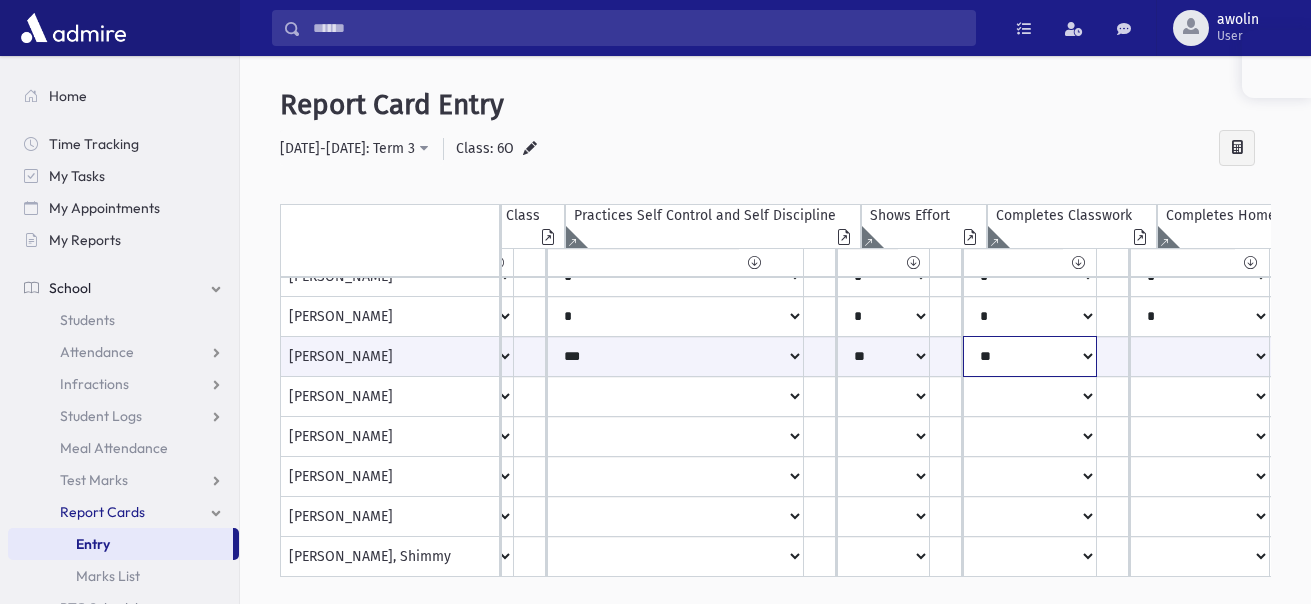 click on "*
***
**
***
**
*
**
*
**
**" at bounding box center [-679, 356] 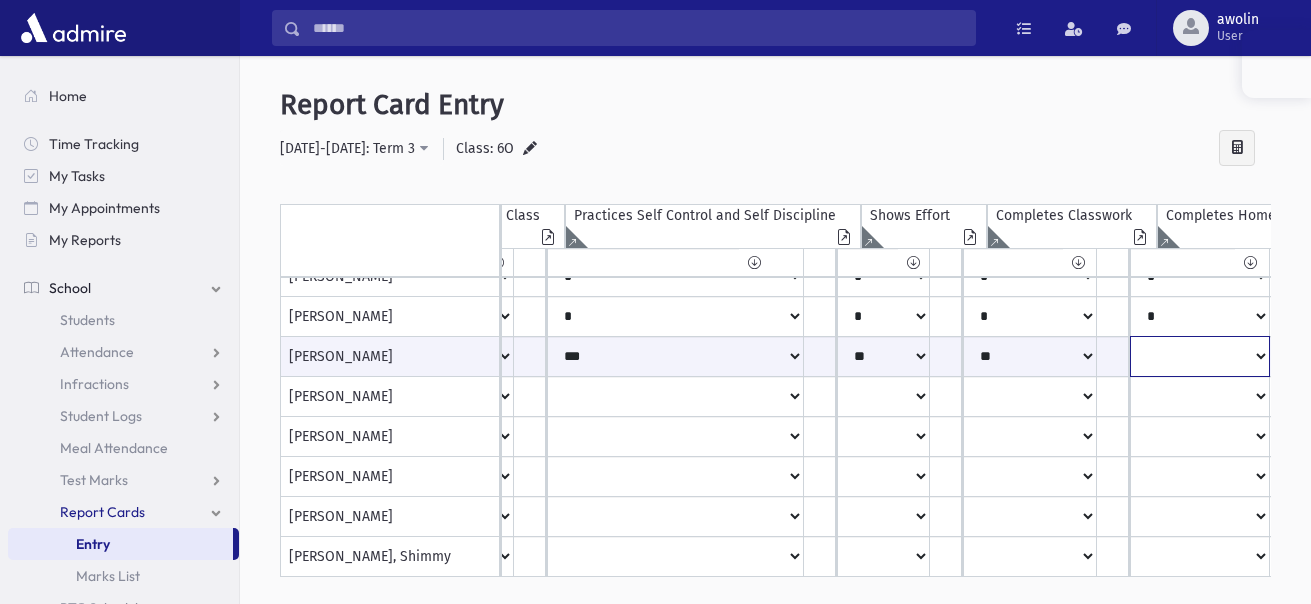 click on "*
***
**
***
**
*
**
*
**
**" at bounding box center [-679, 356] 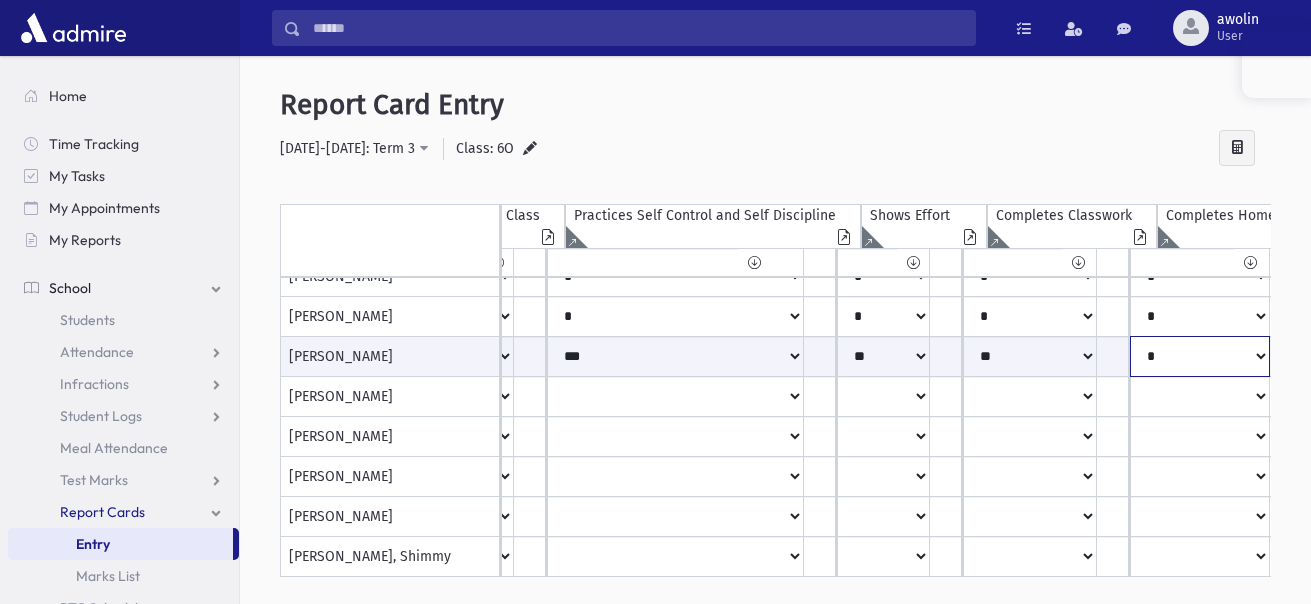 click on "*
***
**
***
**
*
**
*
**
**" at bounding box center (-679, 356) 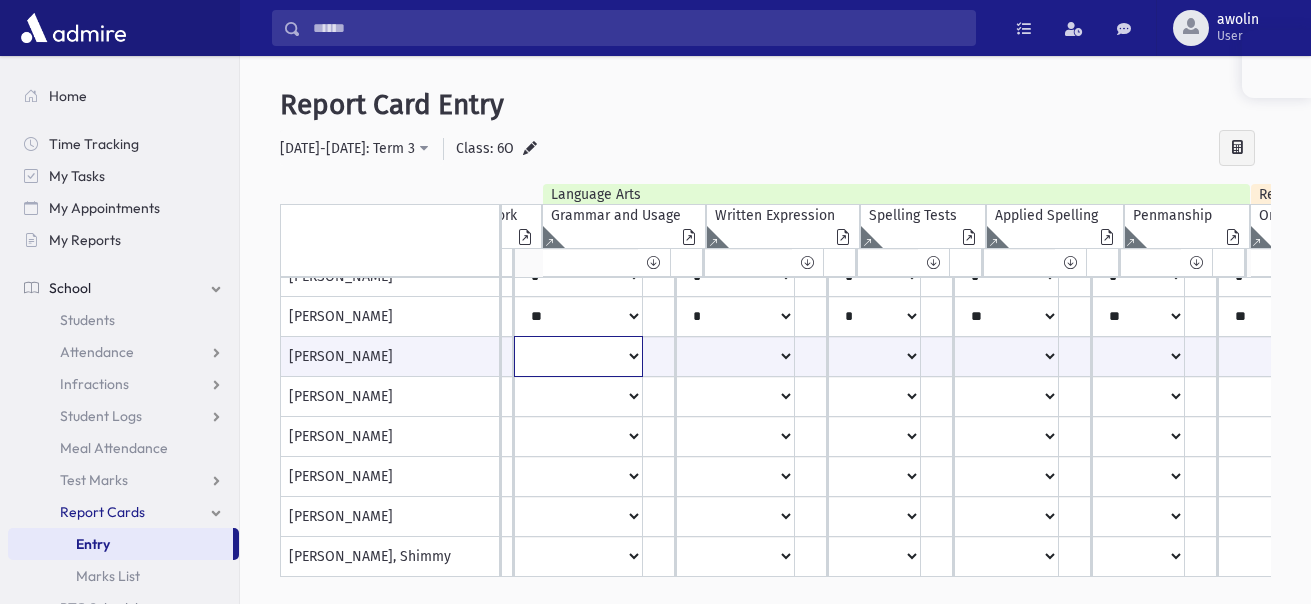 click on "**
*
**
**
*
**
**
*
**
*
***" at bounding box center [-1468, 356] 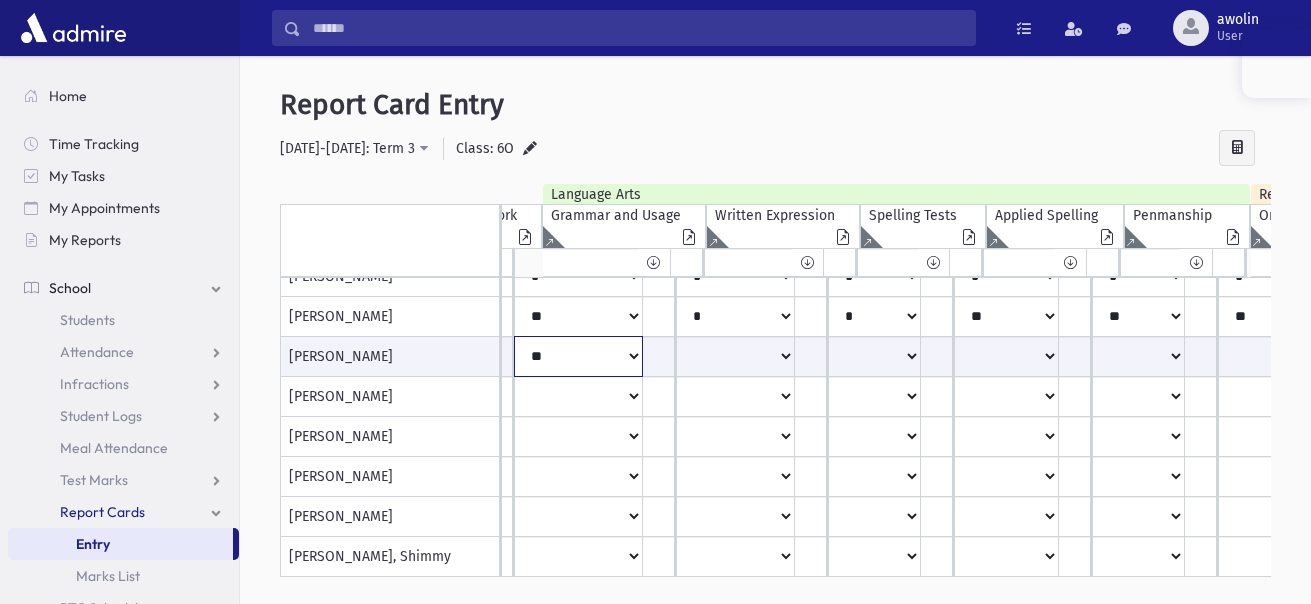 click on "**
*
**
**
*
**
**
*
**
*
***" at bounding box center (-1468, 356) 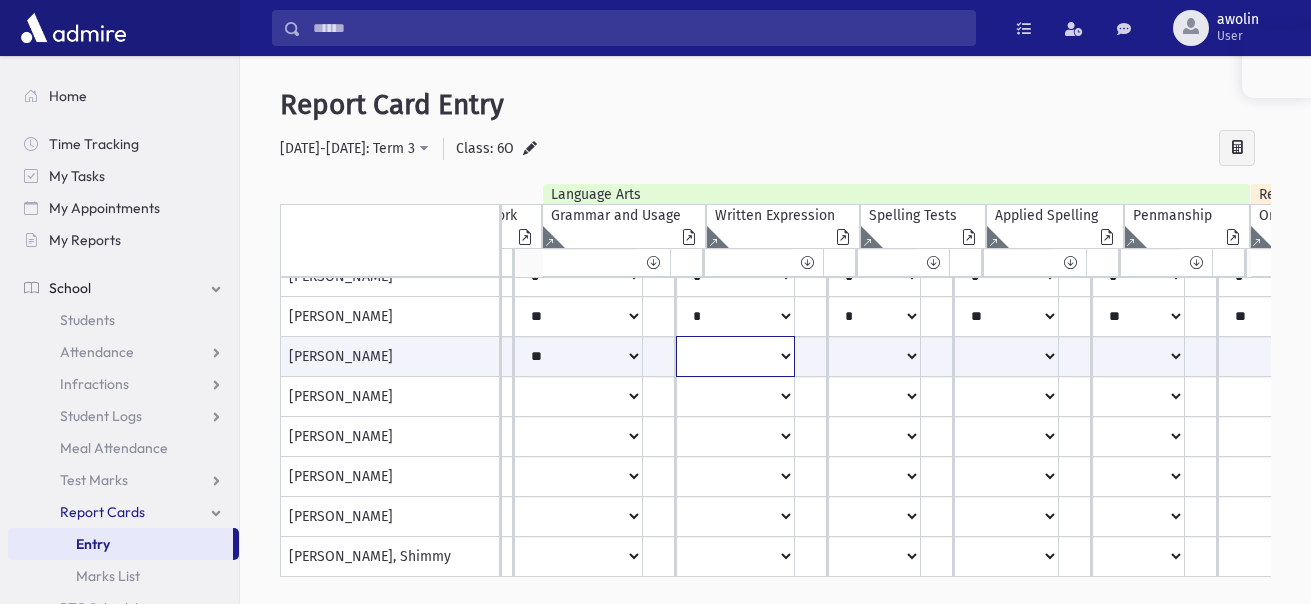 click on "**
*
**
**
*
**
**
*
**
*
***" at bounding box center [-1468, 356] 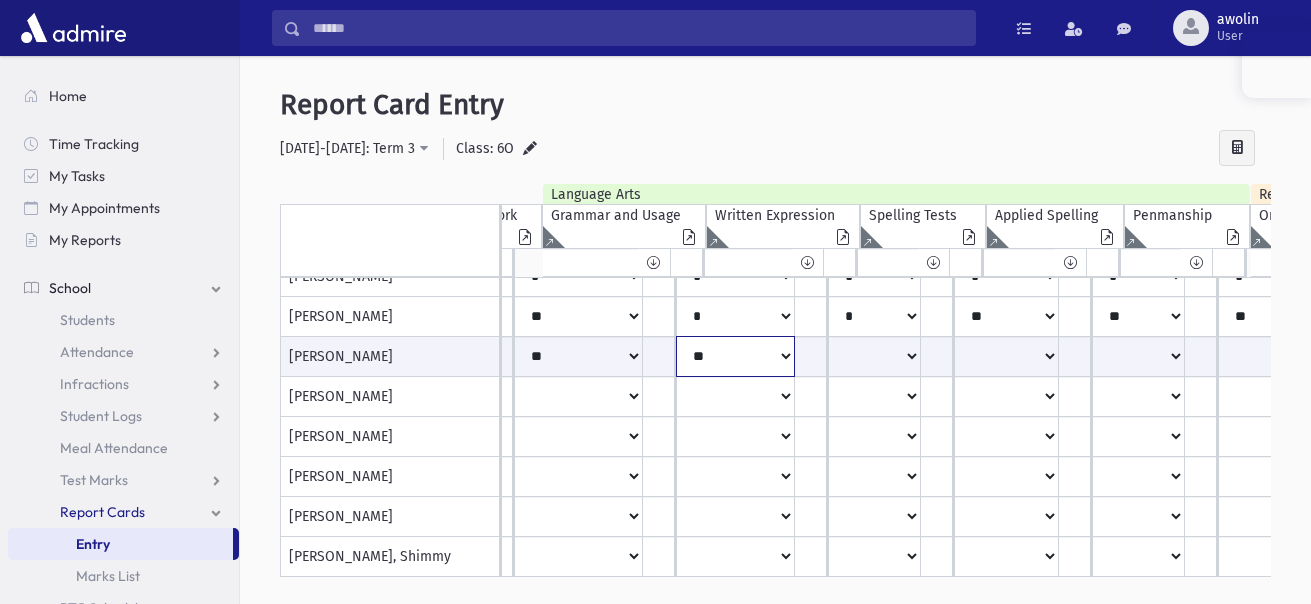 click on "**
*
**
**
*
**
**
*
**
*
***" at bounding box center (-1468, 356) 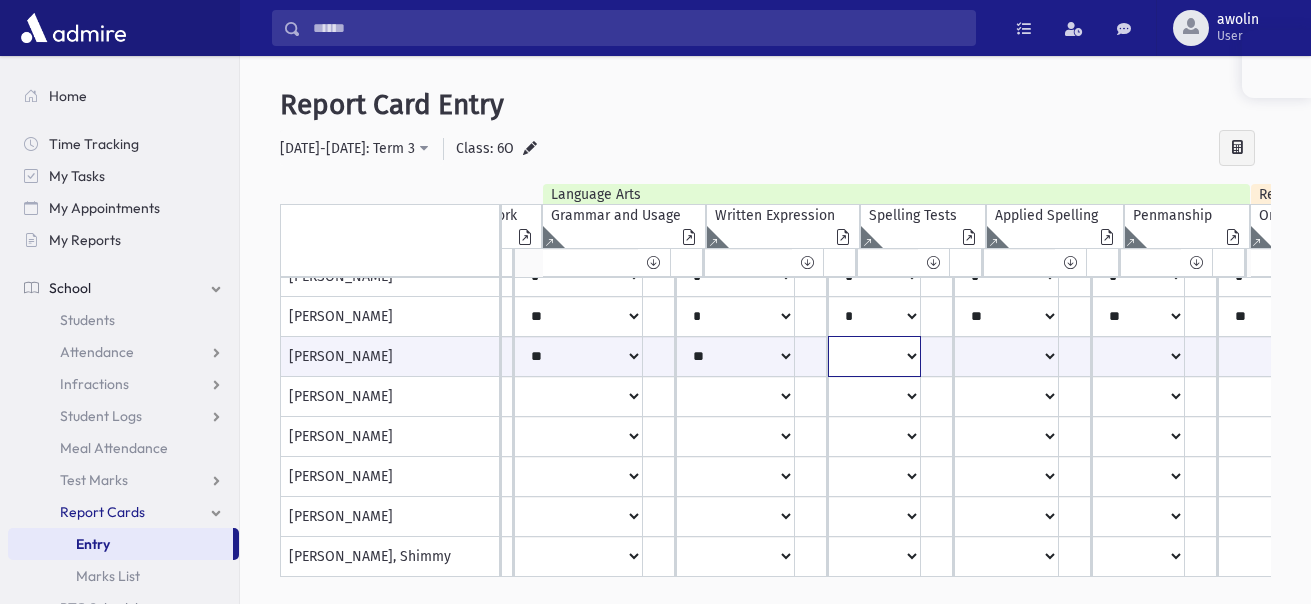 click on "**
*
**
**
*
**
**
*
**
*
***" at bounding box center (-1468, 356) 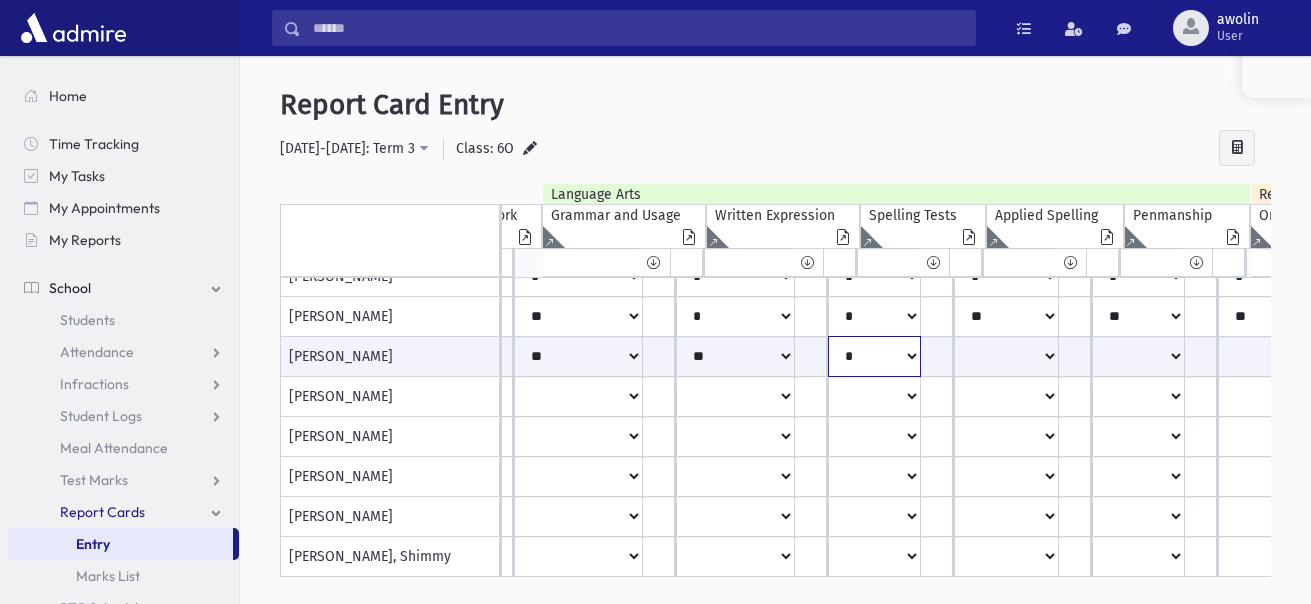 click on "**
*
**
**
*
**
**
*
**
*
***" at bounding box center (-1468, 356) 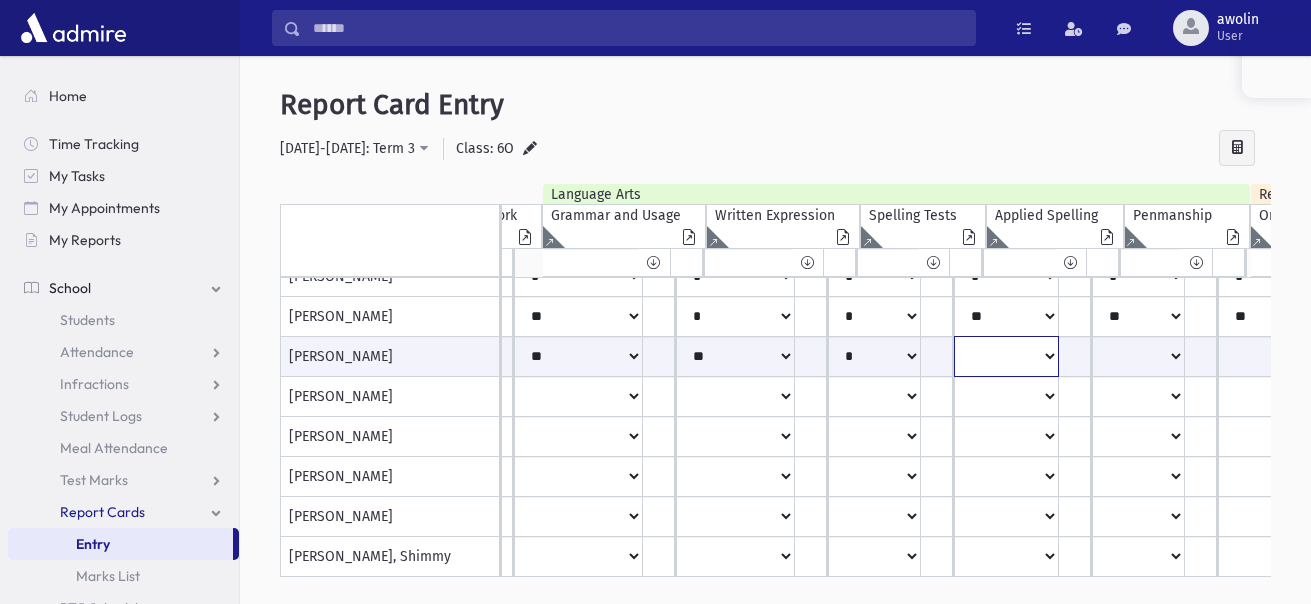 click on "**
*
**
**
*
**
**
*
**
*
***" at bounding box center (-1468, 356) 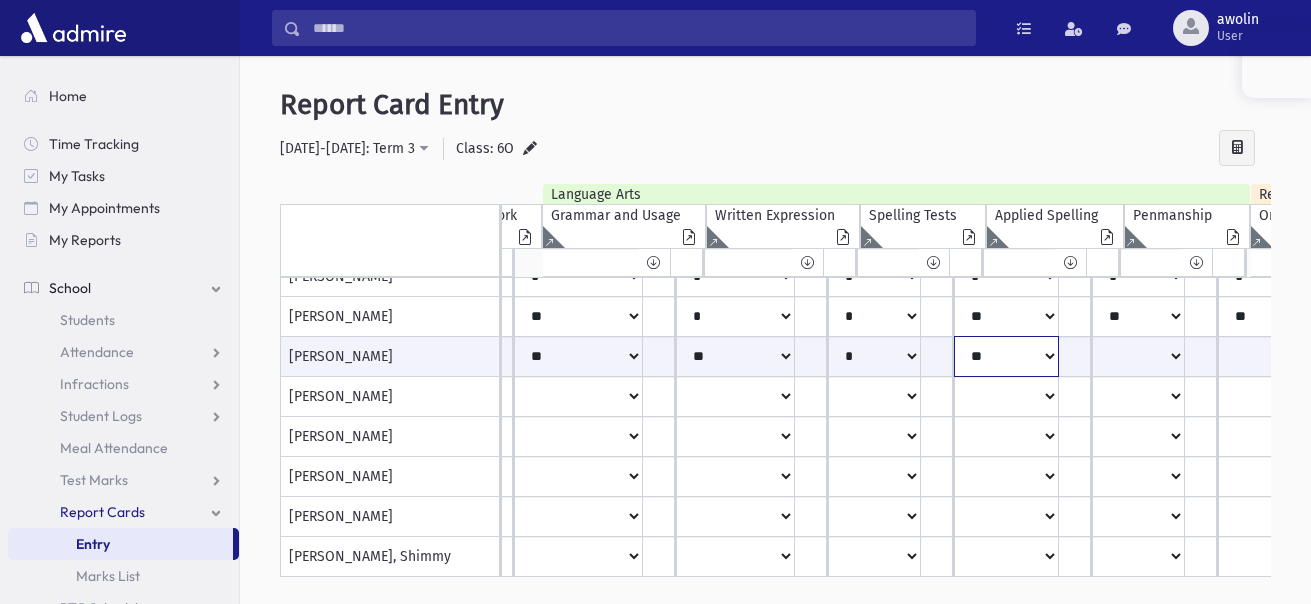 click on "**
*
**
**
*
**
**
*
**
*
***" at bounding box center (-1468, 356) 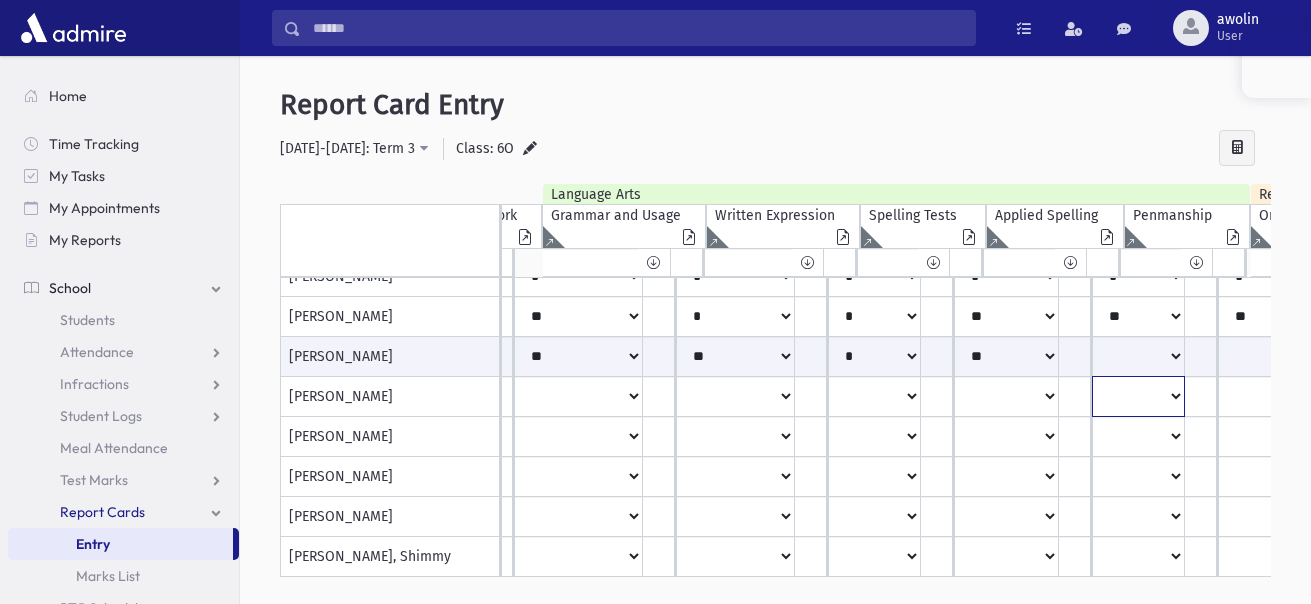 click on "**
*
**
**
*
**
**
*
**
*
***" at bounding box center (-1468, -523) 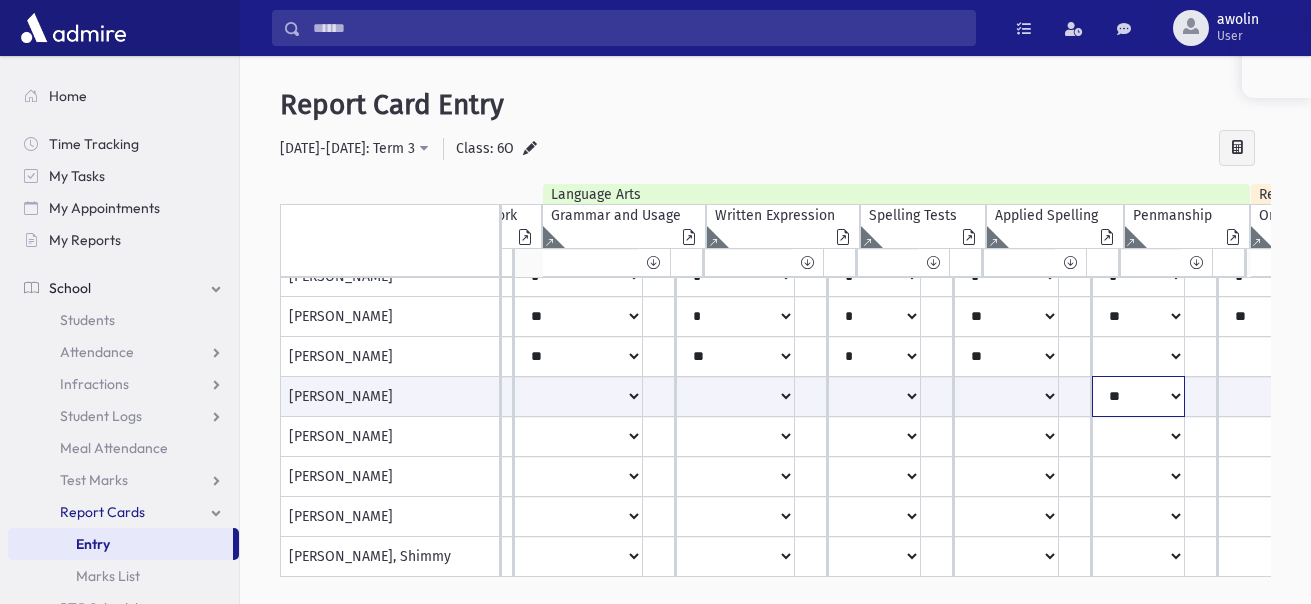 click on "**
*
**
**
*
**
**
*
**
*
***" at bounding box center (-1468, 396) 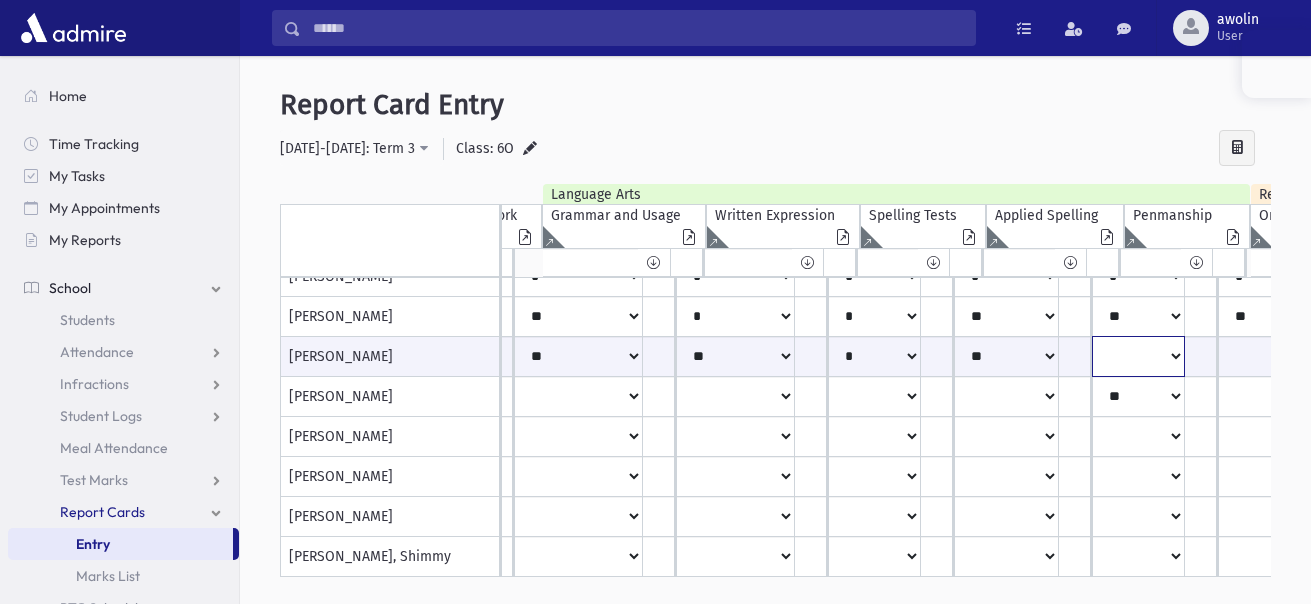 click on "**
*
**
**
*
**
**
*
**
*
***" at bounding box center [-1468, 356] 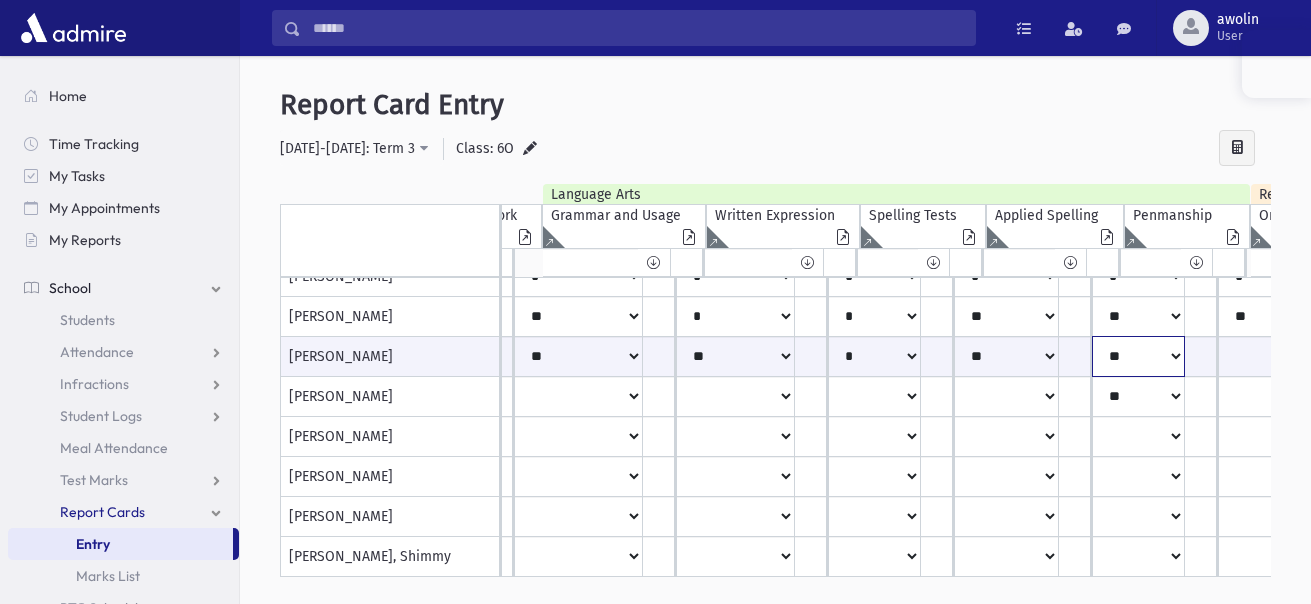 click on "**
*
**
**
*
**
**
*
**
*
***" at bounding box center (-1468, 356) 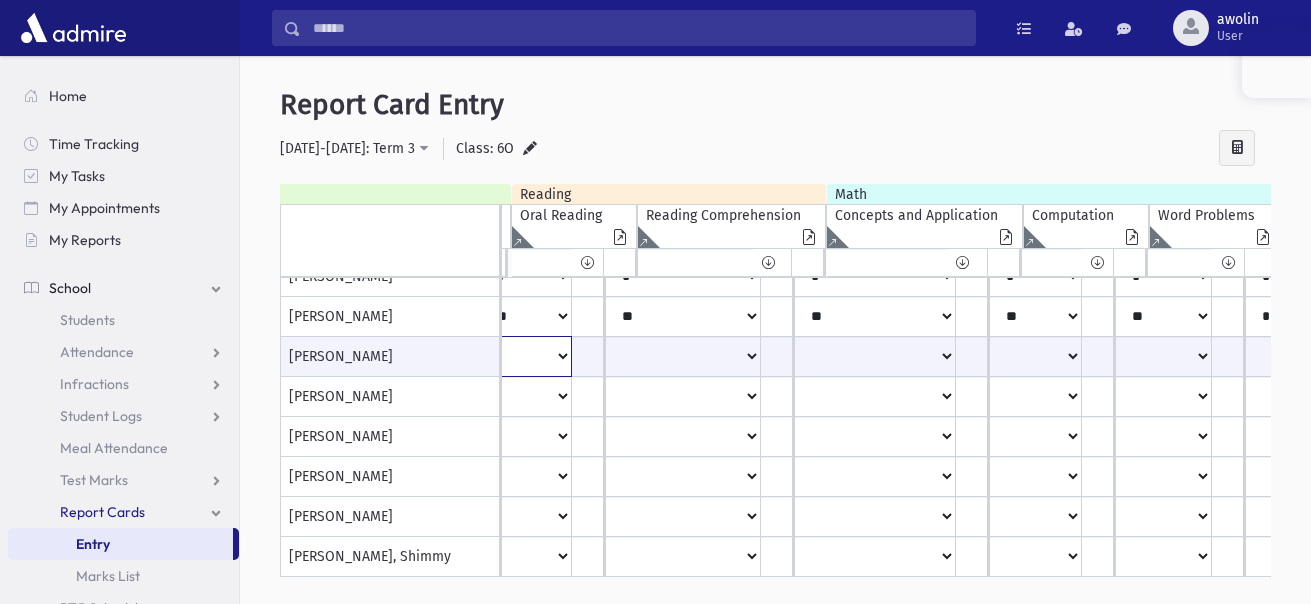 click on "**
*
**
**
*
**
**
***" at bounding box center (-2207, 356) 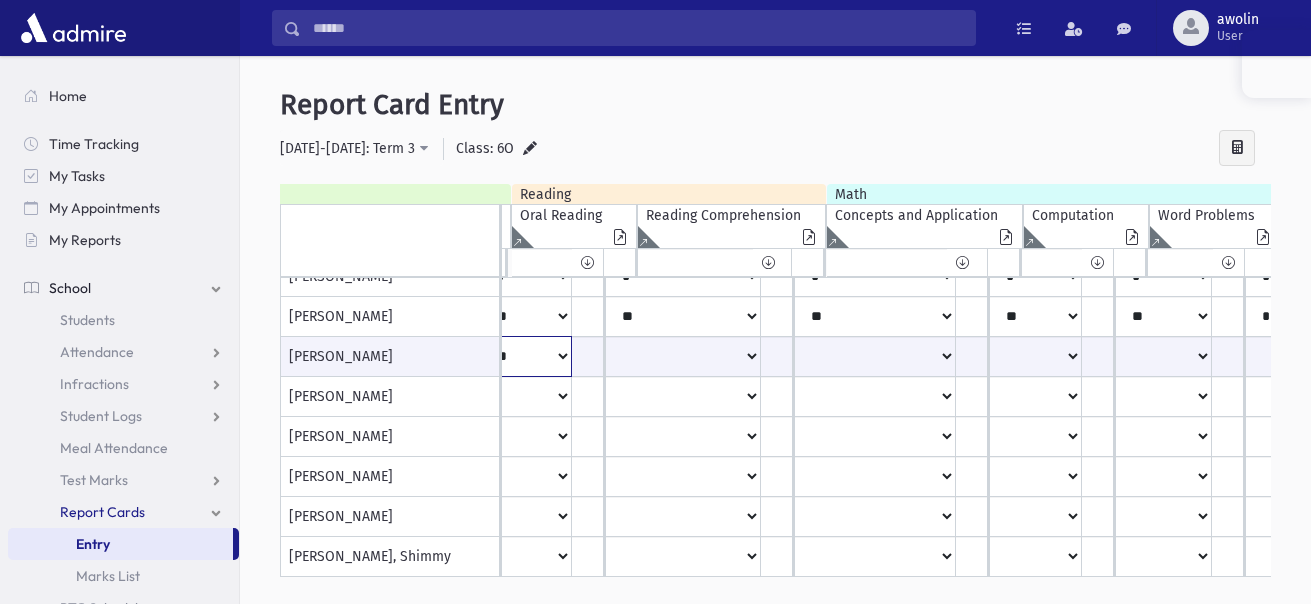 click on "**
*
**
**
*
**
**
***" at bounding box center (-2207, 356) 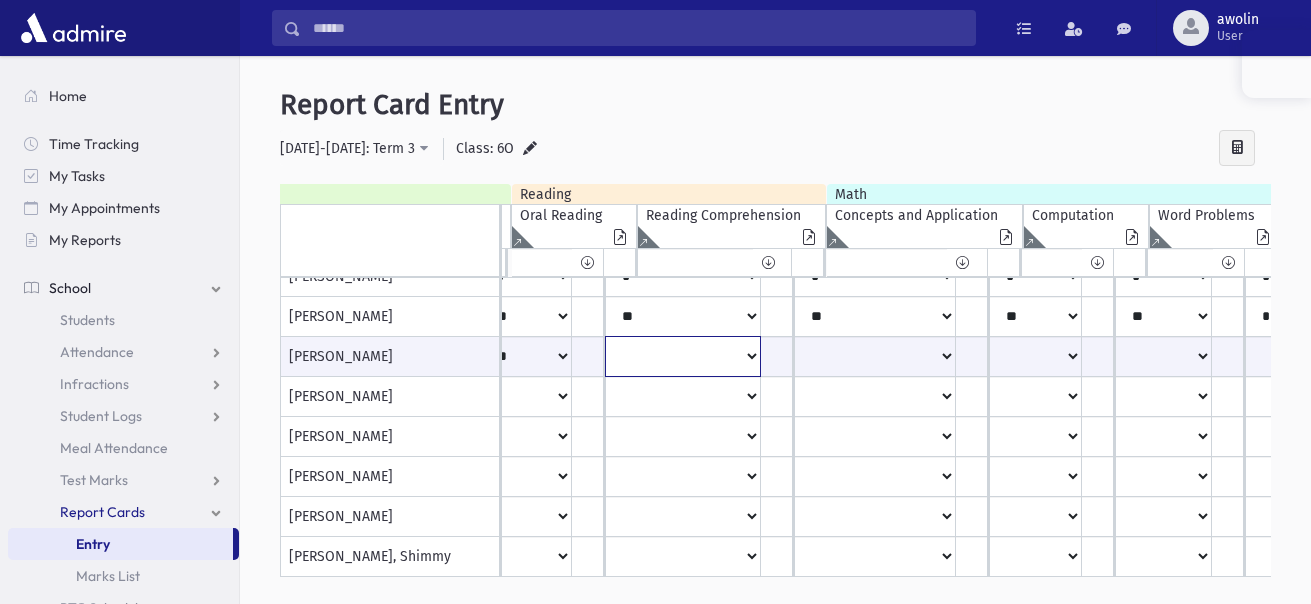 click on "**
*
**
**
*
**
**
***" at bounding box center (-2207, 356) 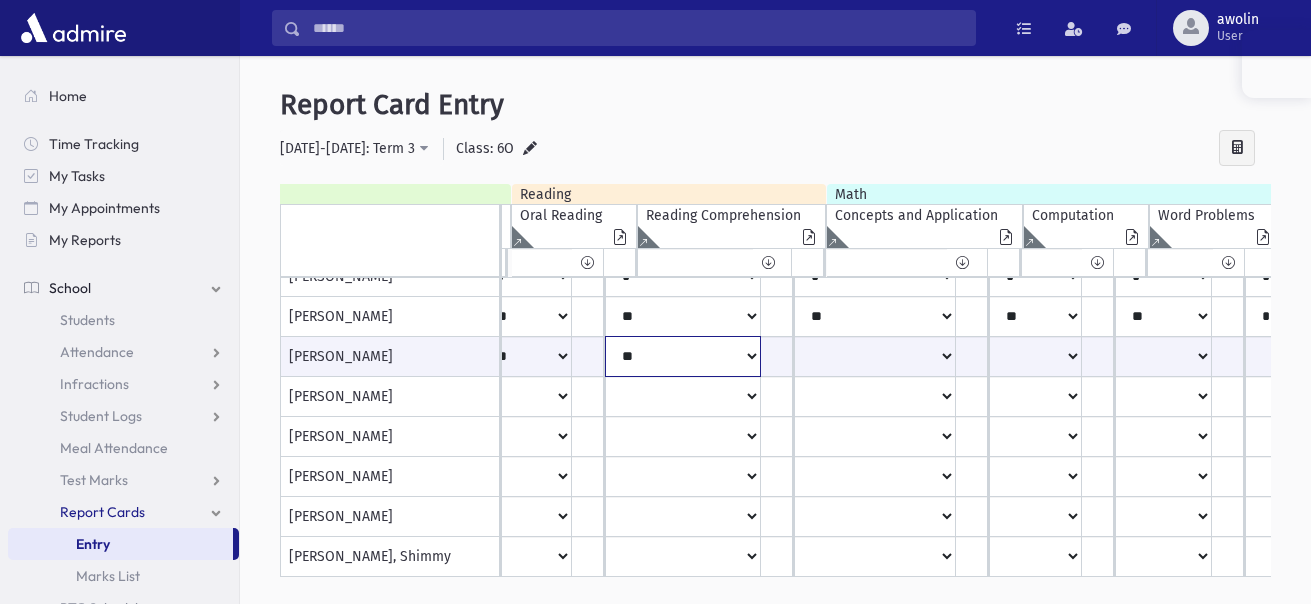 click on "**
*
**
**
*
**
**
***" at bounding box center (-2207, 356) 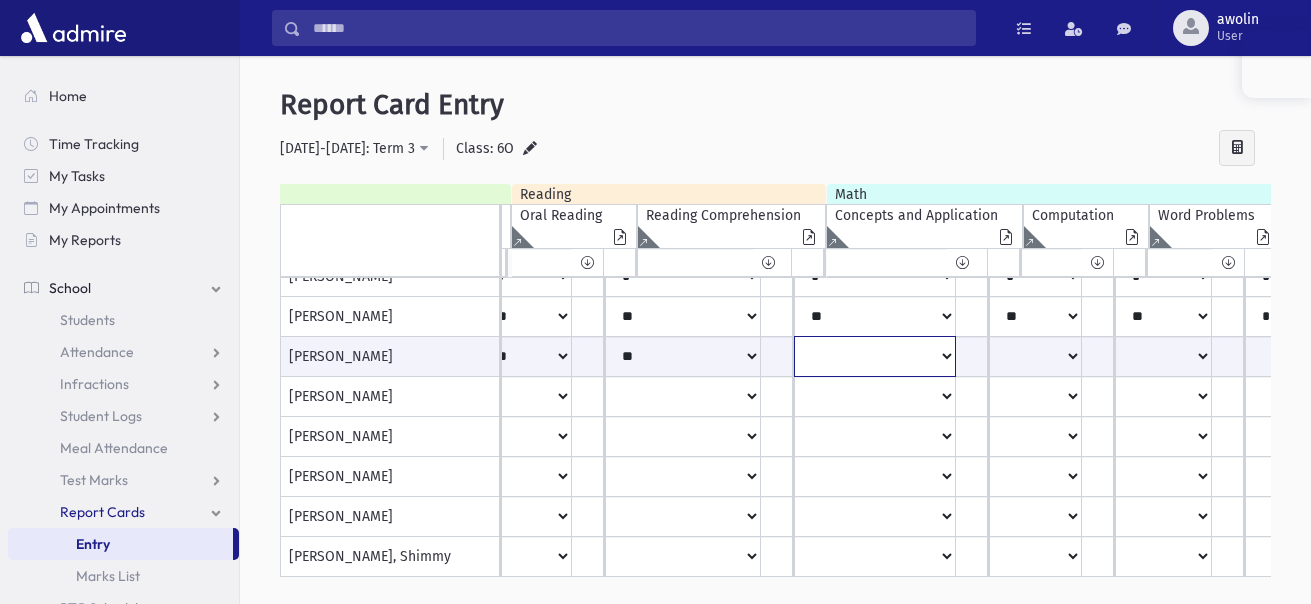 click on "**
*
**
**
*
**
**
*
**
*
***" at bounding box center [-2207, 356] 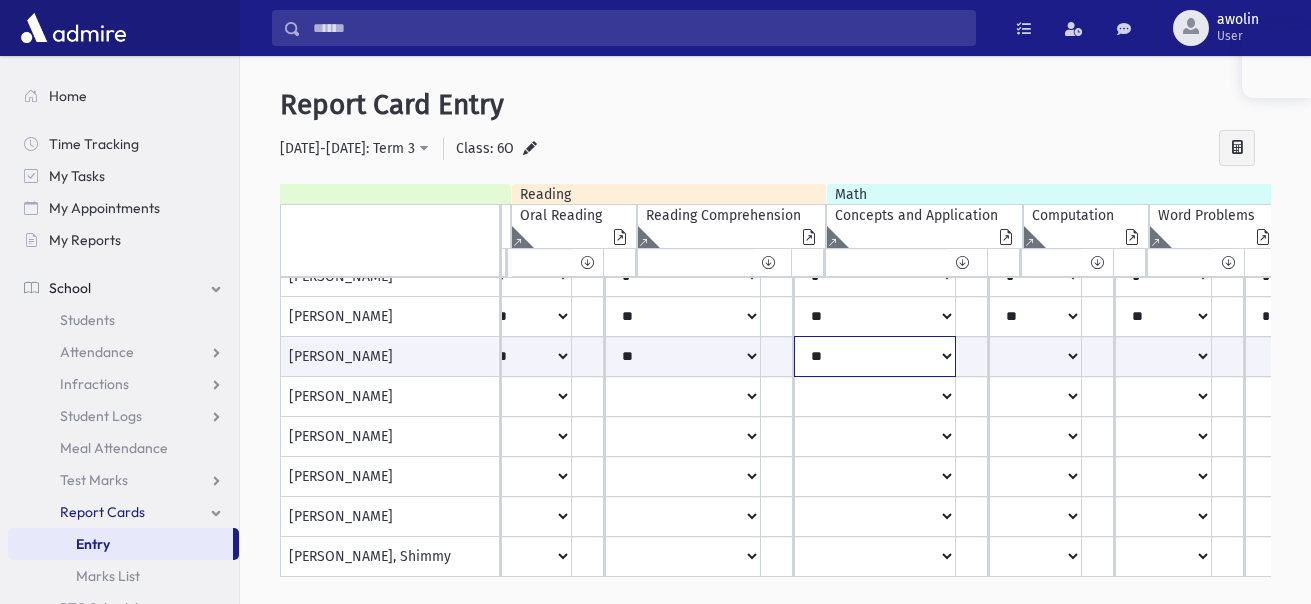 click on "**
*
**
**
*
**
**
*
**
*
***" at bounding box center [-2207, 356] 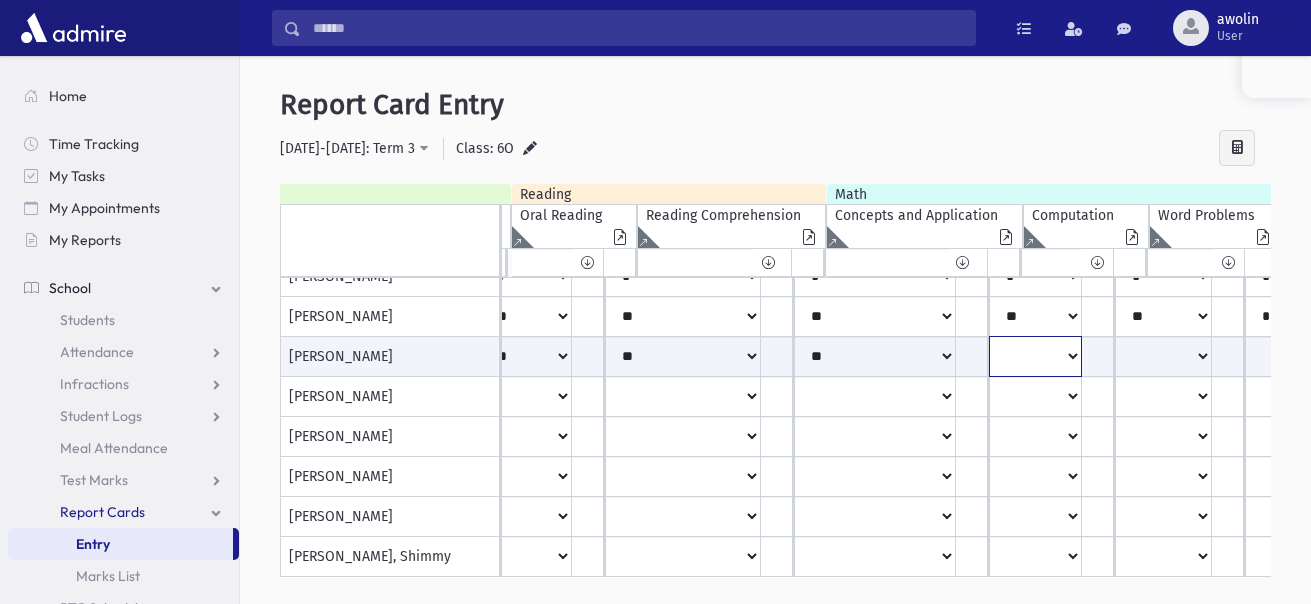 click on "**
*
**
**
*
**
**
*
**
*
***" at bounding box center (-2207, 356) 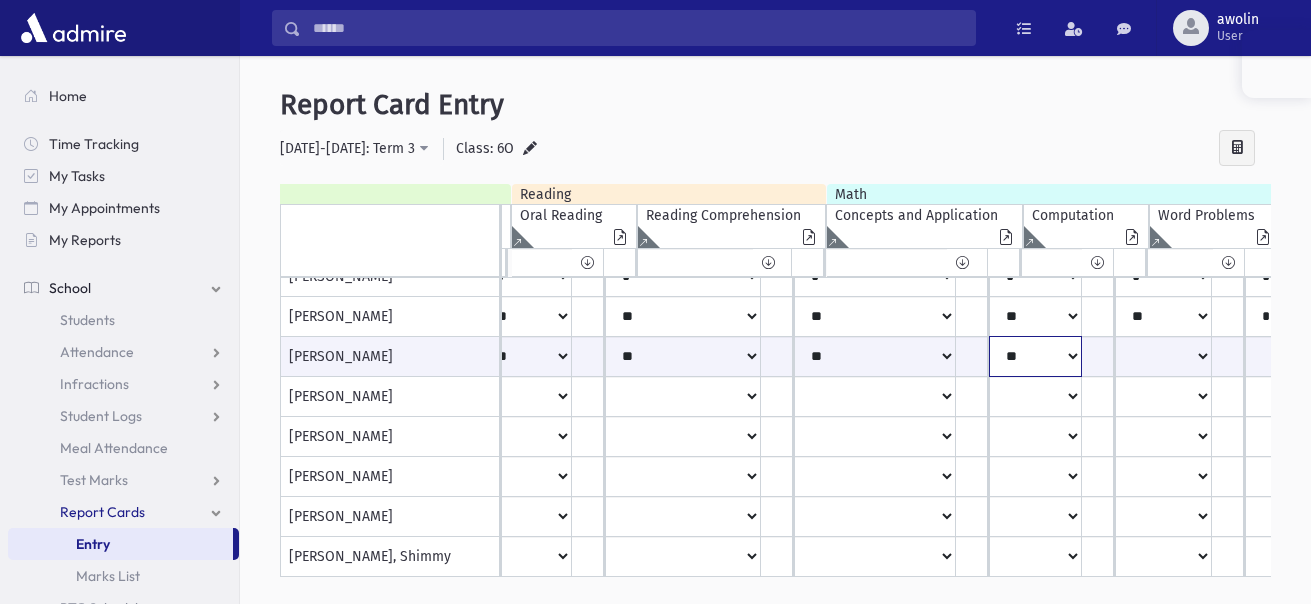 click on "**
*
**
**
*
**
**
*
**
*
***" at bounding box center (-2207, 356) 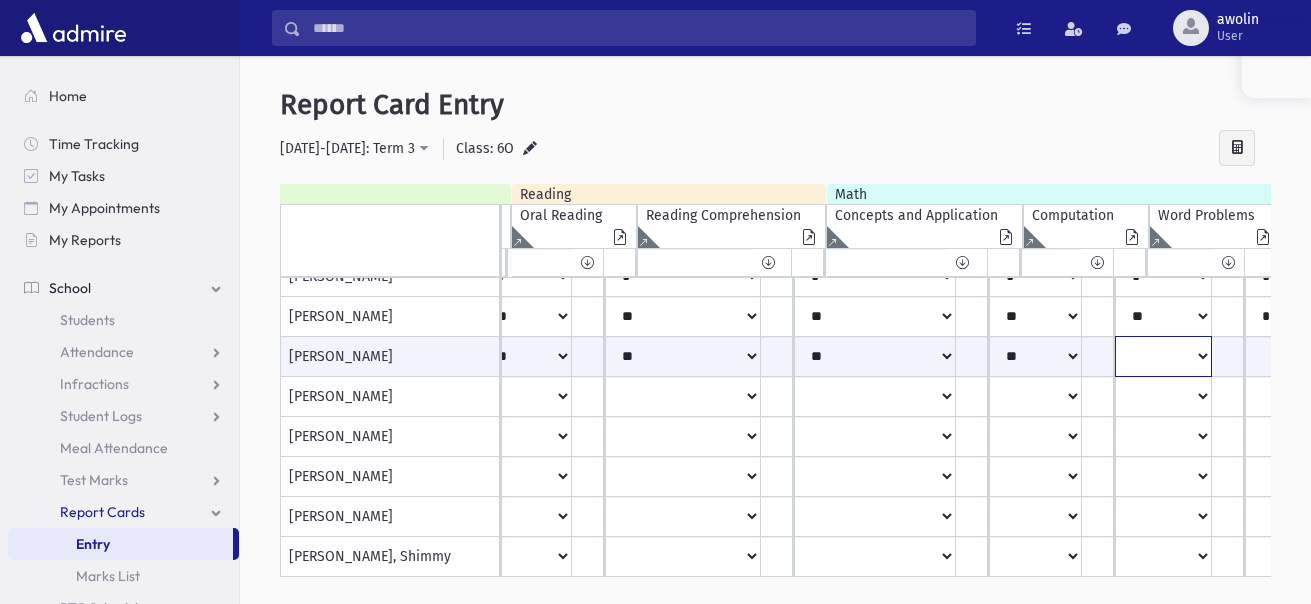 click on "**
*
**
**
*
**
**
*
**
*
***" at bounding box center [-2207, 356] 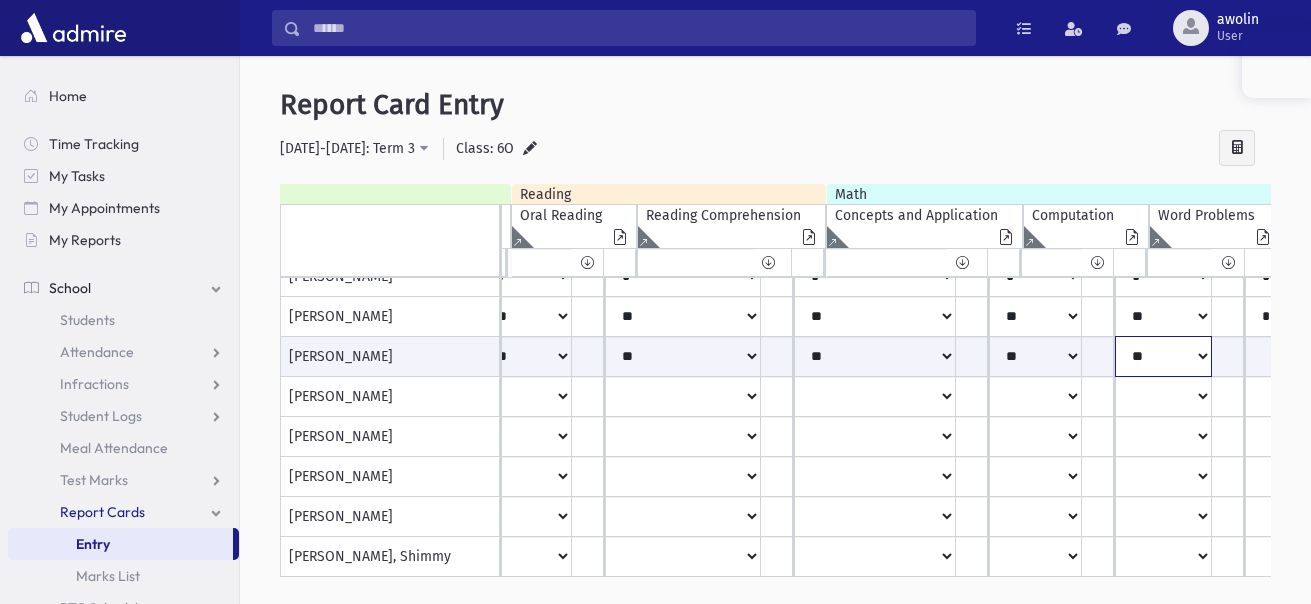 click on "**
*
**
**
*
**
**
*
**
*
***" at bounding box center [-2207, 356] 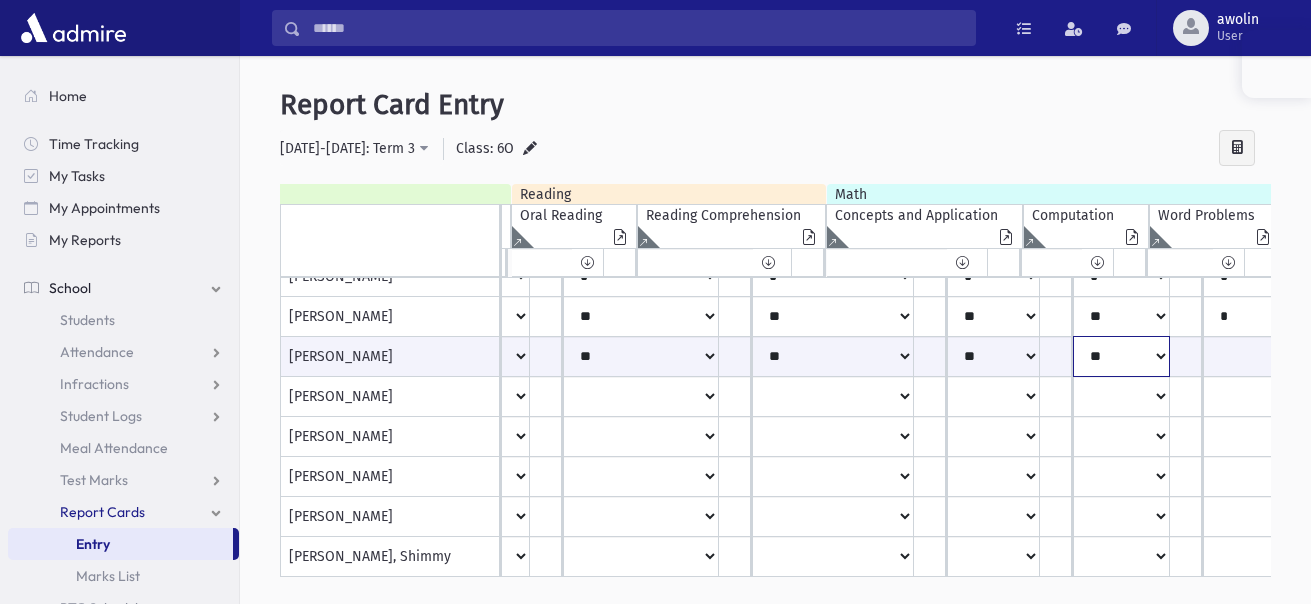 scroll, scrollTop: 0, scrollLeft: 2867, axis: horizontal 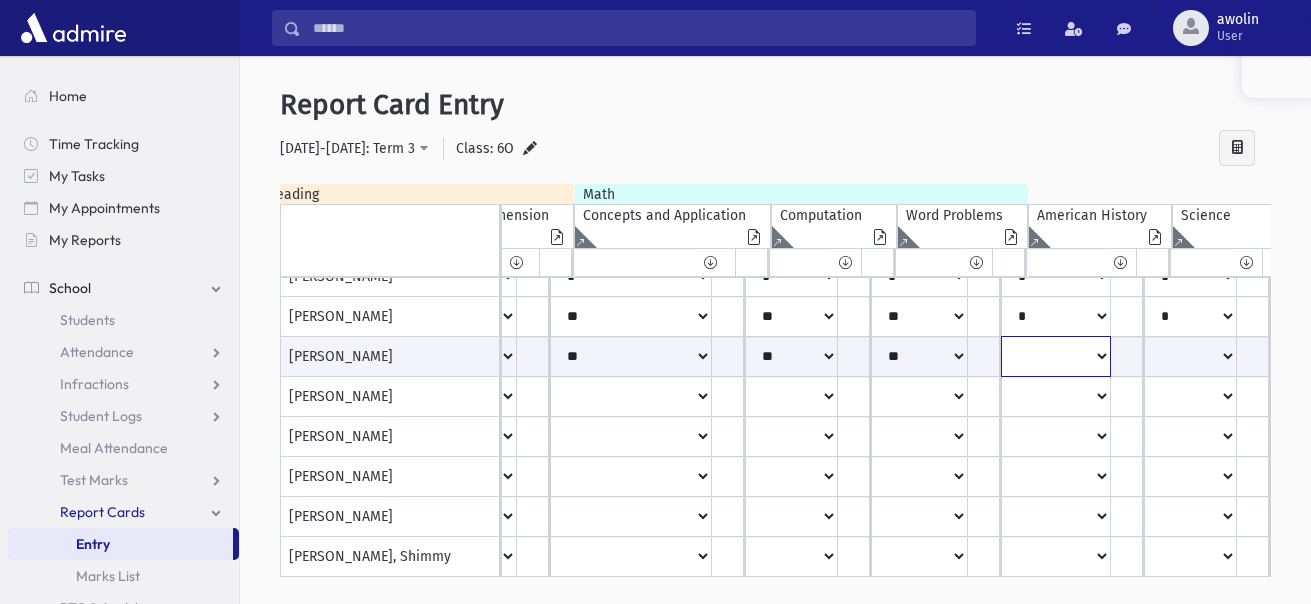 click on "**
*
**
**
*
**
**
*
**
*
***" at bounding box center (-2451, 356) 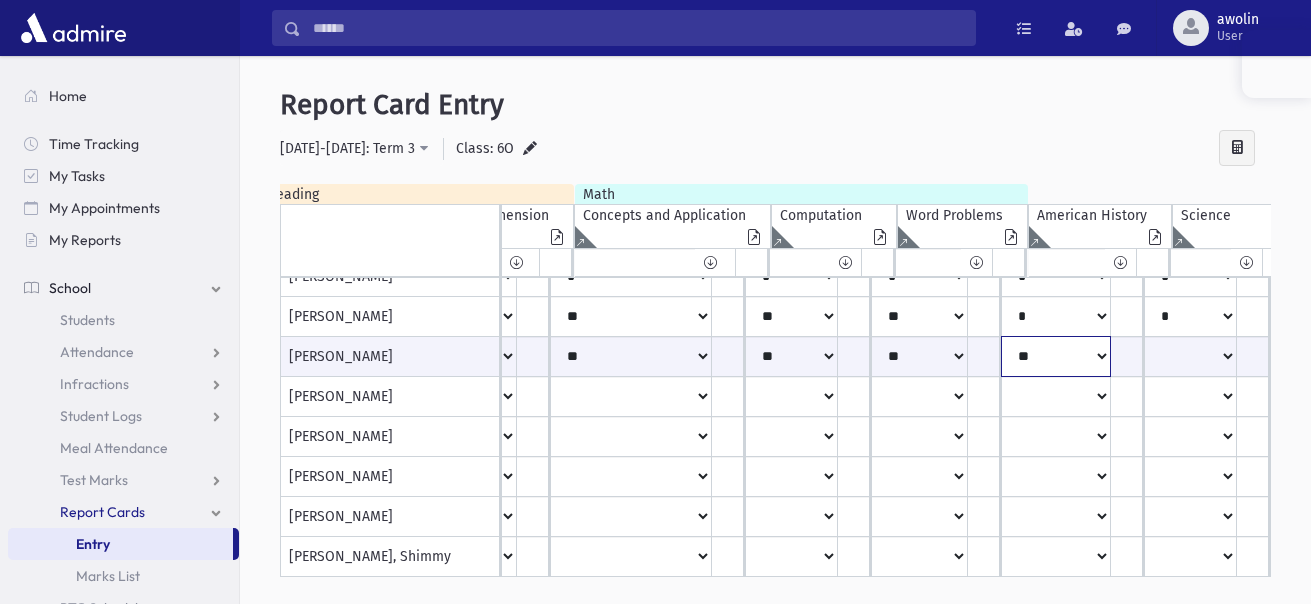 click on "**
*
**
**
*
**
**
*
**
*
***" at bounding box center [-2451, 356] 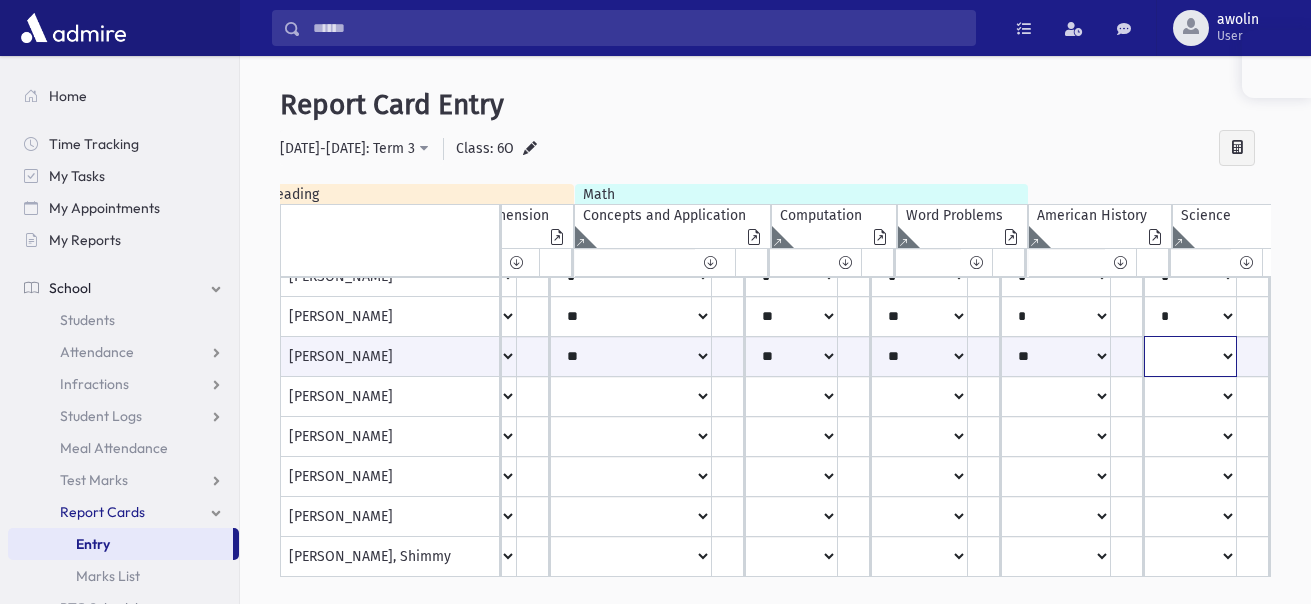 click on "**
*
**
**
*
**
**
*
**
*
***" at bounding box center (-2451, 356) 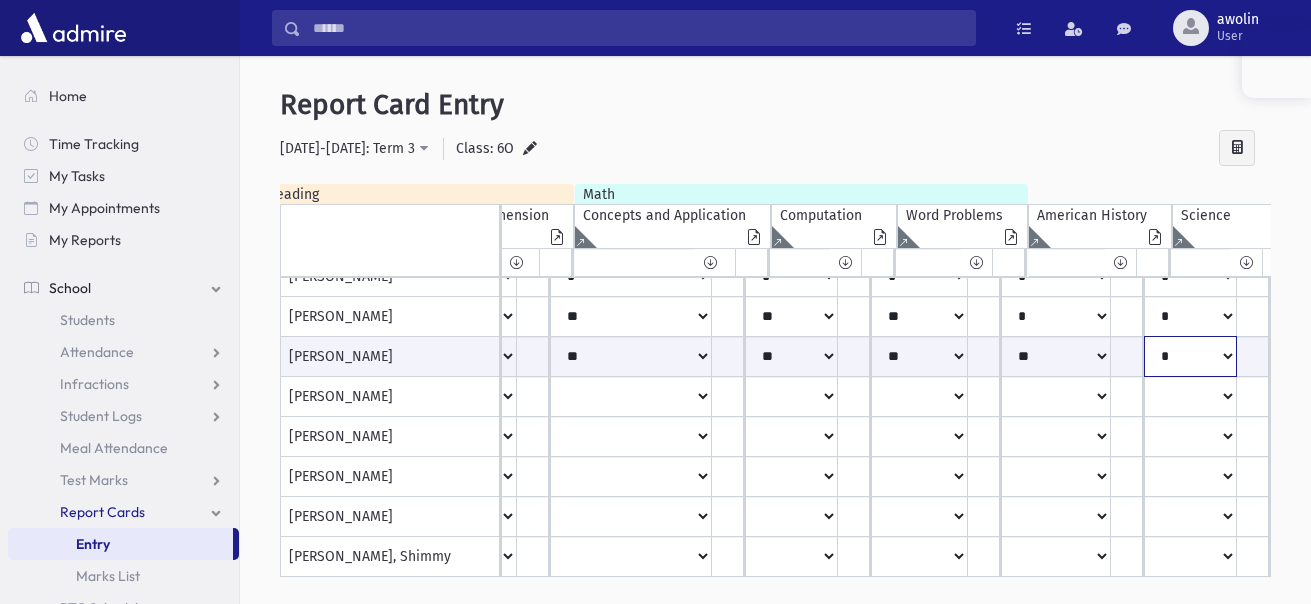 click on "**
*
**
**
*
**
**
*
**
*
***" at bounding box center (-2451, 356) 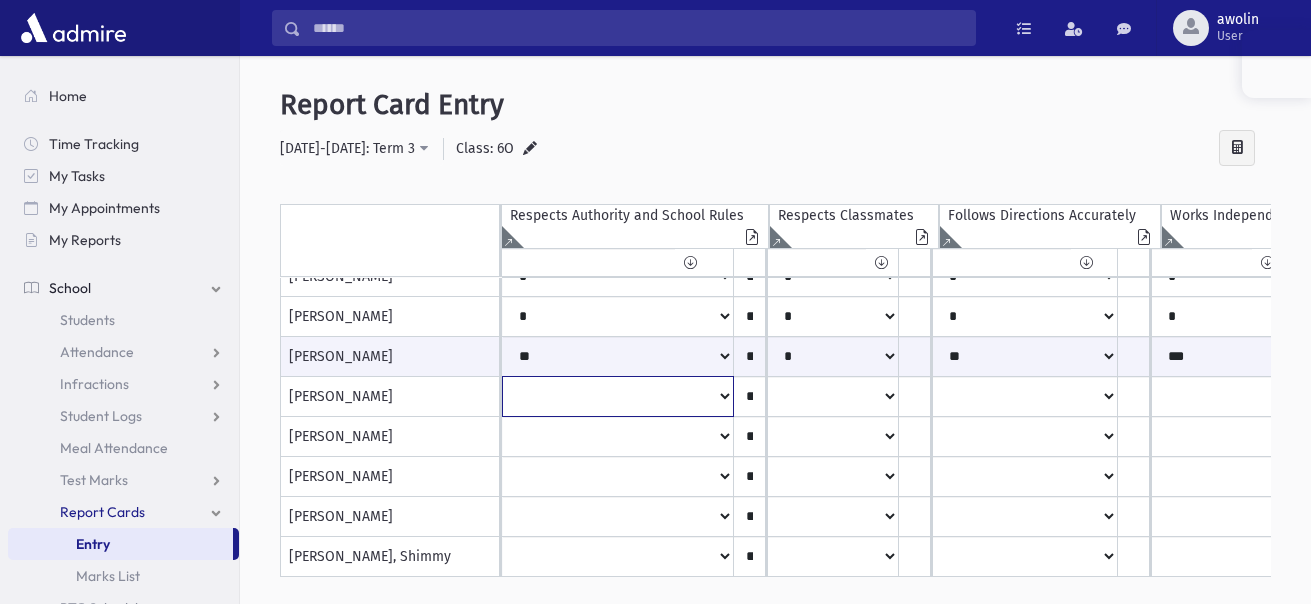 click on "*
***
**
***
**
*
**
*
**
**" at bounding box center (618, -523) 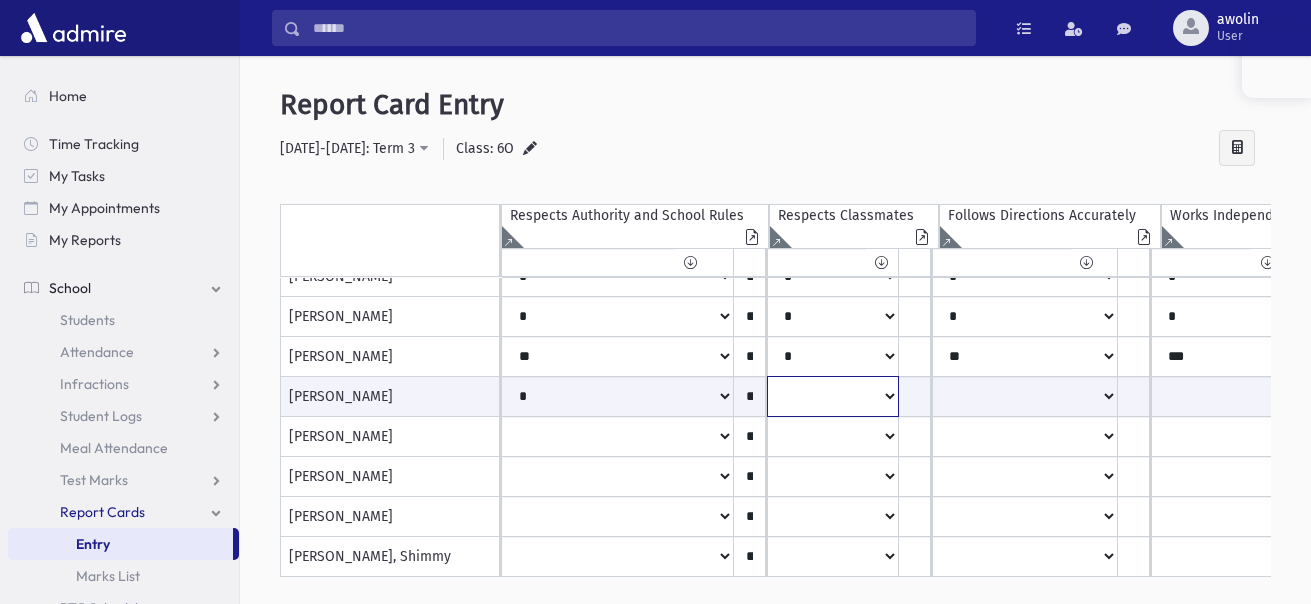 click on "*
***
**
***
**
*
**
*
**
**" at bounding box center (618, 396) 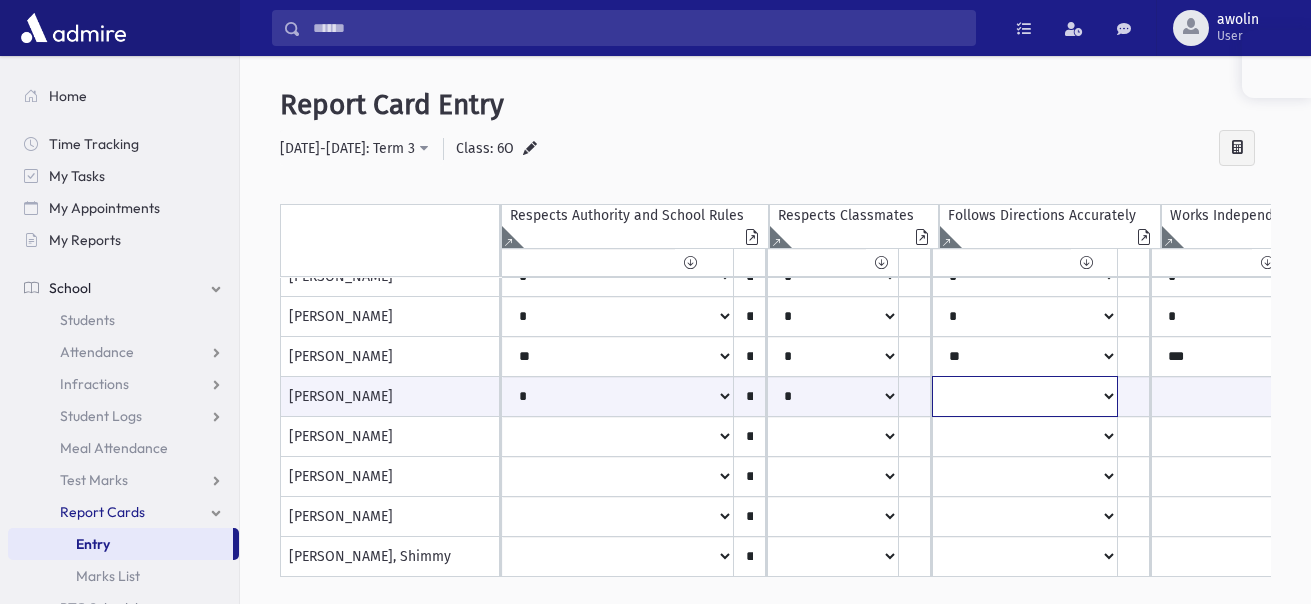 click on "*
***
**
***
**
*
**
*
**
**" at bounding box center [618, 396] 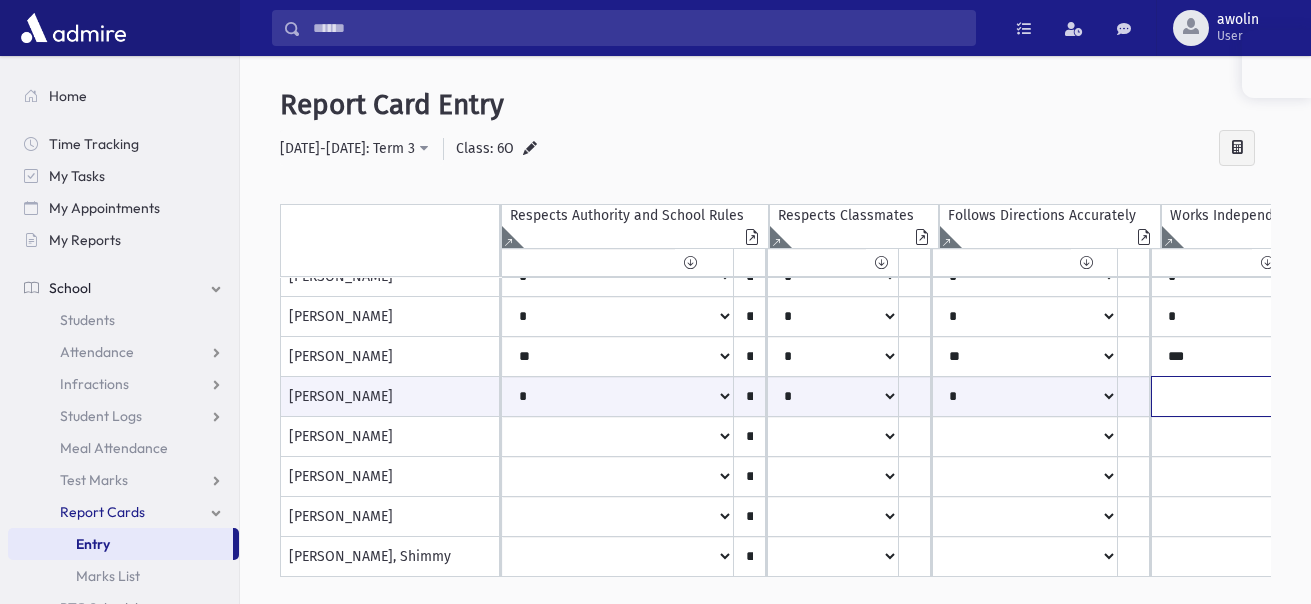 click on "*
***
**
***
**
*
**
*
**
**" at bounding box center [618, 396] 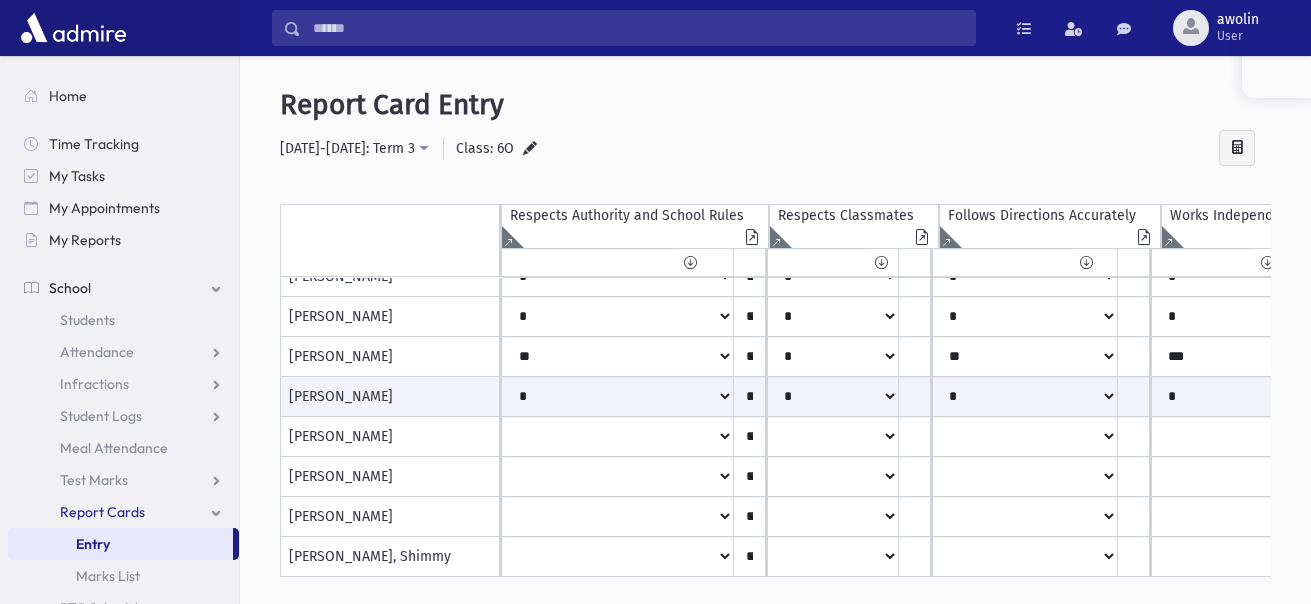 drag, startPoint x: 451, startPoint y: 578, endPoint x: 505, endPoint y: 582, distance: 54.147945 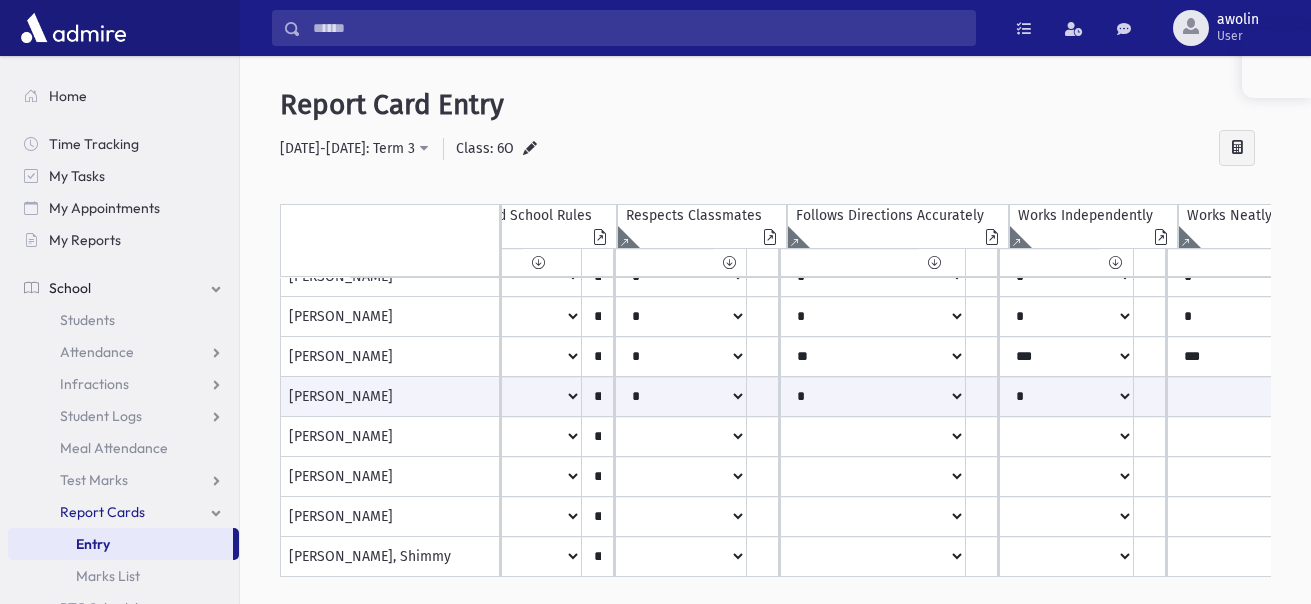 scroll, scrollTop: 829, scrollLeft: 215, axis: both 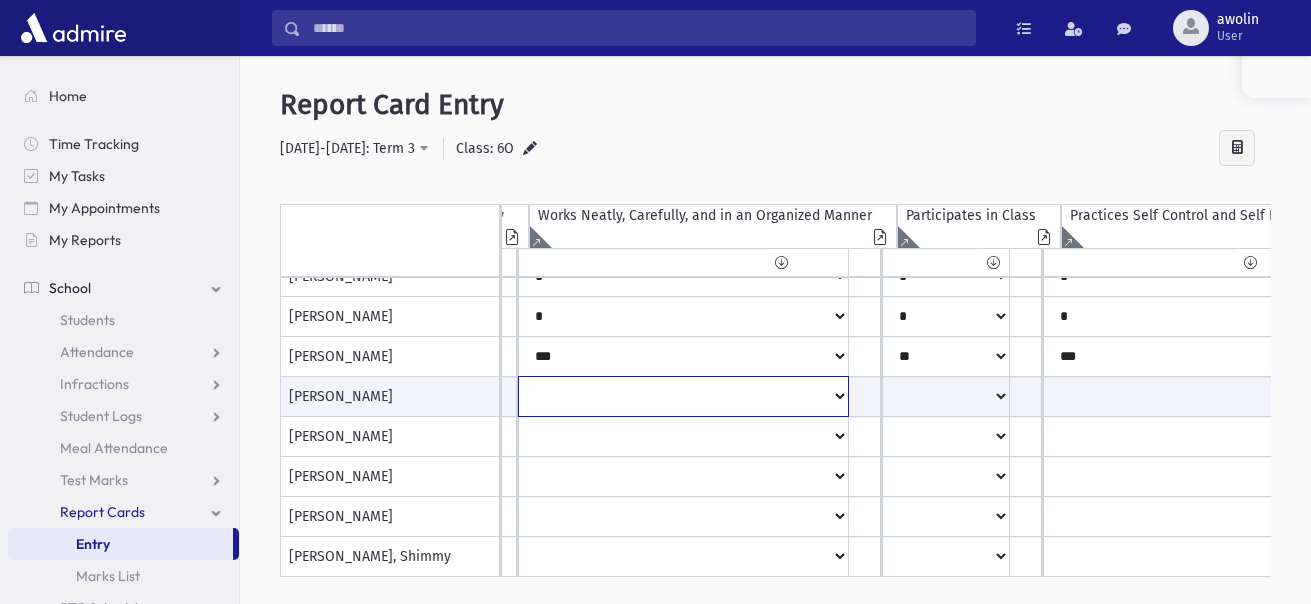 click on "*
***
**
***
**
*
**
*
**
**" at bounding box center (-183, 396) 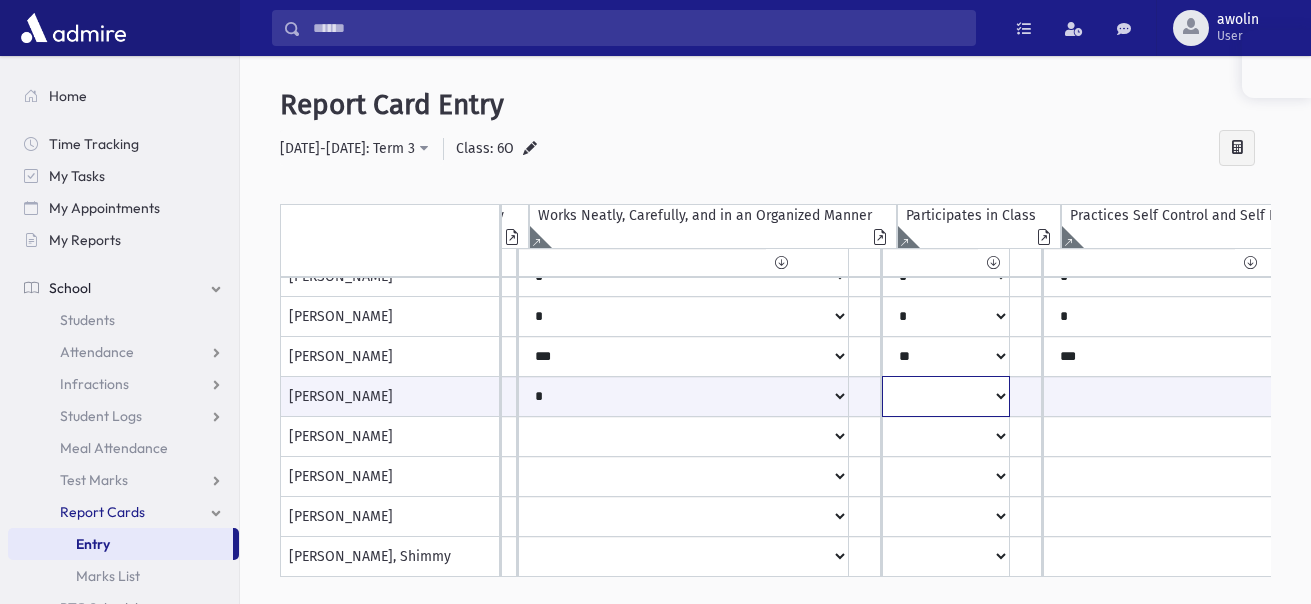 click on "*
***
**
***
**
*
**
*
**
**" at bounding box center (-183, 396) 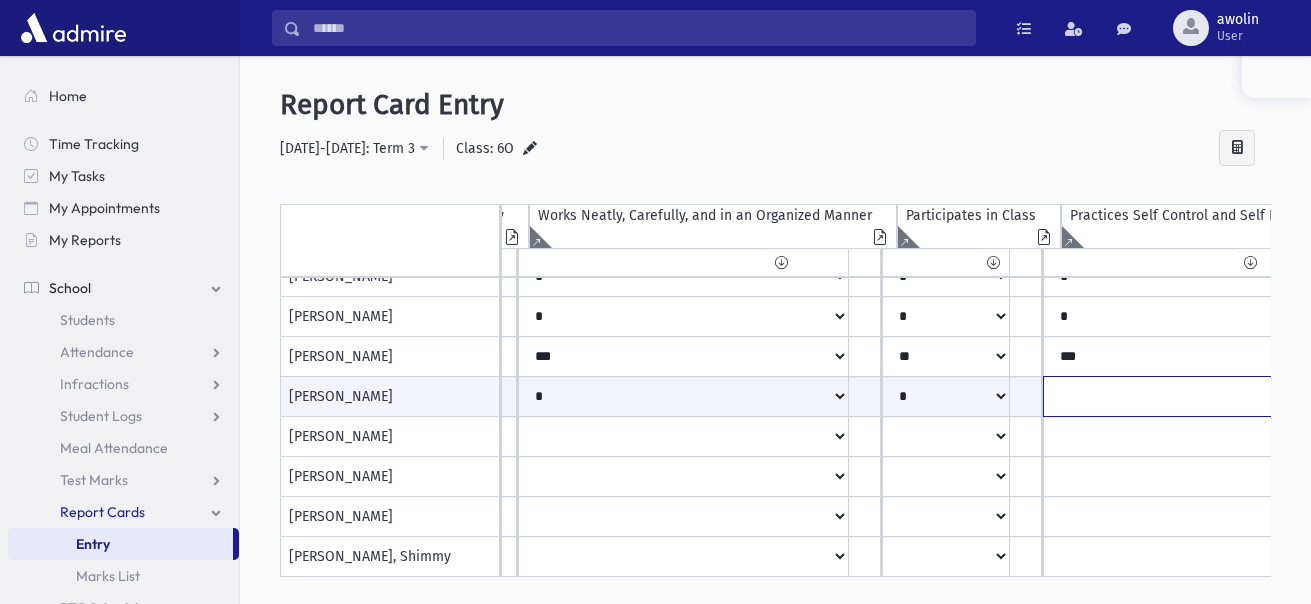 click on "*
***
**
***
**
*
**
*
**
**" at bounding box center (-183, 396) 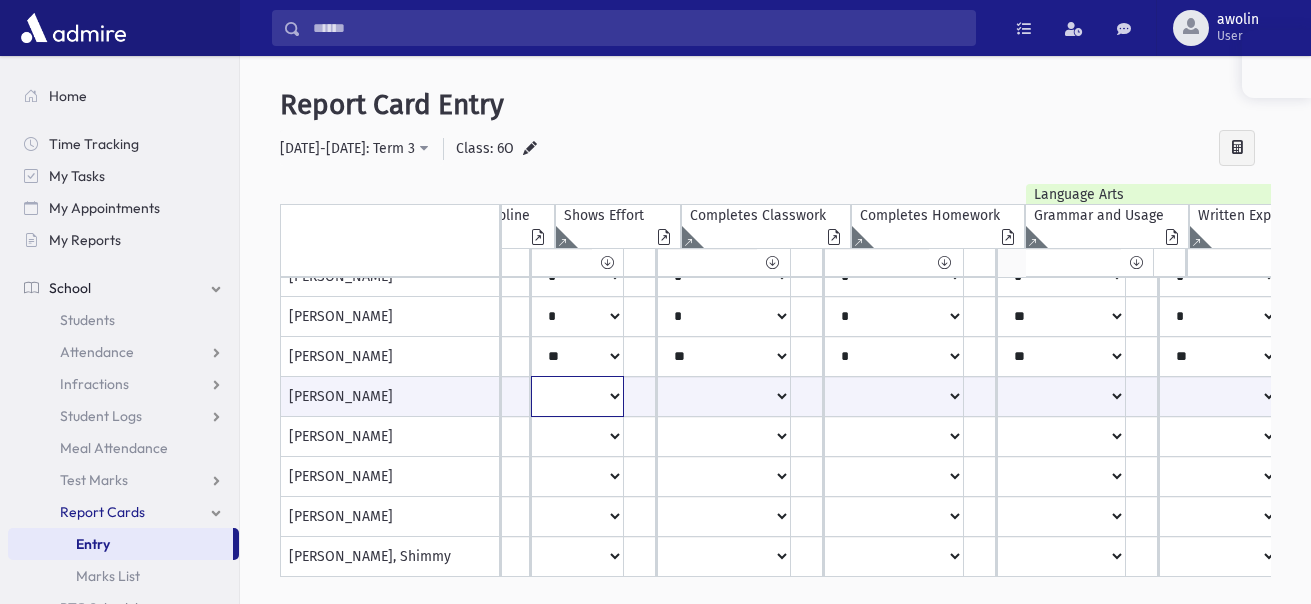 click on "*
***
**
***
**
*
**
*
**
**" at bounding box center (-985, 396) 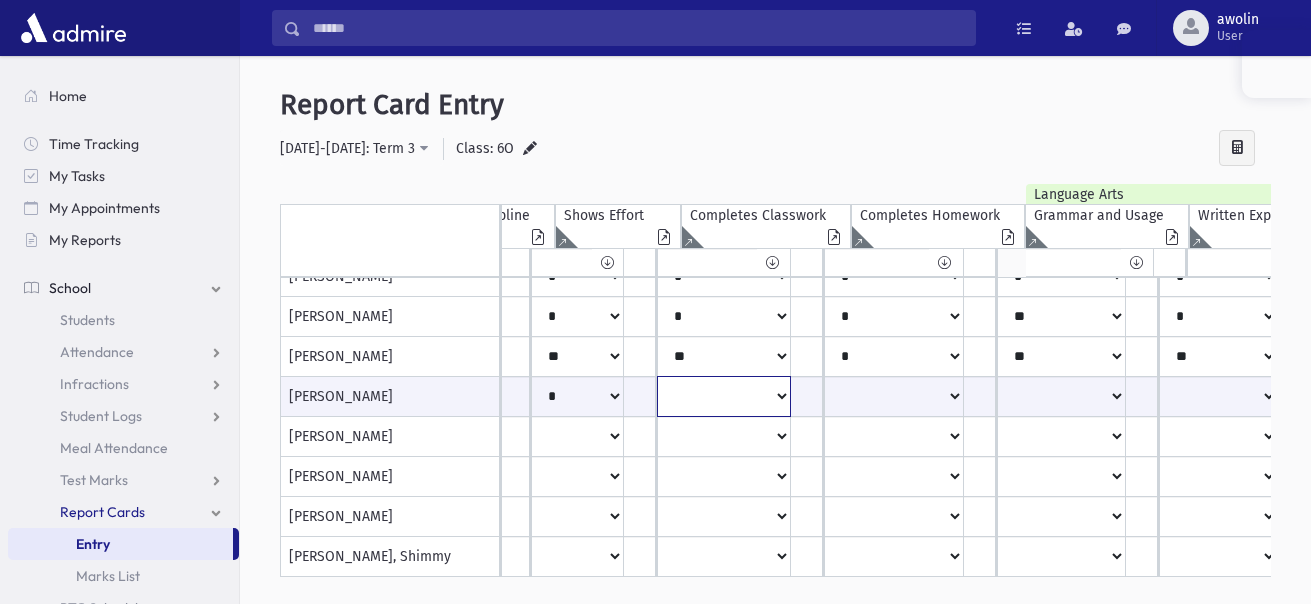 click on "*
***
**
***
**
*
**
*
**
**" at bounding box center [-985, 396] 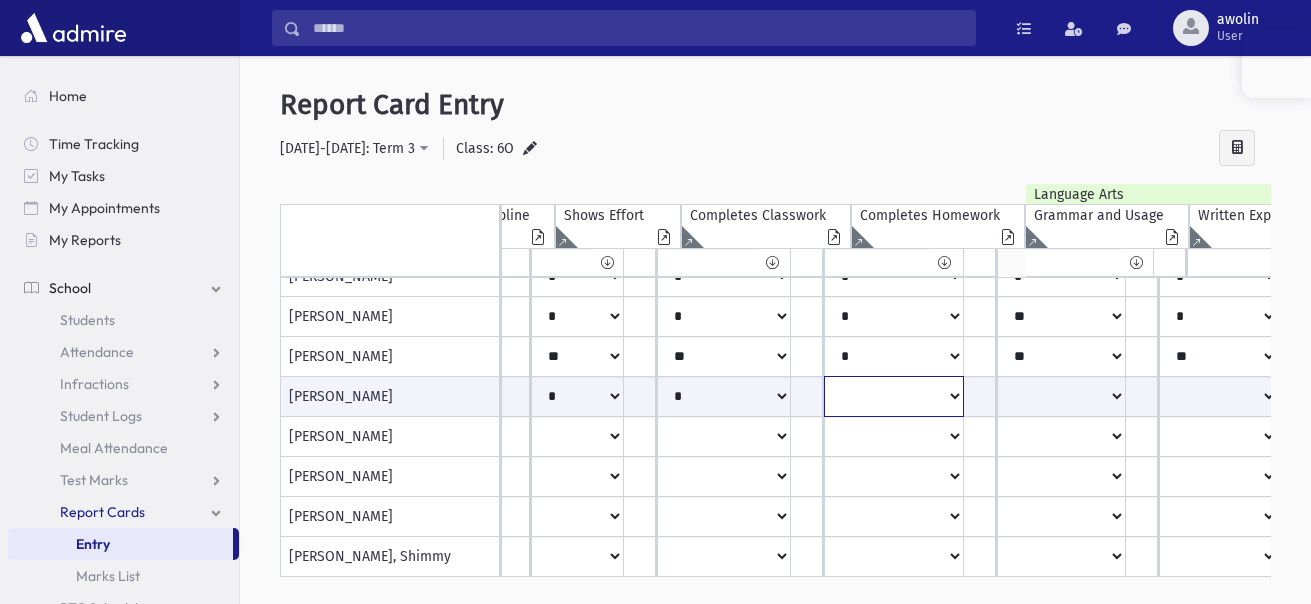 click on "*
***
**
***
**
*
**
*
**
**" at bounding box center (-985, 396) 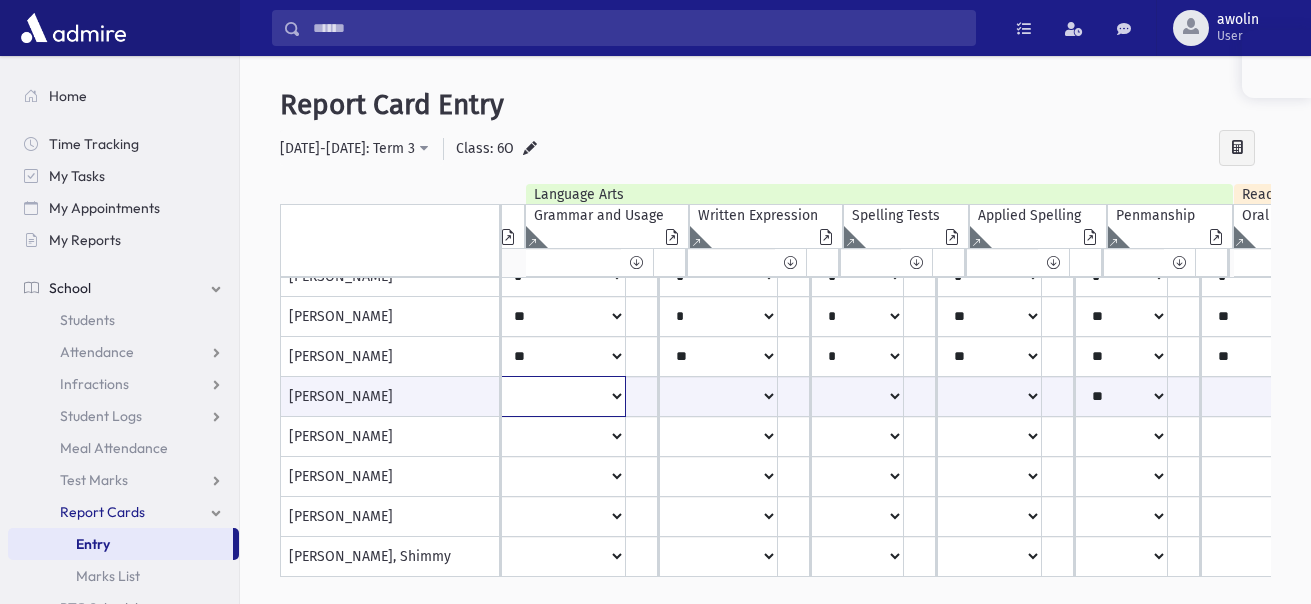 click on "**
*
**
**
*
**
**
*
**
*
***" at bounding box center [-1485, 396] 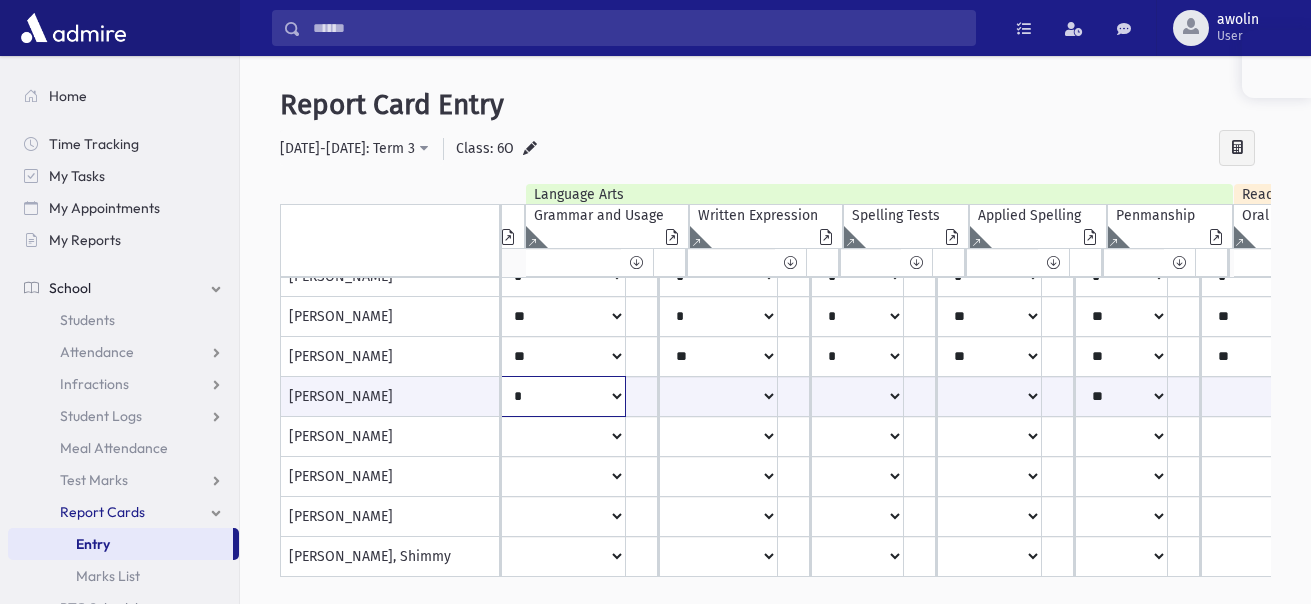 click on "**
*
**
**
*
**
**
*
**
*
***" at bounding box center (-1485, 396) 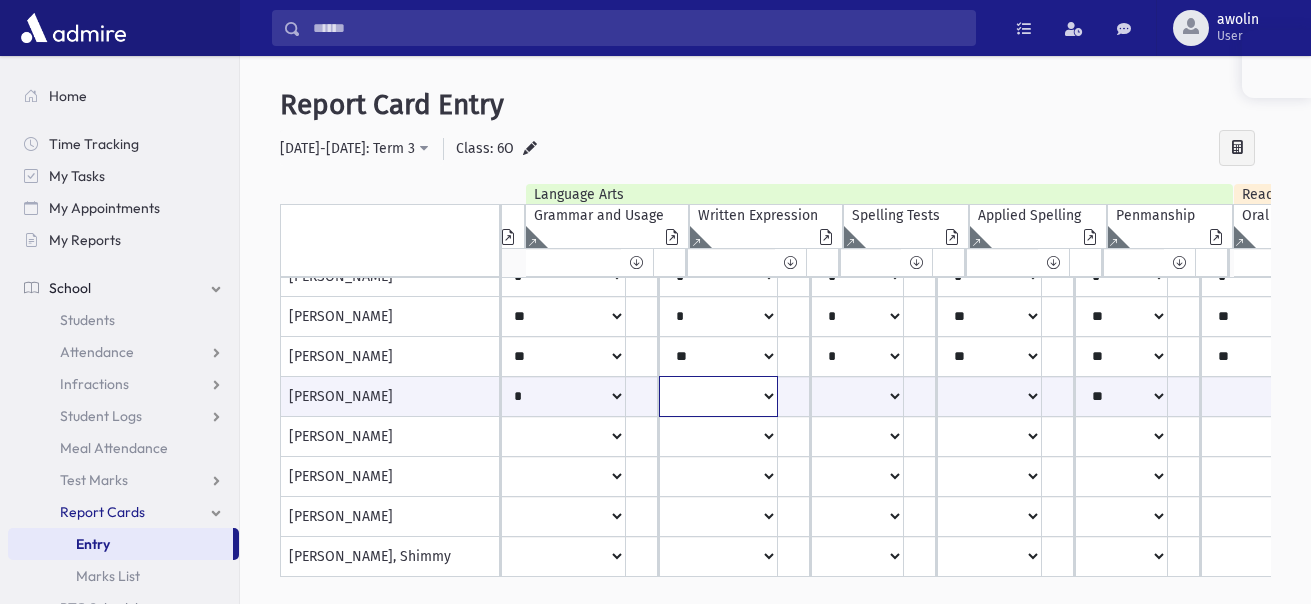 click on "**
*
**
**
*
**
**
*
**
*
***" at bounding box center (-1485, 396) 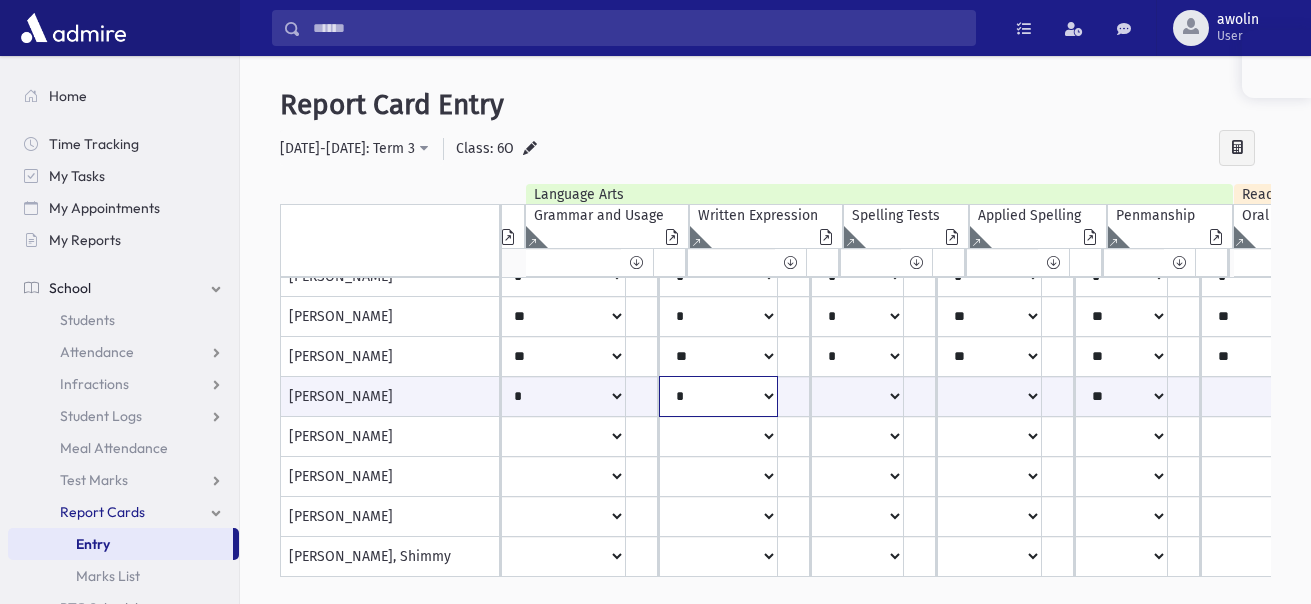 click on "**
*
**
**
*
**
**
*
**
*
***" at bounding box center (-1485, 396) 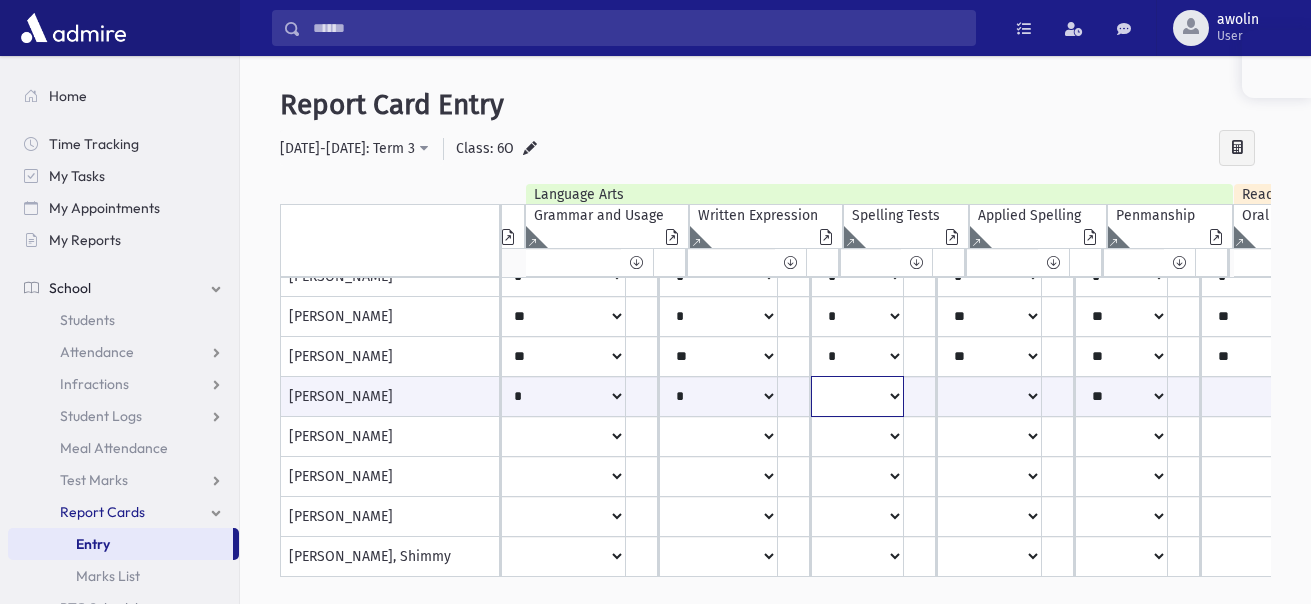 click on "**
*
**
**
*
**
**
*
**
*
***" at bounding box center [-1485, 396] 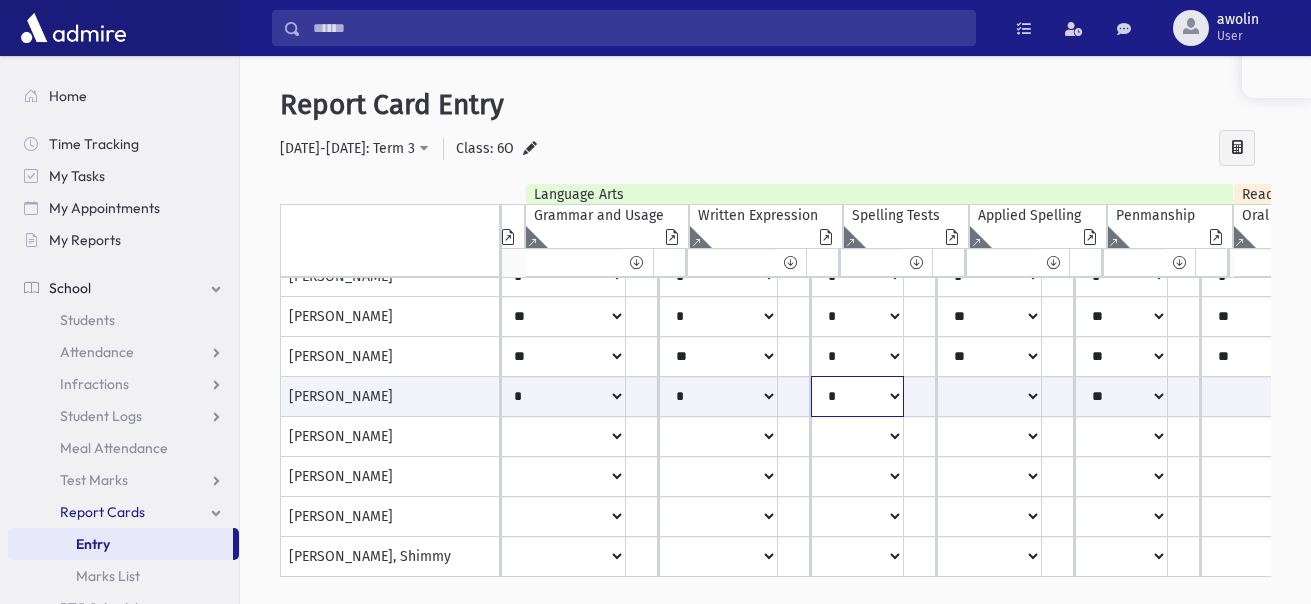 click on "**
*
**
**
*
**
**
*
**
*
***" at bounding box center [-1485, 396] 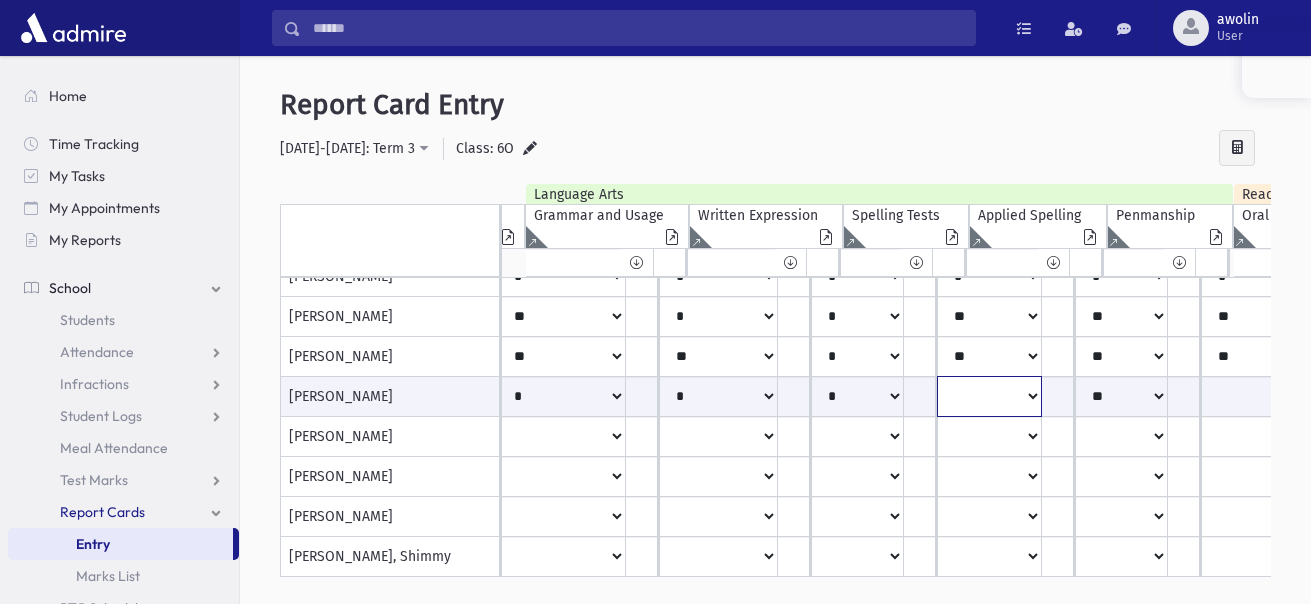 click on "**
*
**
**
*
**
**
*
**
*
***" at bounding box center [-1485, 396] 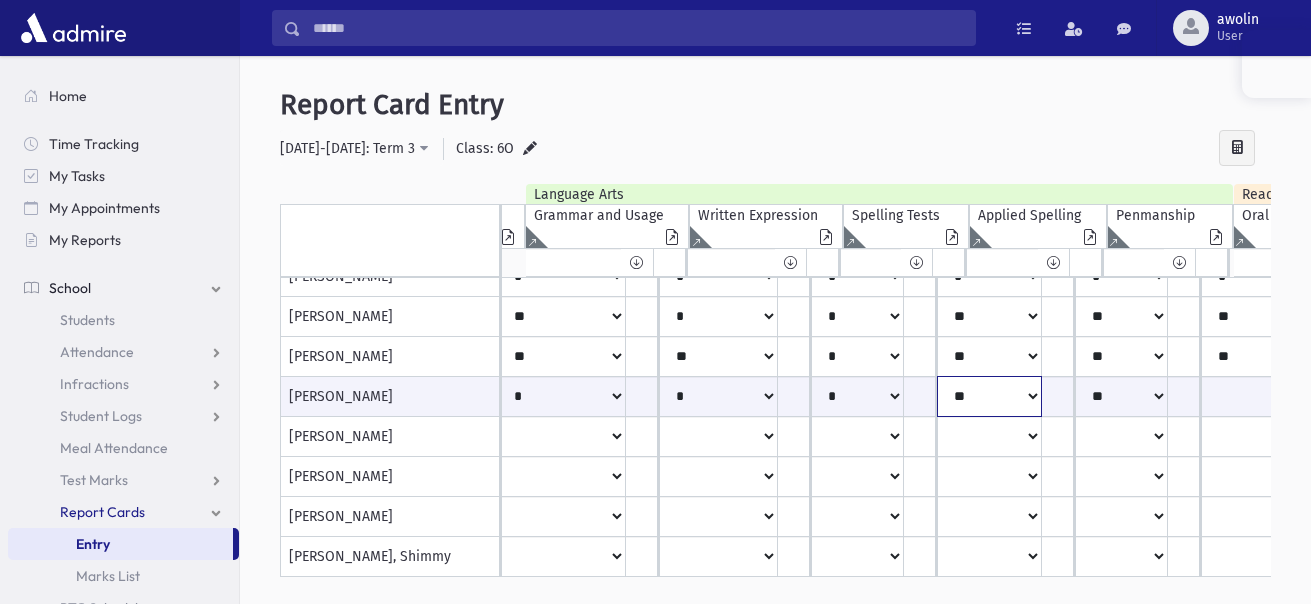 click on "**
*
**
**
*
**
**
*
**
*
***" at bounding box center [-1485, 396] 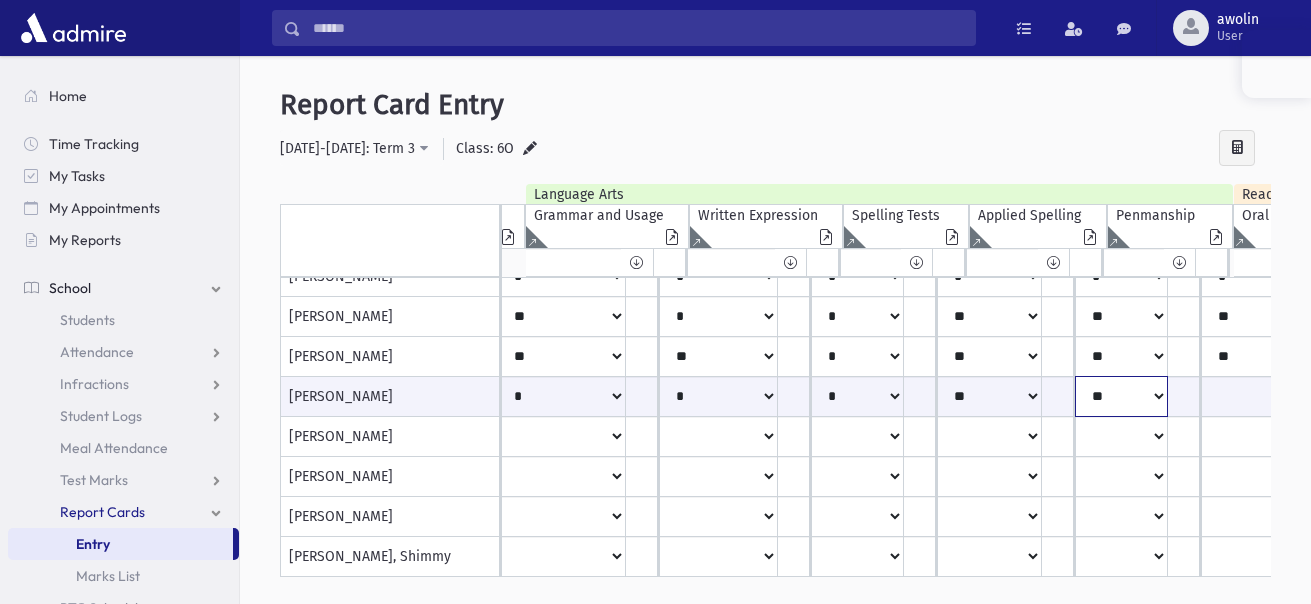 click on "**
*
**
**
*
**
**
*
**
*
***" at bounding box center (-1485, 396) 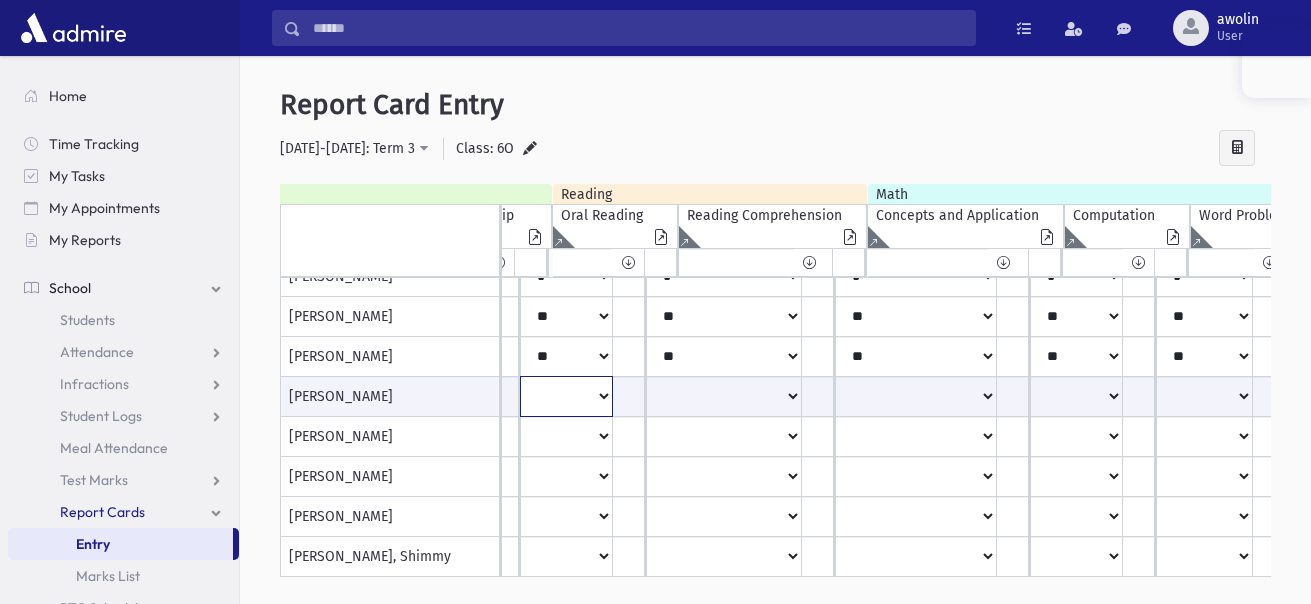 click on "**
*
**
**
*
**
**
***" at bounding box center [-2166, 396] 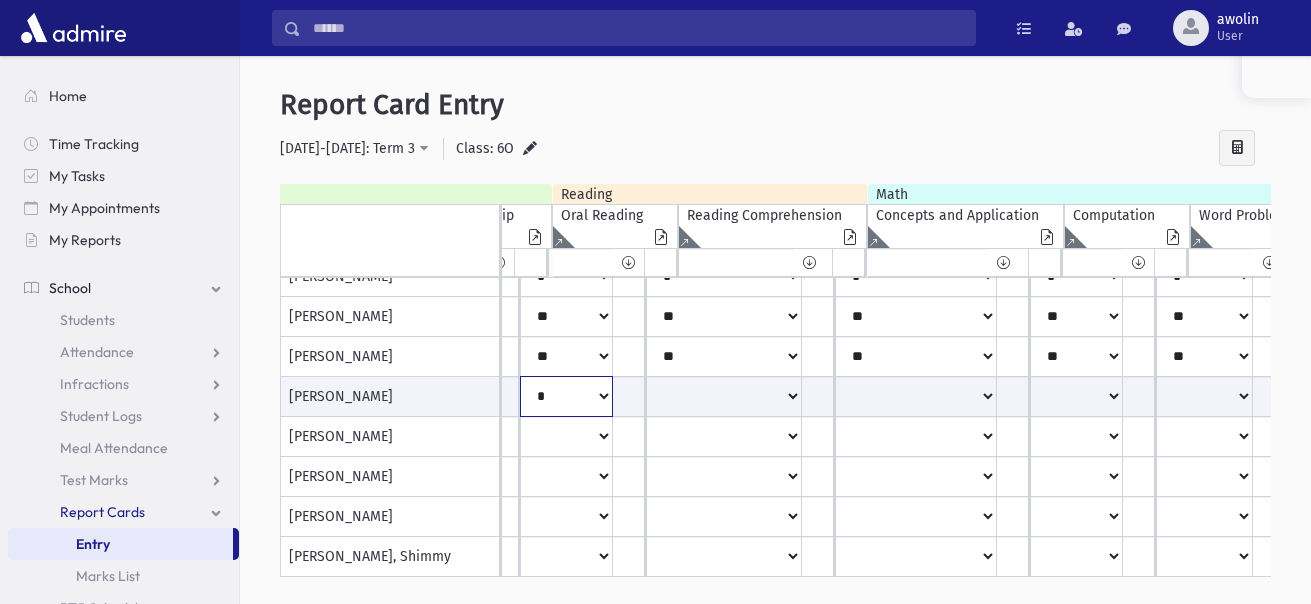 click on "**
*
**
**
*
**
**
***" at bounding box center [-2166, 396] 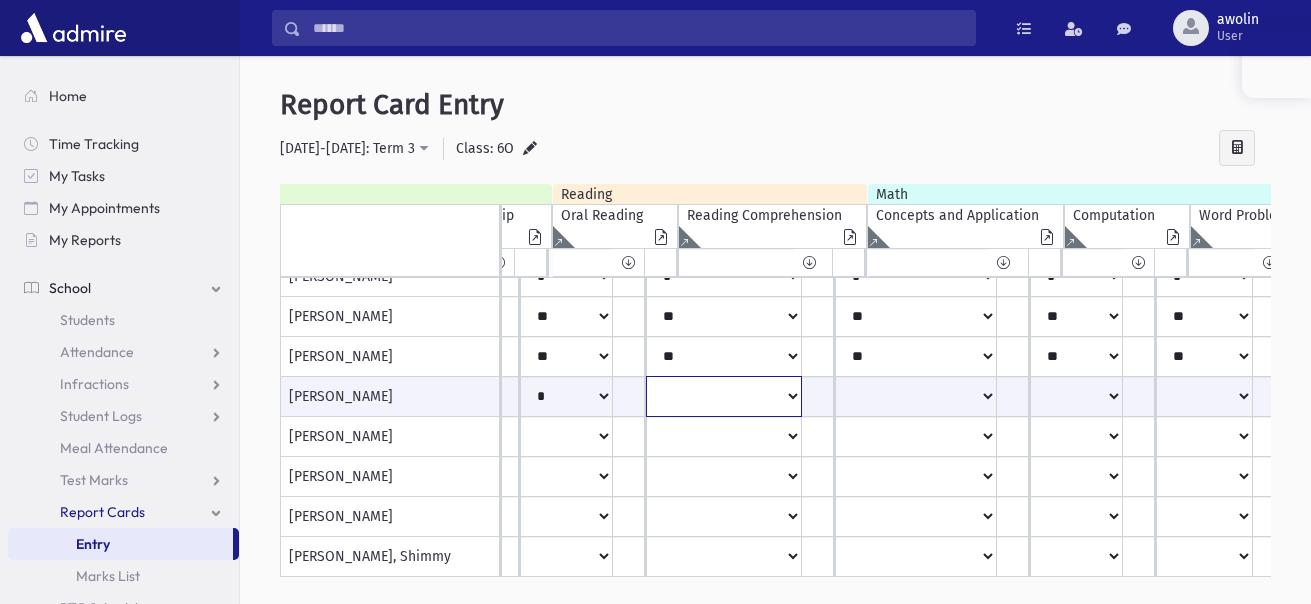 click on "**
*
**
**
*
**
**
***" at bounding box center (-2166, 396) 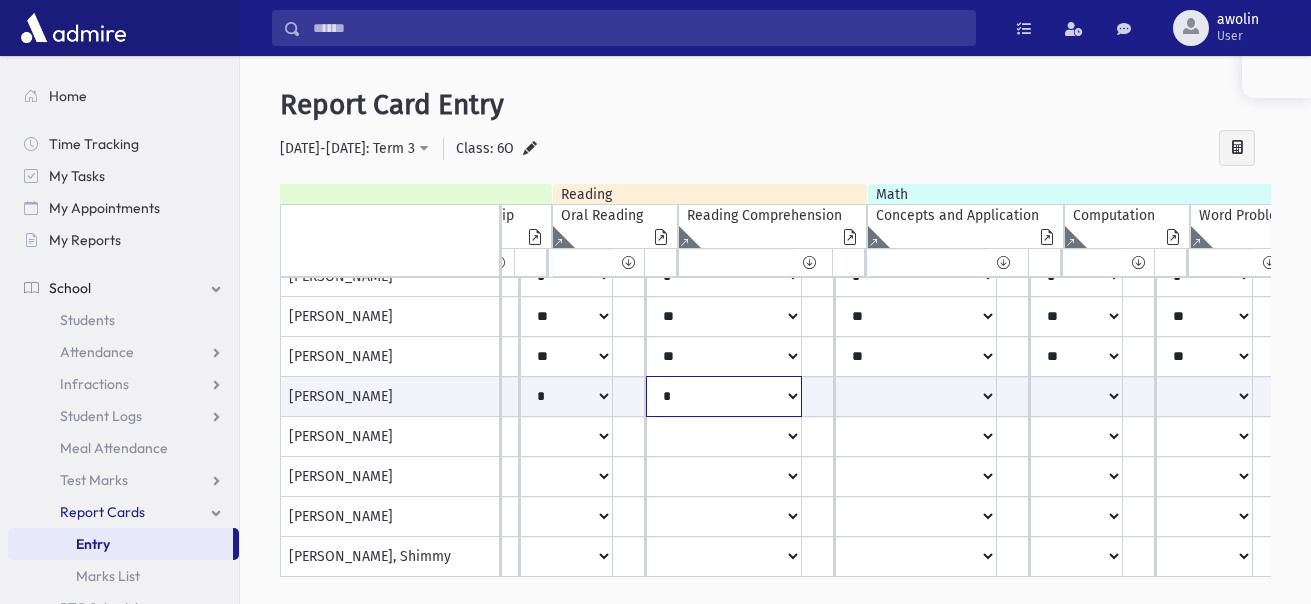 click on "**
*
**
**
*
**
**
***" at bounding box center [-2166, 396] 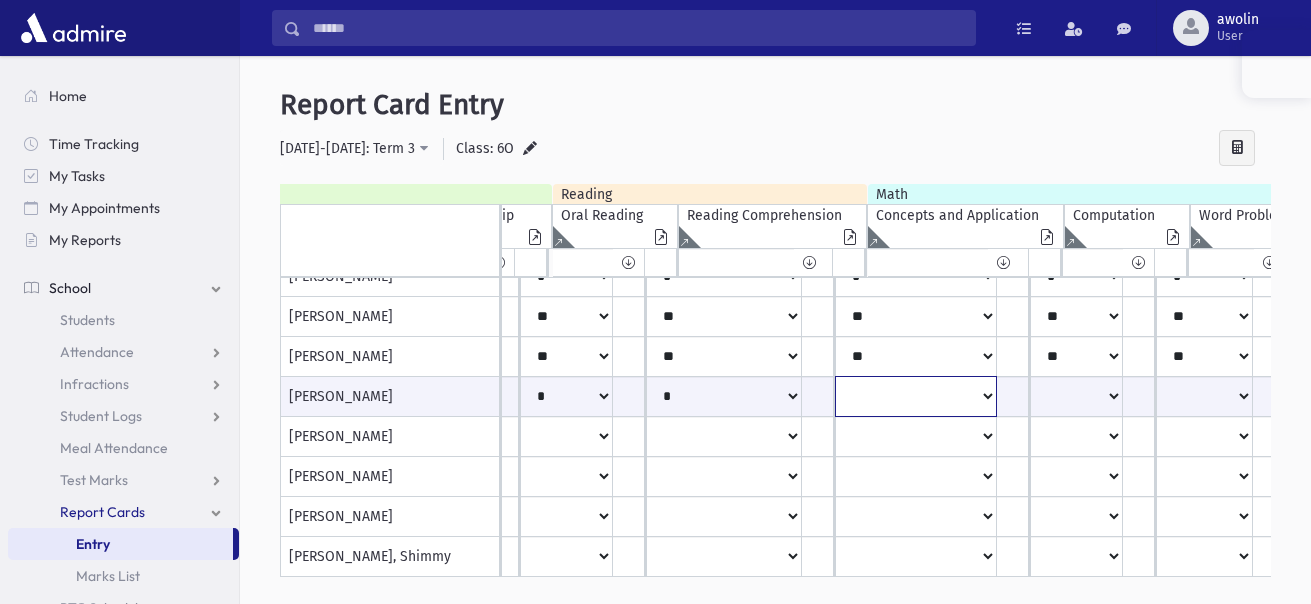 click on "**
*
**
**
*
**
**
*
**
*
***" at bounding box center (-2166, 396) 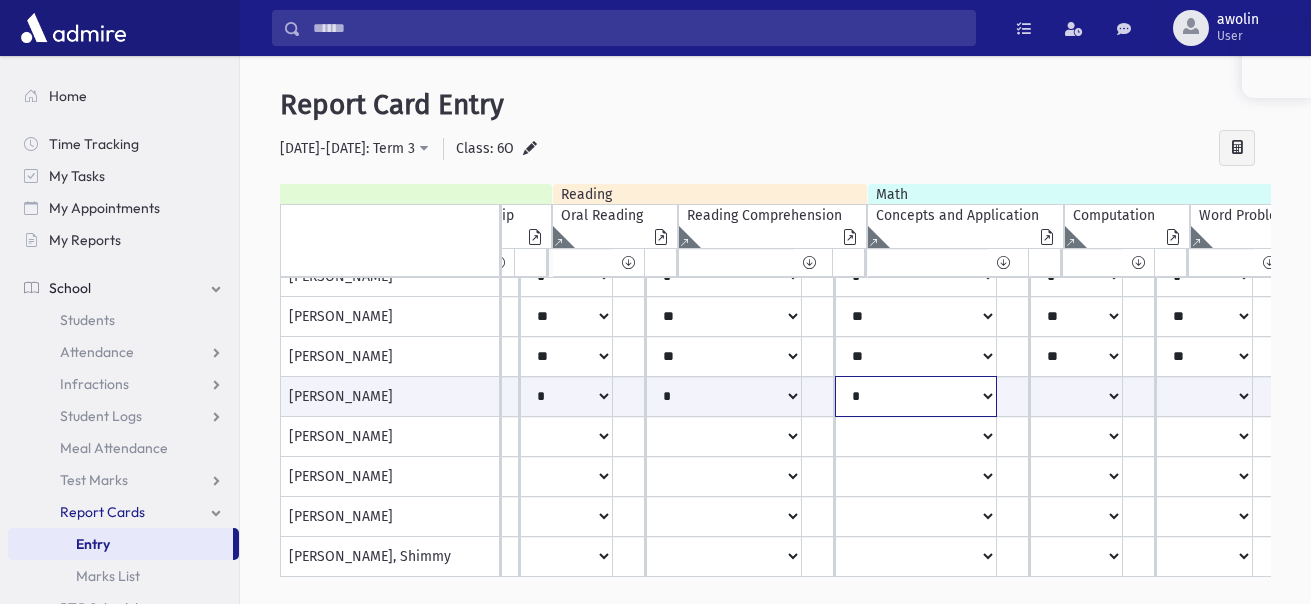 click on "**
*
**
**
*
**
**
*
**
*
***" at bounding box center [-2166, 396] 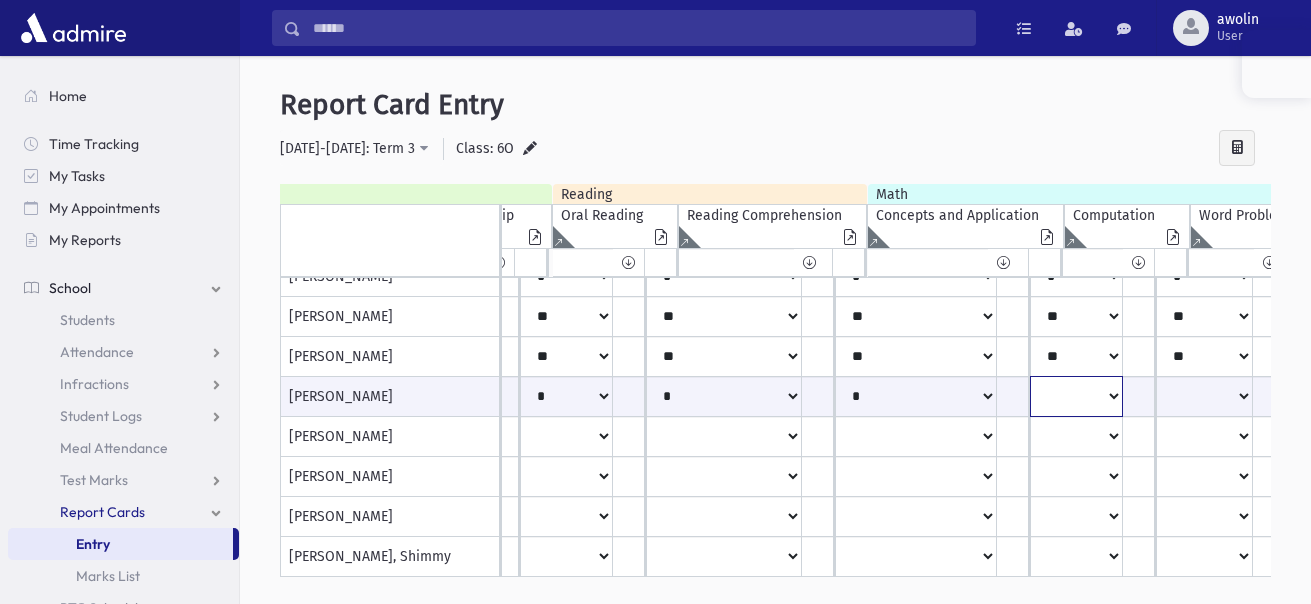 click on "**
*
**
**
*
**
**
*
**
*
***" at bounding box center [-2166, 396] 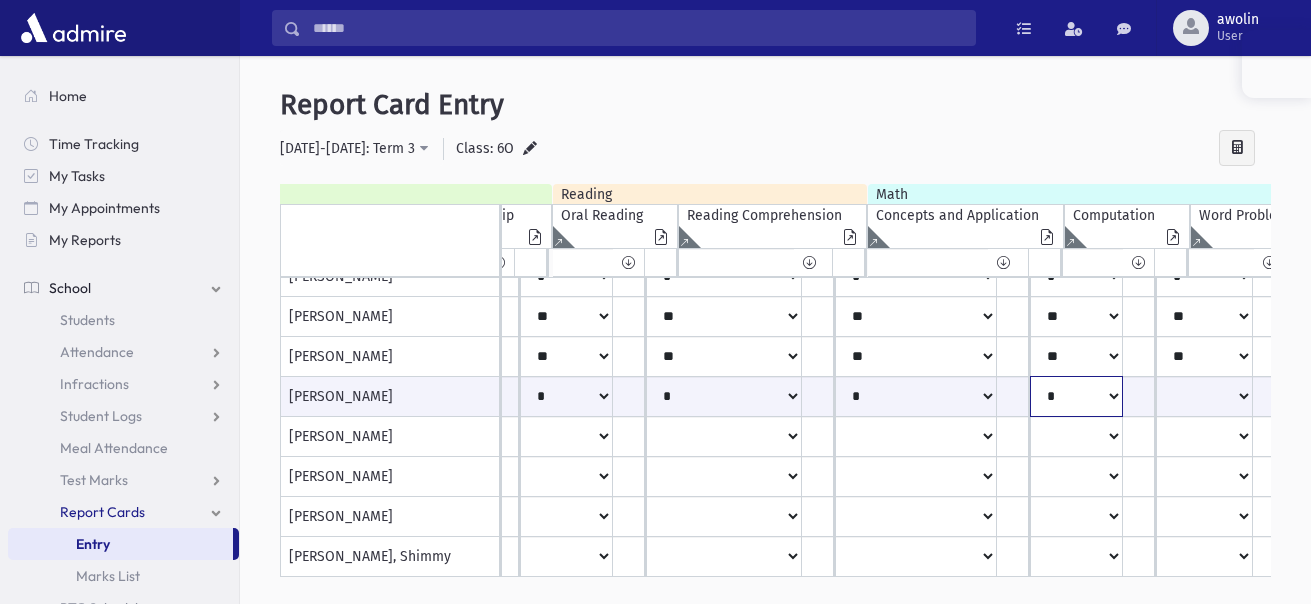 click on "**
*
**
**
*
**
**
*
**
*
***" at bounding box center (-2166, 396) 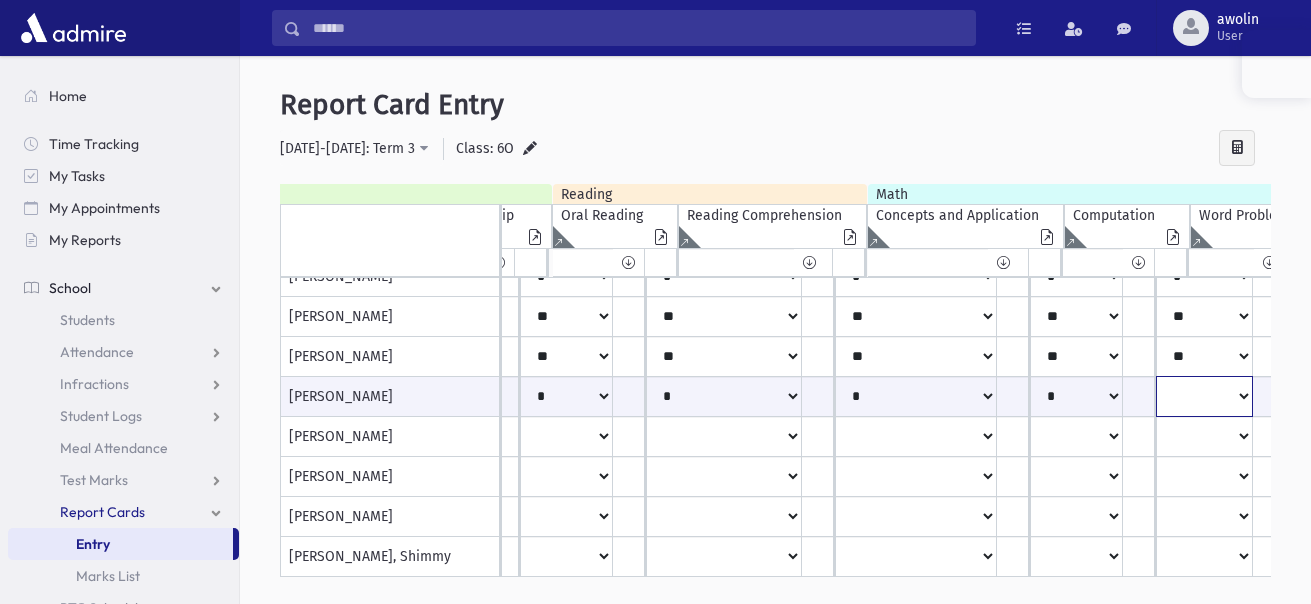 click on "**
*
**
**
*
**
**
*
**
*
***" at bounding box center (-2166, 396) 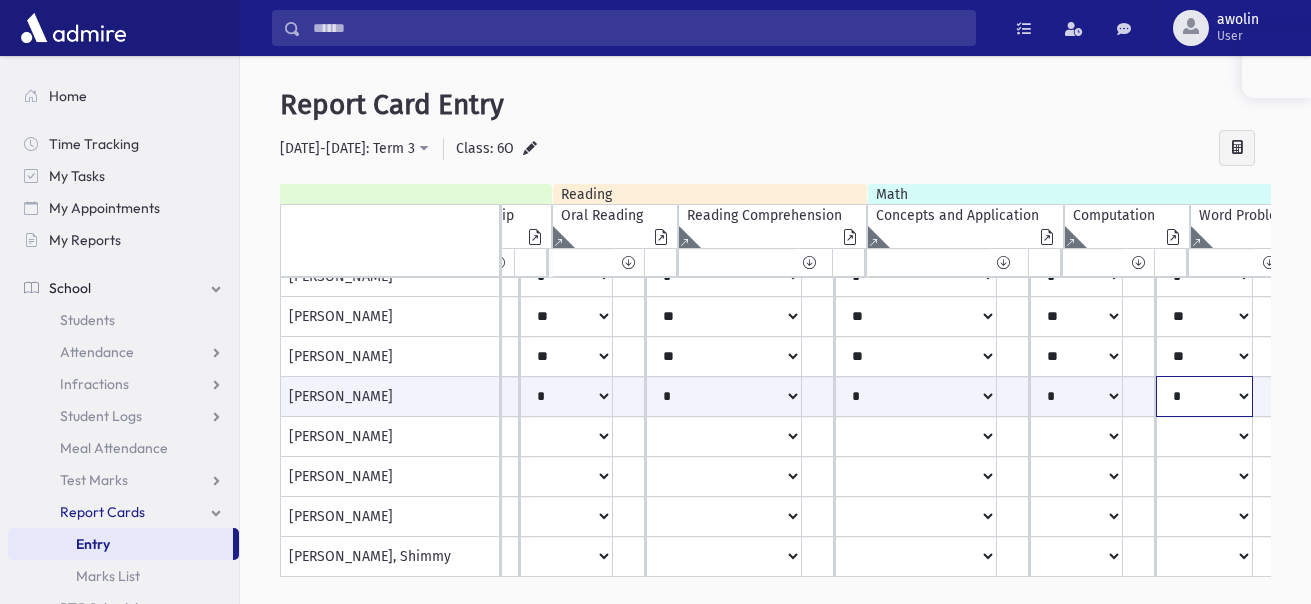 click on "**
*
**
**
*
**
**
*
**
*
***" at bounding box center (-2166, 396) 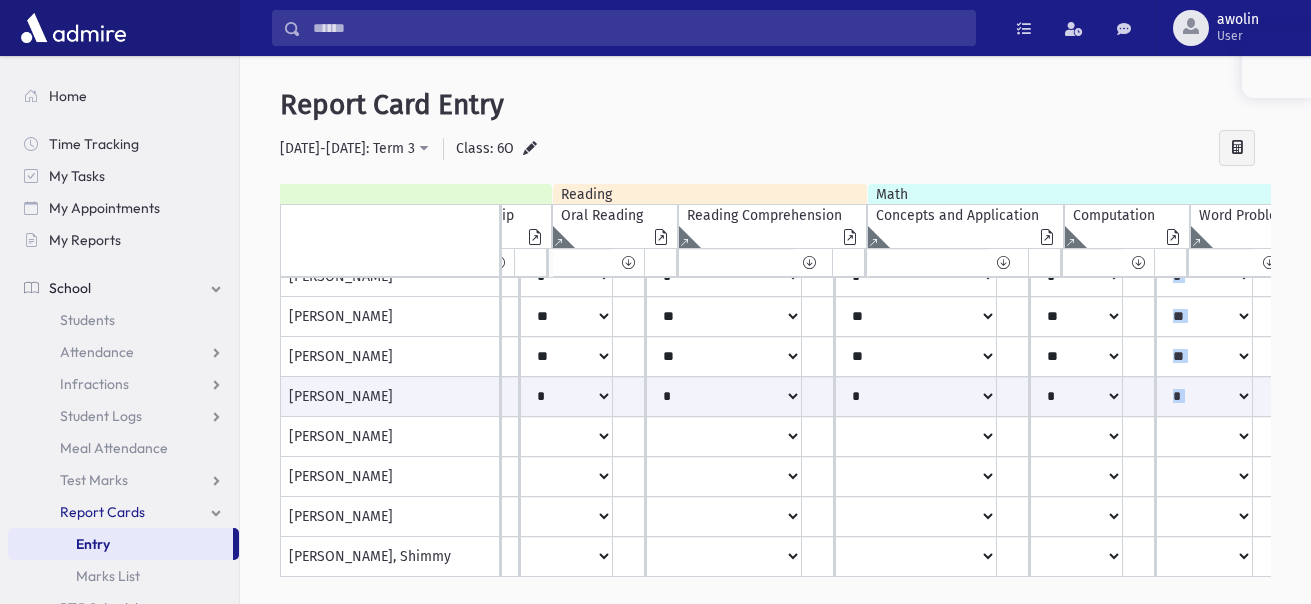 drag, startPoint x: 1018, startPoint y: 577, endPoint x: 1104, endPoint y: 568, distance: 86.46965 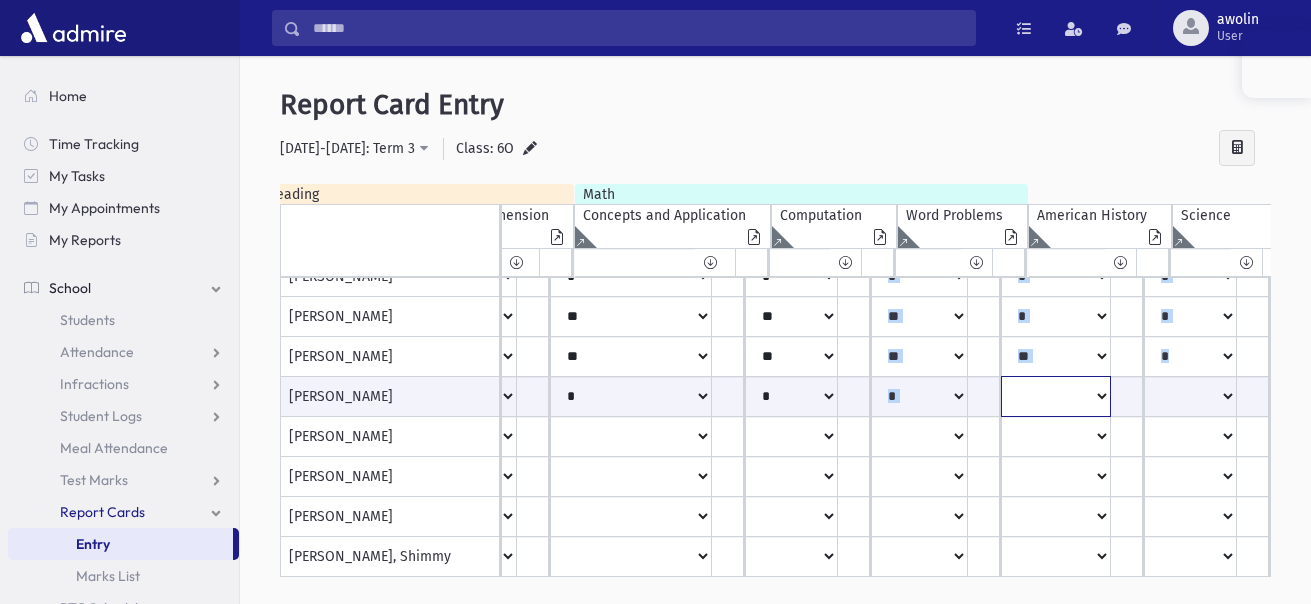 click on "**
*
**
**
*
**
**
*
**
*
***" at bounding box center [-2451, 396] 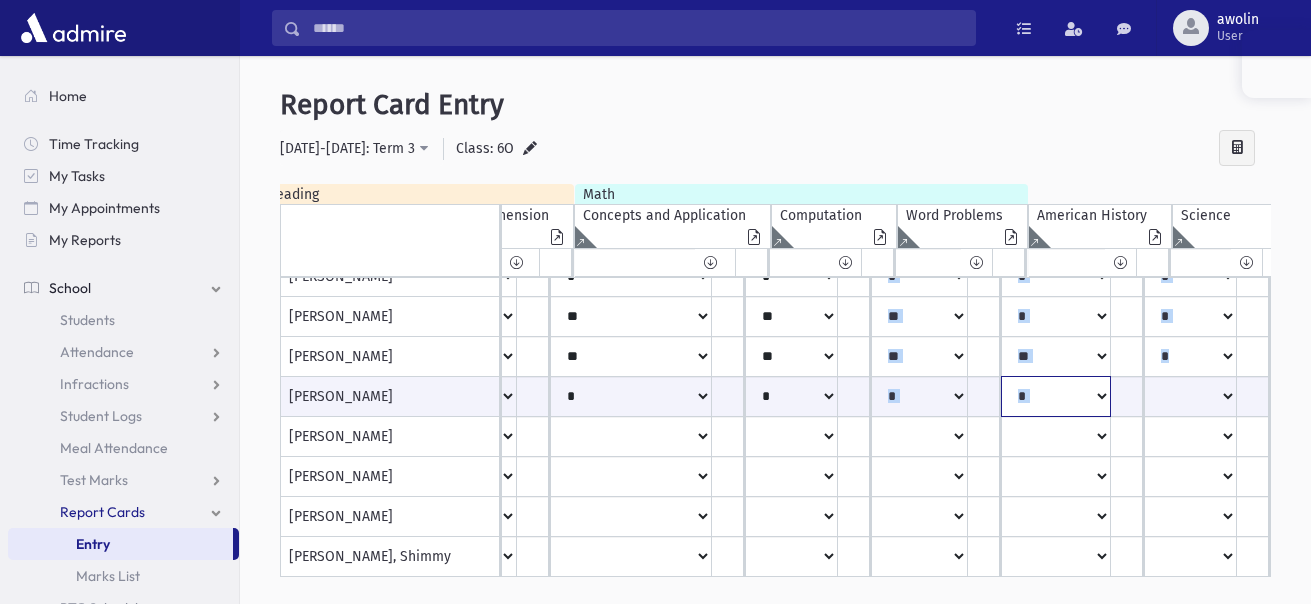click on "**
*
**
**
*
**
**
*
**
*
***" at bounding box center (-2451, 396) 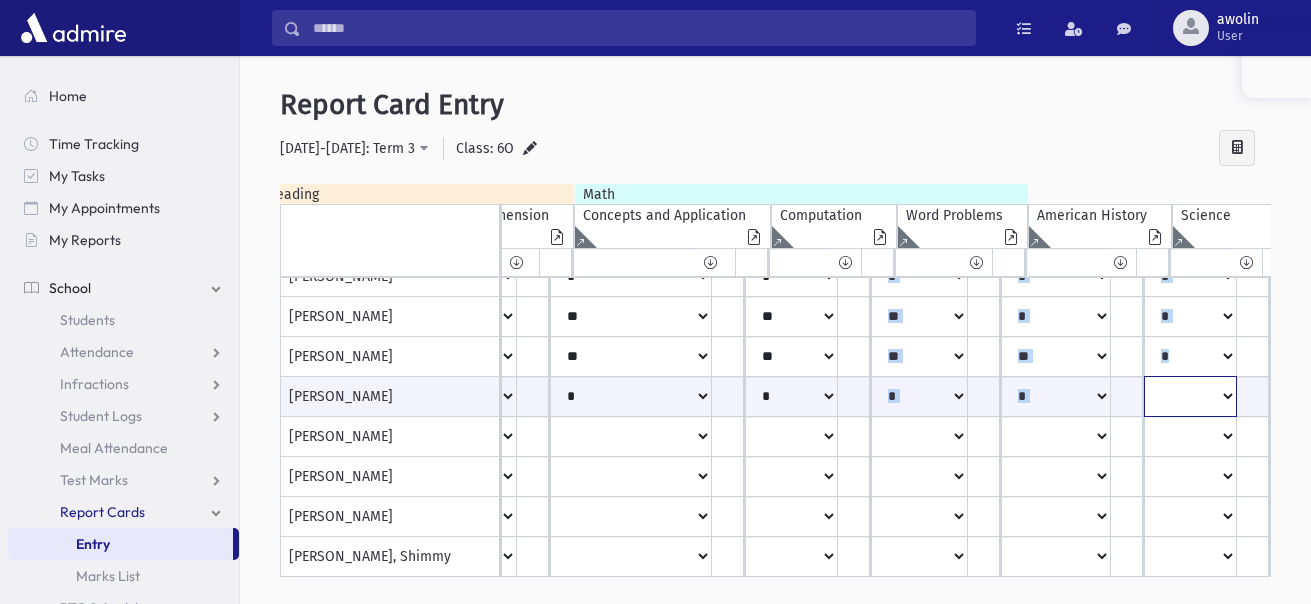 click on "**
*
**
**
*
**
**
*
**
*
***" at bounding box center (-2451, 396) 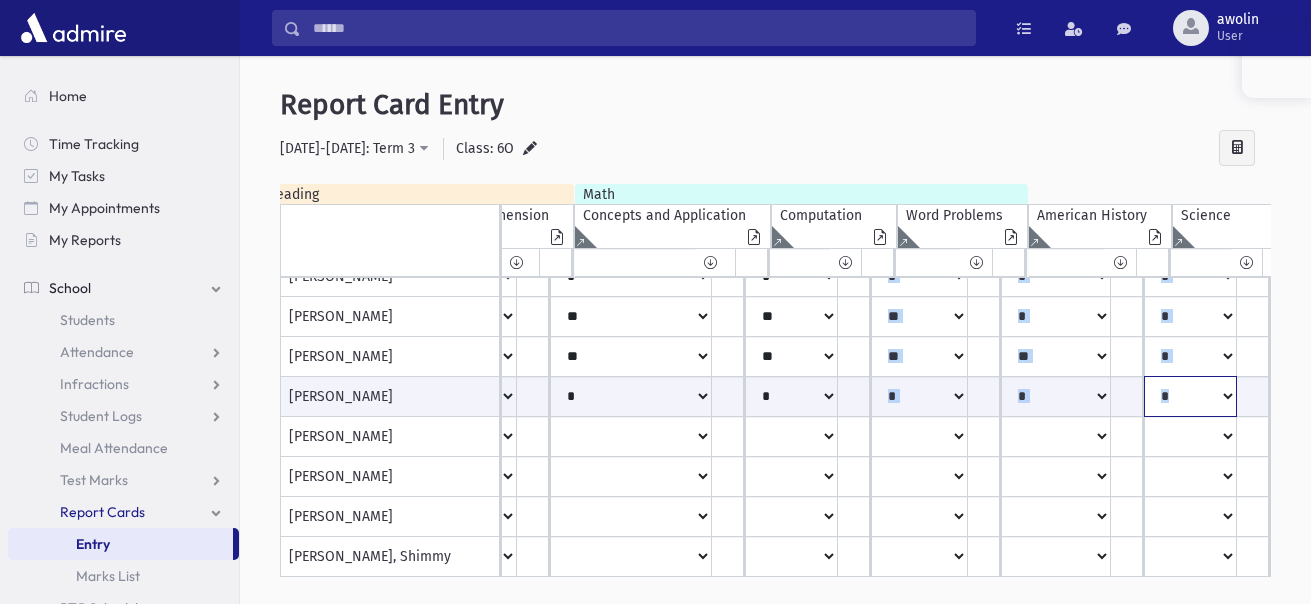 click on "**
*
**
**
*
**
**
*
**
*
***" at bounding box center [-2451, 396] 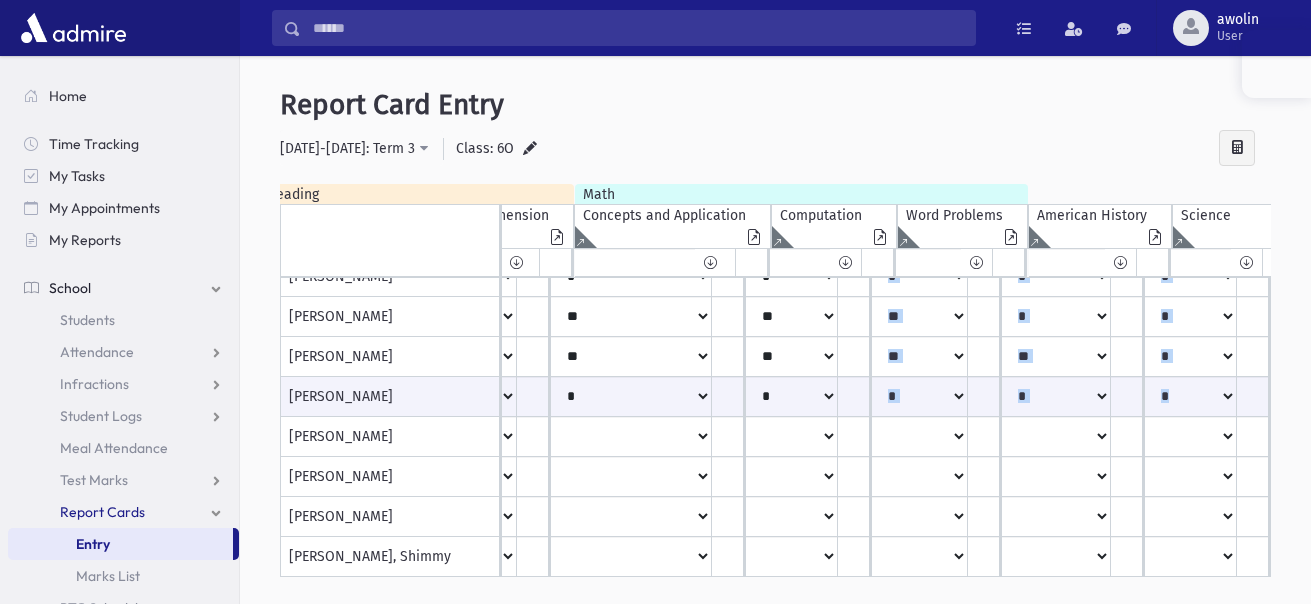 click on "Report Card Entry" at bounding box center (775, 105) 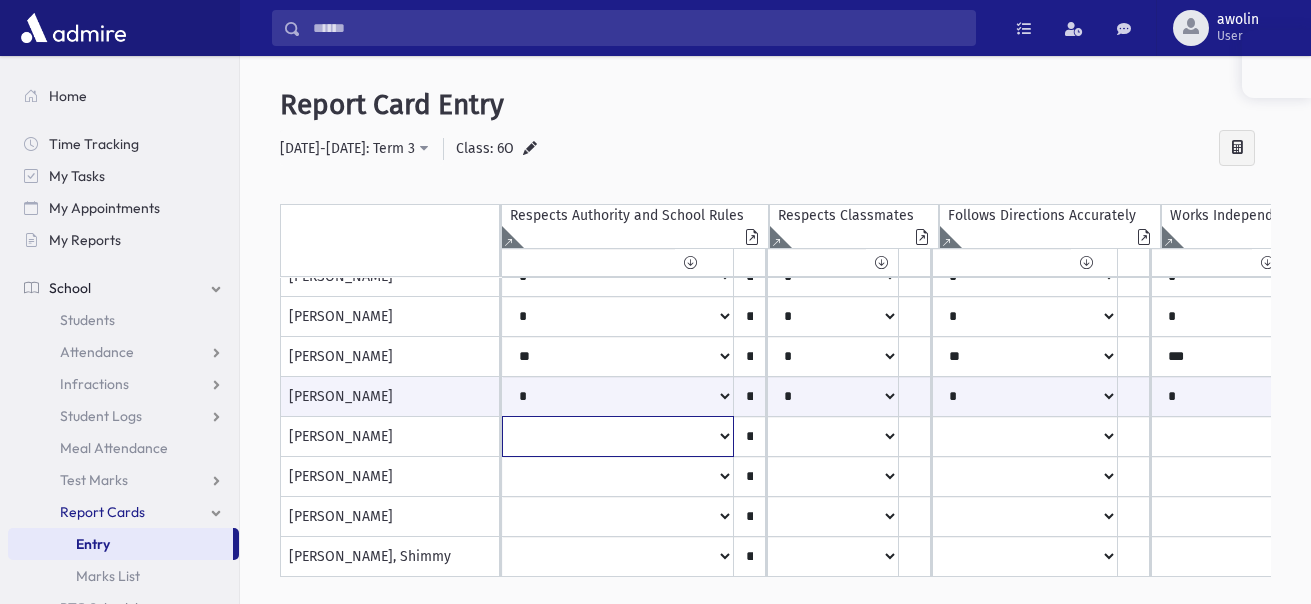 click on "*
***
**
***
**
*
**
*
**
**" at bounding box center [618, -523] 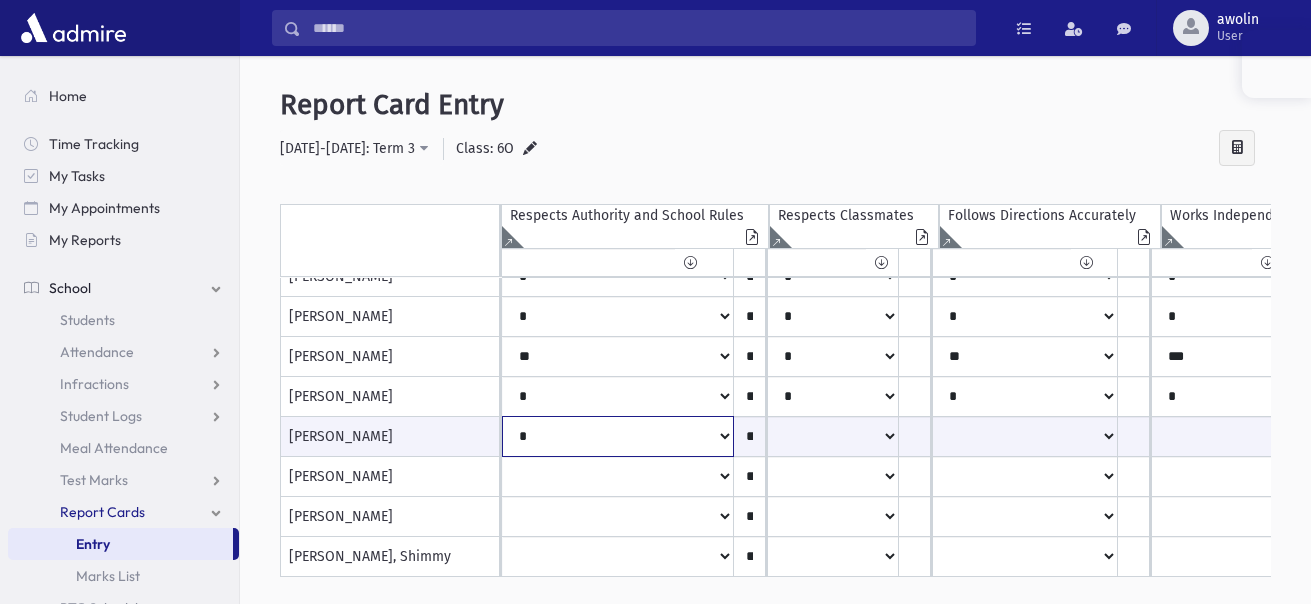 click on "*
***
**
***
**
*
**
*
**
**" at bounding box center [618, 436] 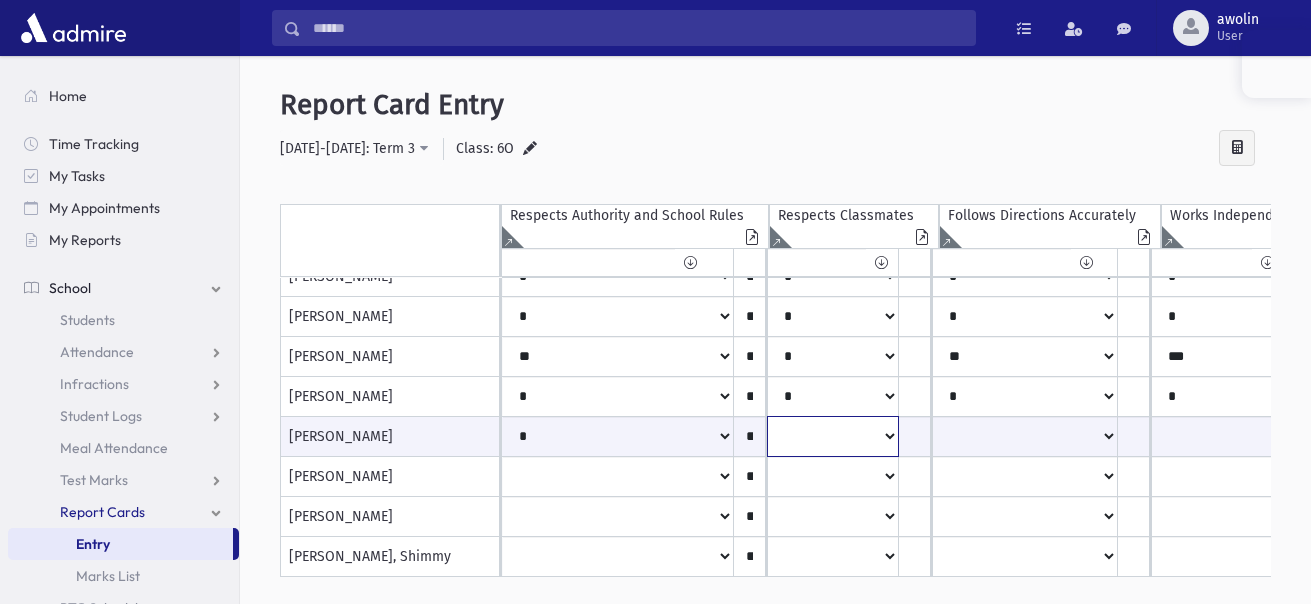 click on "*
***
**
***
**
*
**
*
**
**" at bounding box center [618, 436] 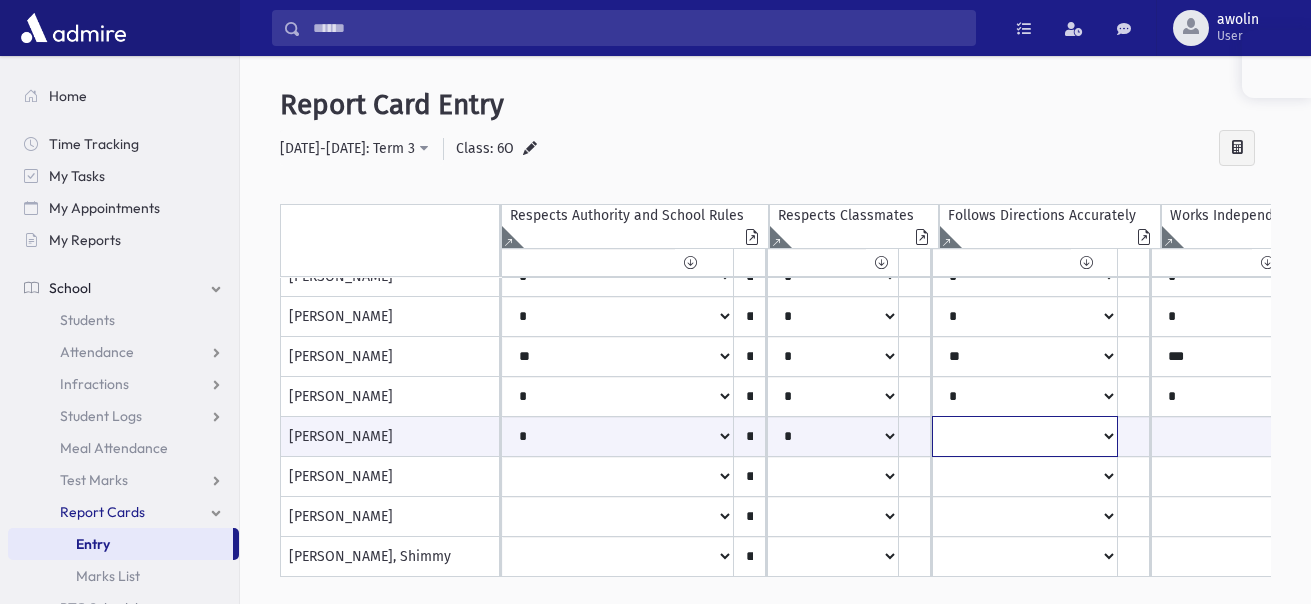click on "*
***
**
***
**
*
**
*
**
**" at bounding box center [618, 436] 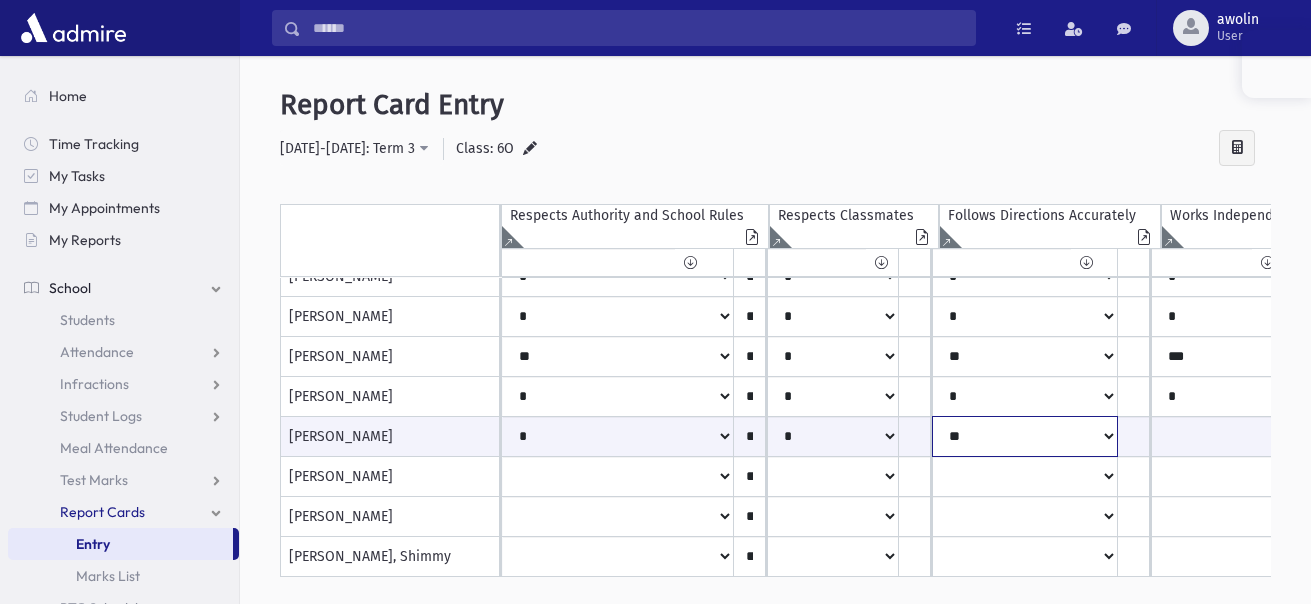 click on "*
***
**
***
**
*
**
*
**
**" at bounding box center (618, 436) 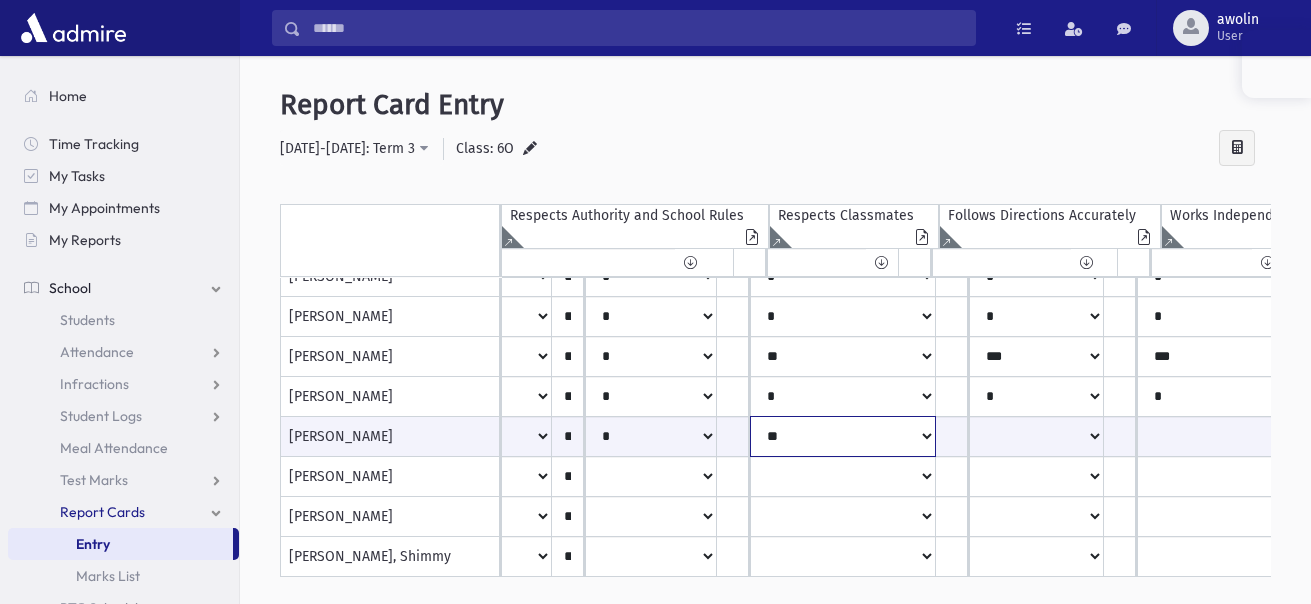 scroll, scrollTop: 0, scrollLeft: 182, axis: horizontal 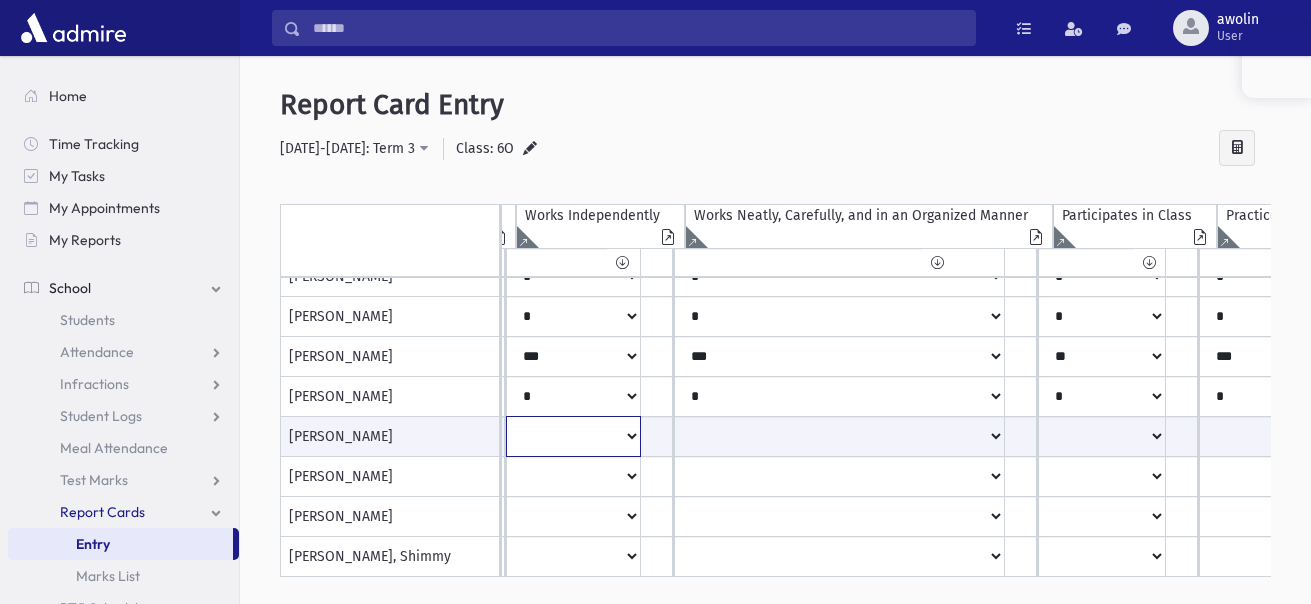 click on "*
***
**
***
**
*
**
*
**
**" at bounding box center (-27, 436) 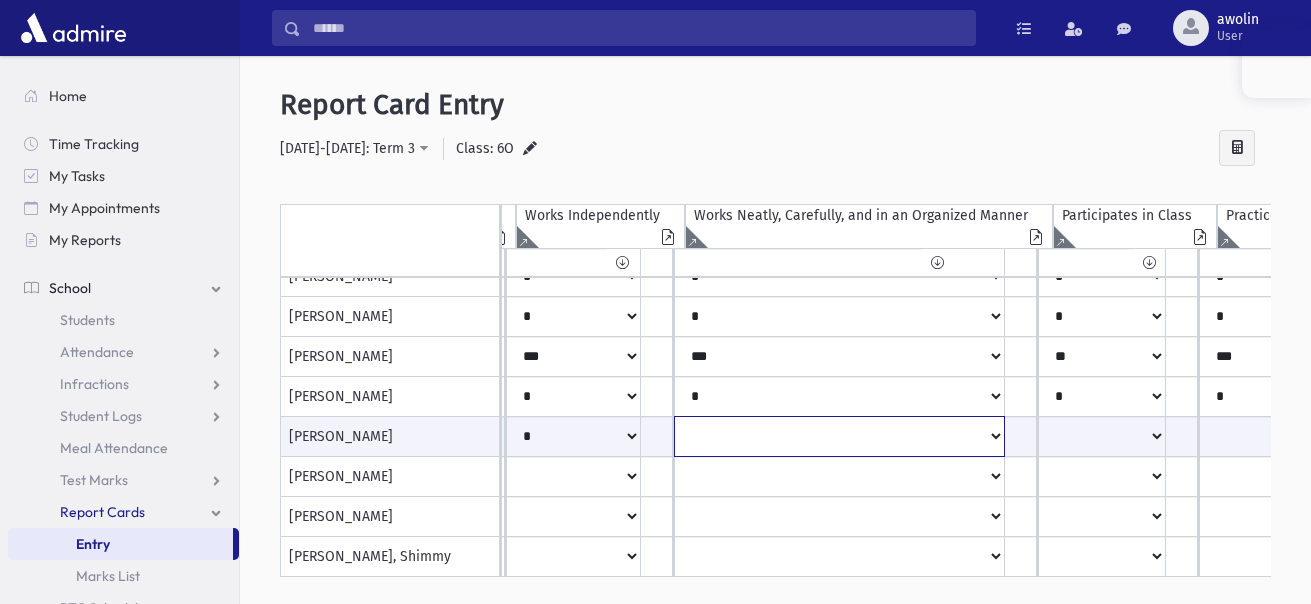 click on "*
***
**
***
**
*
**
*
**
**" at bounding box center (-27, 436) 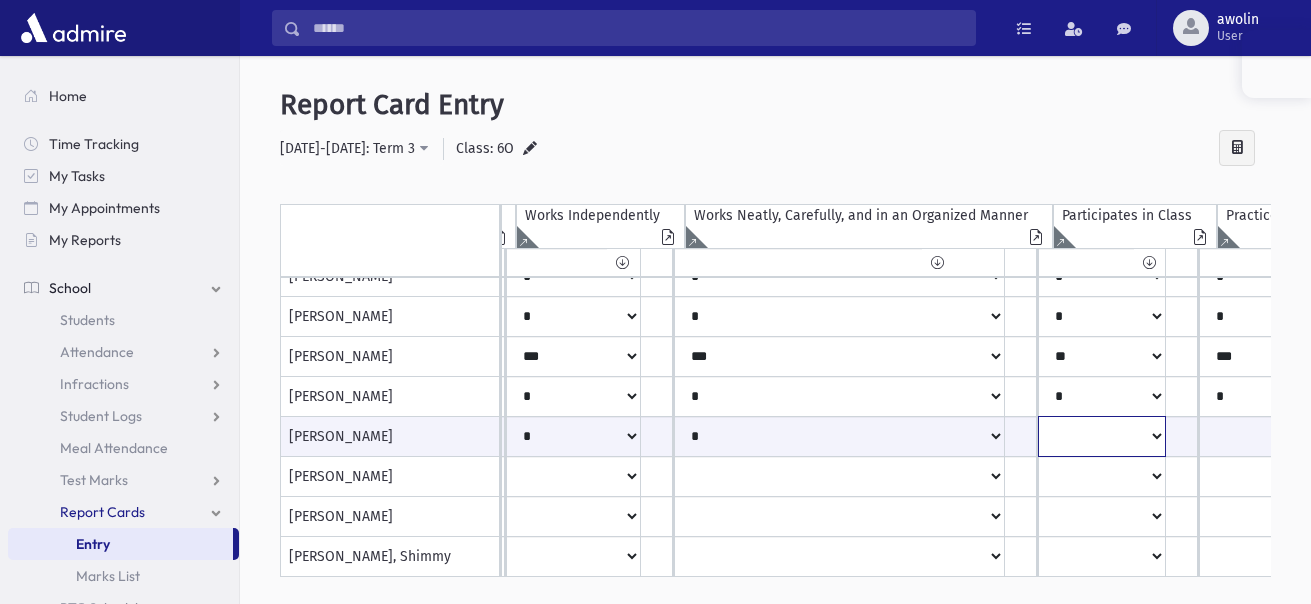 click on "*
***
**
***
**
*
**
*
**
**" at bounding box center (-27, 436) 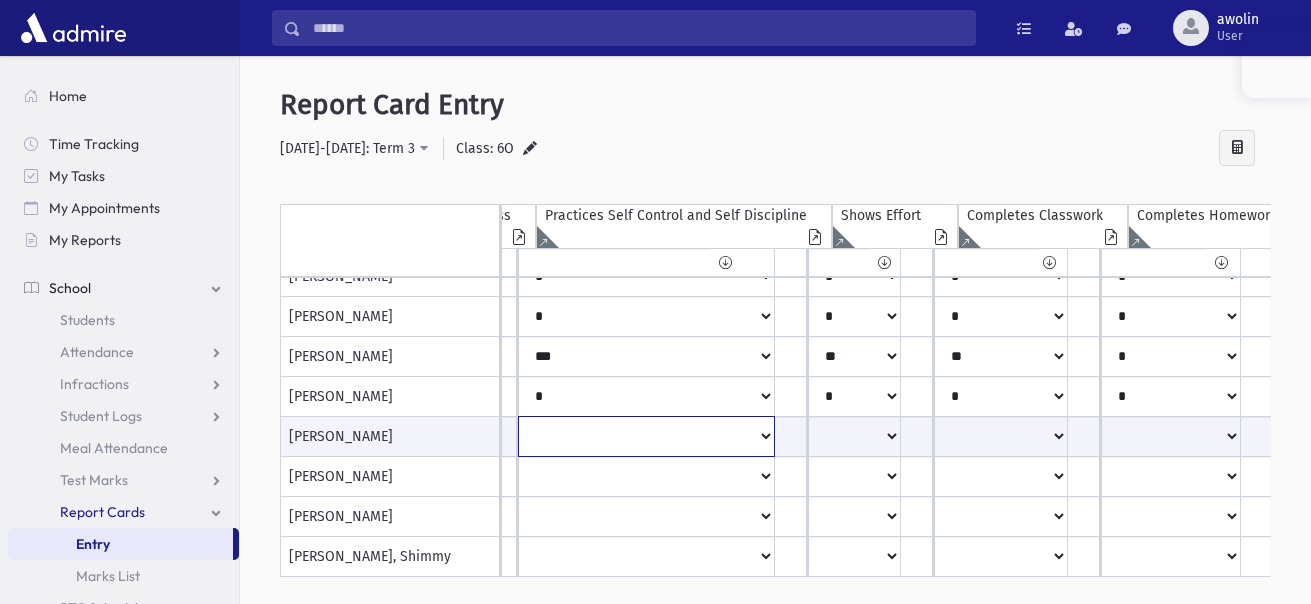 click on "*
***
**
***
**
*
**
*
**
**" at bounding box center [-708, 436] 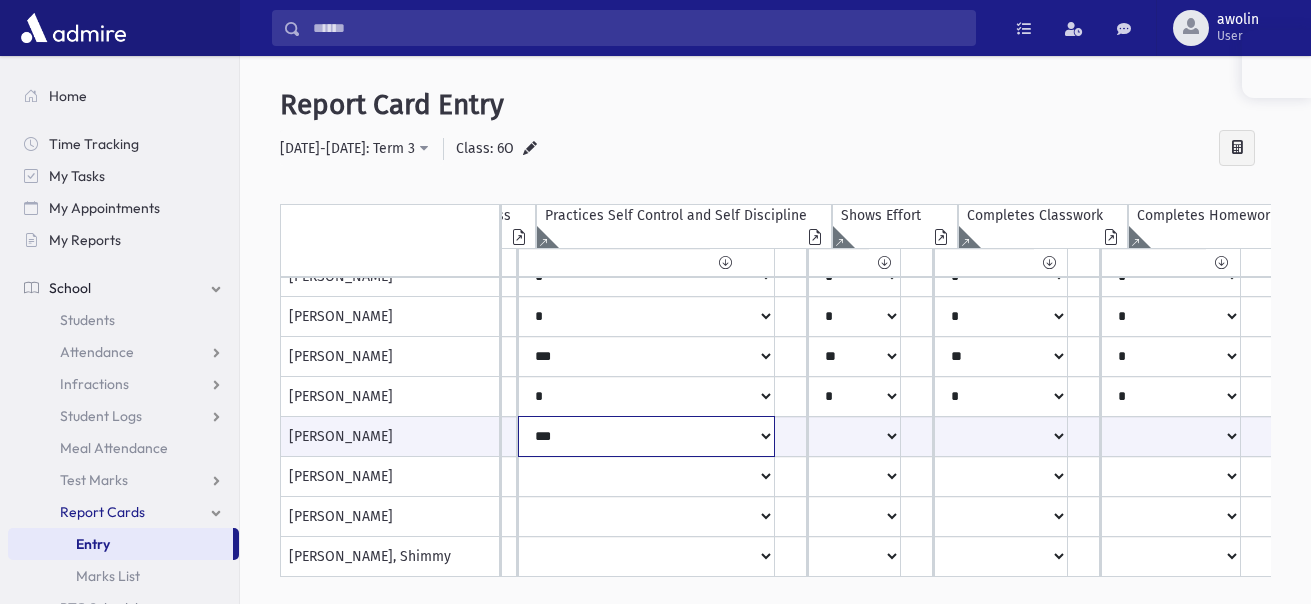 click on "*
***
**
***
**
*
**
*
**
**" at bounding box center [-708, 436] 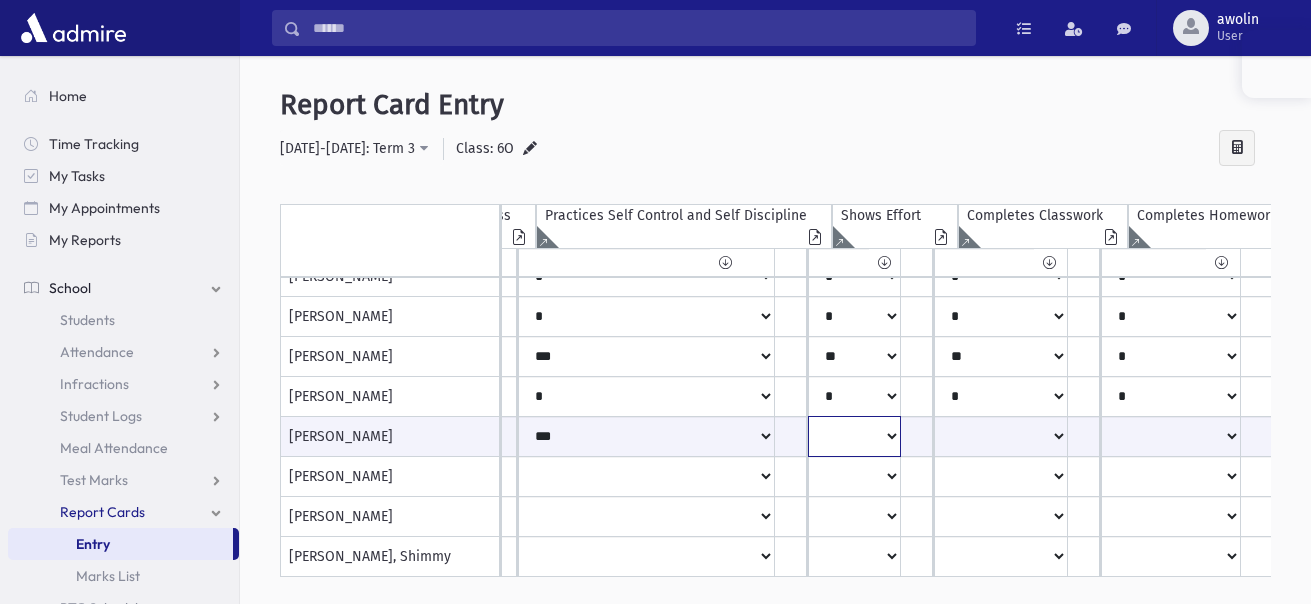 click on "*
***
**
***
**
*
**
*
**
**" at bounding box center [-708, 436] 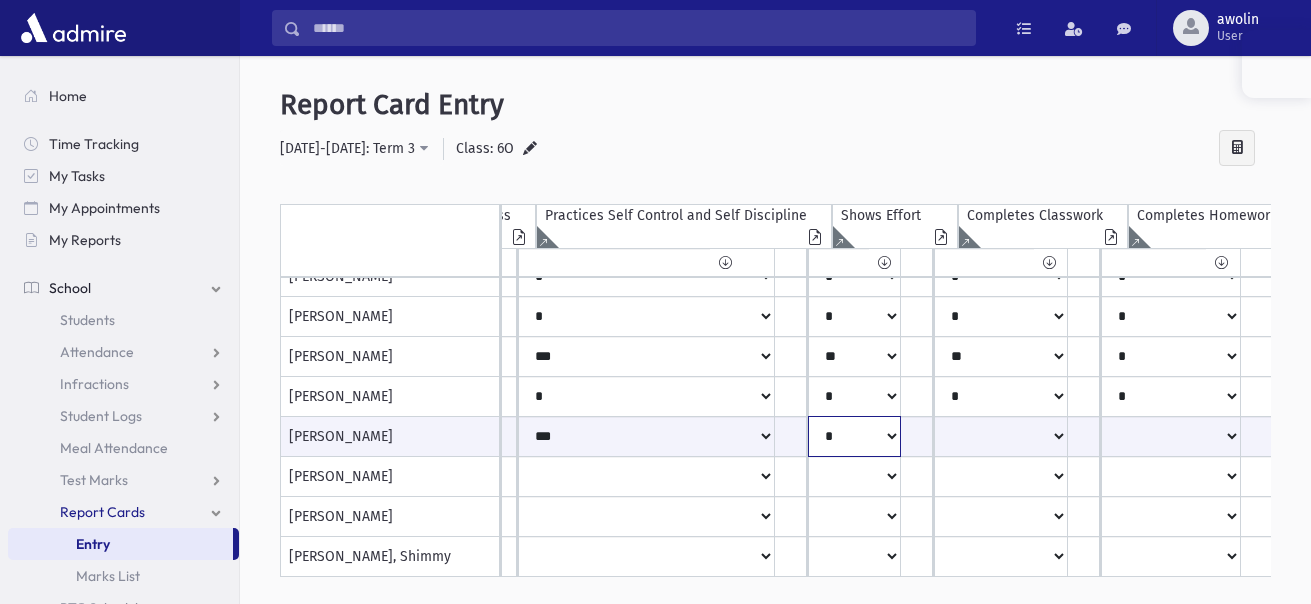 click on "*
***
**
***
**
*
**
*
**
**" at bounding box center (-708, 436) 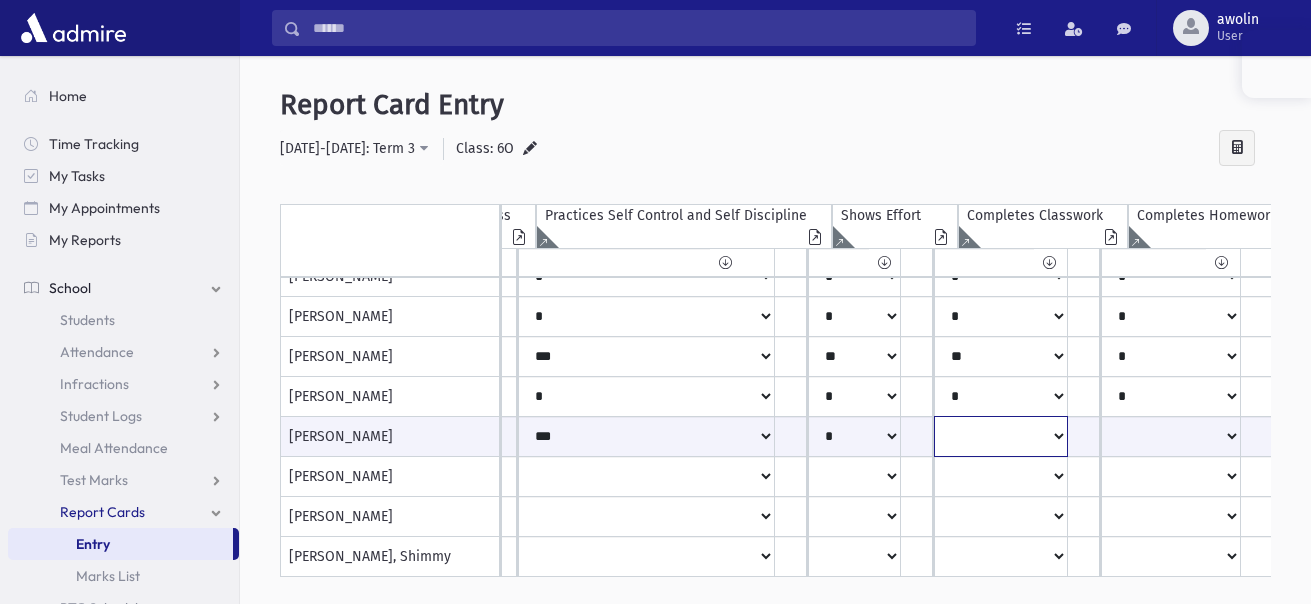 click on "*
***
**
***
**
*
**
*
**
**" at bounding box center [-708, 436] 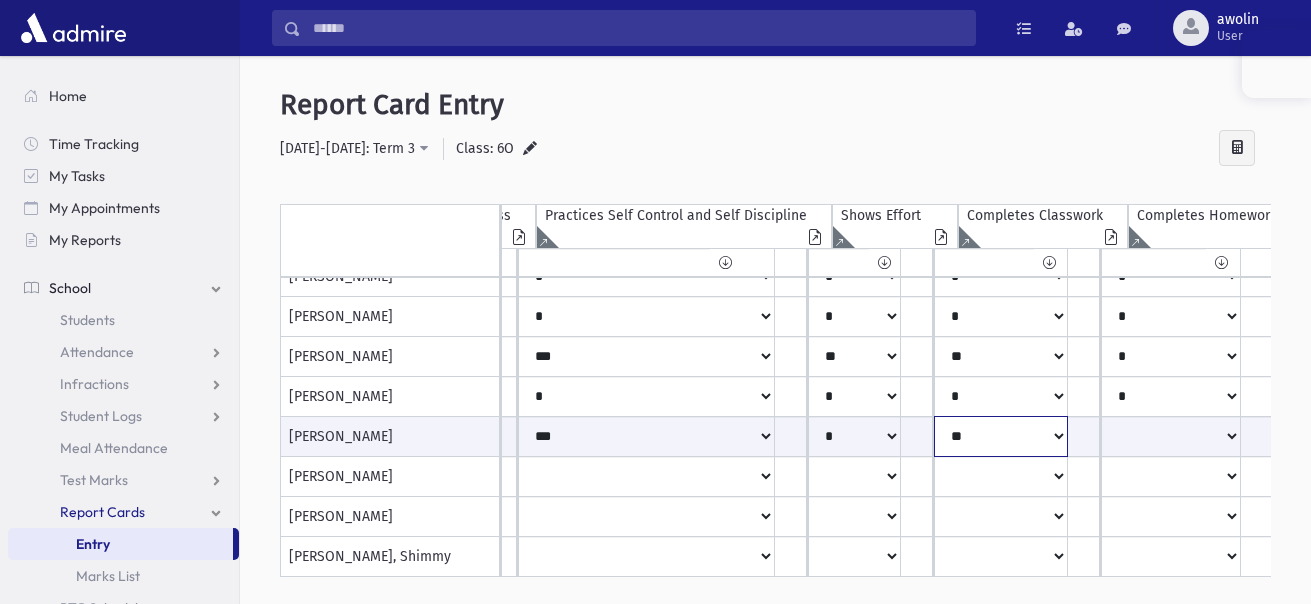click on "*
***
**
***
**
*
**
*
**
**" at bounding box center (-708, 436) 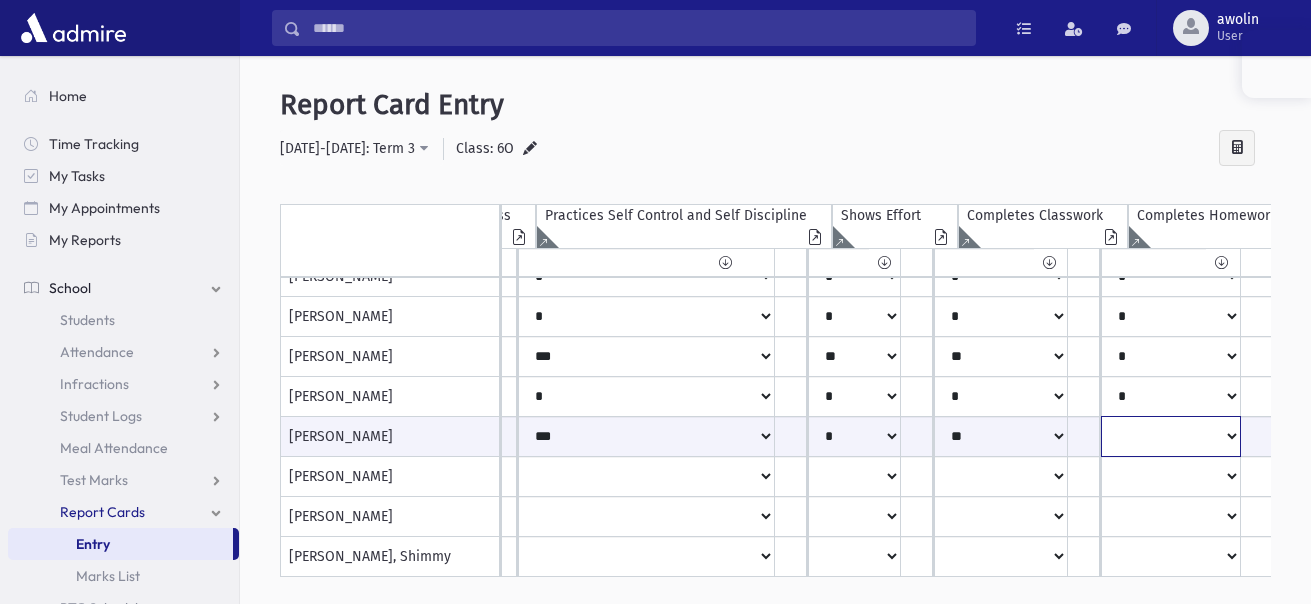 click on "*
***
**
***
**
*
**
*
**
**" at bounding box center [-708, 436] 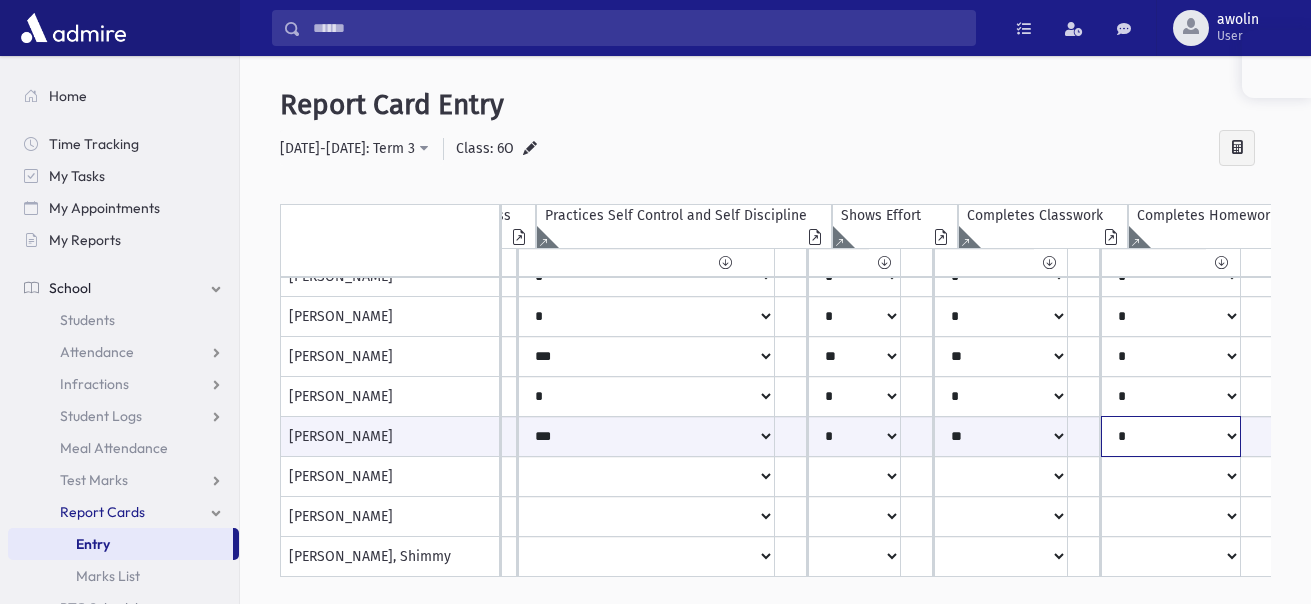 click on "*
***
**
***
**
*
**
*
**
**" at bounding box center [-708, 436] 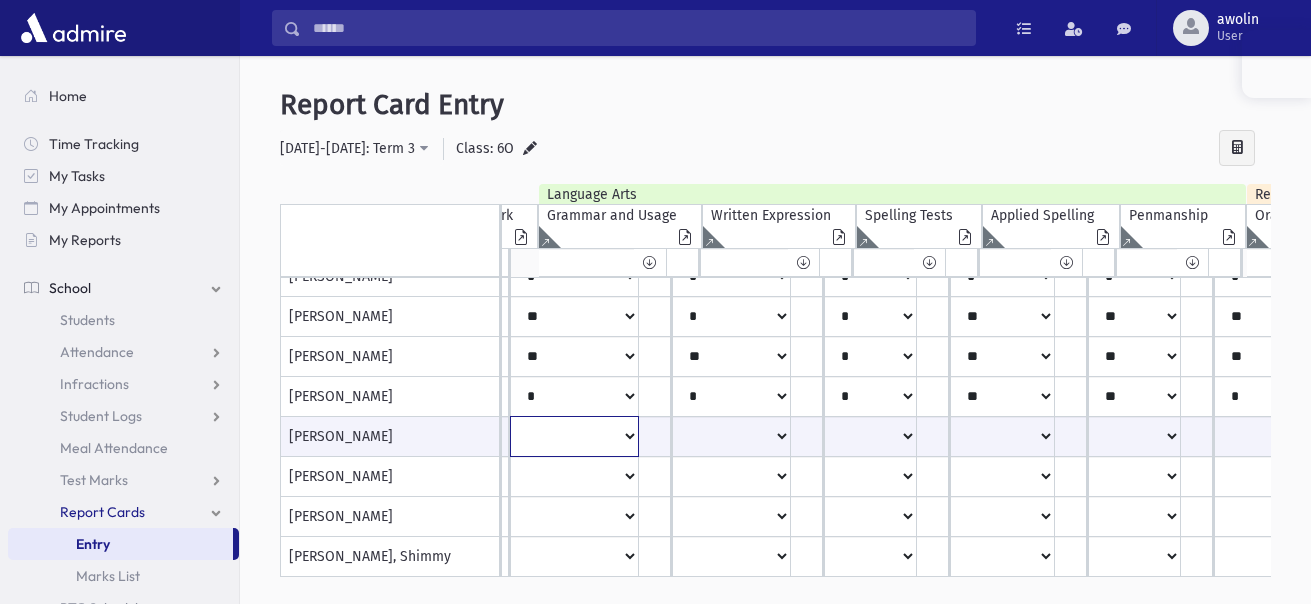 click on "**
*
**
**
*
**
**
*
**
*
***" at bounding box center [-1472, 436] 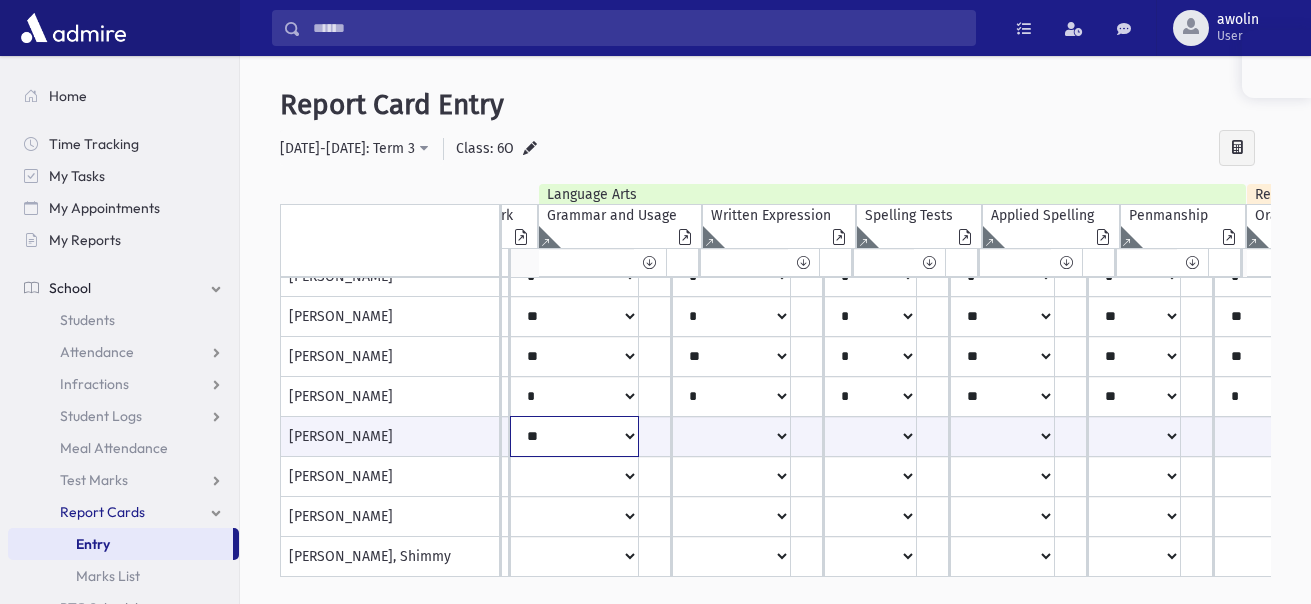 click on "**
*
**
**
*
**
**
*
**
*
***" at bounding box center [-1472, 436] 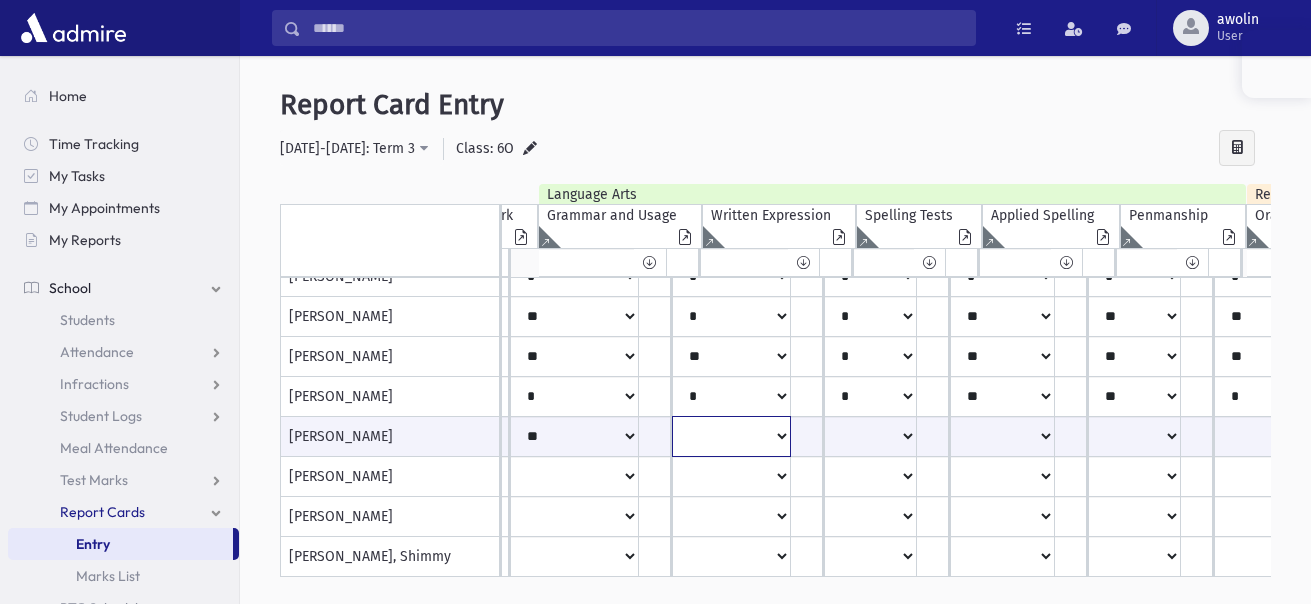 click on "**
*
**
**
*
**
**
*
**
*
***" at bounding box center [-1472, 436] 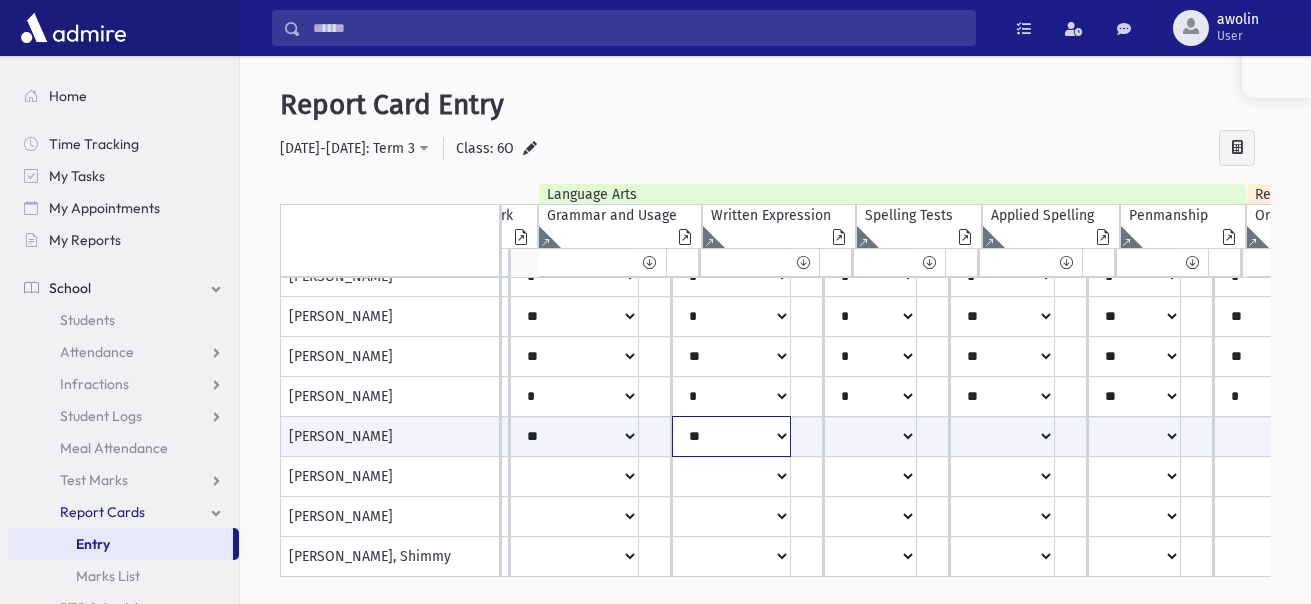 click on "**
*
**
**
*
**
**
*
**
*
***" at bounding box center [-1472, 436] 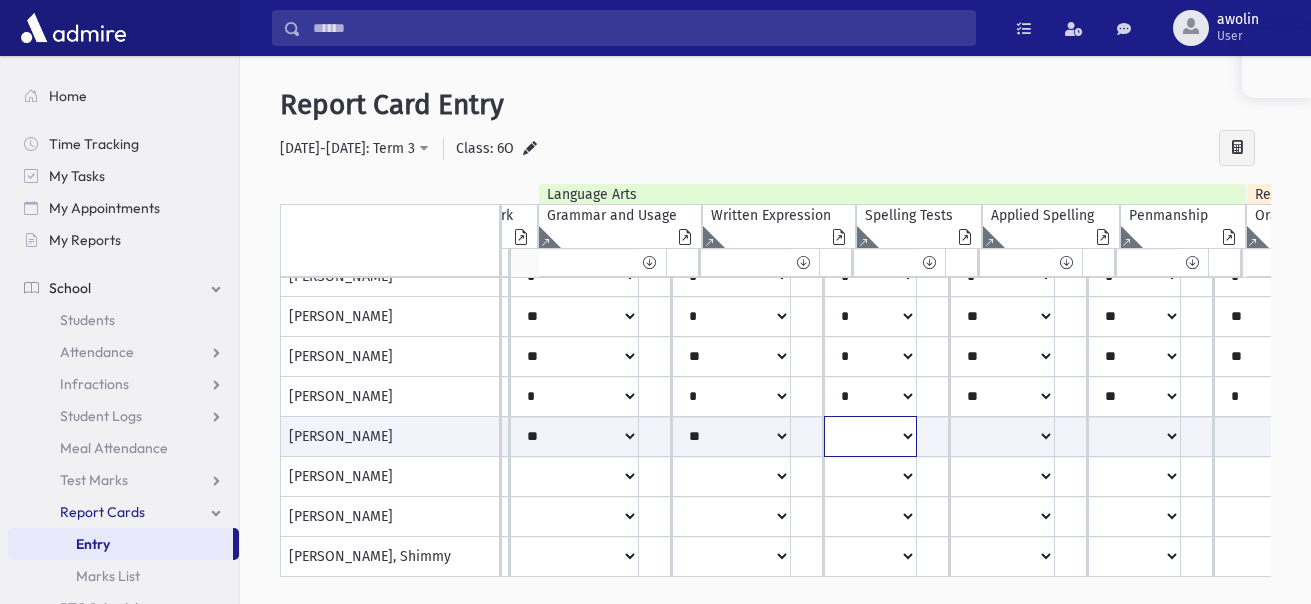 click on "**
*
**
**
*
**
**
*
**
*
***" at bounding box center (-1472, 436) 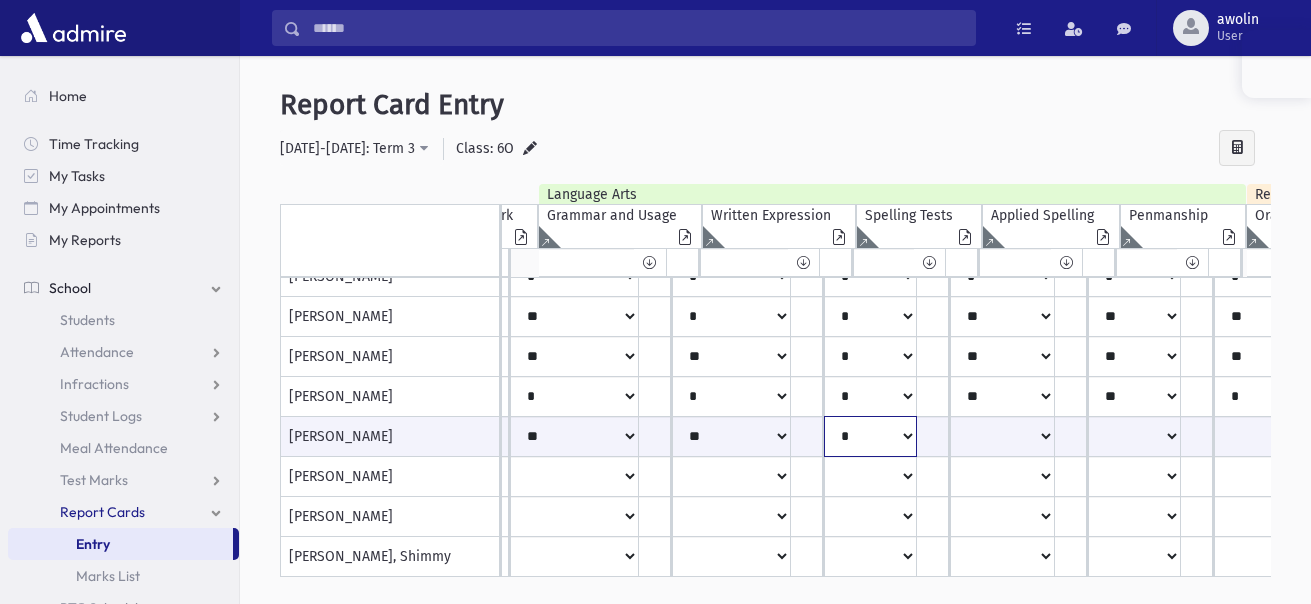 click on "**
*
**
**
*
**
**
*
**
*
***" at bounding box center (-1472, 436) 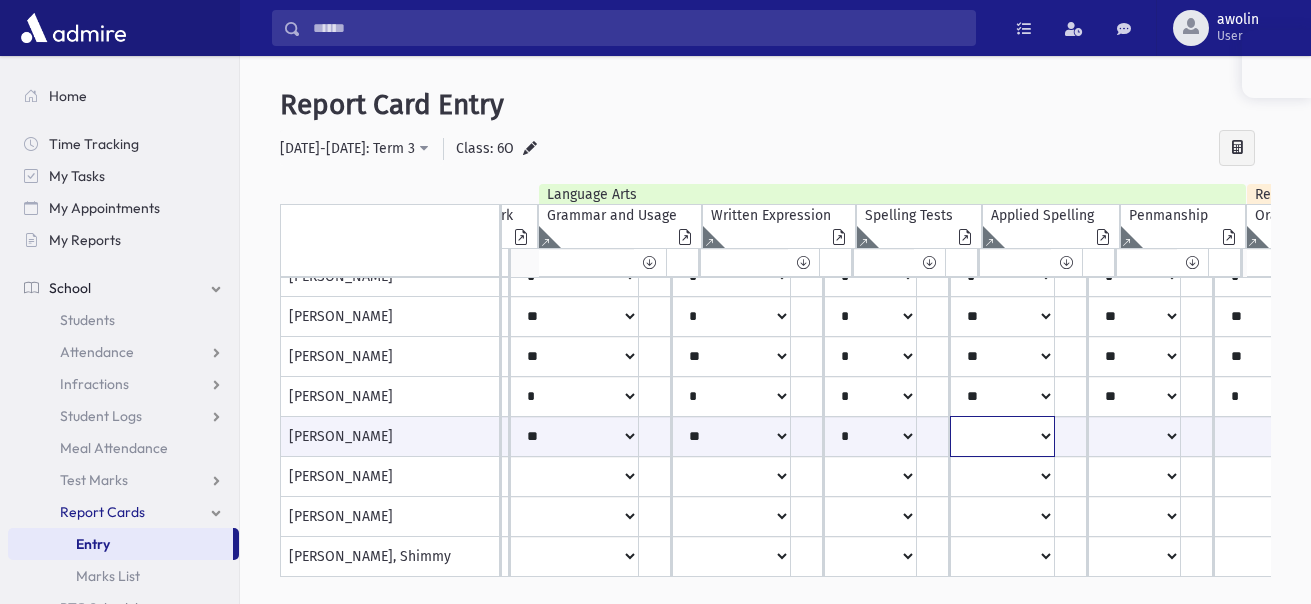 click on "**
*
**
**
*
**
**
*
**
*
***" at bounding box center [-1472, 436] 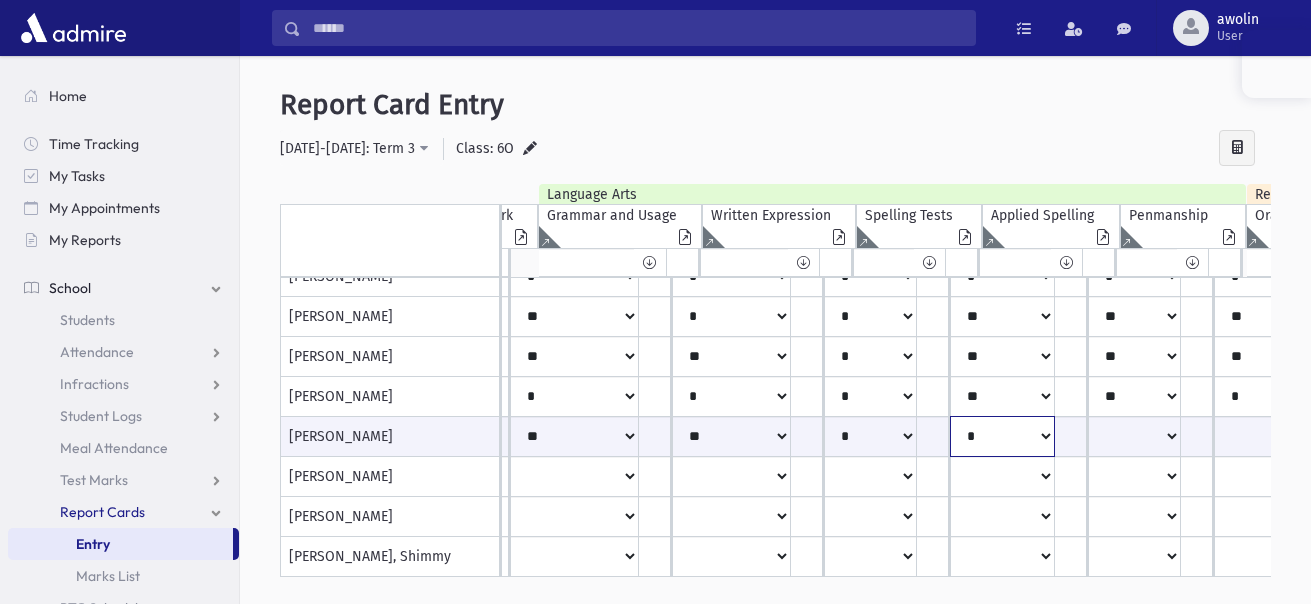 click on "**
*
**
**
*
**
**
*
**
*
***" at bounding box center (-1472, 436) 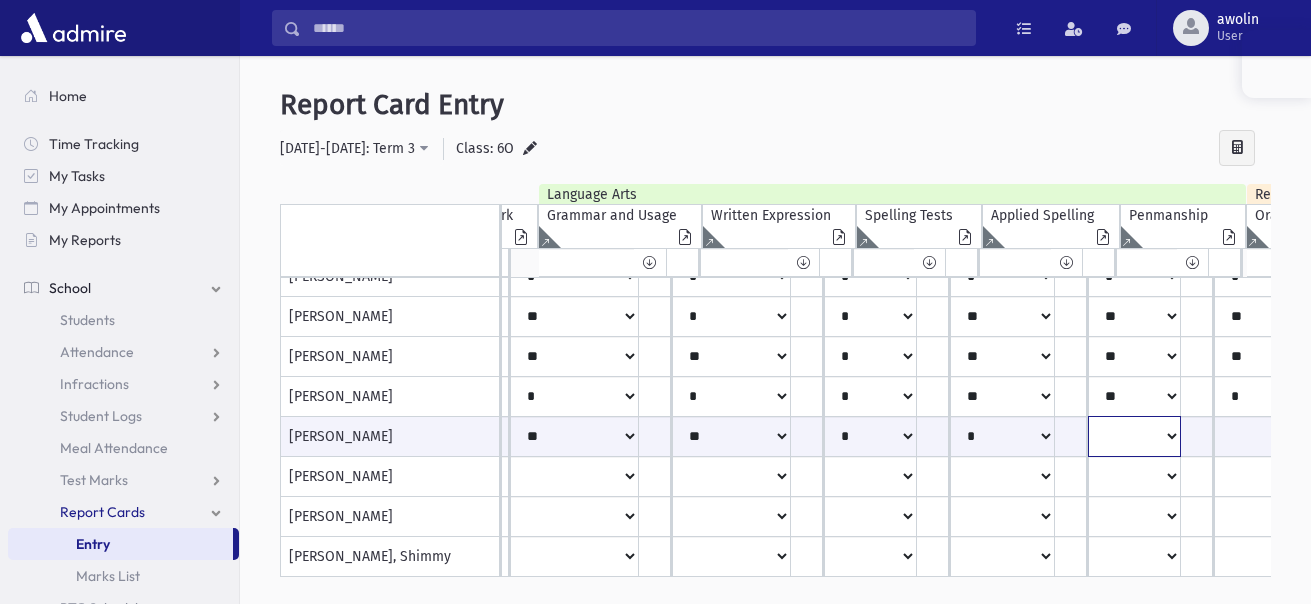click on "**
*
**
**
*
**
**
*
**
*
***" at bounding box center (-1472, 436) 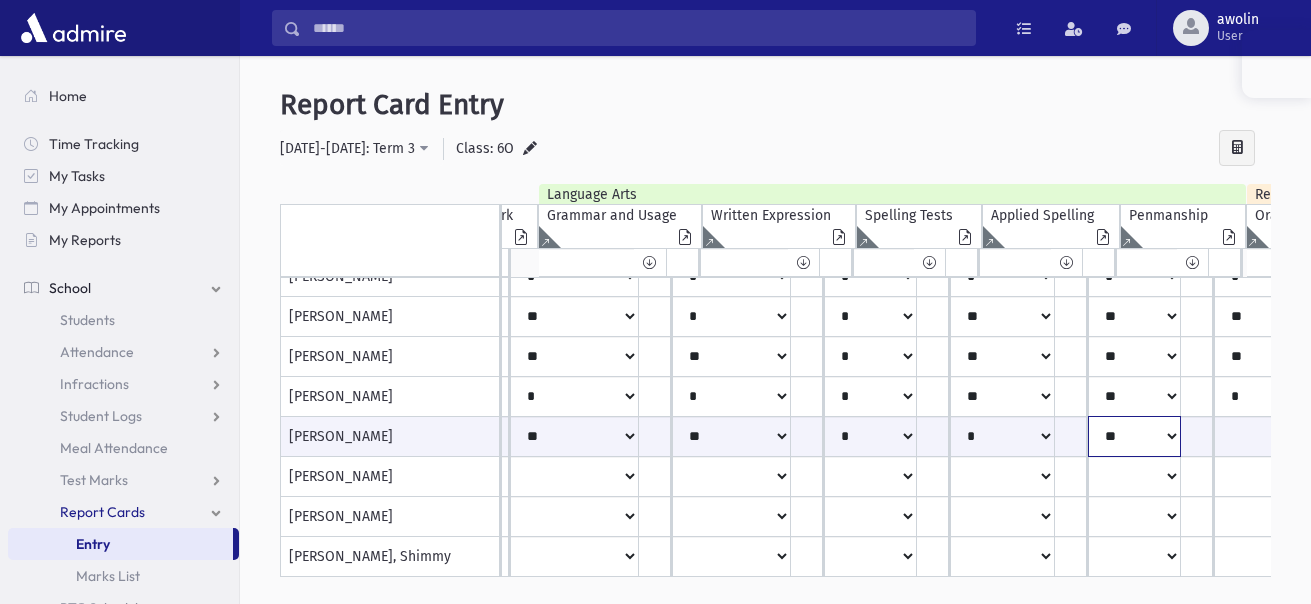 click on "**
*
**
**
*
**
**
*
**
*
***" at bounding box center (-1472, 436) 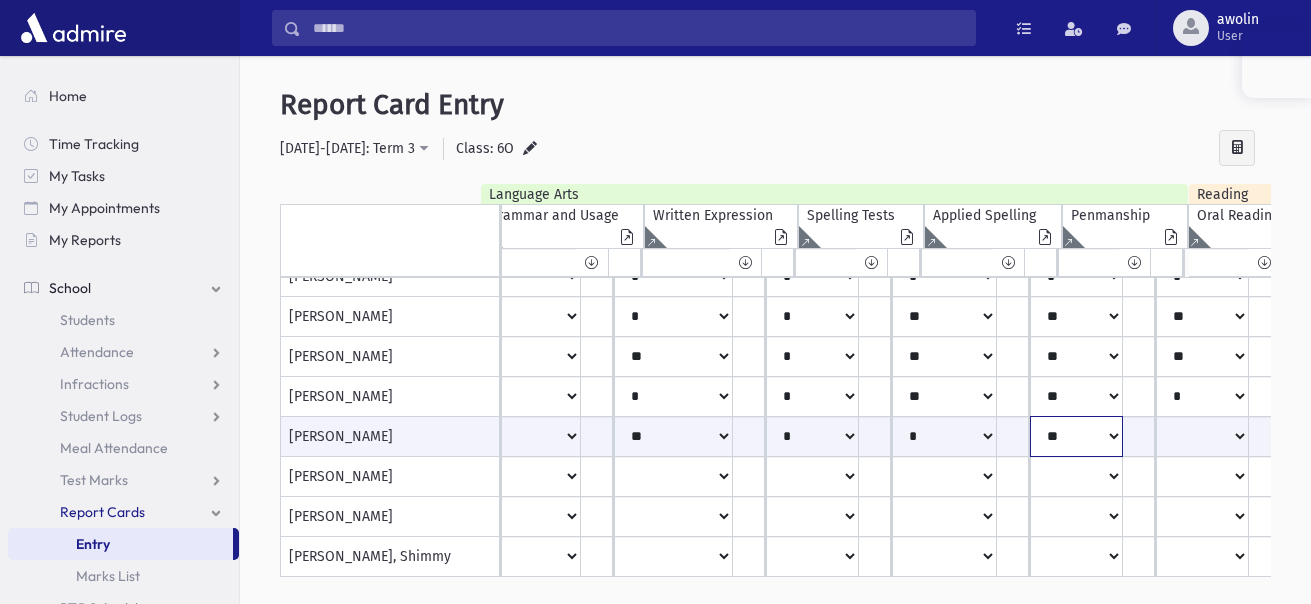 scroll, scrollTop: 829, scrollLeft: 2243, axis: both 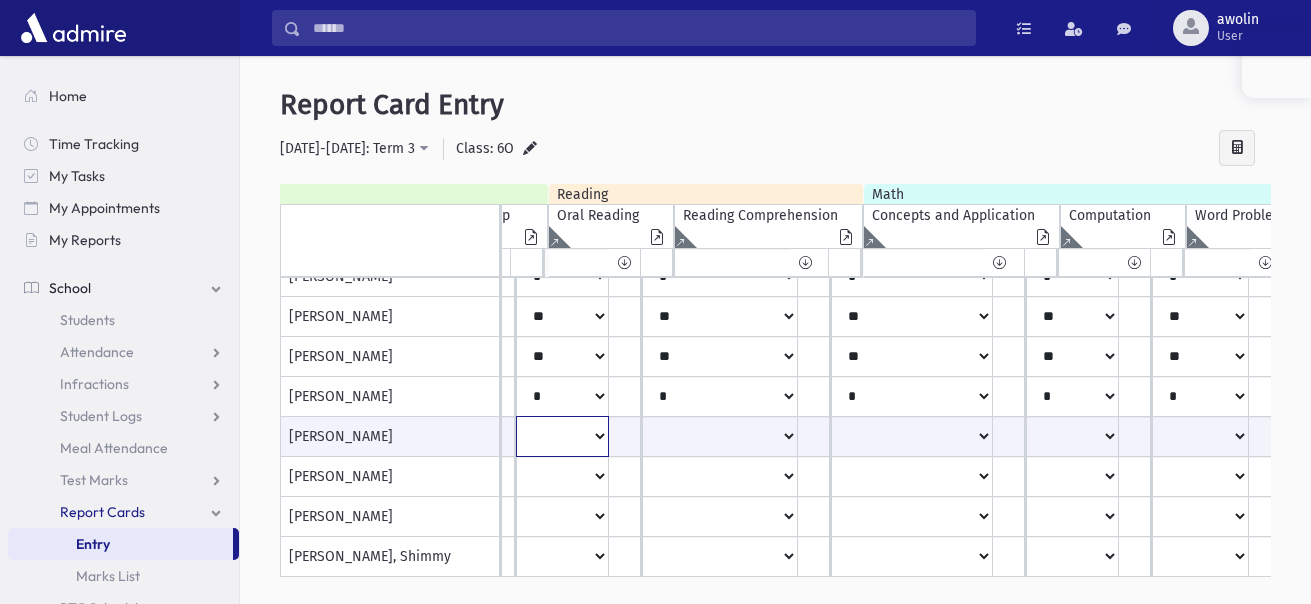 click on "**
*
**
**
*
**
**
***" at bounding box center (-2170, 436) 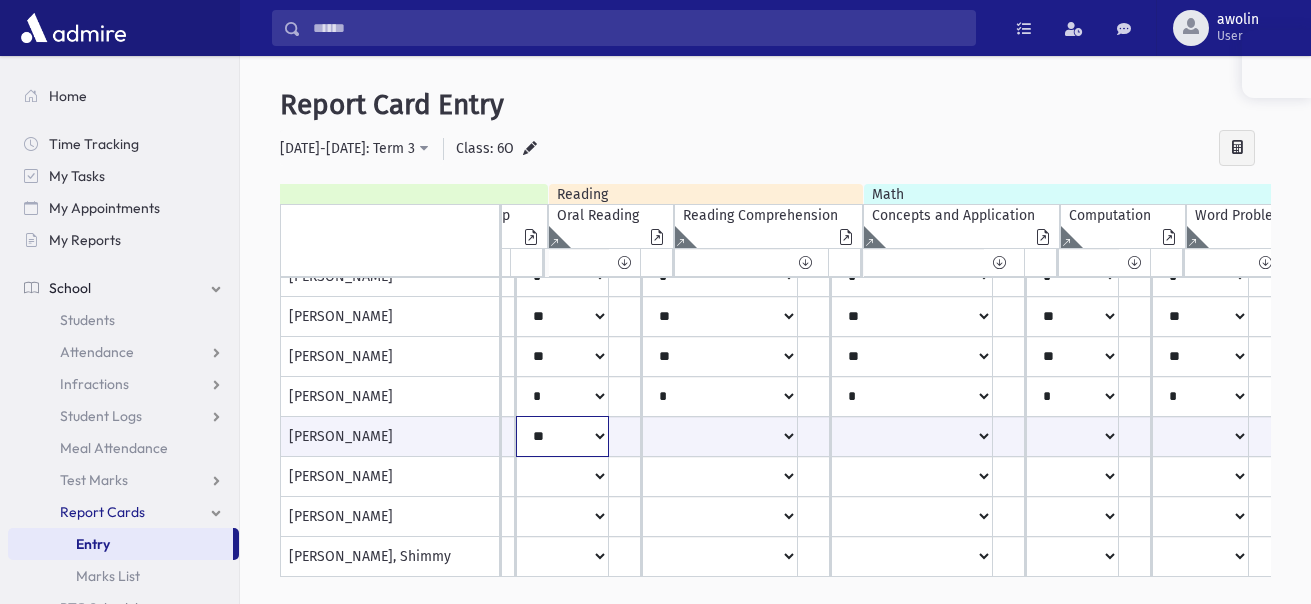 click on "**
*
**
**
*
**
**
***" at bounding box center (-2170, 436) 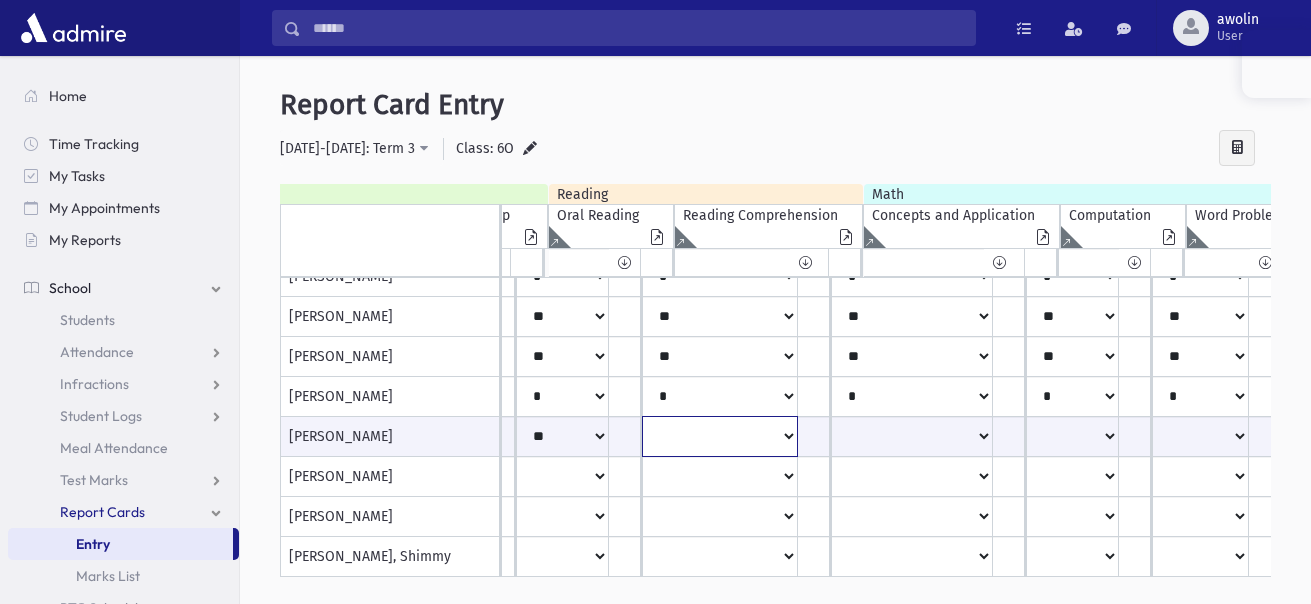 click on "**
*
**
**
*
**
**
***" at bounding box center (-2170, 436) 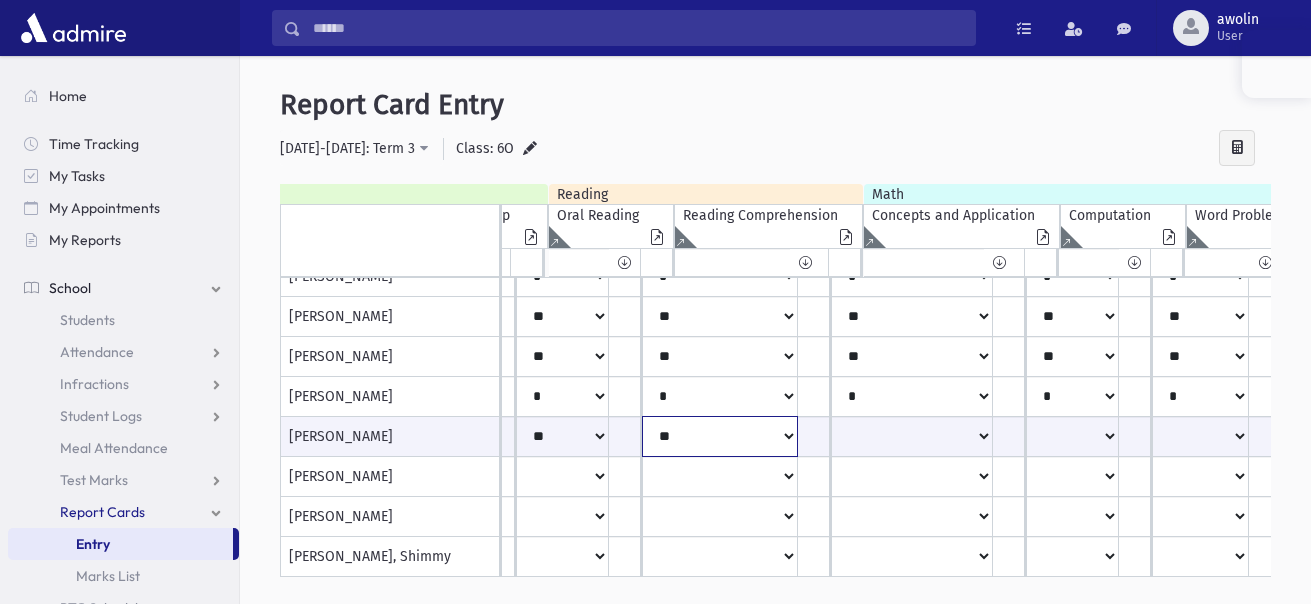 click on "**
*
**
**
*
**
**
***" at bounding box center (-2170, 436) 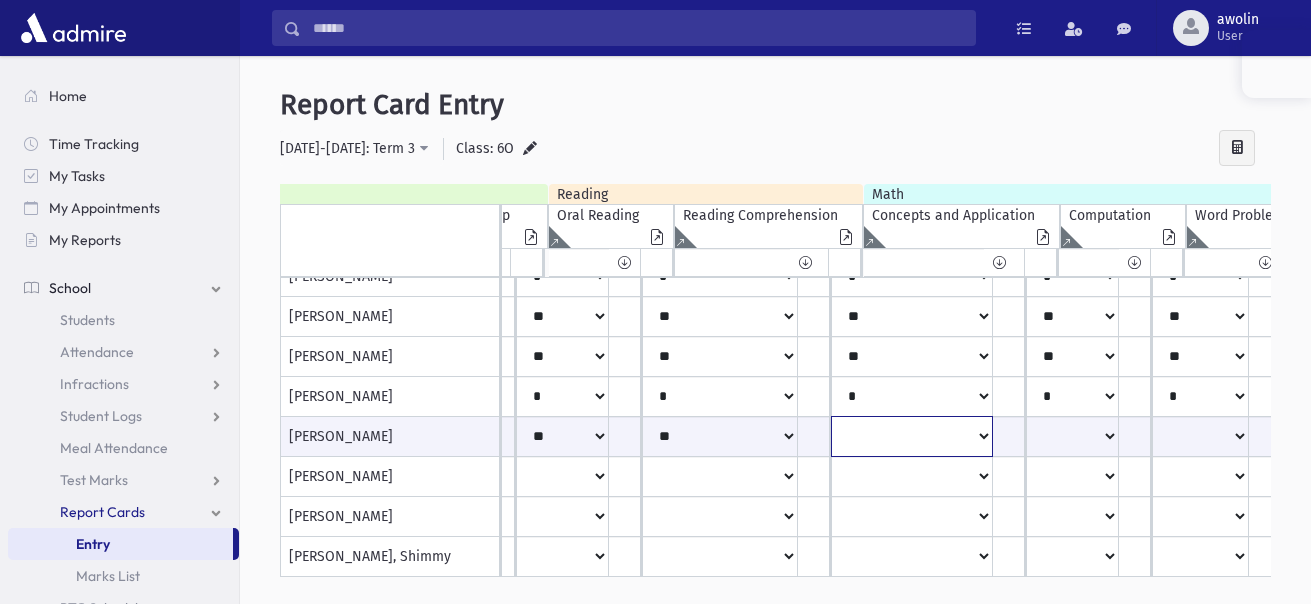 click on "**
*
**
**
*
**
**
*
**
*
***" at bounding box center (-2170, 436) 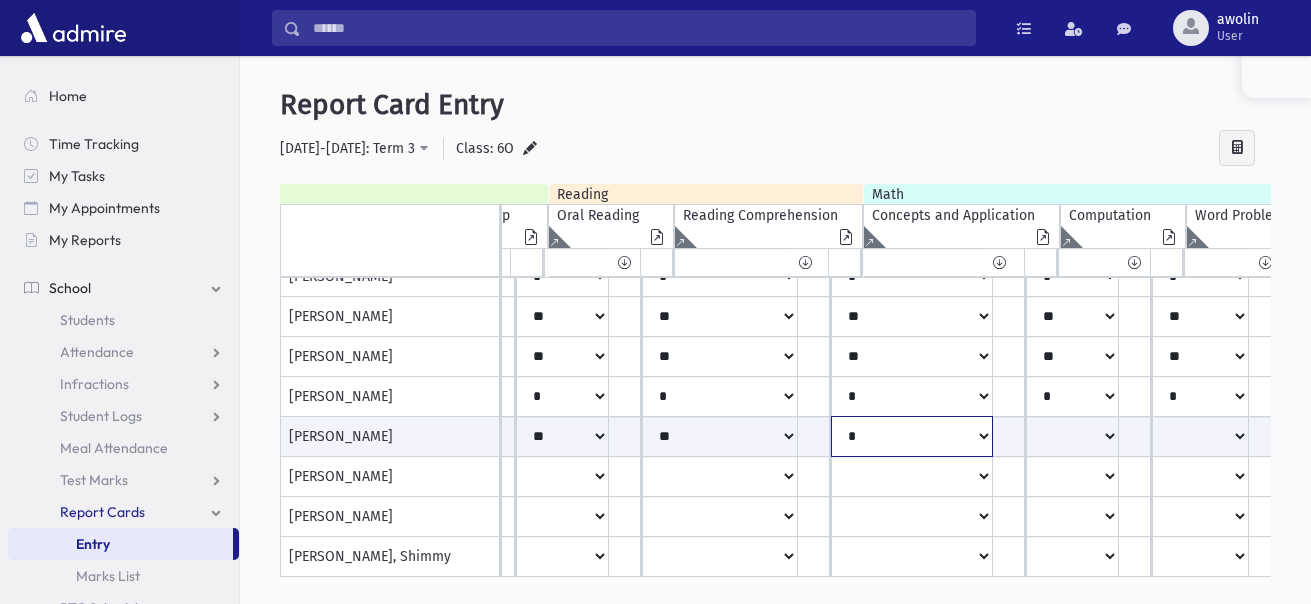 click on "**
*
**
**
*
**
**
*
**
*
***" at bounding box center [-2170, 436] 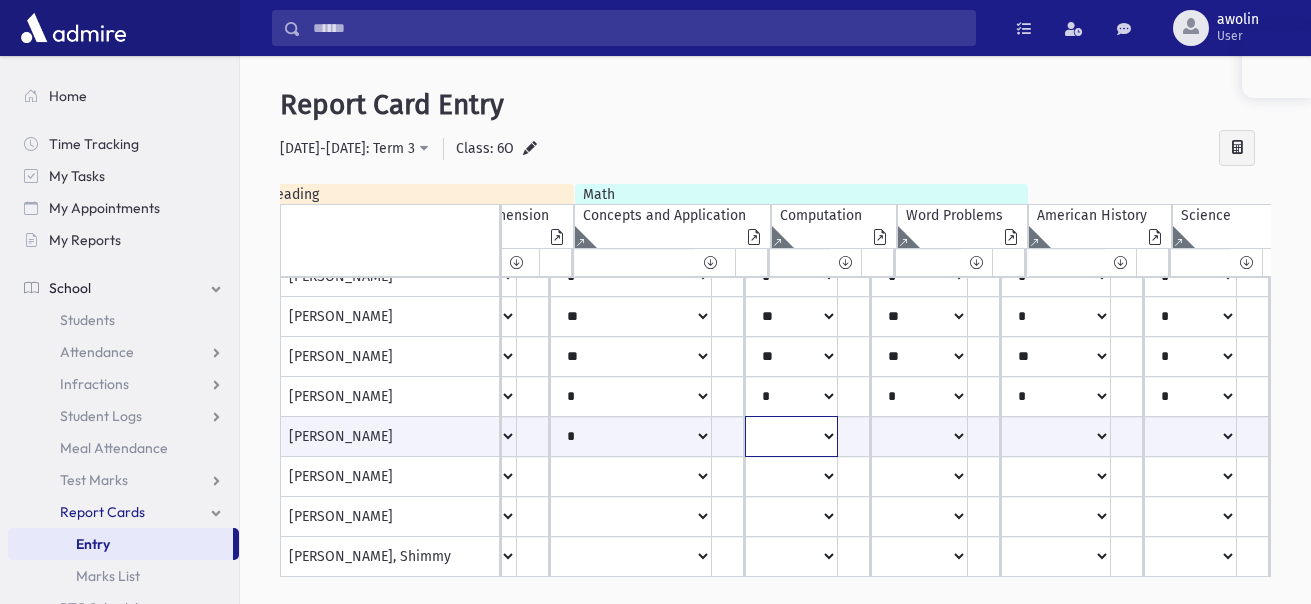 click on "**
*
**
**
*
**
**
*
**
*
***" at bounding box center (-2451, 436) 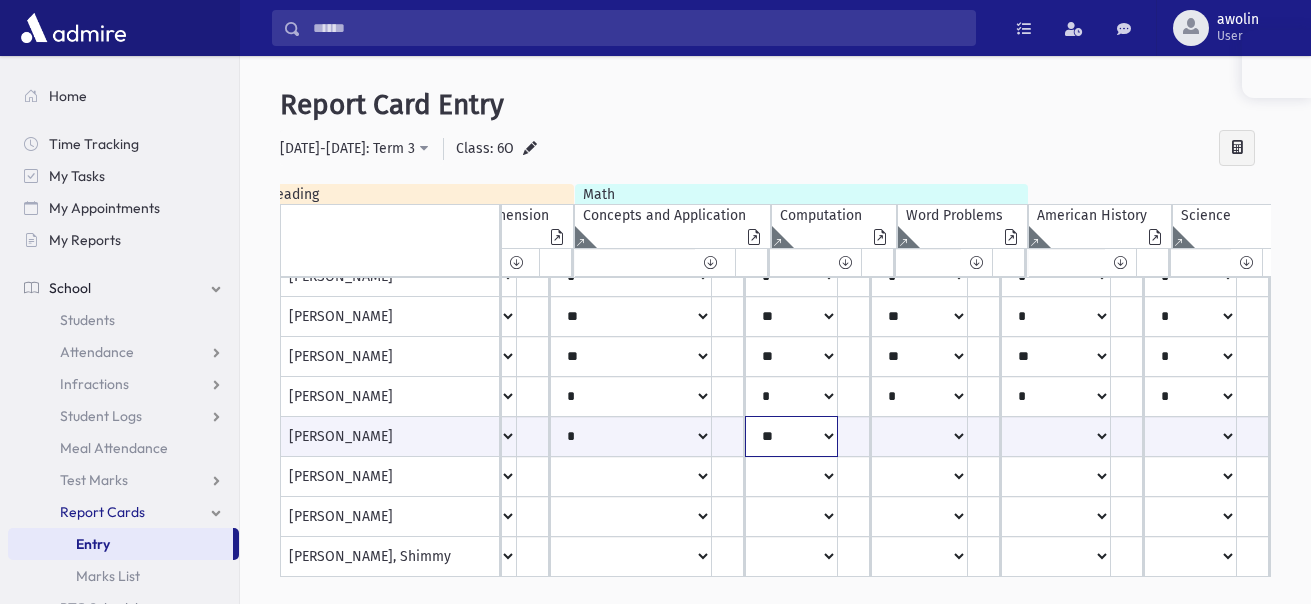 click on "**
*
**
**
*
**
**
*
**
*
***" at bounding box center (-2451, 436) 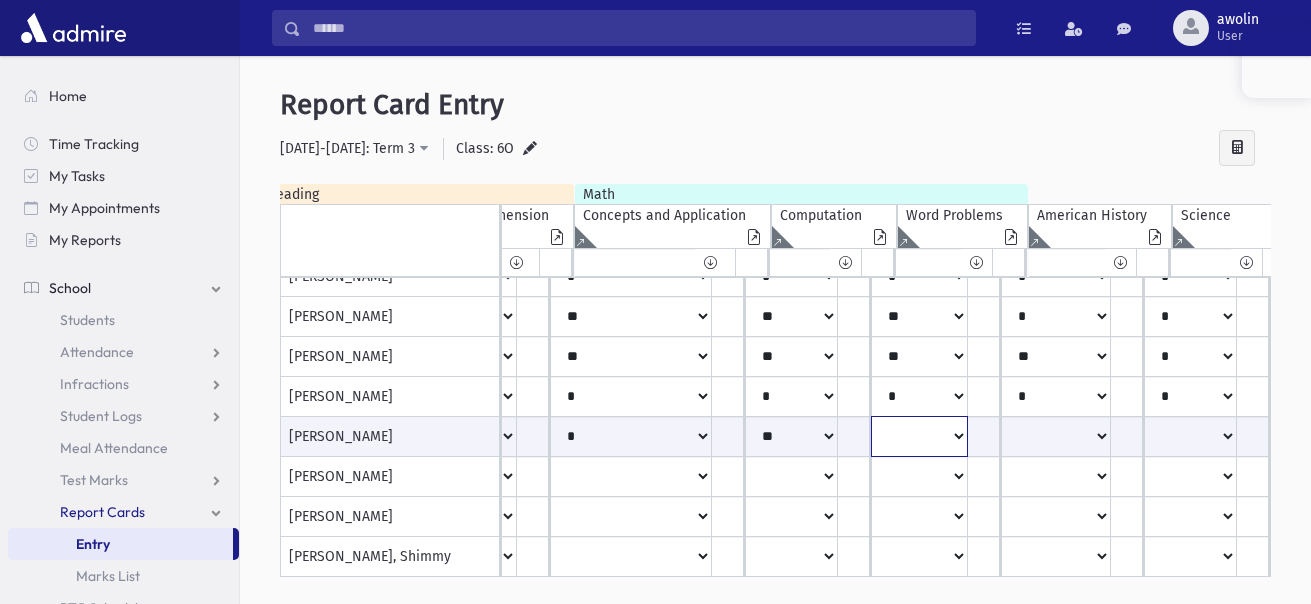 click on "**
*
**
**
*
**
**
*
**
*
***" at bounding box center [-2451, 436] 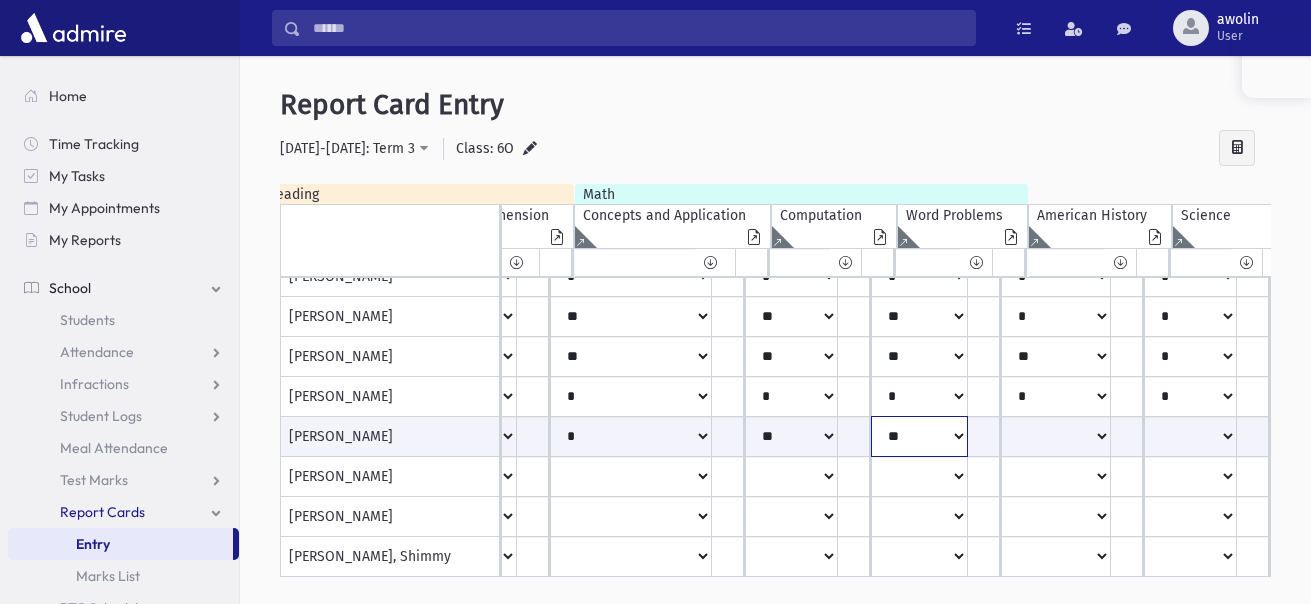 click on "**
*
**
**
*
**
**
*
**
*
***" at bounding box center (-2451, 436) 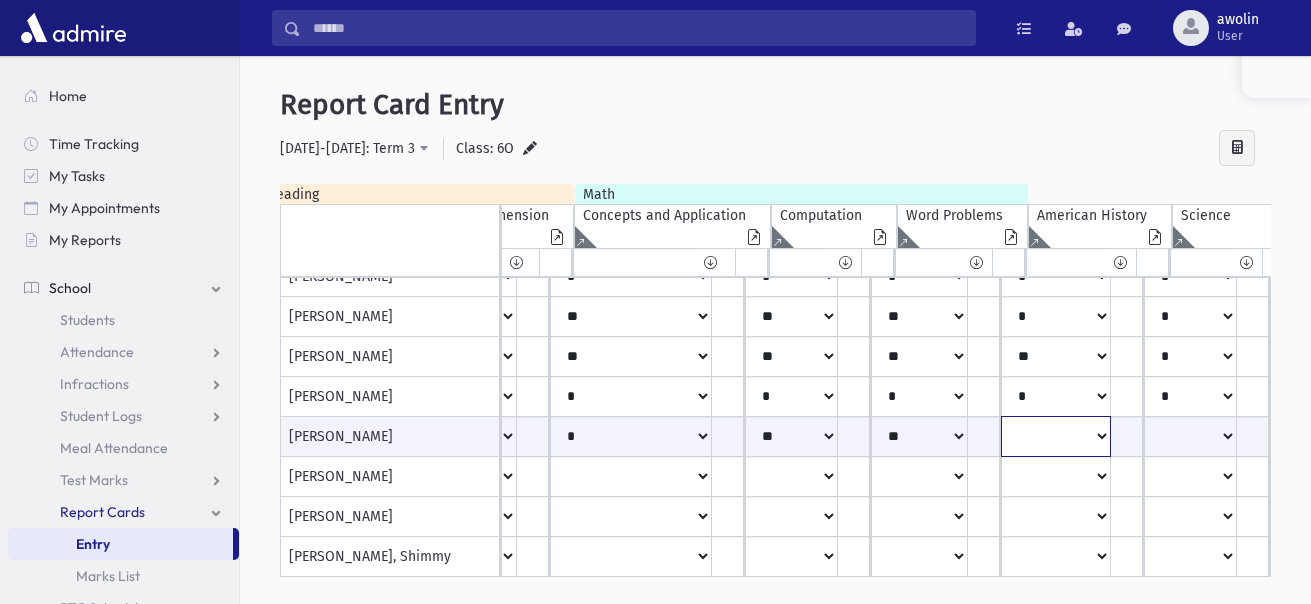 click on "**
*
**
**
*
**
**
*
**
*
***" at bounding box center [-2451, 436] 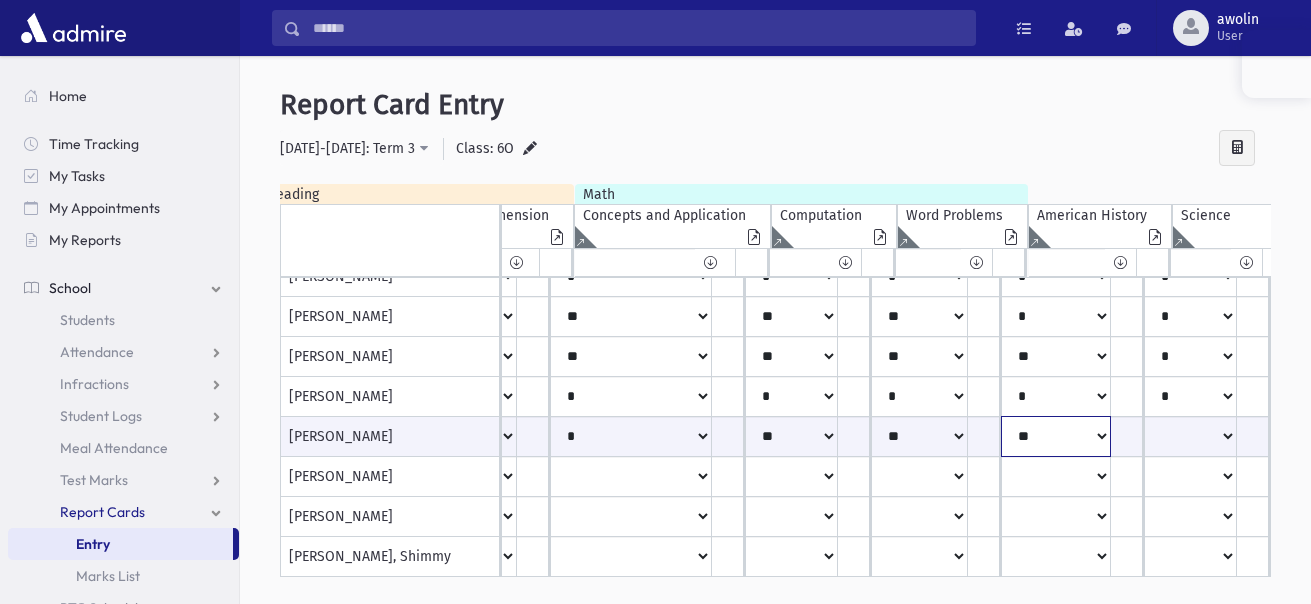 click on "**
*
**
**
*
**
**
*
**
*
***" at bounding box center (-2451, 436) 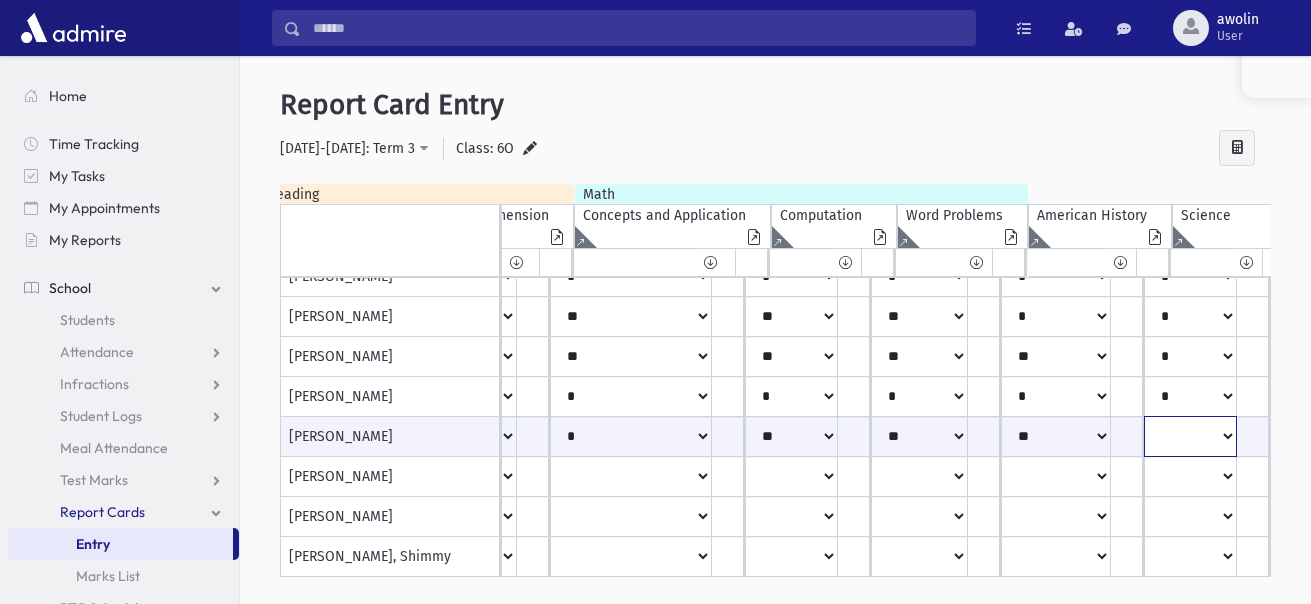 click on "**
*
**
**
*
**
**
*
**
*
***" at bounding box center (-2451, 436) 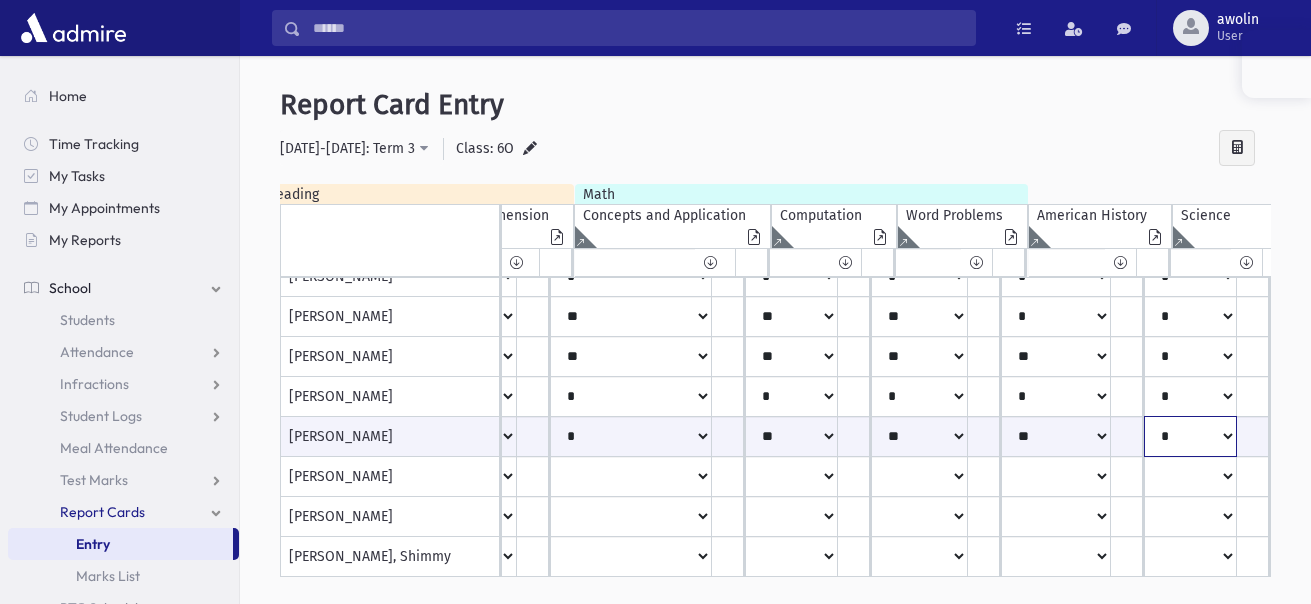 click on "**
*
**
**
*
**
**
*
**
*
***" at bounding box center (-2451, 436) 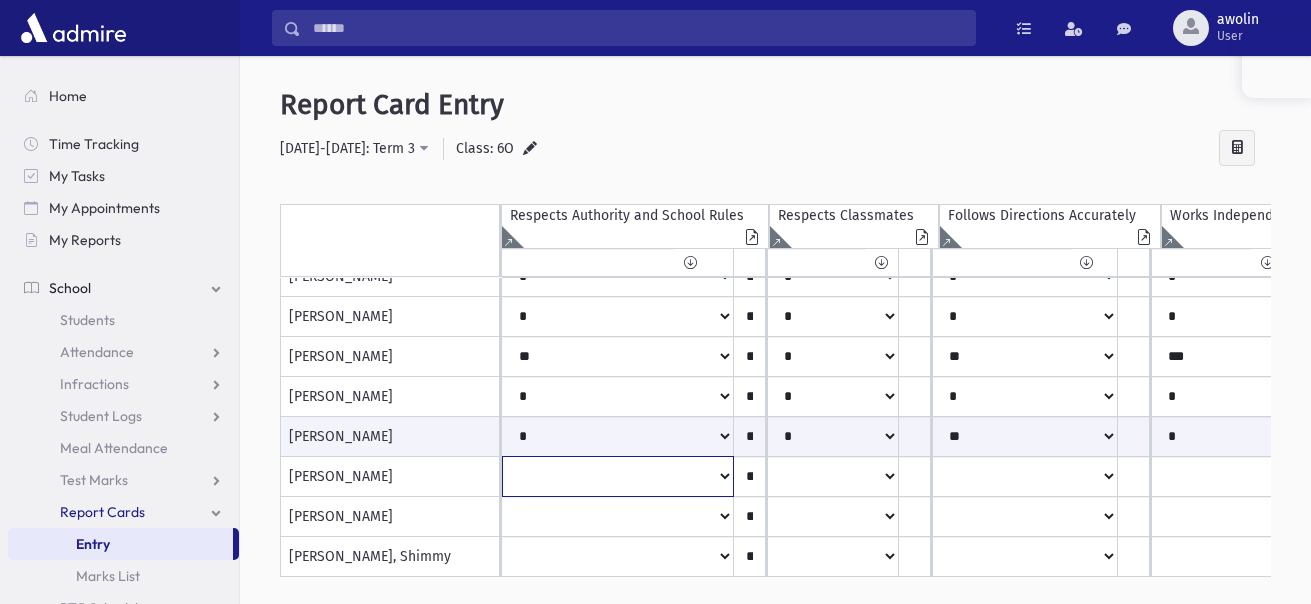 click on "*
***
**
***
**
*
**
*
**
**" at bounding box center [618, -523] 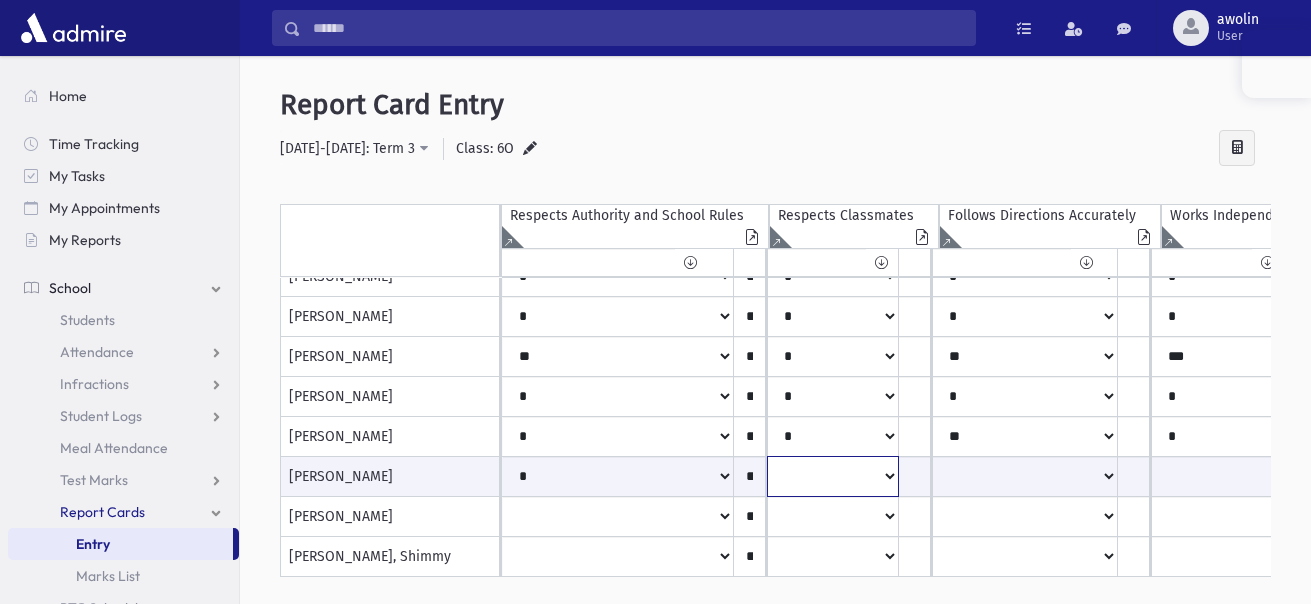 click on "*
***
**
***
**
*
**
*
**
**" at bounding box center [618, 476] 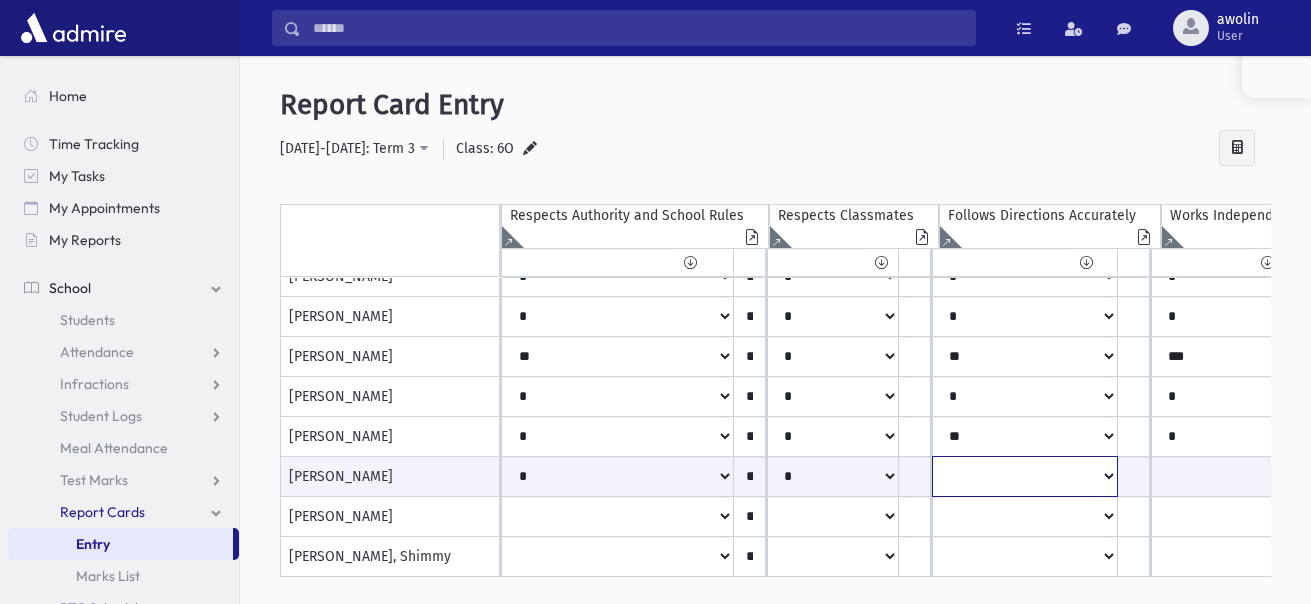 click on "*
***
**
***
**
*
**
*
**
**" at bounding box center [618, 476] 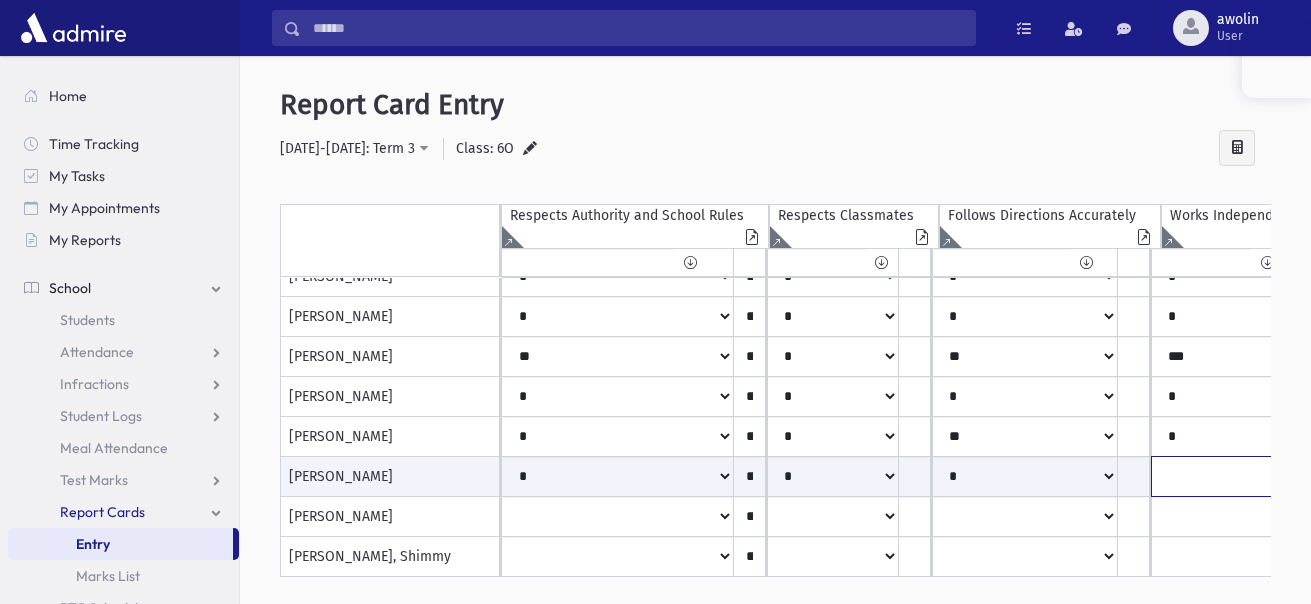 click on "*
***
**
***
**
*
**
*
**
**" at bounding box center [618, 476] 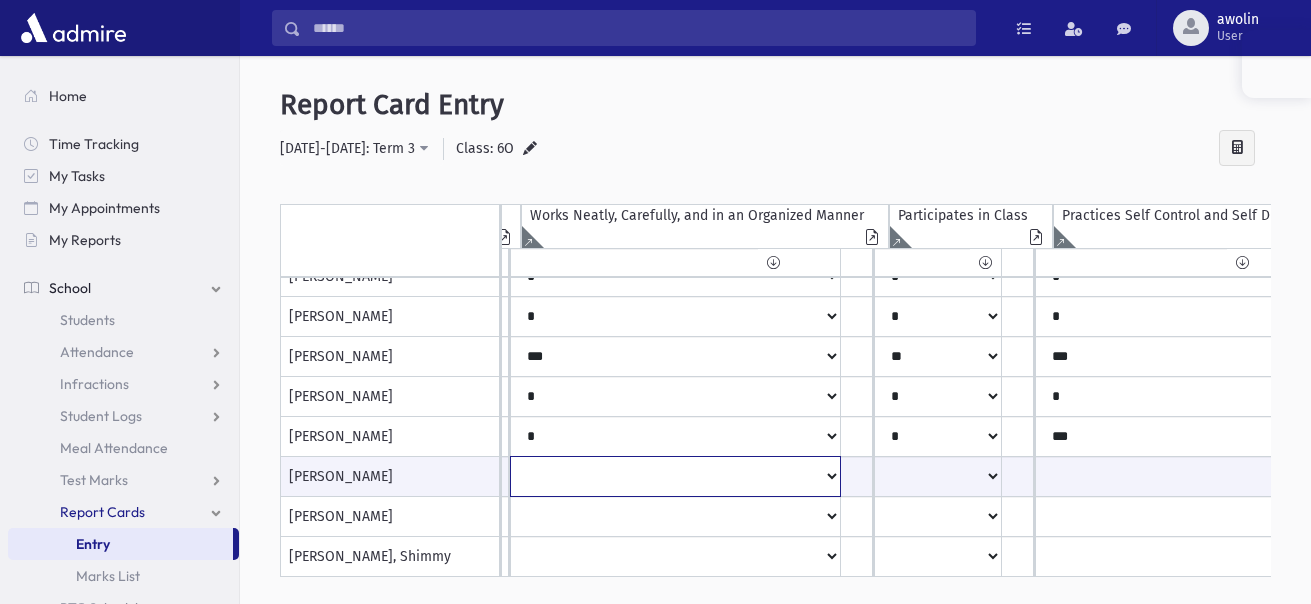 click on "*
***
**
***
**
*
**
*
**
**" at bounding box center [-191, 476] 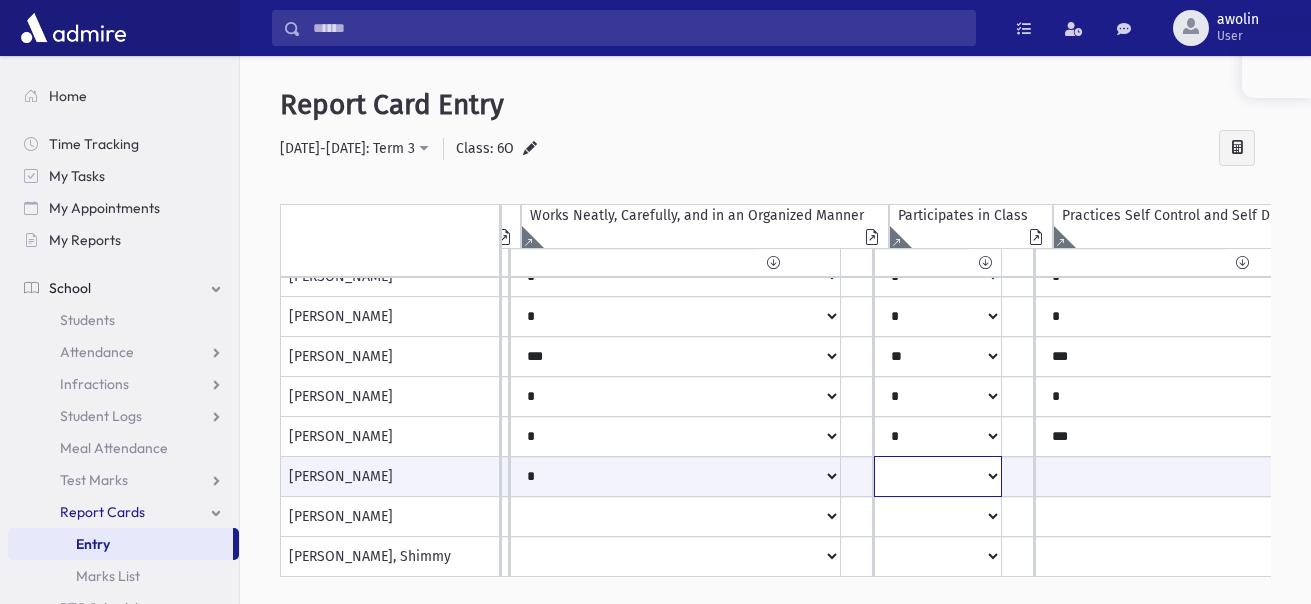 click on "*
***
**
***
**
*
**
*
**
**" at bounding box center [-191, 476] 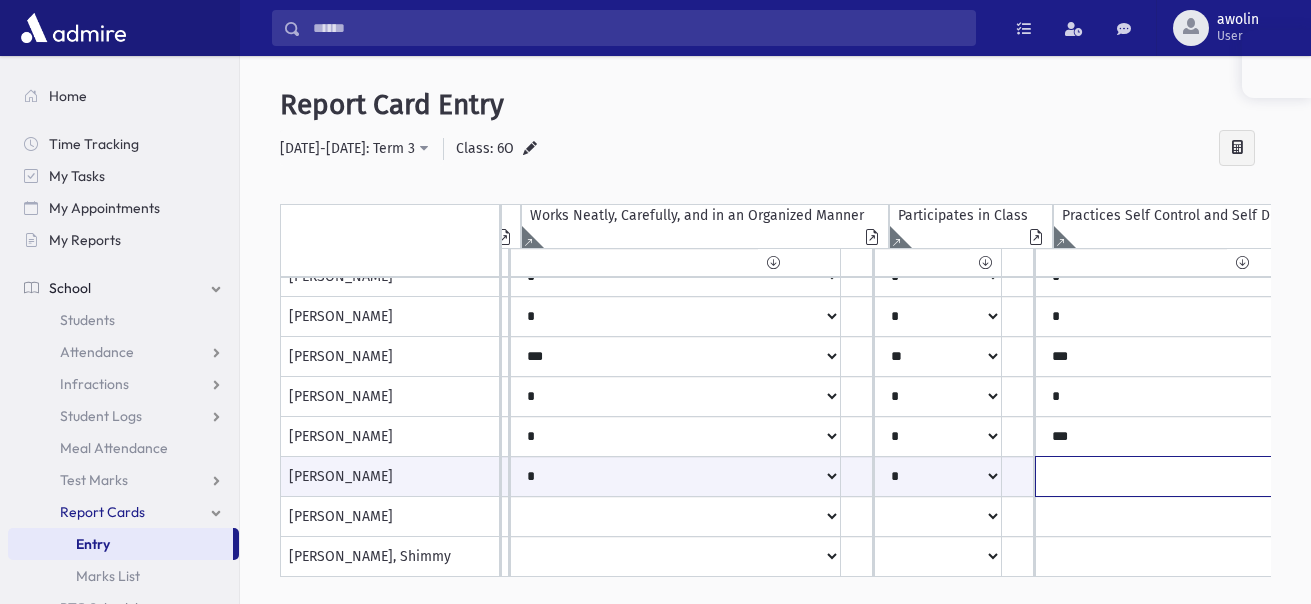 click on "*
***
**
***
**
*
**
*
**
**" at bounding box center (-191, 476) 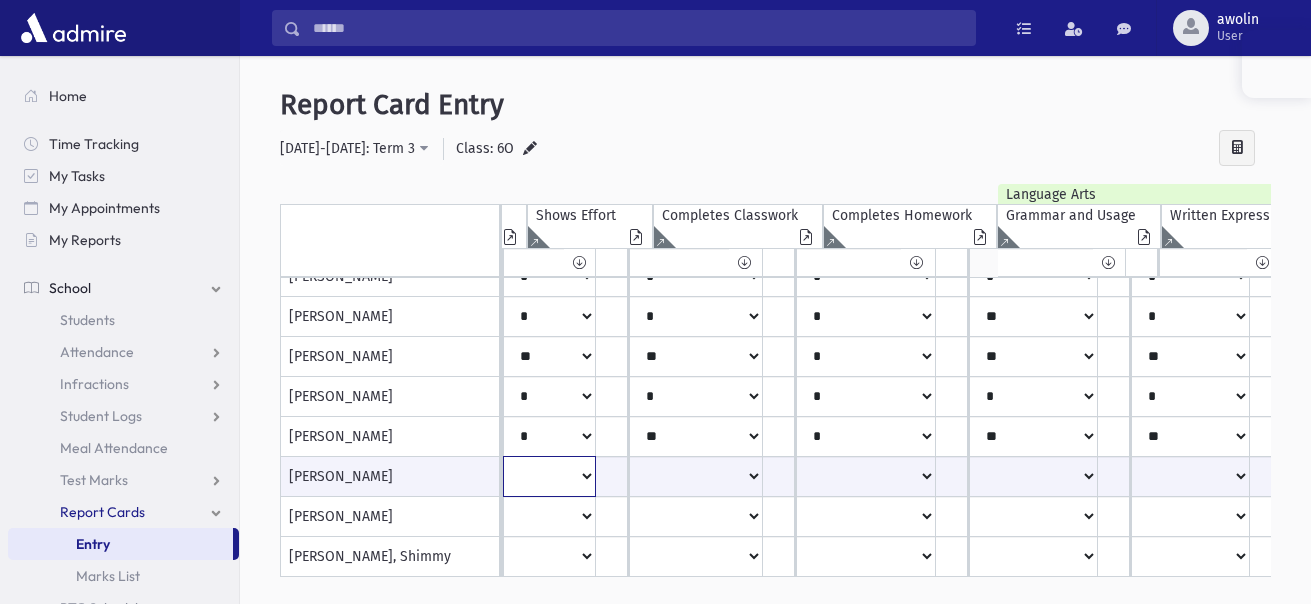 click on "*
***
**
***
**
*
**
*
**
**" at bounding box center [-1013, 476] 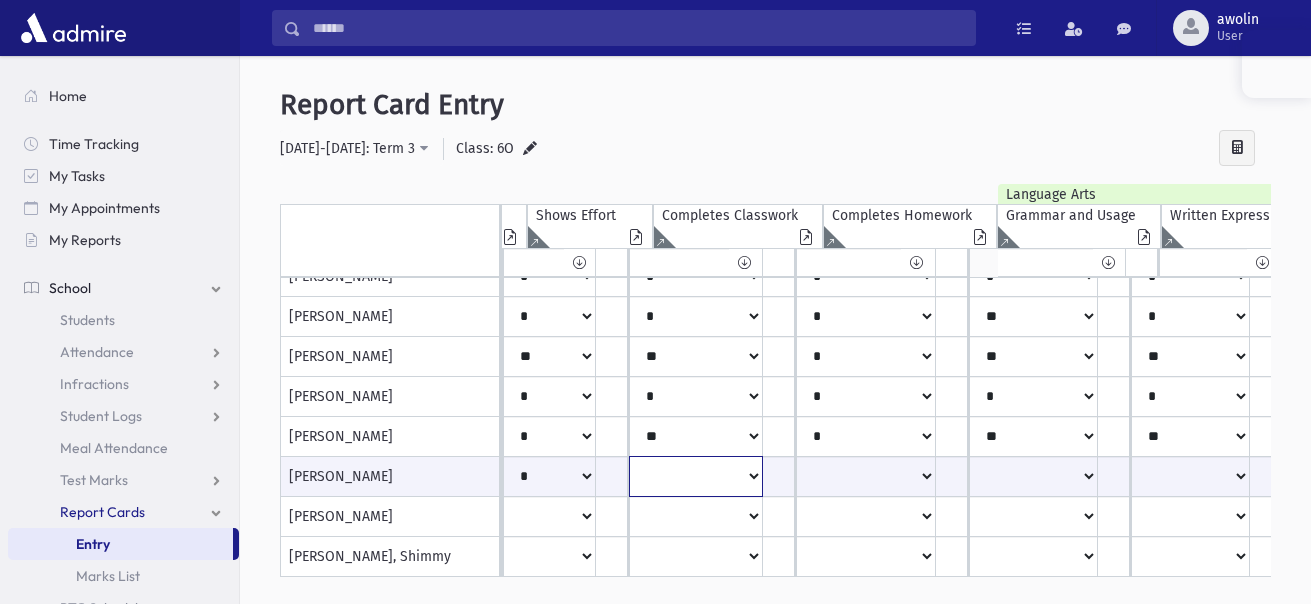 click on "*
***
**
***
**
*
**
*
**
**" at bounding box center [-1013, 476] 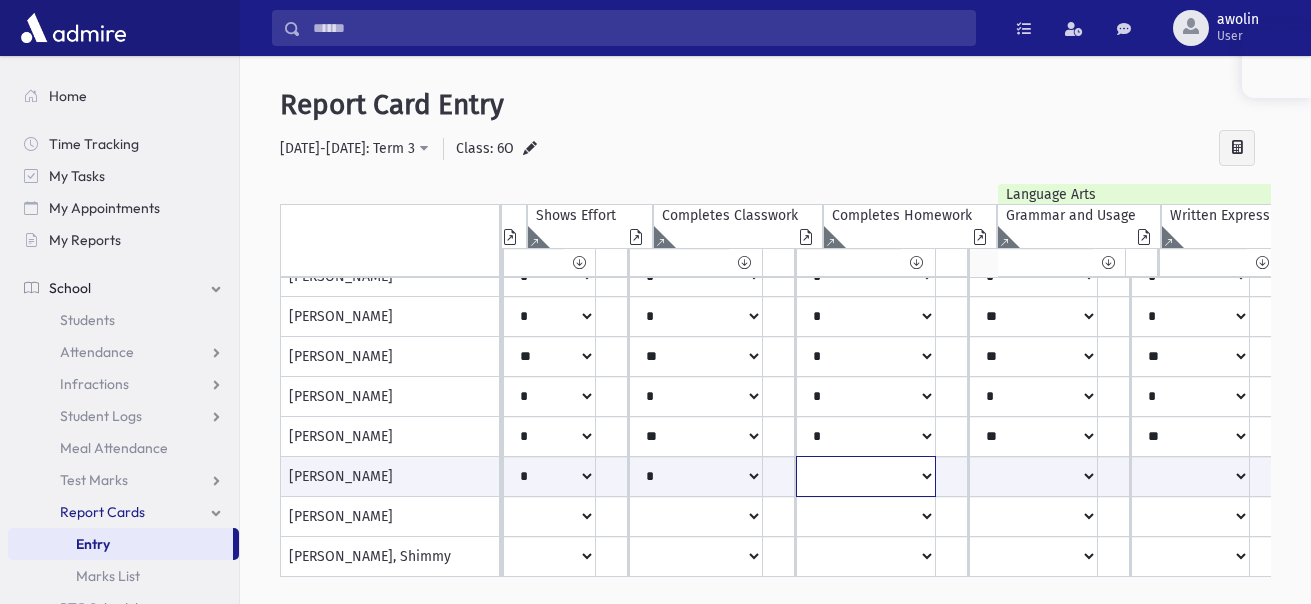 click on "*
***
**
***
**
*
**
*
**
**" at bounding box center [-1013, 476] 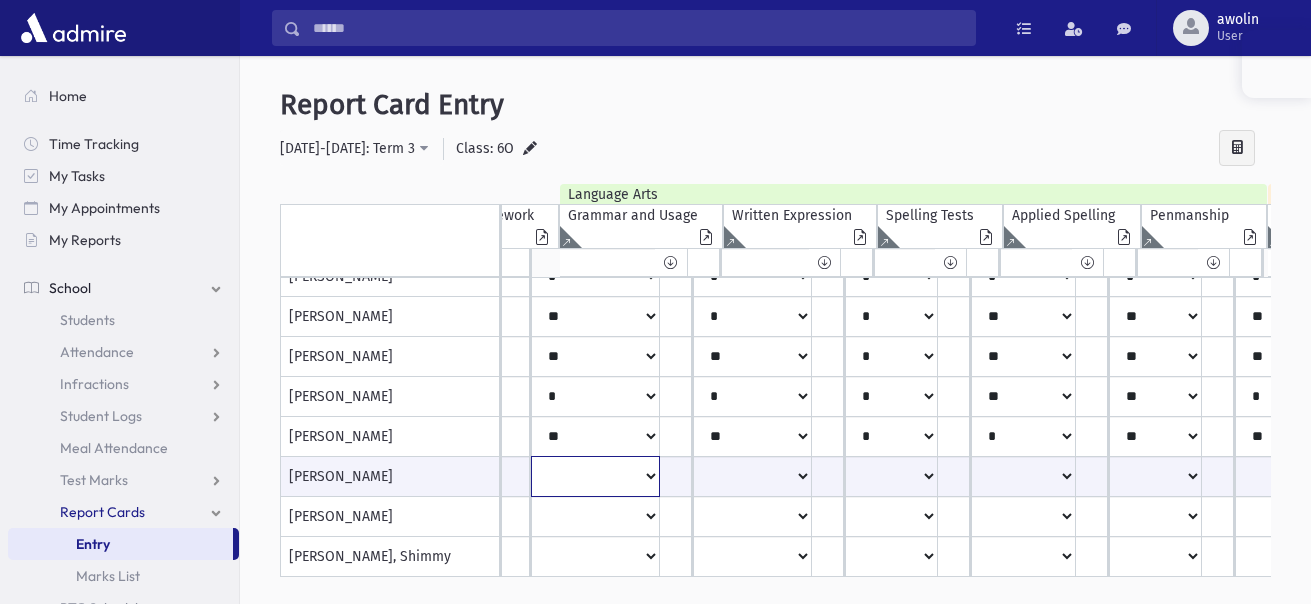 click on "**
*
**
**
*
**
**
*
**
*
***" at bounding box center [-1451, 476] 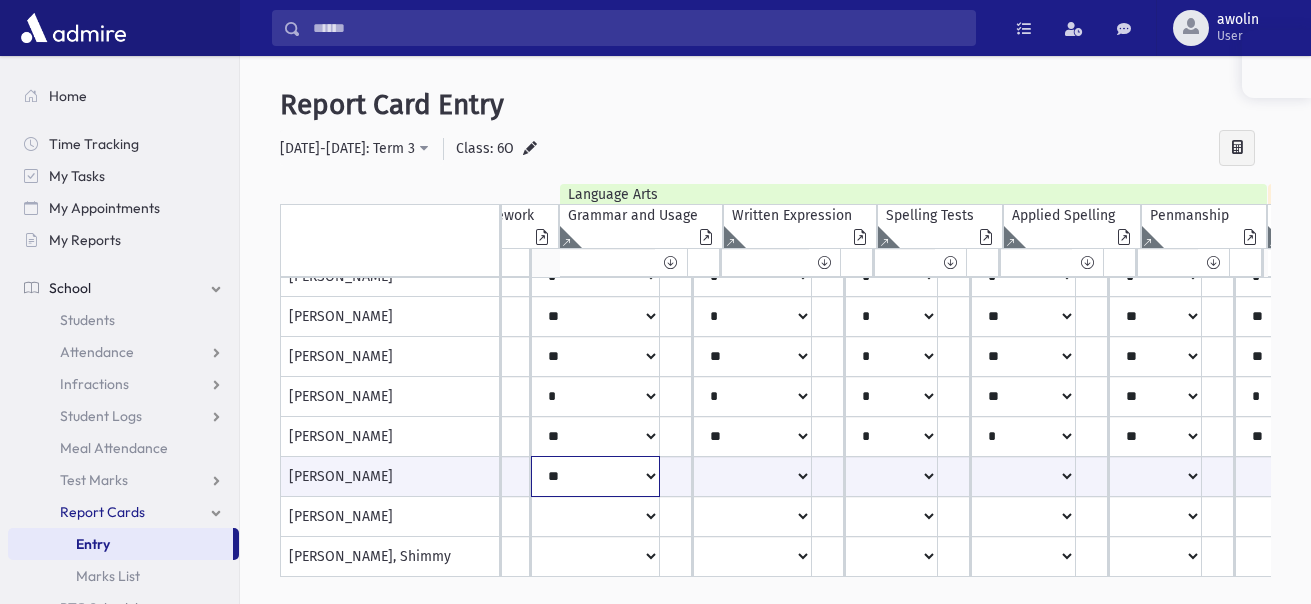 click on "**
*
**
**
*
**
**
*
**
*
***" at bounding box center (-1451, 476) 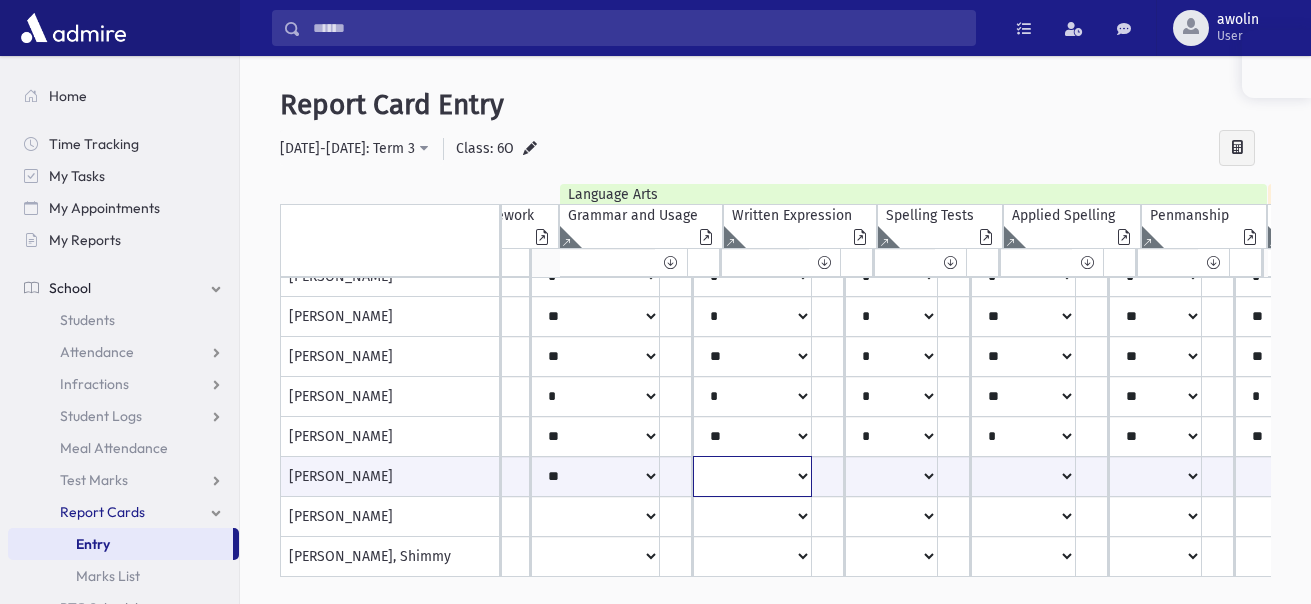 click on "**
*
**
**
*
**
**
*
**
*
***" at bounding box center (-1451, 476) 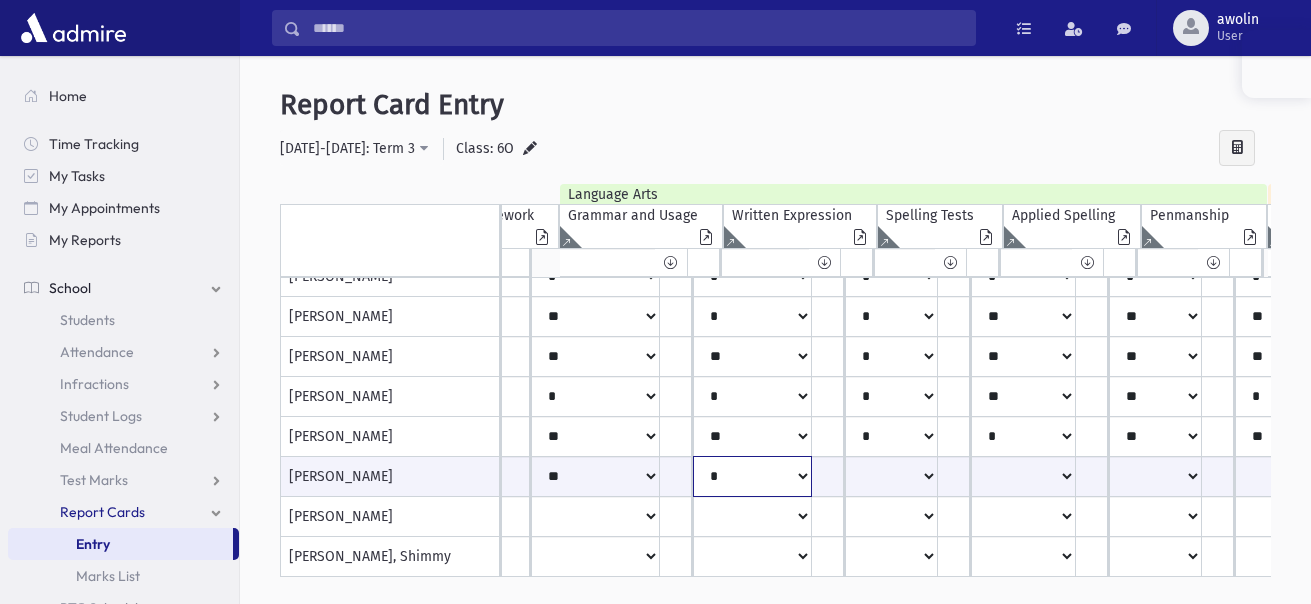 click on "**
*
**
**
*
**
**
*
**
*
***" at bounding box center (-1451, 476) 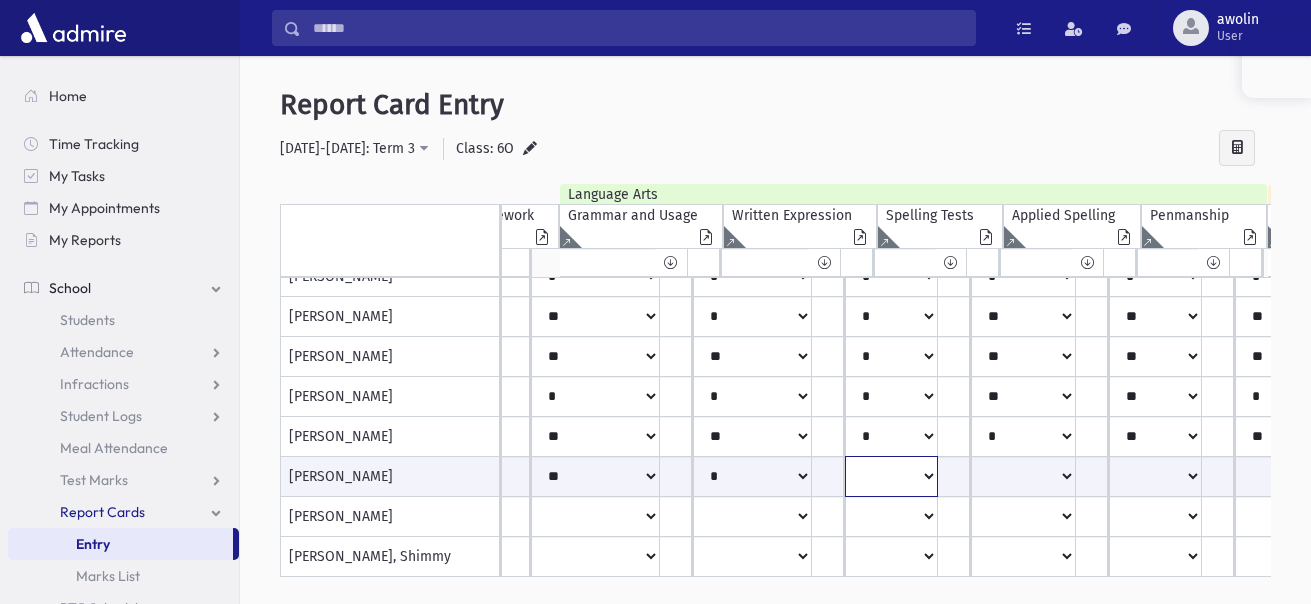 click on "**
*
**
**
*
**
**
*
**
*
***" at bounding box center (-1451, 476) 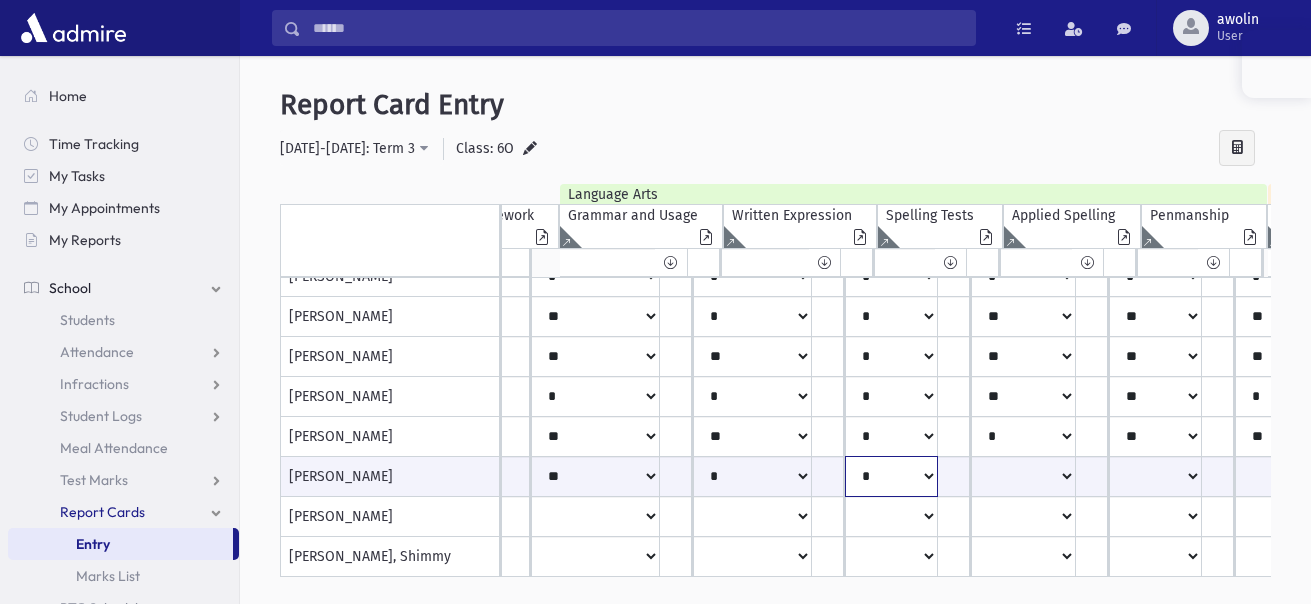 click on "**
*
**
**
*
**
**
*
**
*
***" at bounding box center (-1451, 476) 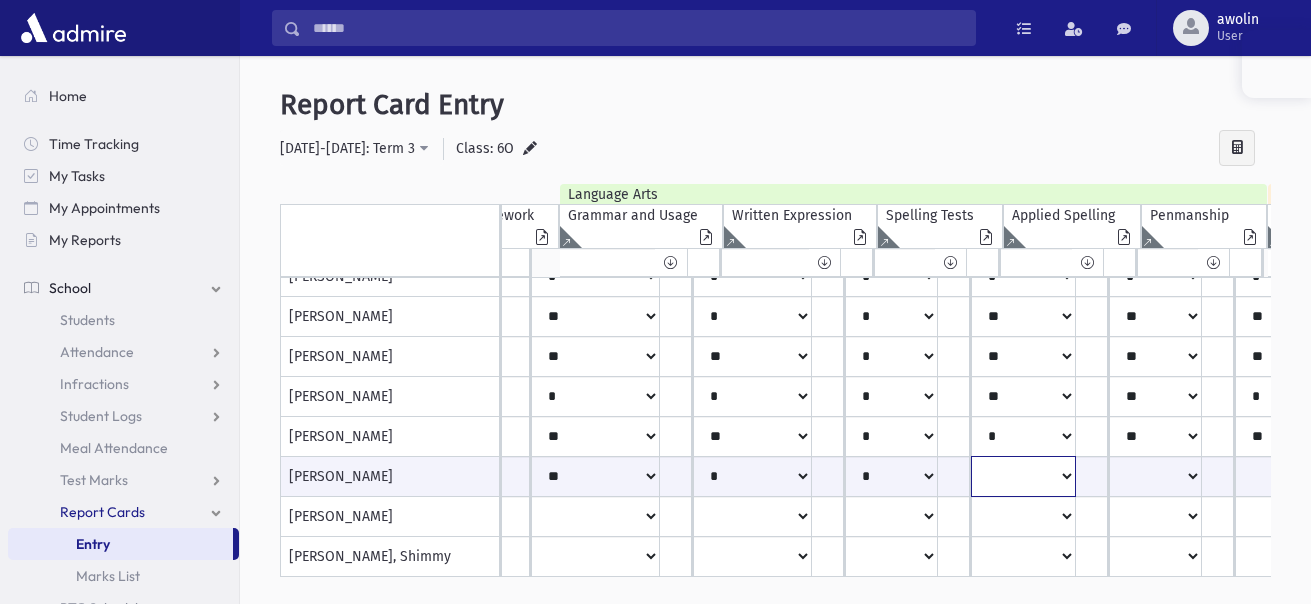 click on "**
*
**
**
*
**
**
*
**
*
***" at bounding box center (-1451, 476) 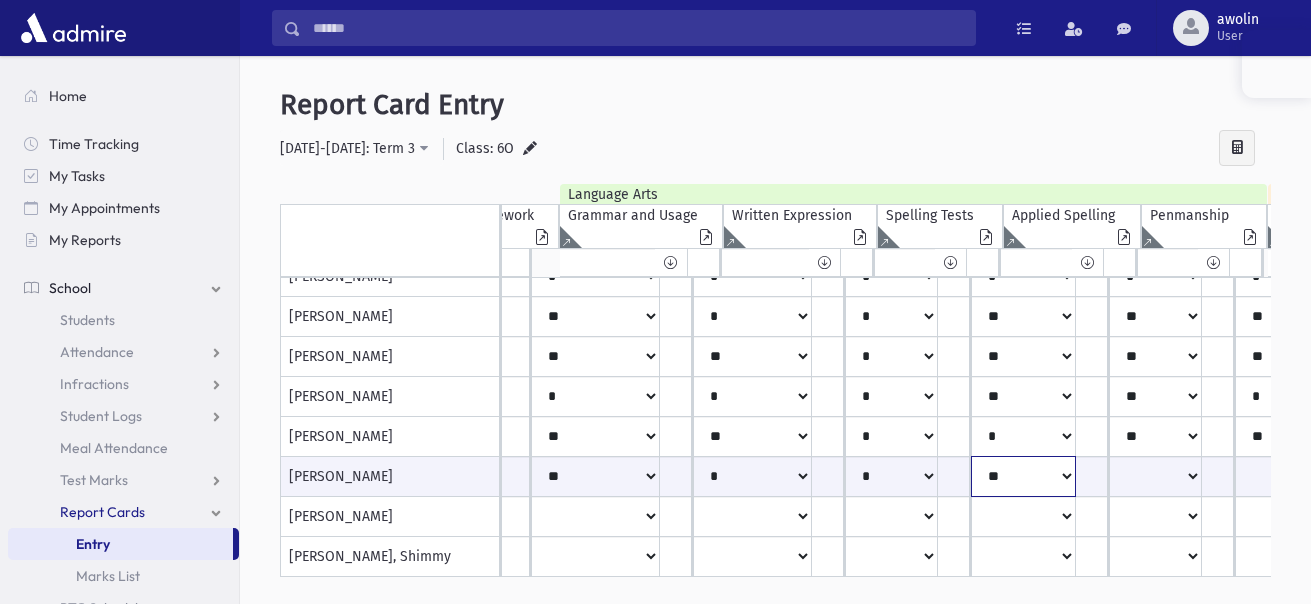 click on "**
*
**
**
*
**
**
*
**
*
***" at bounding box center (-1451, 476) 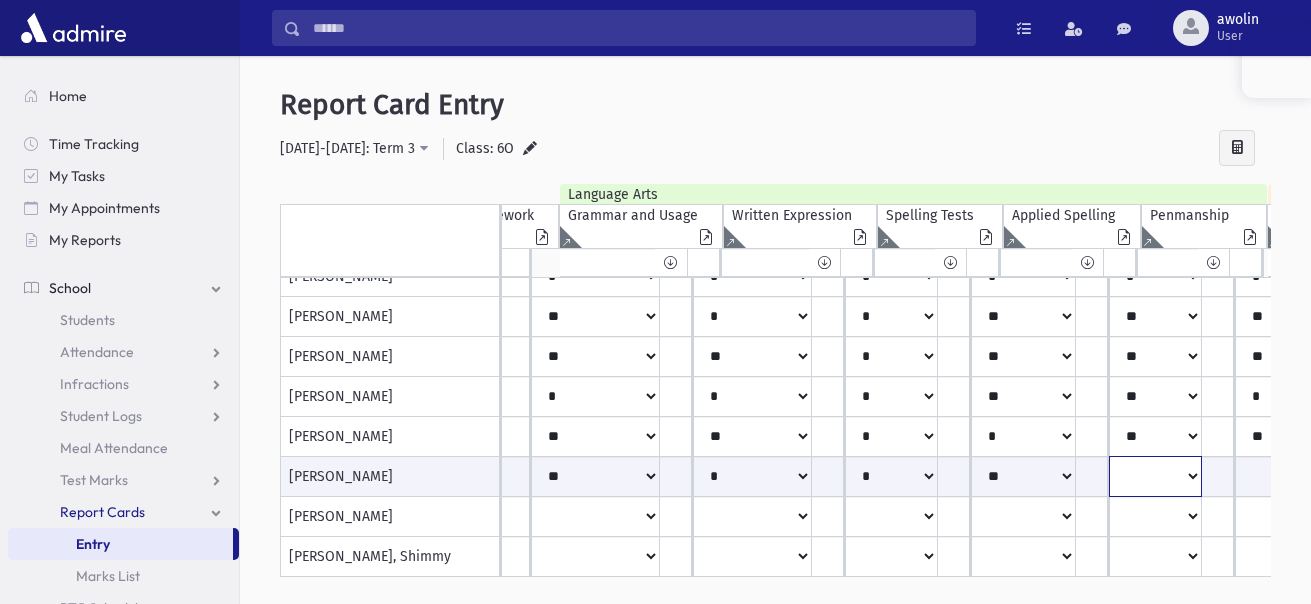 click on "**
*
**
**
*
**
**
*
**
*
***" at bounding box center (-1451, 476) 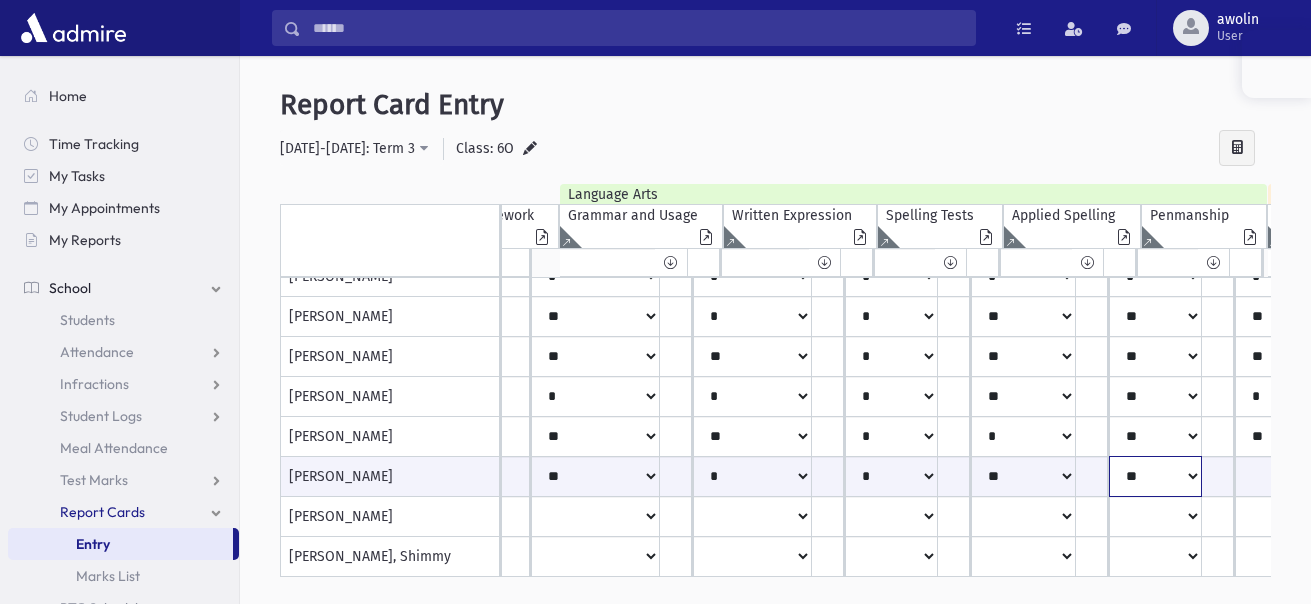 click on "**
*
**
**
*
**
**
*
**
*
***" at bounding box center (-1451, 476) 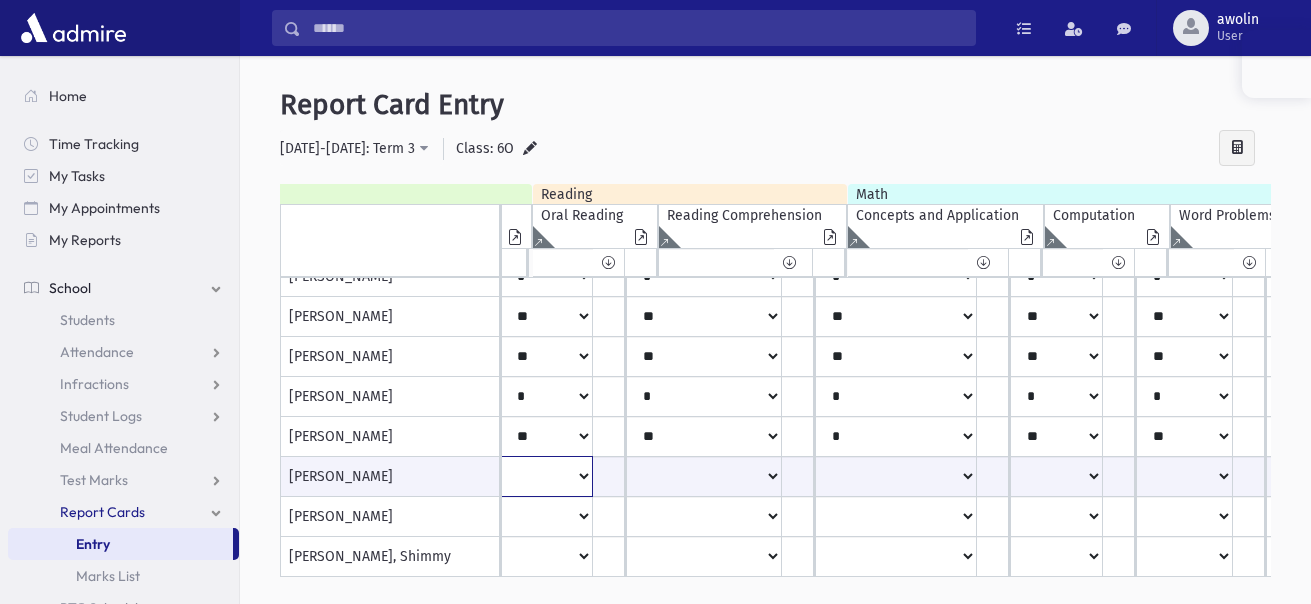 click on "**
*
**
**
*
**
**
***" at bounding box center [-2186, 476] 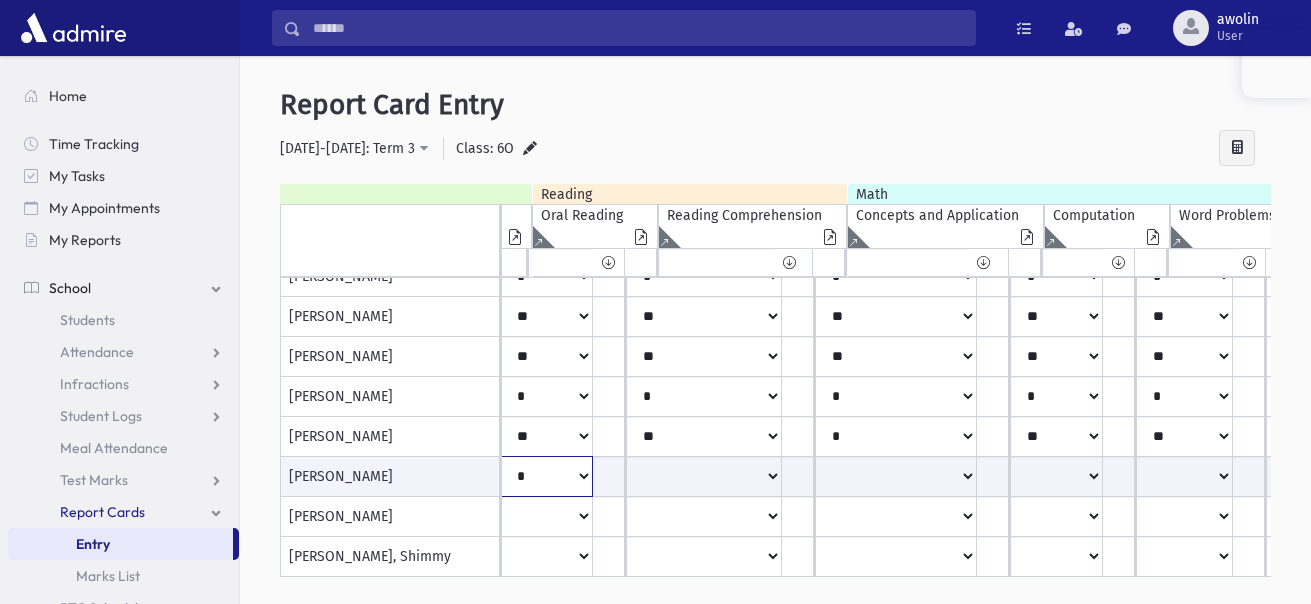 click on "**
*
**
**
*
**
**
***" at bounding box center [-2186, 476] 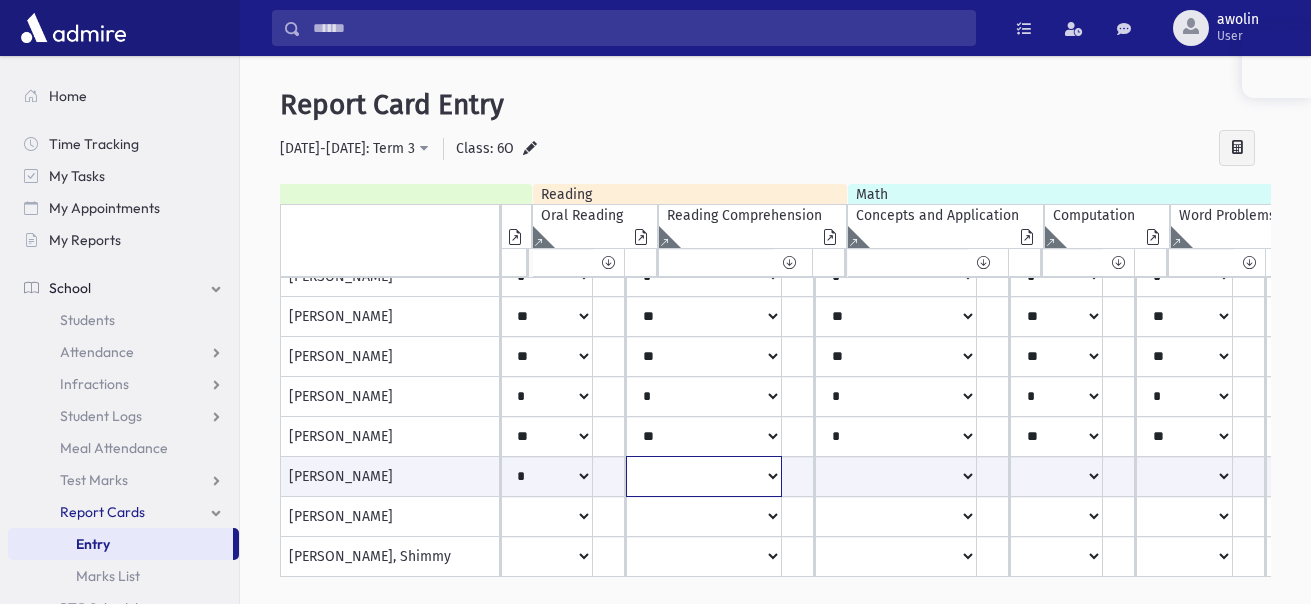 click on "**
*
**
**
*
**
**
***" at bounding box center [-2186, 476] 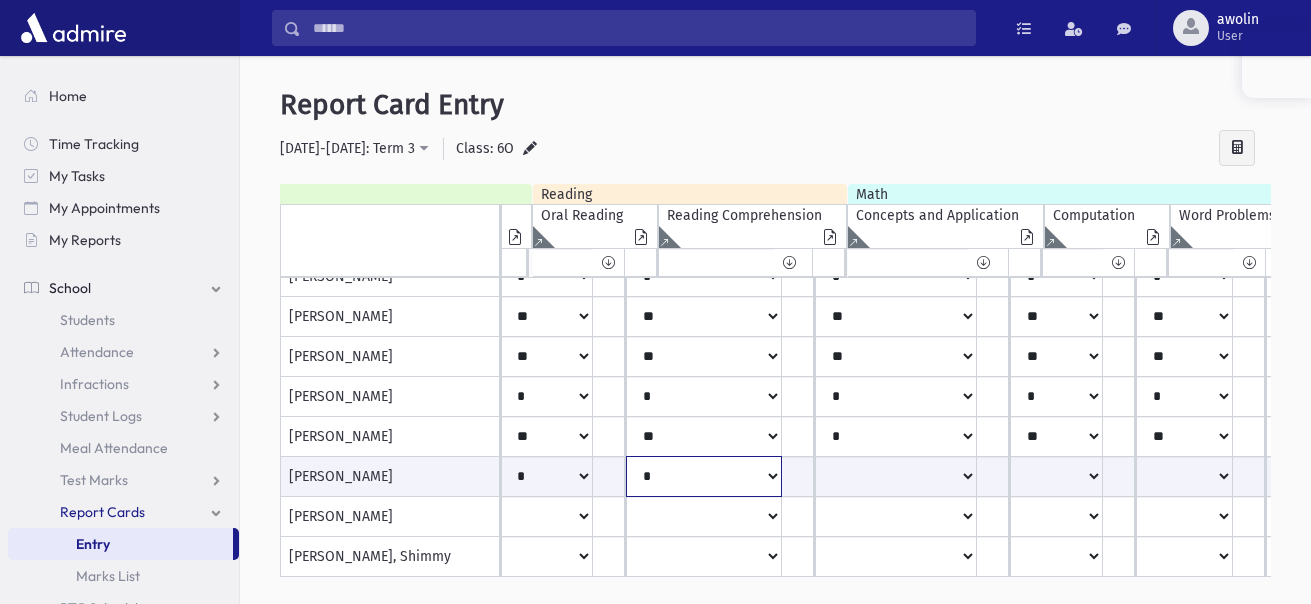 click on "**
*
**
**
*
**
**
***" at bounding box center (-2186, 476) 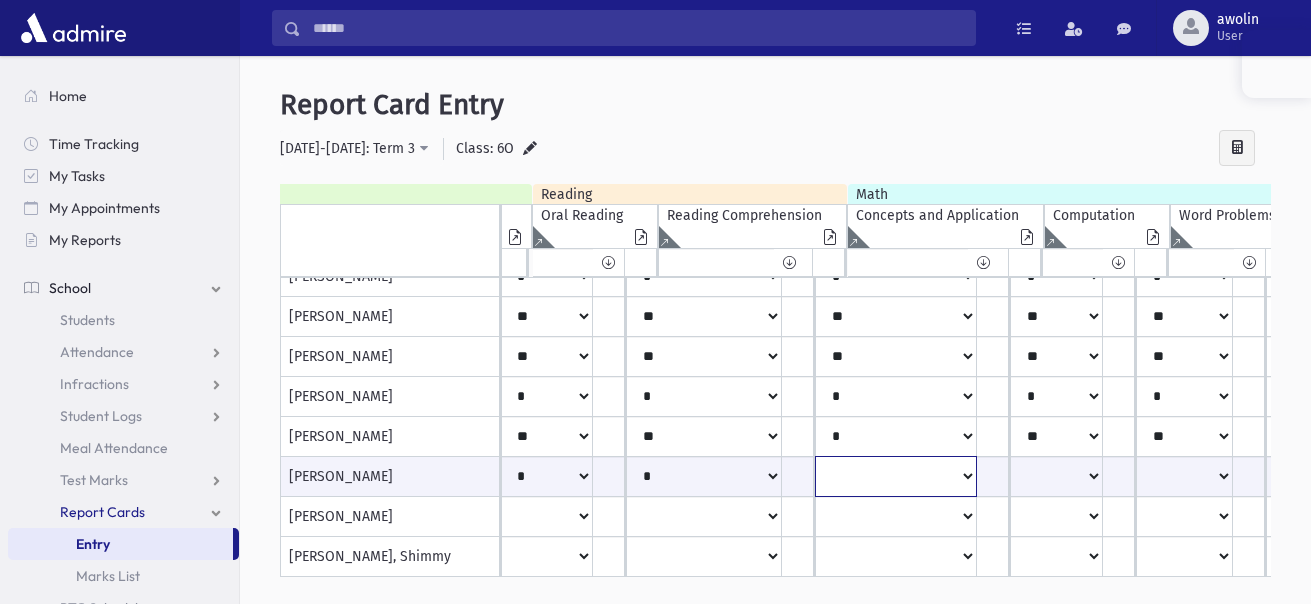 click on "**
*
**
**
*
**
**
*
**
*
***" at bounding box center (-2186, 476) 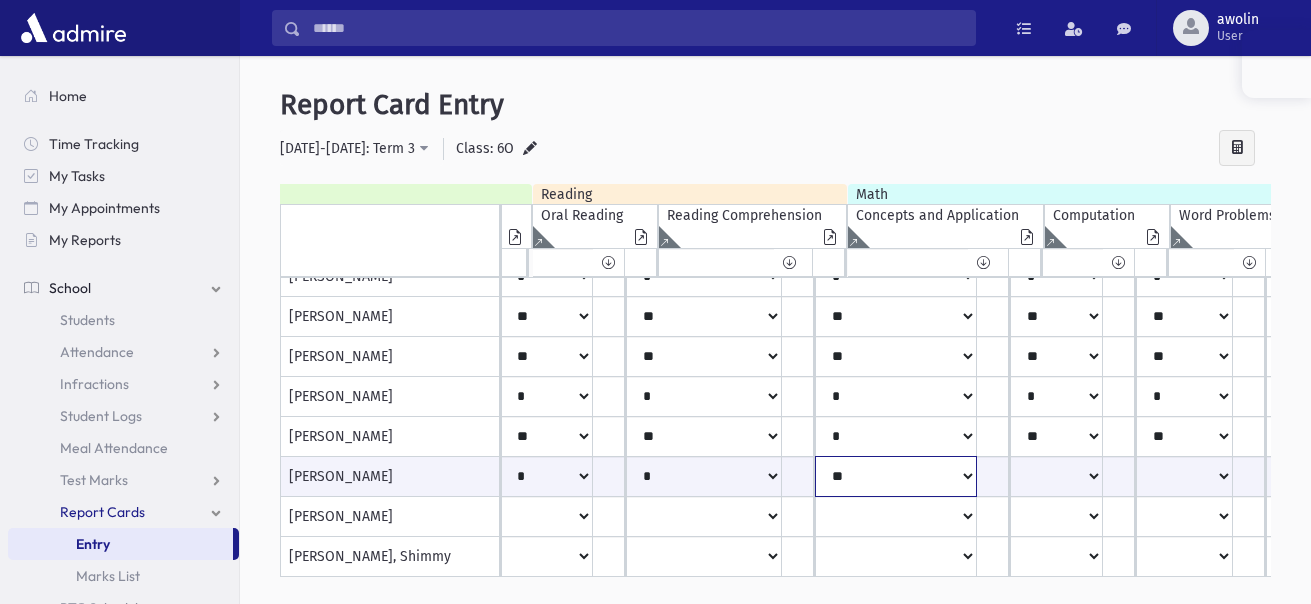 click on "**
*
**
**
*
**
**
*
**
*
***" at bounding box center (-2186, 476) 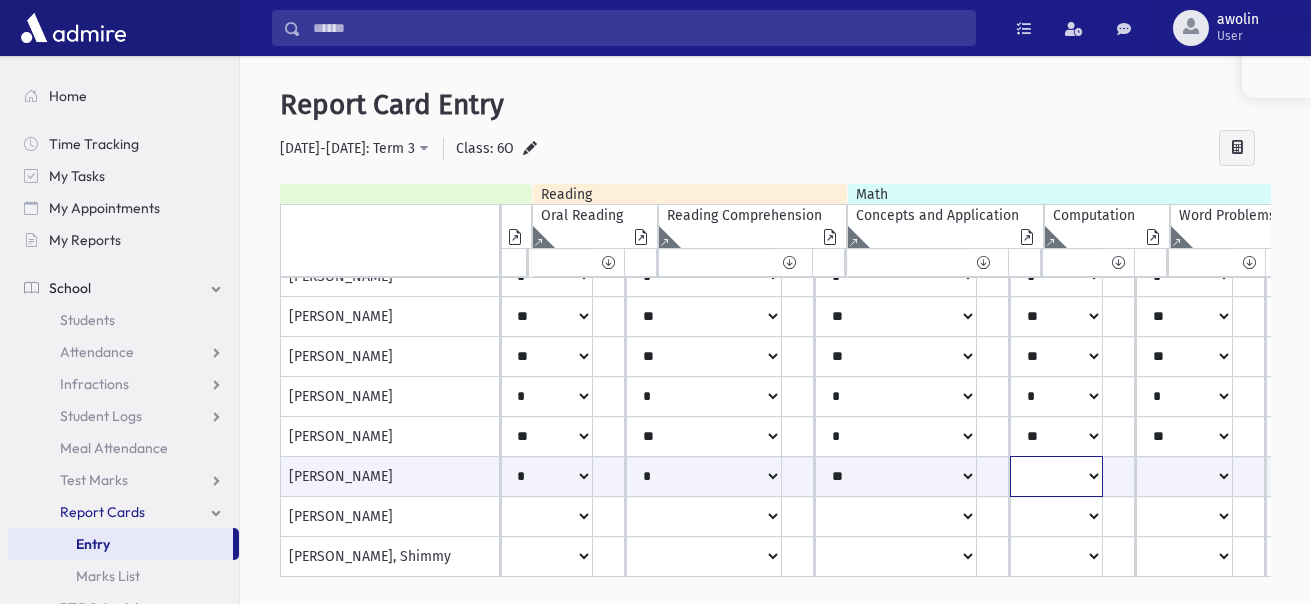 click on "**
*
**
**
*
**
**
*
**
*
***" at bounding box center [-2186, 476] 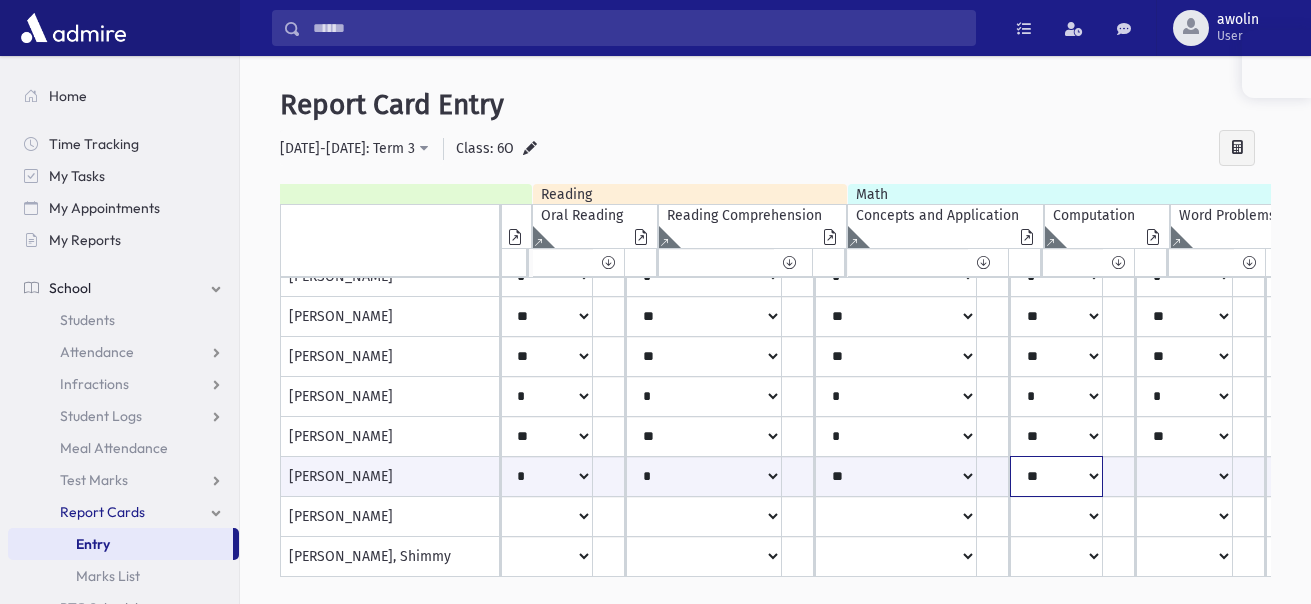 click on "**
*
**
**
*
**
**
*
**
*
***" at bounding box center (-2186, 476) 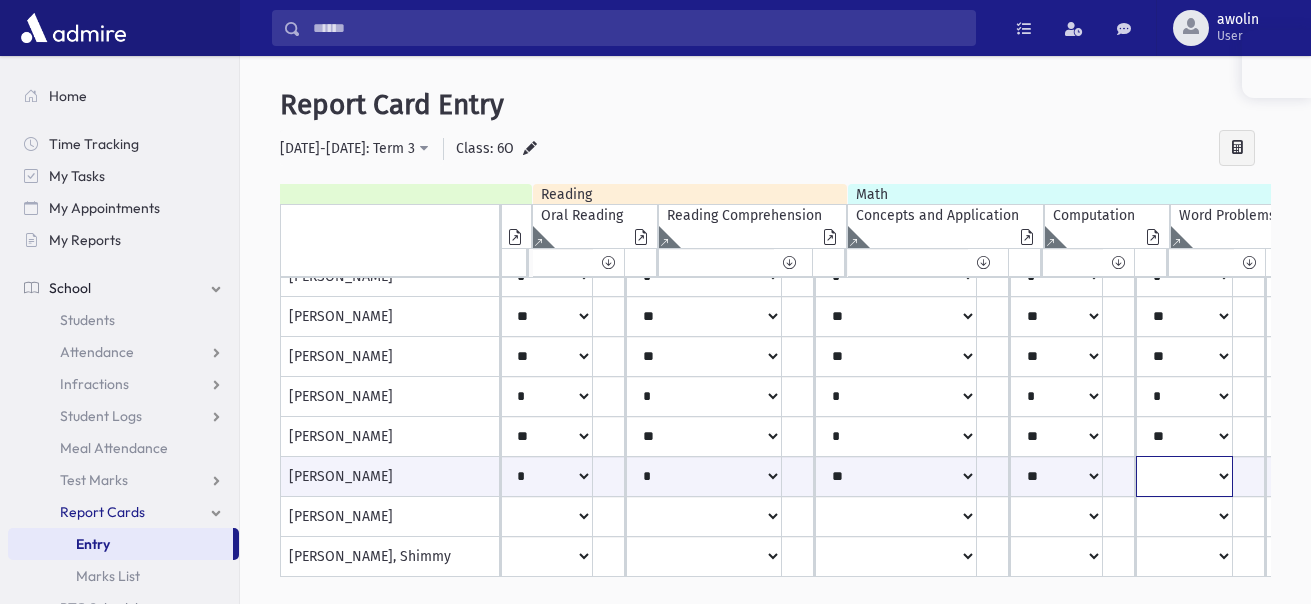click on "**
*
**
**
*
**
**
*
**
*
***" at bounding box center [-2186, 476] 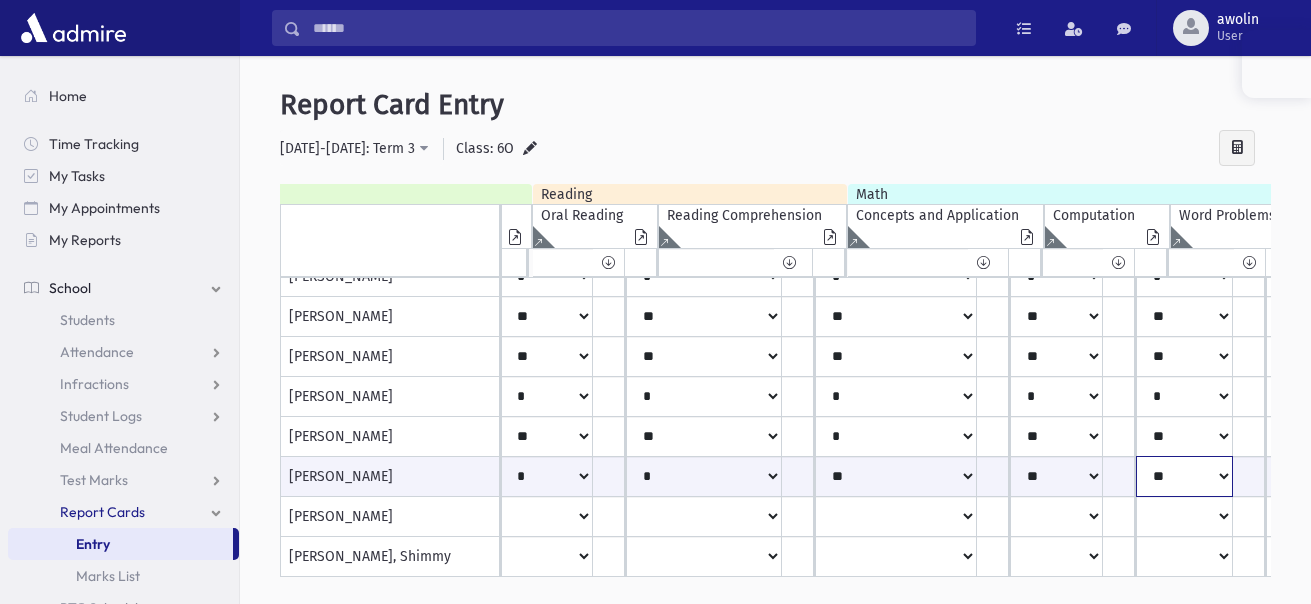 click on "**
*
**
**
*
**
**
*
**
*
***" at bounding box center (-2186, 476) 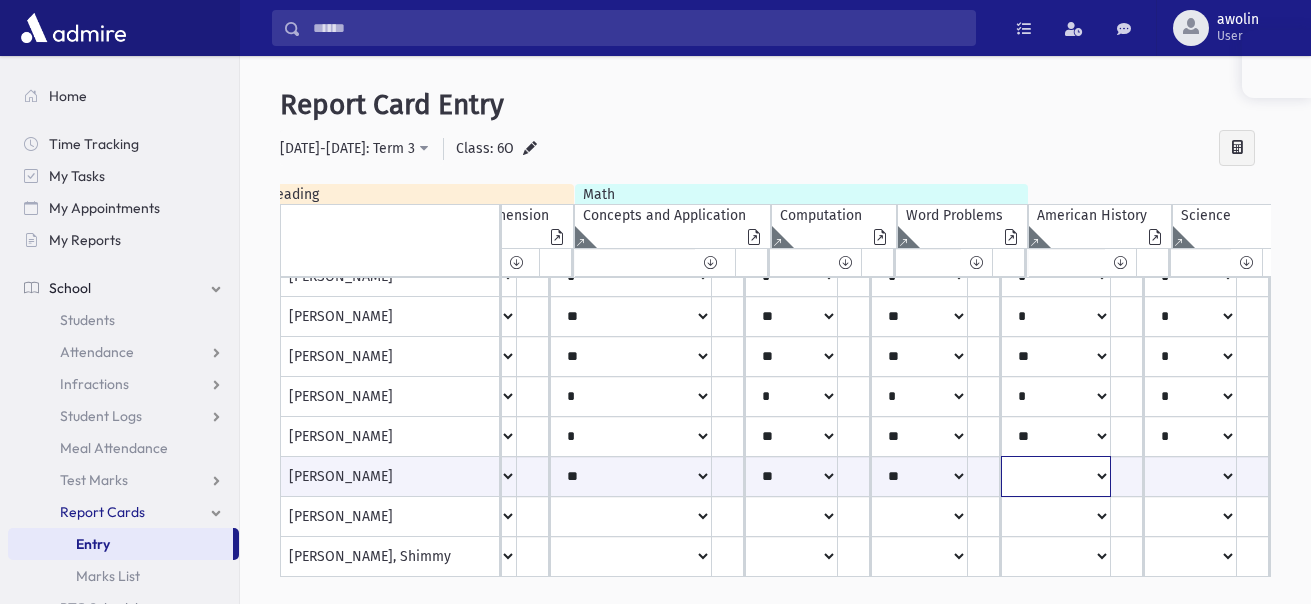 click on "**
*
**
**
*
**
**
*
**
*
***" at bounding box center (-2451, 476) 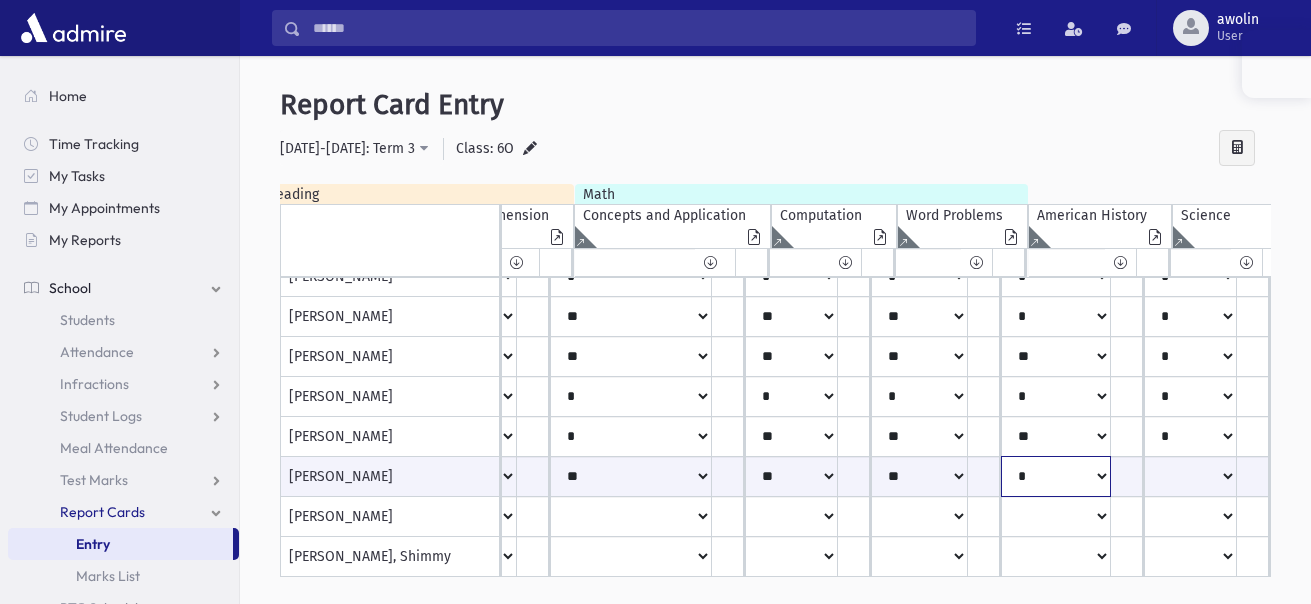 click on "**
*
**
**
*
**
**
*
**
*
***" at bounding box center (-2451, 476) 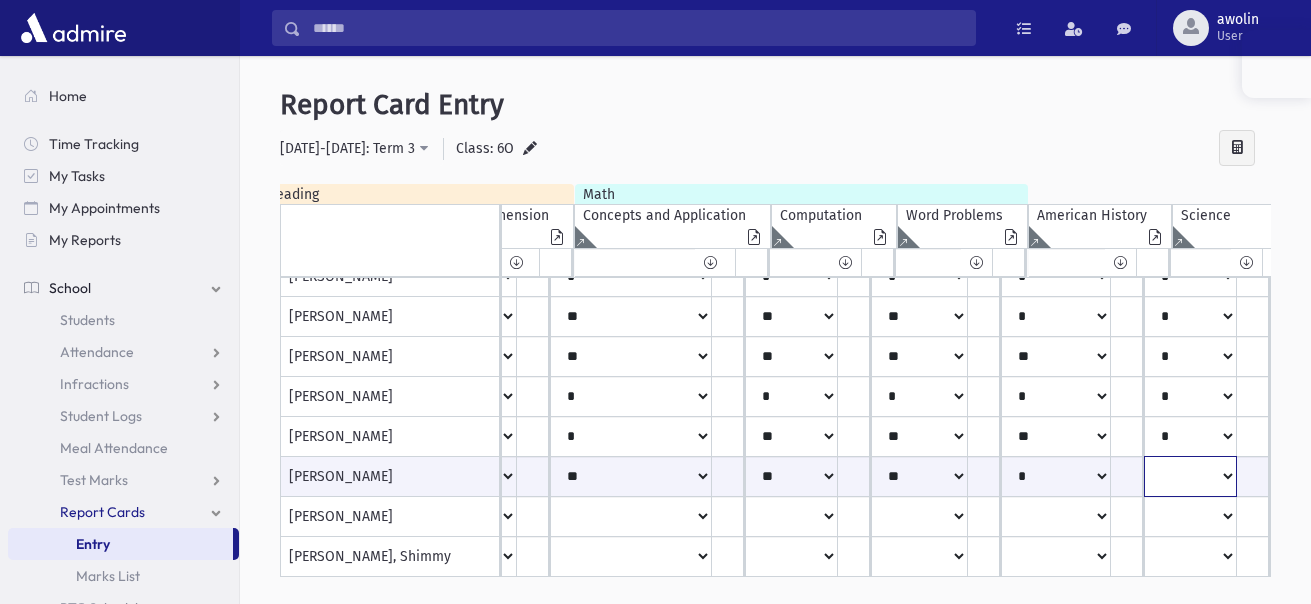 click on "**
*
**
**
*
**
**
*
**
*
***" at bounding box center (-2451, 476) 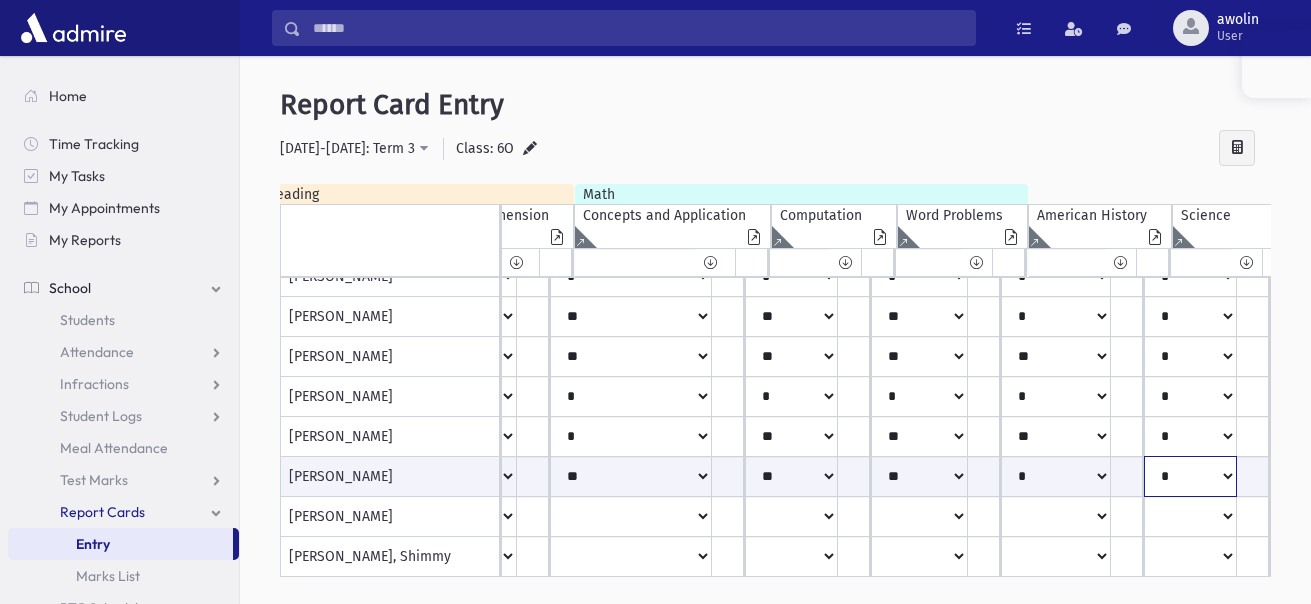 click on "**
*
**
**
*
**
**
*
**
*
***" at bounding box center (-2451, 476) 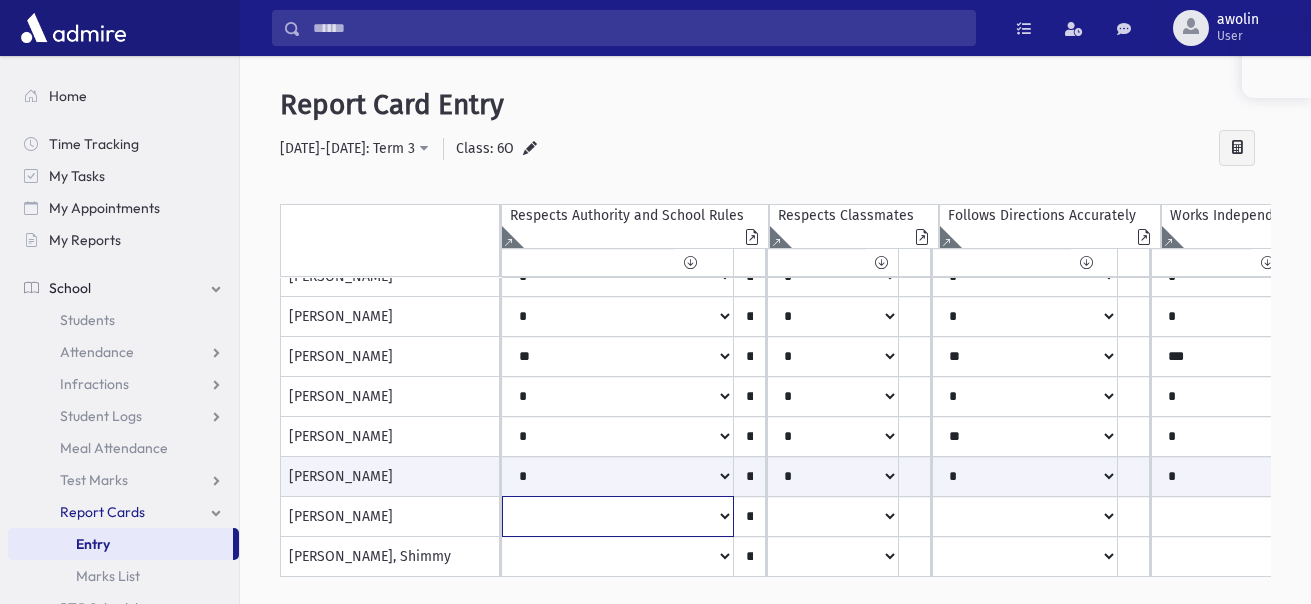 click on "*
***
**
***
**
*
**
*
**
**" at bounding box center [618, -523] 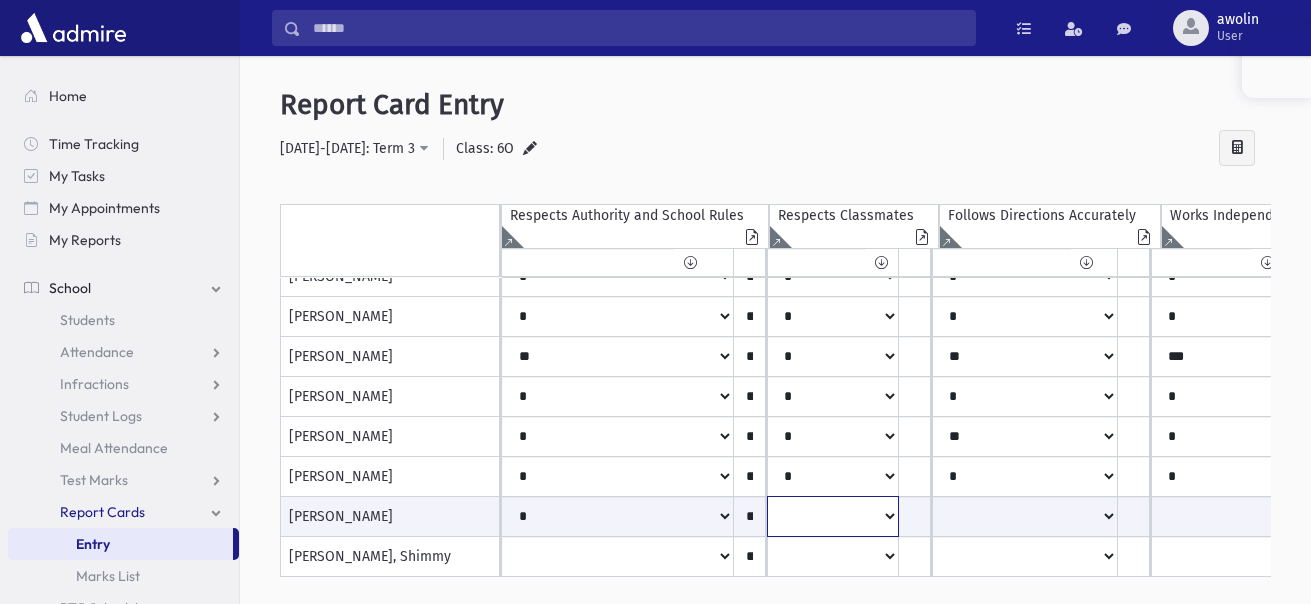 click on "*
***
**
***
**
*
**
*
**
**" at bounding box center [618, 516] 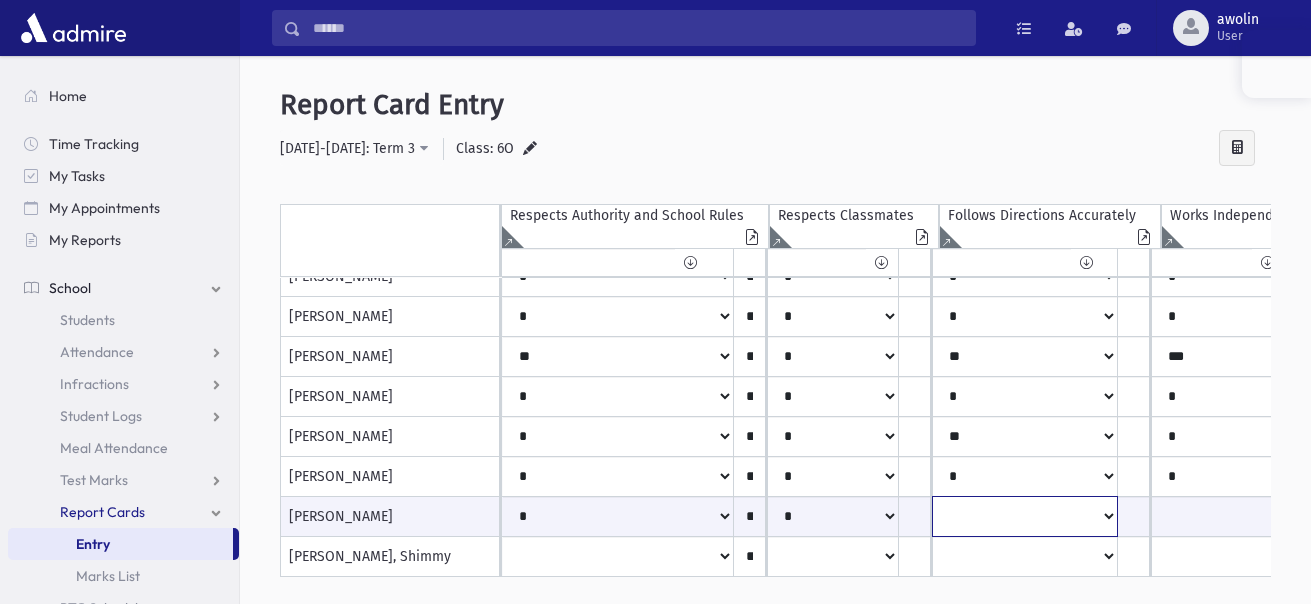 click on "*
***
**
***
**
*
**
*
**
**" at bounding box center (618, 516) 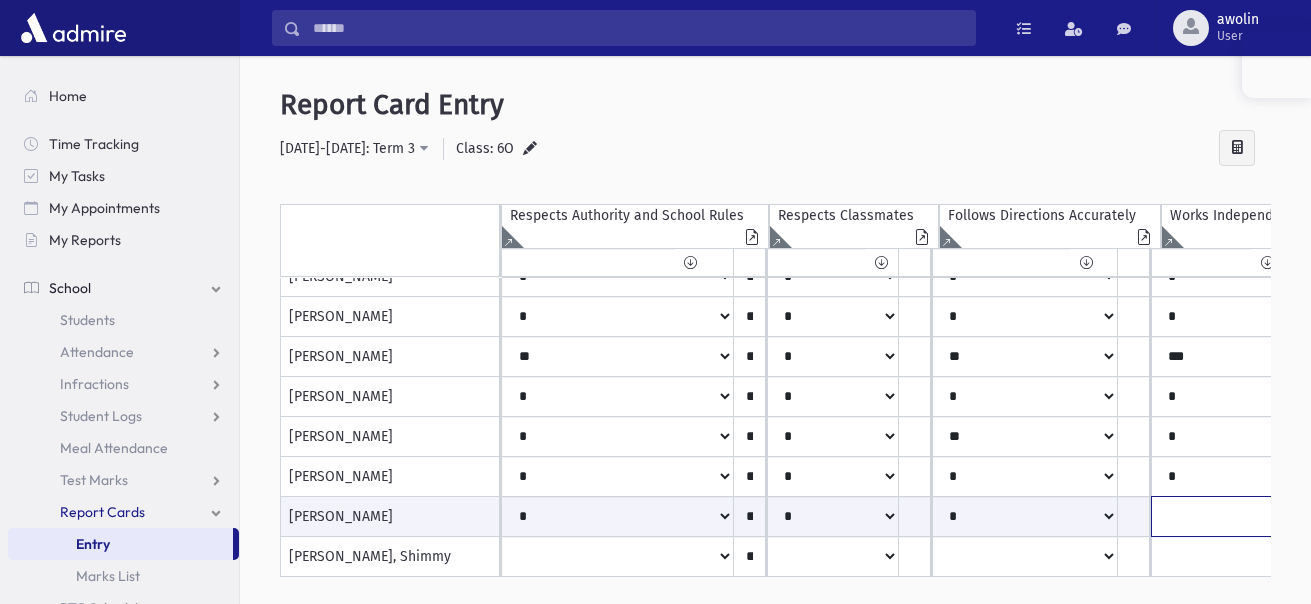 click on "*
***
**
***
**
*
**
*
**
**" at bounding box center [618, 516] 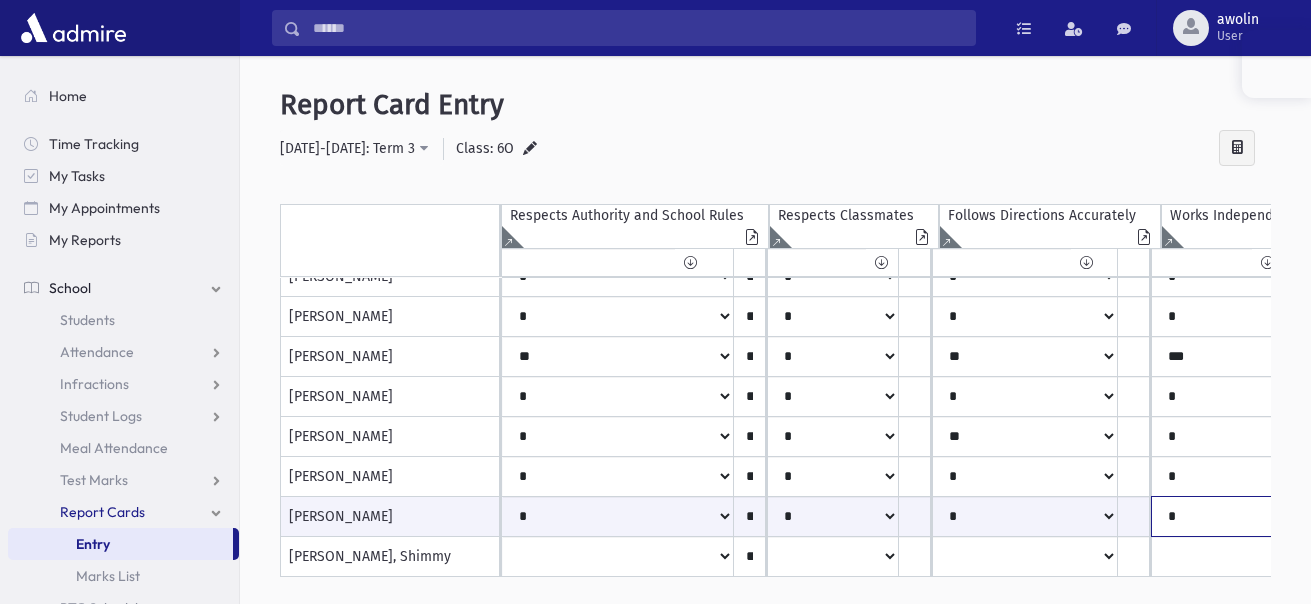 scroll, scrollTop: 829, scrollLeft: 79, axis: both 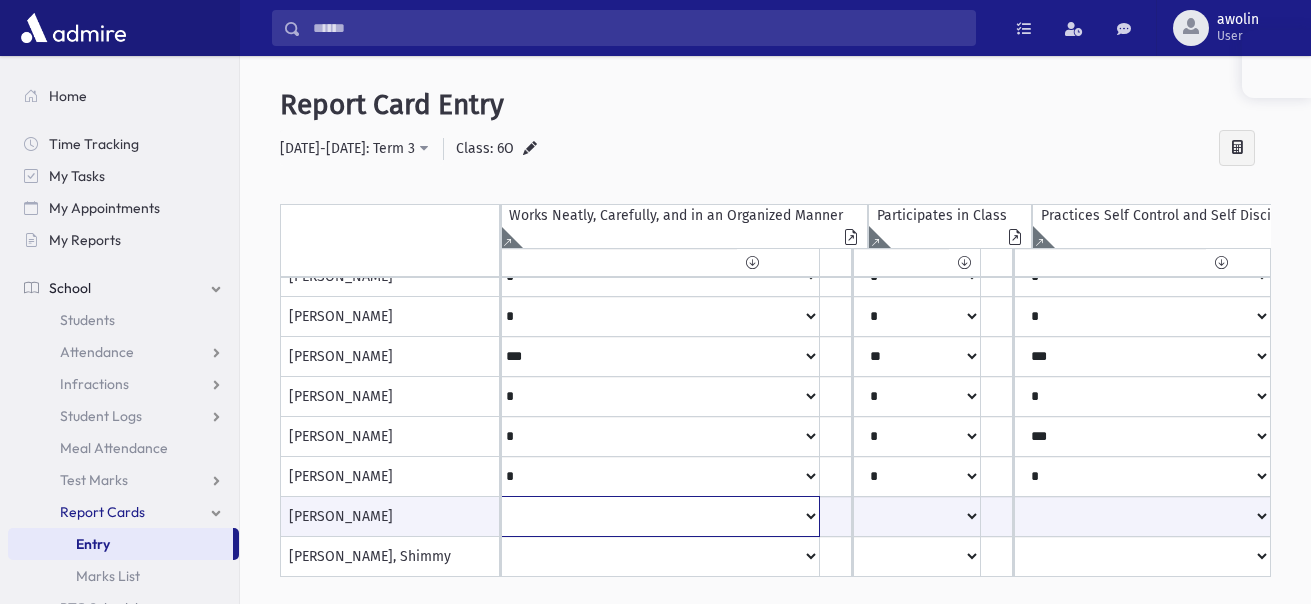 click on "*
***
**
***
**
*
**
*
**
**" at bounding box center (-212, 516) 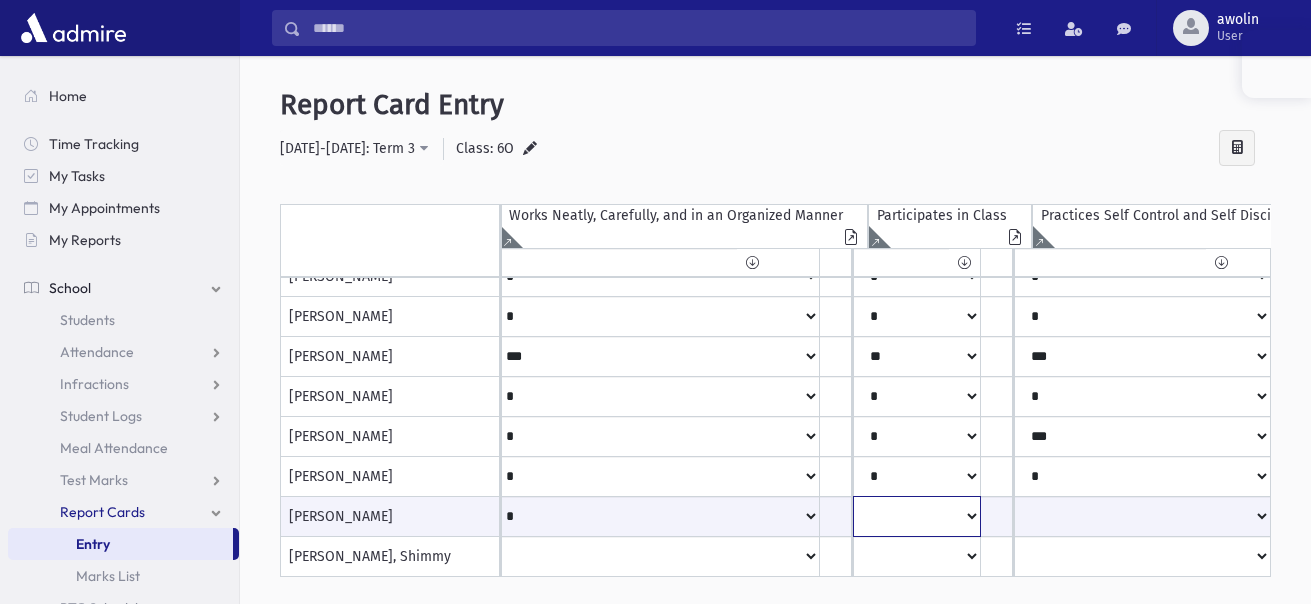 click on "*
***
**
***
**
*
**
*
**
**" at bounding box center [-212, 516] 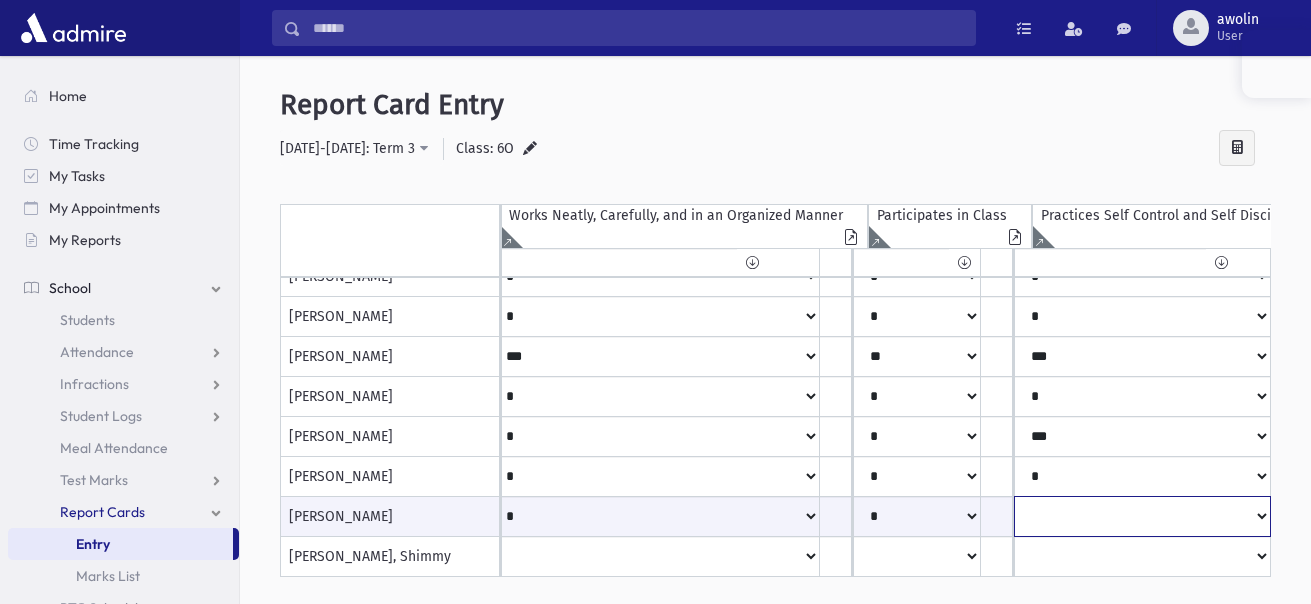 click on "*
***
**
***
**
*
**
*
**
**" at bounding box center (-212, 516) 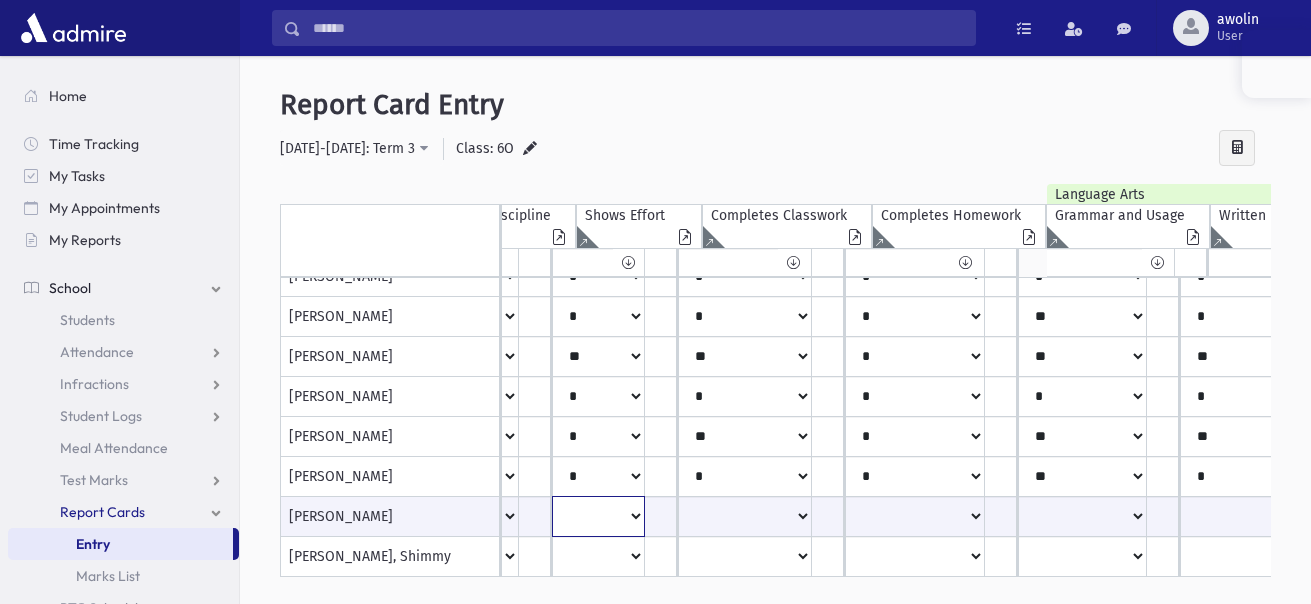 click on "*
***
**
***
**
*
**
*
**
**" at bounding box center [-964, 516] 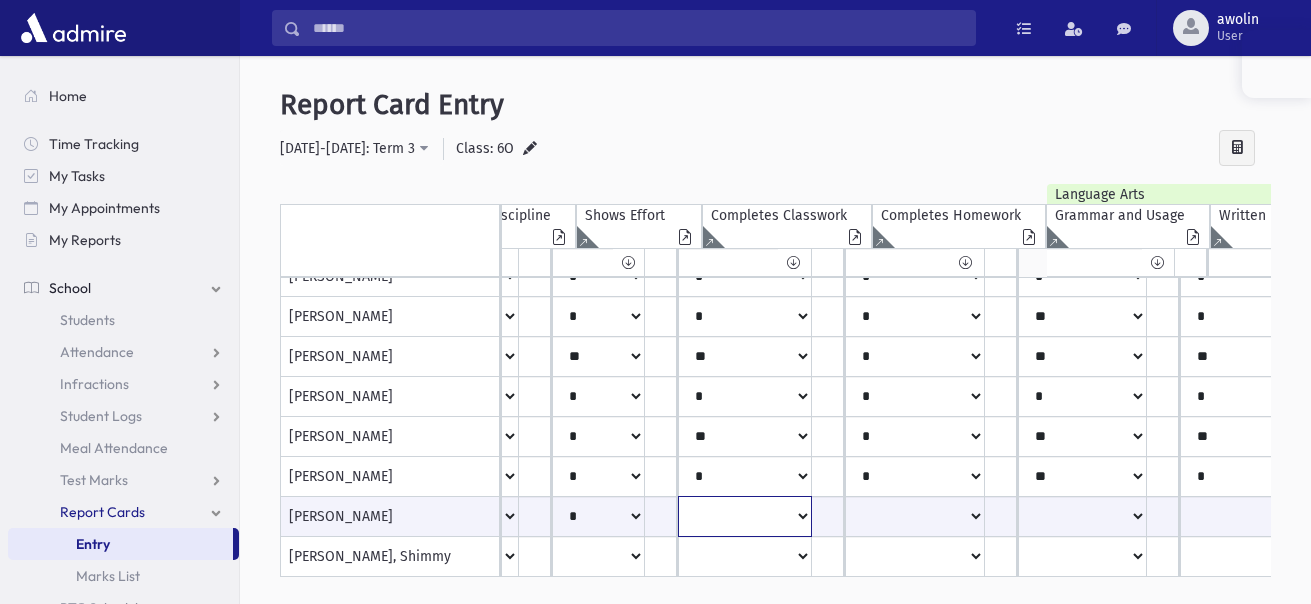 click on "*
***
**
***
**
*
**
*
**
**" at bounding box center [-964, 516] 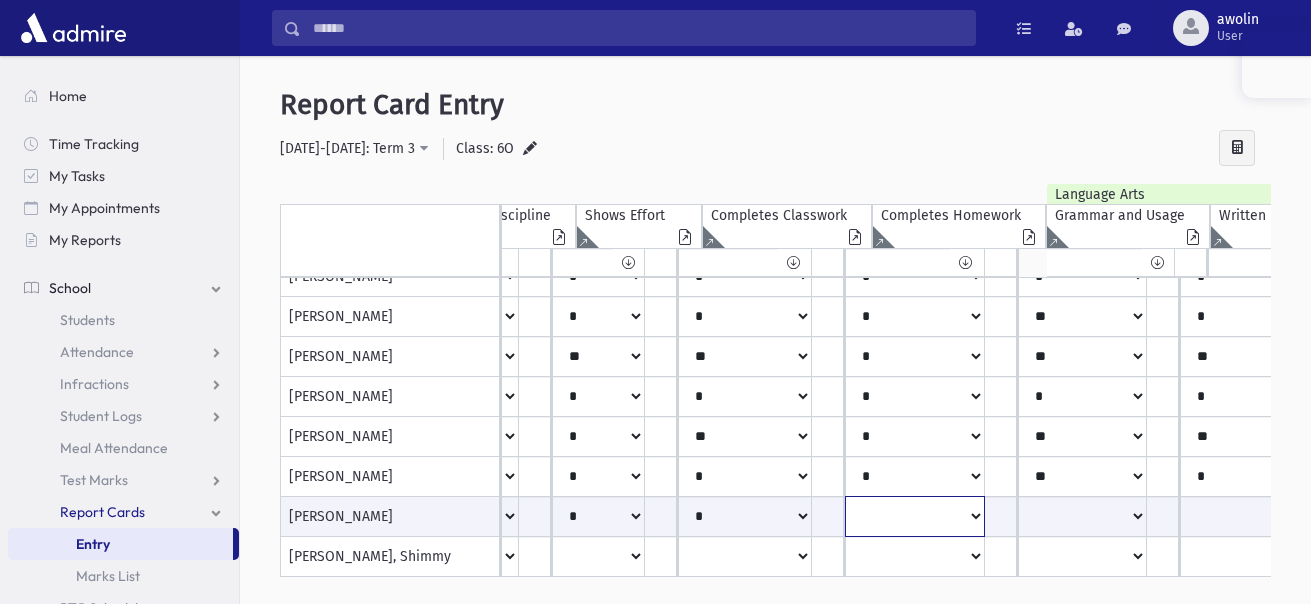 click on "*
***
**
***
**
*
**
*
**
**" at bounding box center (-964, 516) 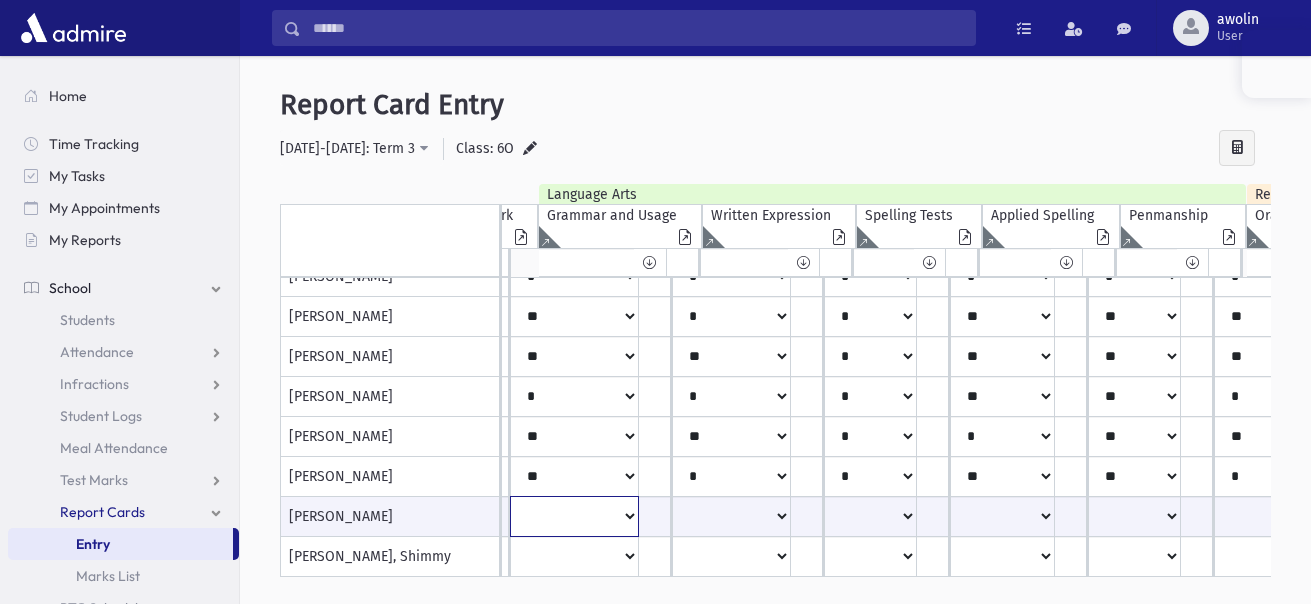 click on "**
*
**
**
*
**
**
*
**
*
***" at bounding box center [-1472, 516] 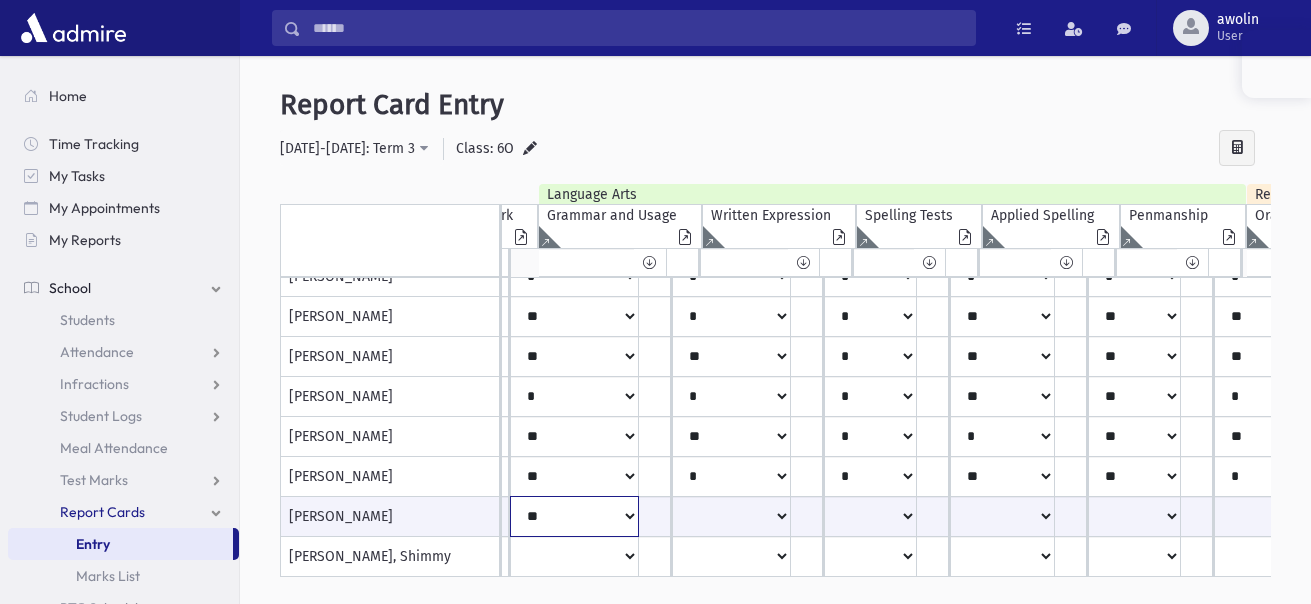 click on "**
*
**
**
*
**
**
*
**
*
***" at bounding box center (-1472, 516) 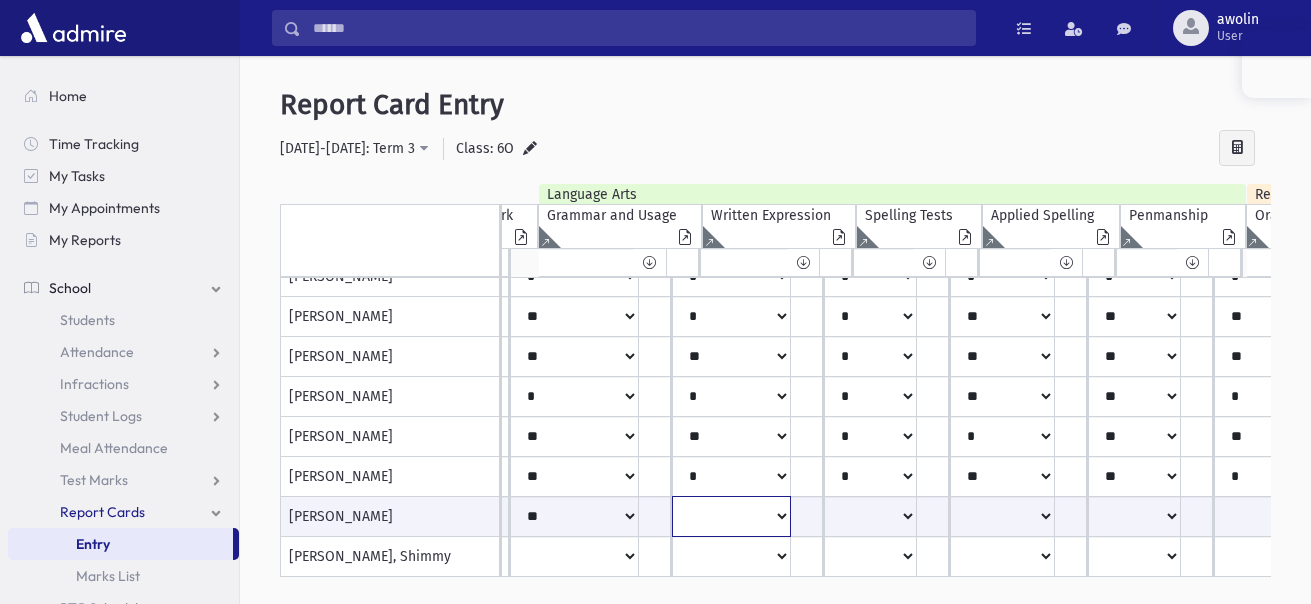 click on "**
*
**
**
*
**
**
*
**
*
***" at bounding box center (-1472, 516) 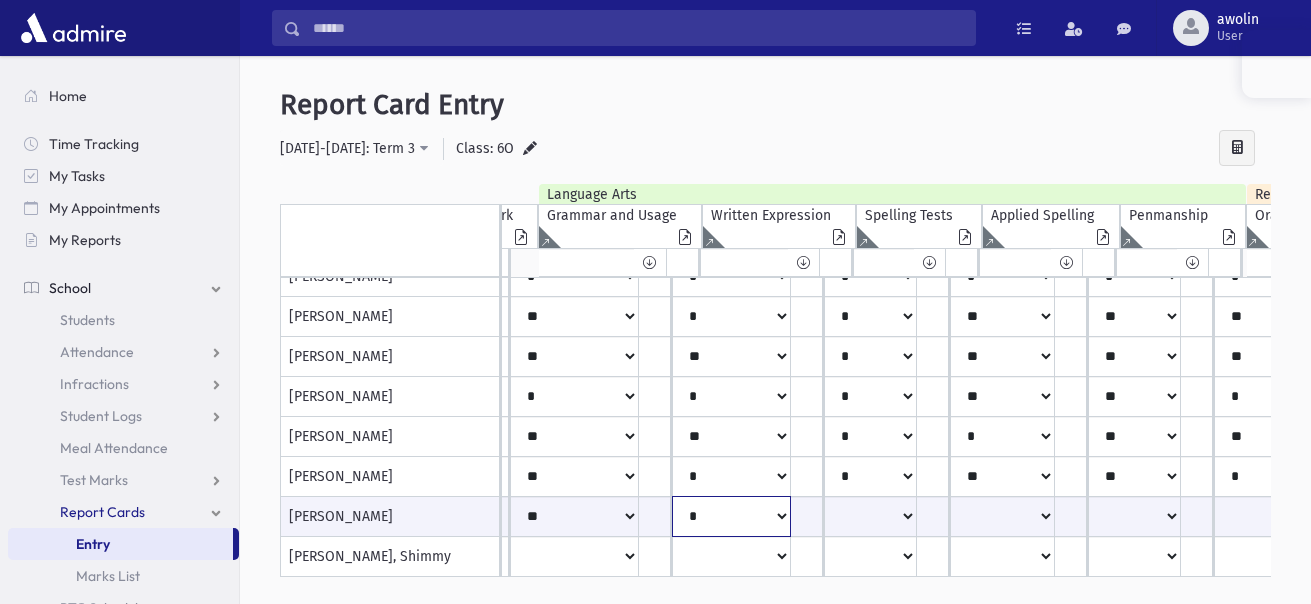 click on "**
*
**
**
*
**
**
*
**
*
***" at bounding box center (-1472, 516) 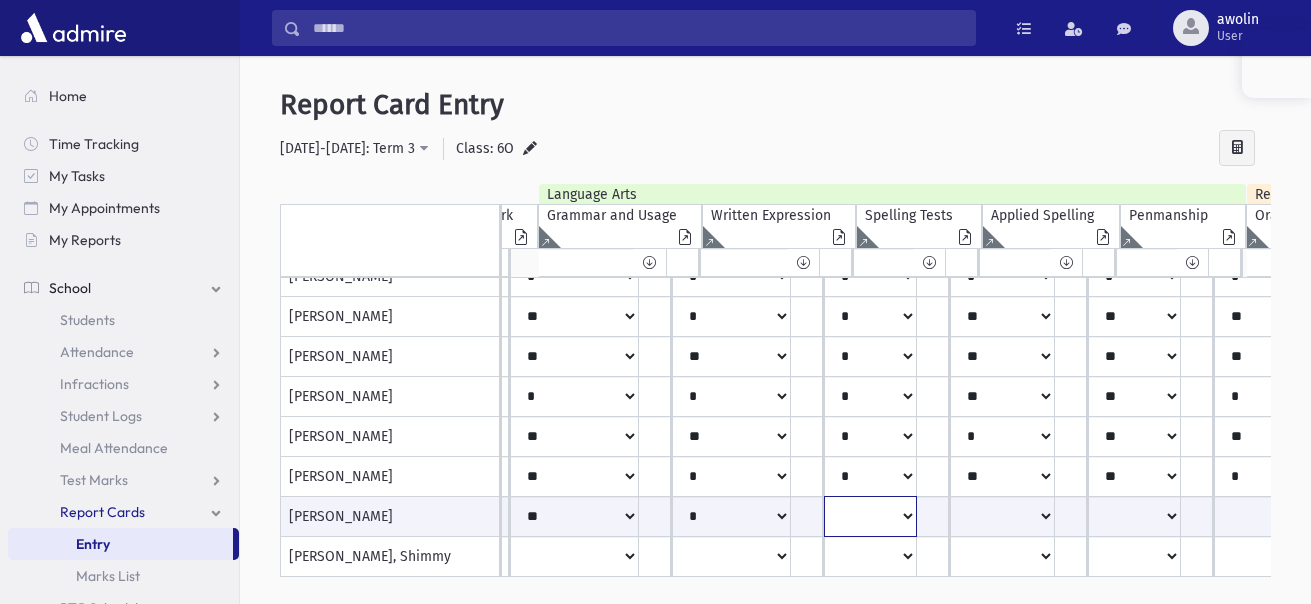 click on "**
*
**
**
*
**
**
*
**
*
***" at bounding box center [-1472, 516] 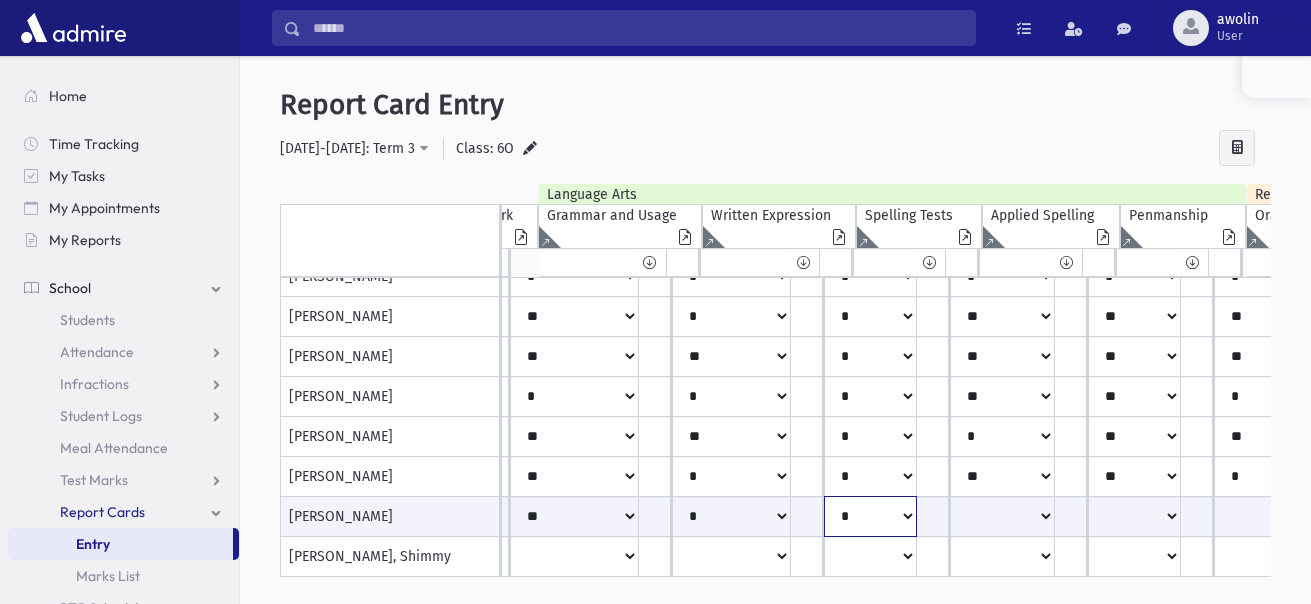 click on "**
*
**
**
*
**
**
*
**
*
***" at bounding box center (-1472, 516) 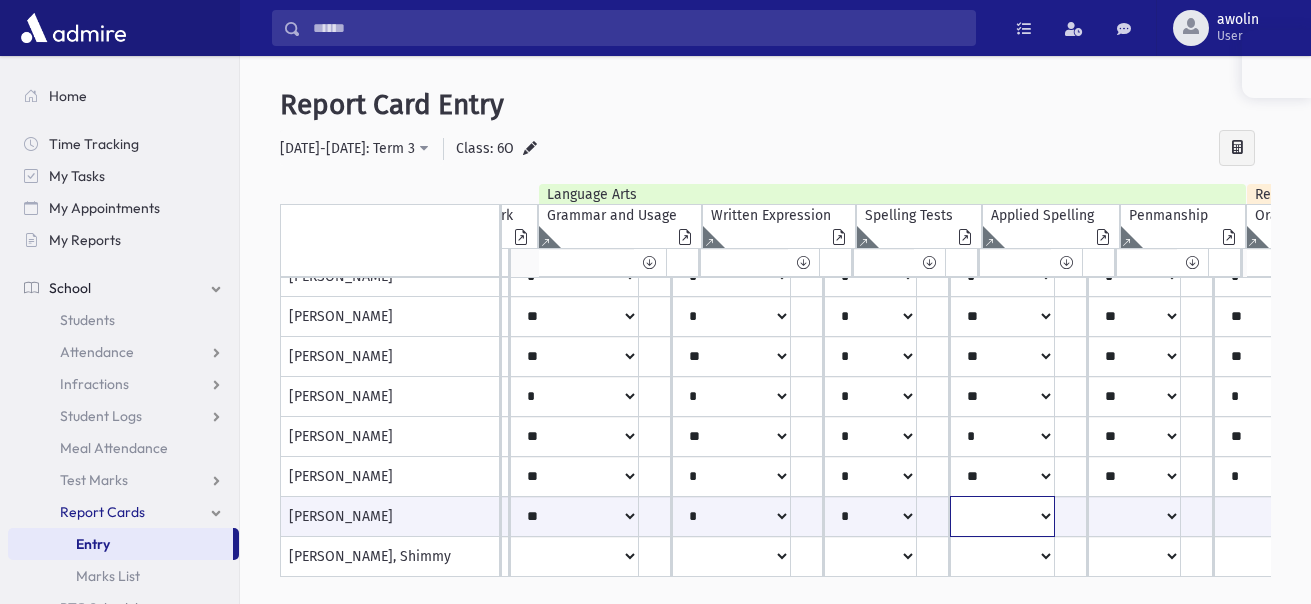 click on "**
*
**
**
*
**
**
*
**
*
***" at bounding box center (-1472, 516) 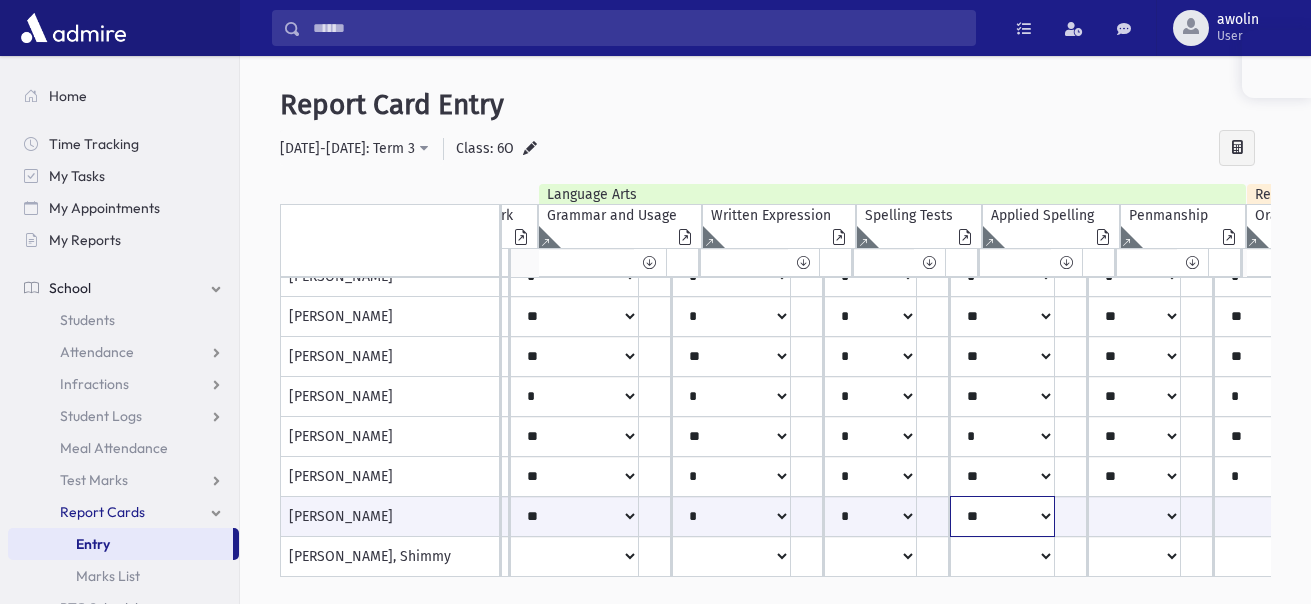click on "**
*
**
**
*
**
**
*
**
*
***" at bounding box center (-1472, 516) 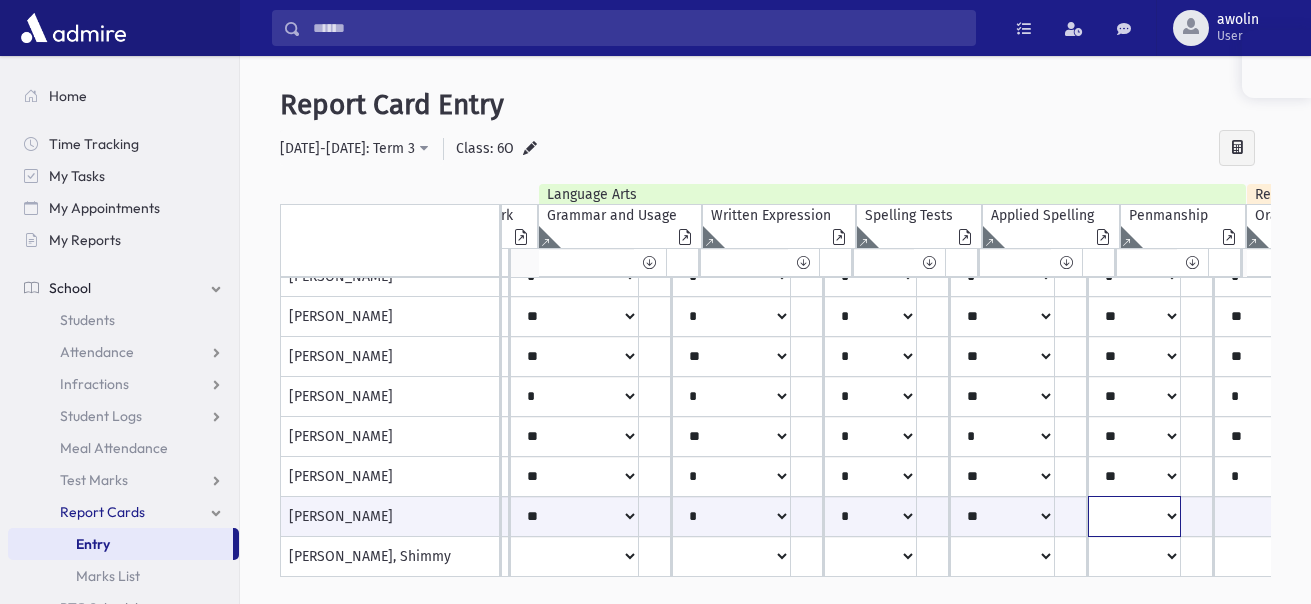 click on "**
*
**
**
*
**
**
*
**
*
***" at bounding box center (-1472, 516) 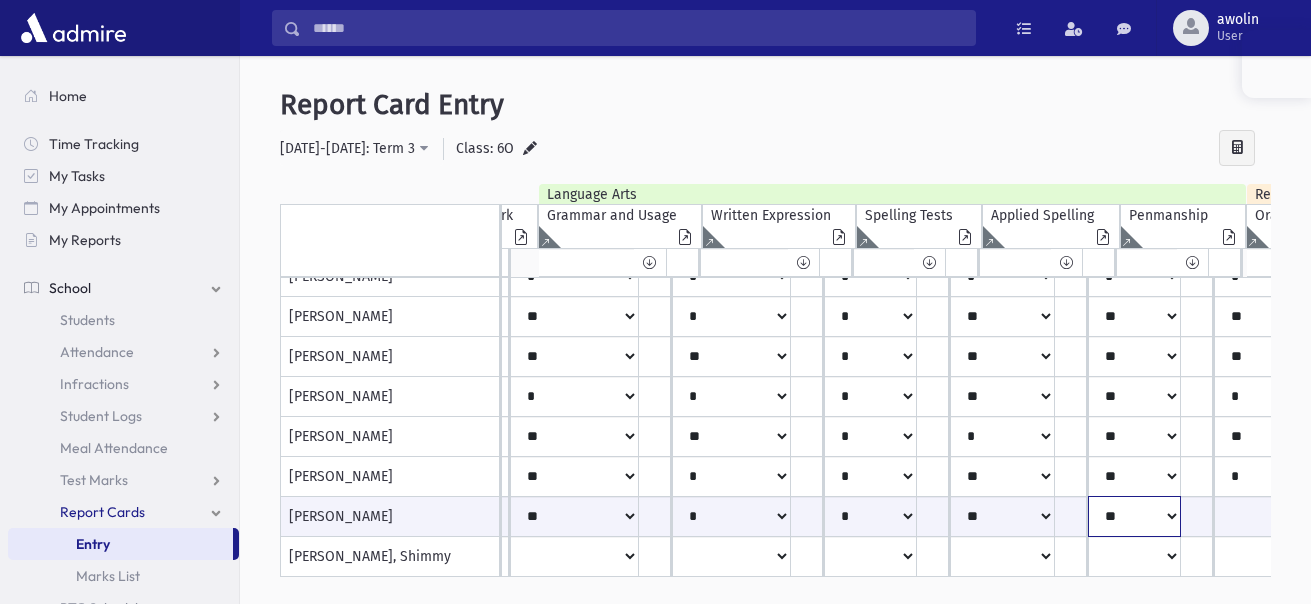 click on "**
*
**
**
*
**
**
*
**
*
***" at bounding box center [-1472, 516] 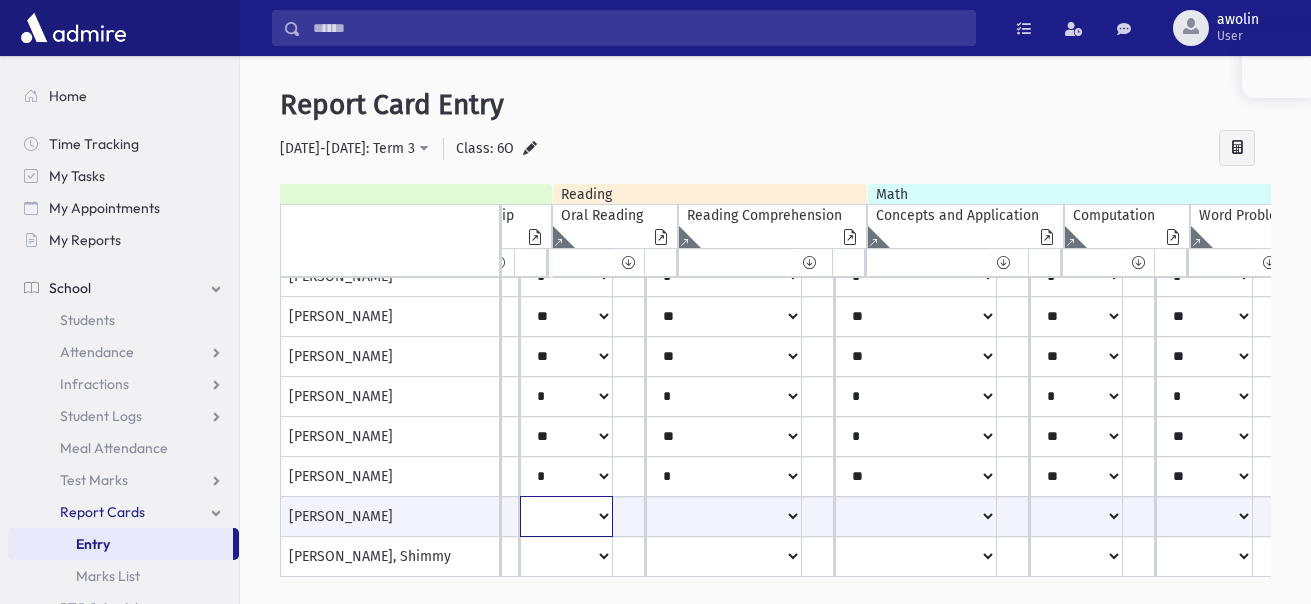 click on "**
*
**
**
*
**
**
***" at bounding box center [-2166, 516] 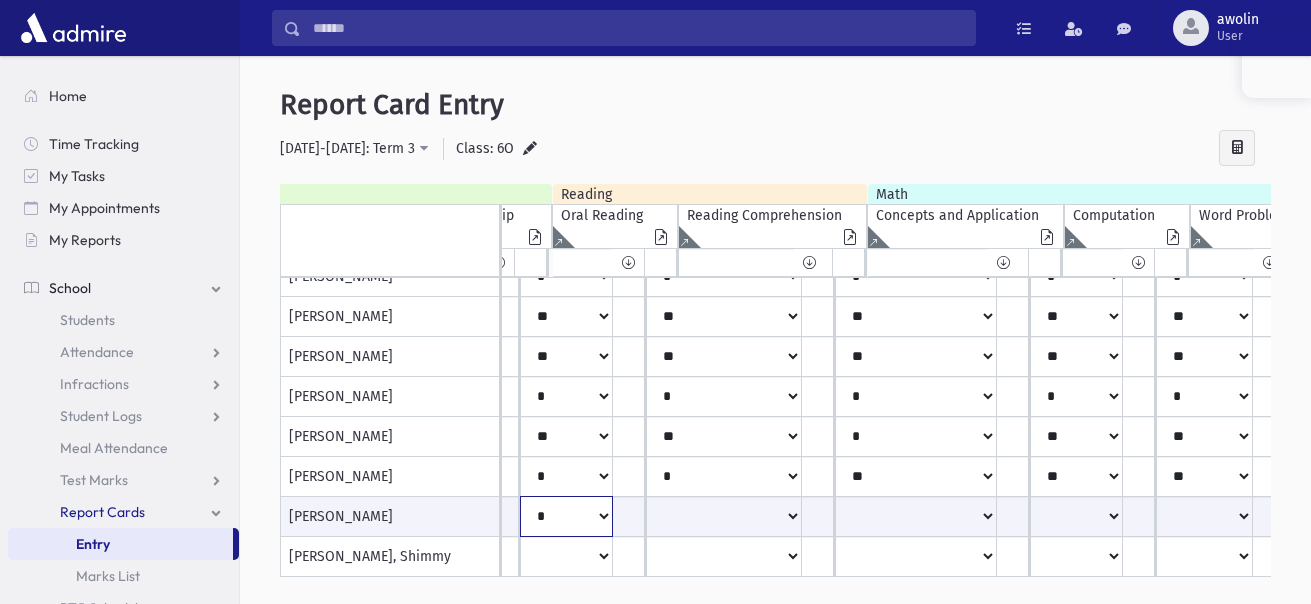 click on "**
*
**
**
*
**
**
***" at bounding box center [-2166, 516] 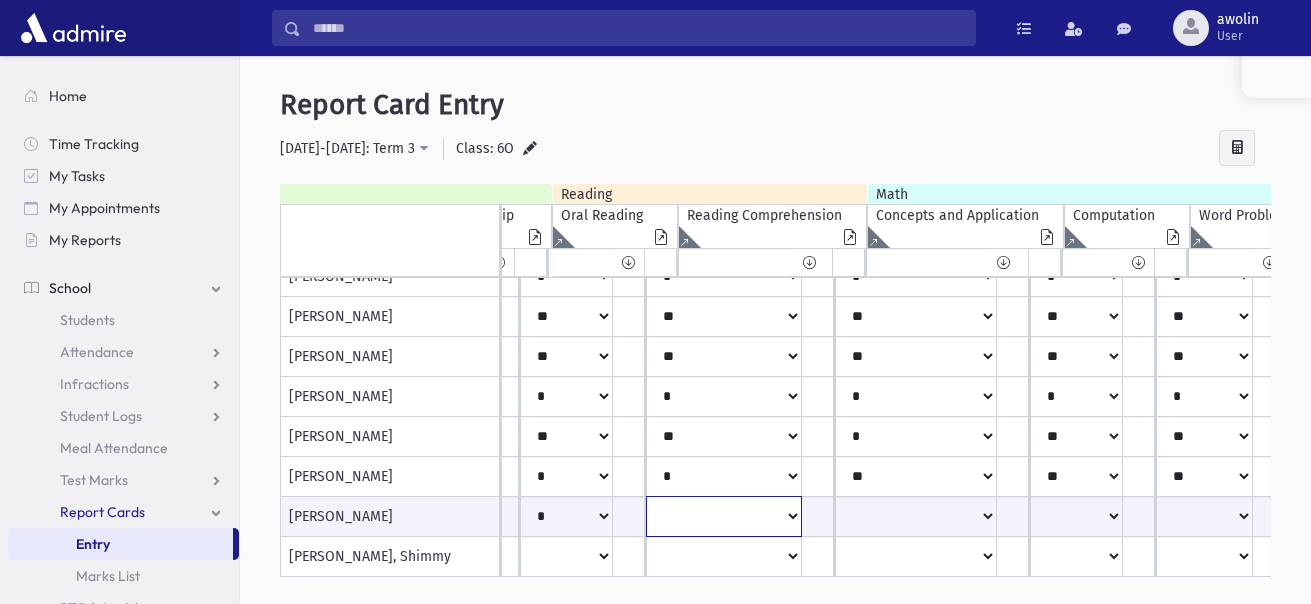 click on "**
*
**
**
*
**
**
***" at bounding box center (-2166, 516) 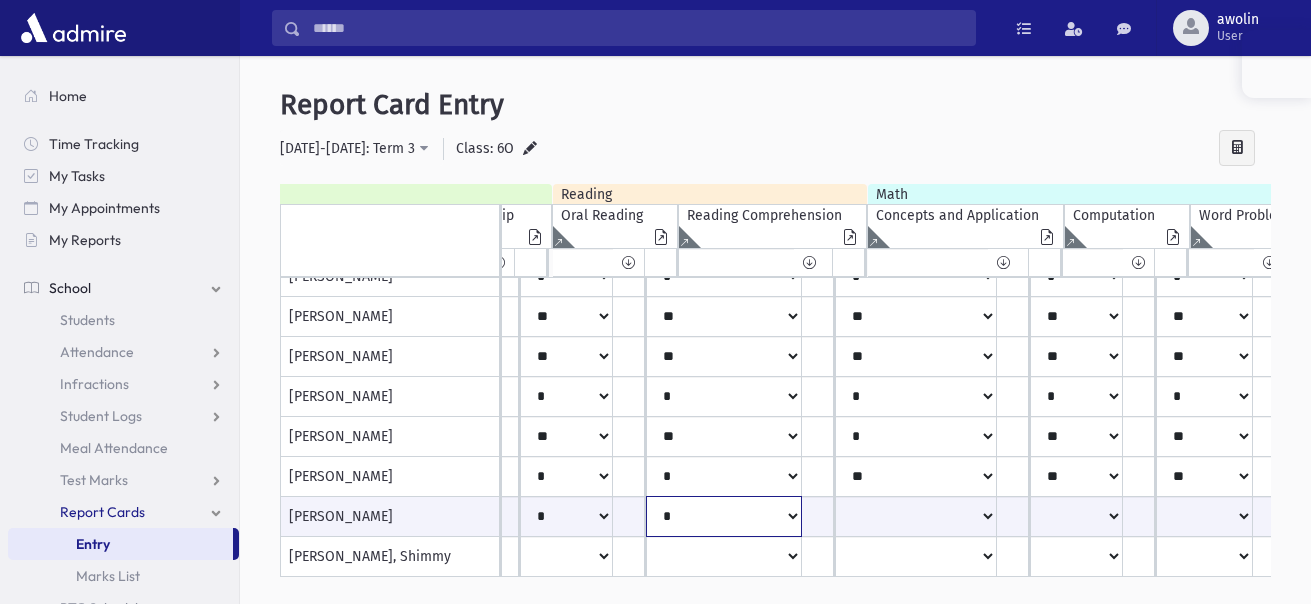 click on "**
*
**
**
*
**
**
***" at bounding box center [-2166, 516] 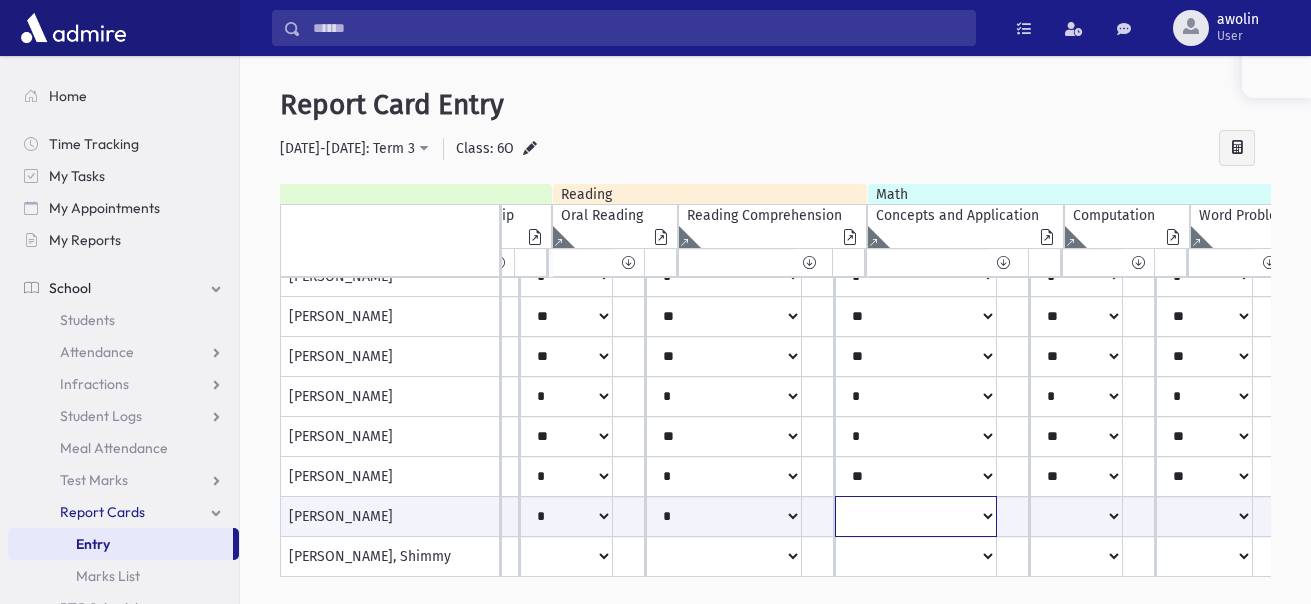 click on "**
*
**
**
*
**
**
*
**
*
***" at bounding box center (-2166, 516) 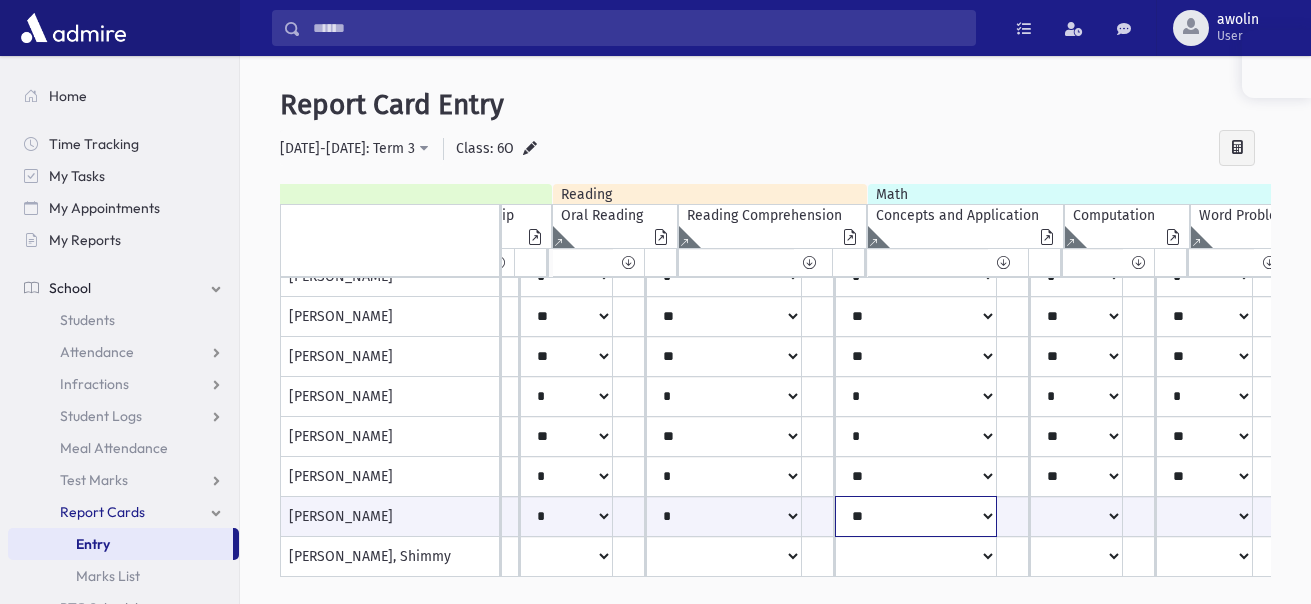 click on "**
*
**
**
*
**
**
*
**
*
***" at bounding box center (-2166, 516) 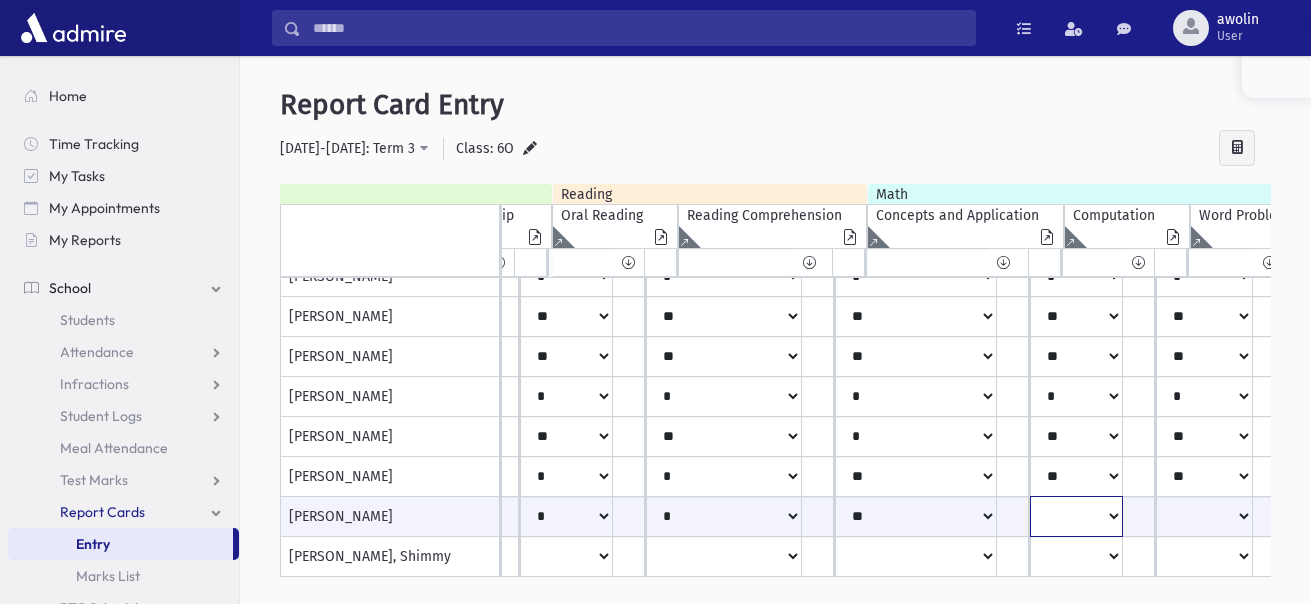 click on "**
*
**
**
*
**
**
*
**
*
***" at bounding box center (-2166, 516) 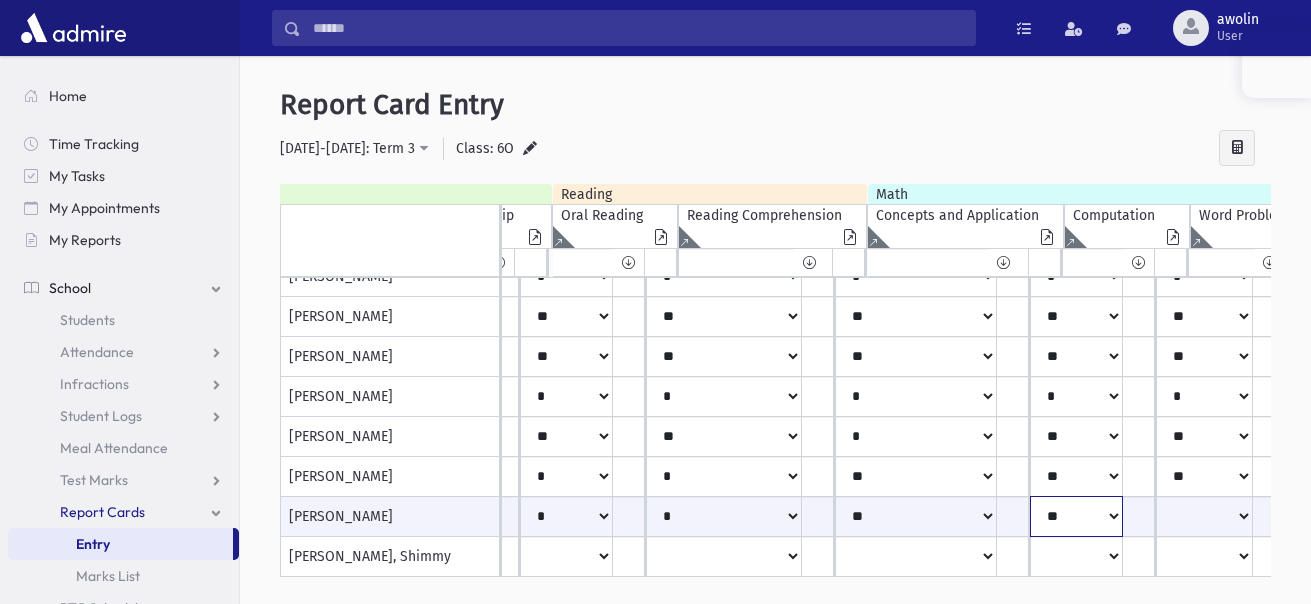click on "**
*
**
**
*
**
**
*
**
*
***" at bounding box center [-2166, 516] 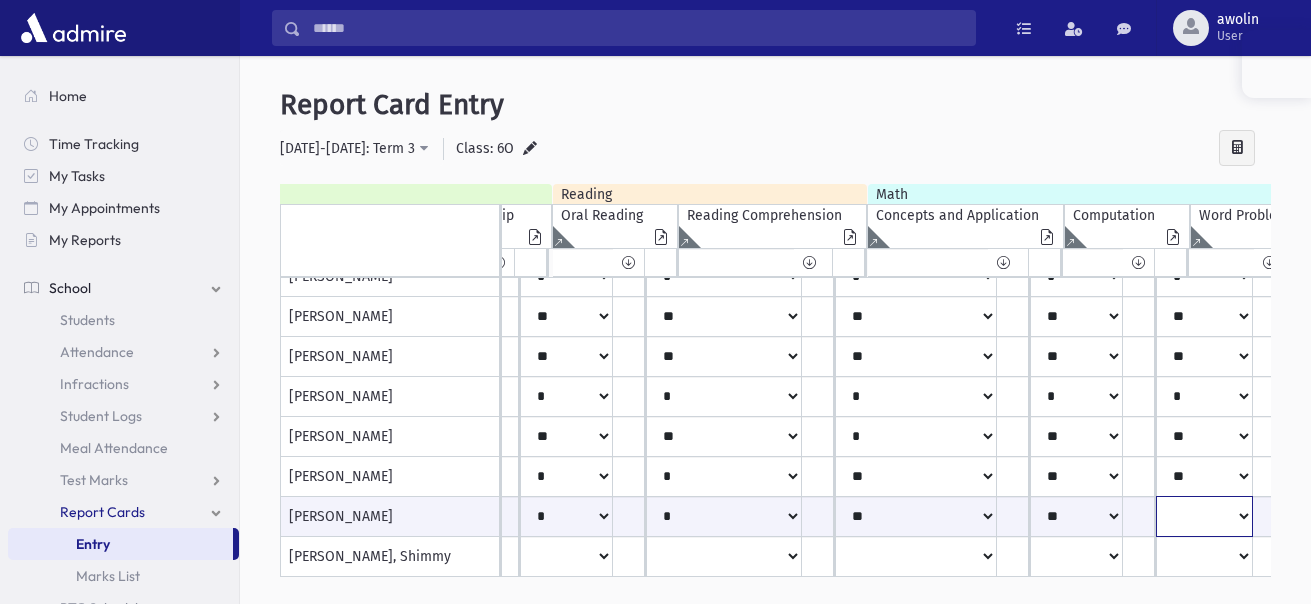 click on "**
*
**
**
*
**
**
*
**
*
***" at bounding box center (-2166, 516) 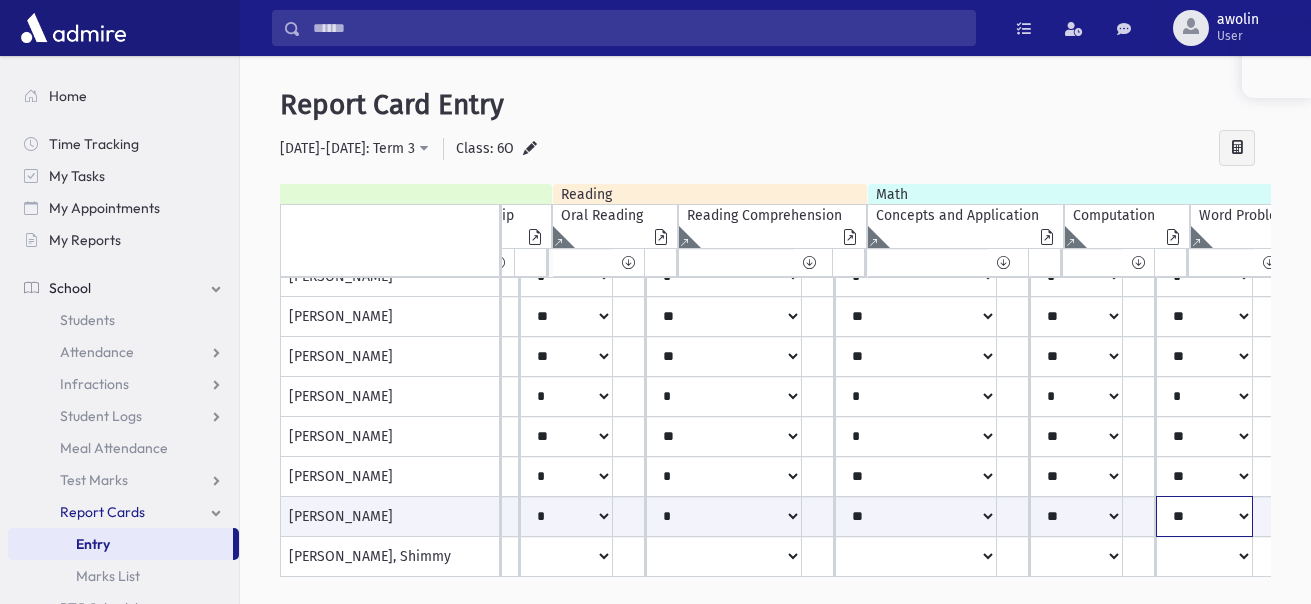 click on "**
*
**
**
*
**
**
*
**
*
***" at bounding box center (-2166, 516) 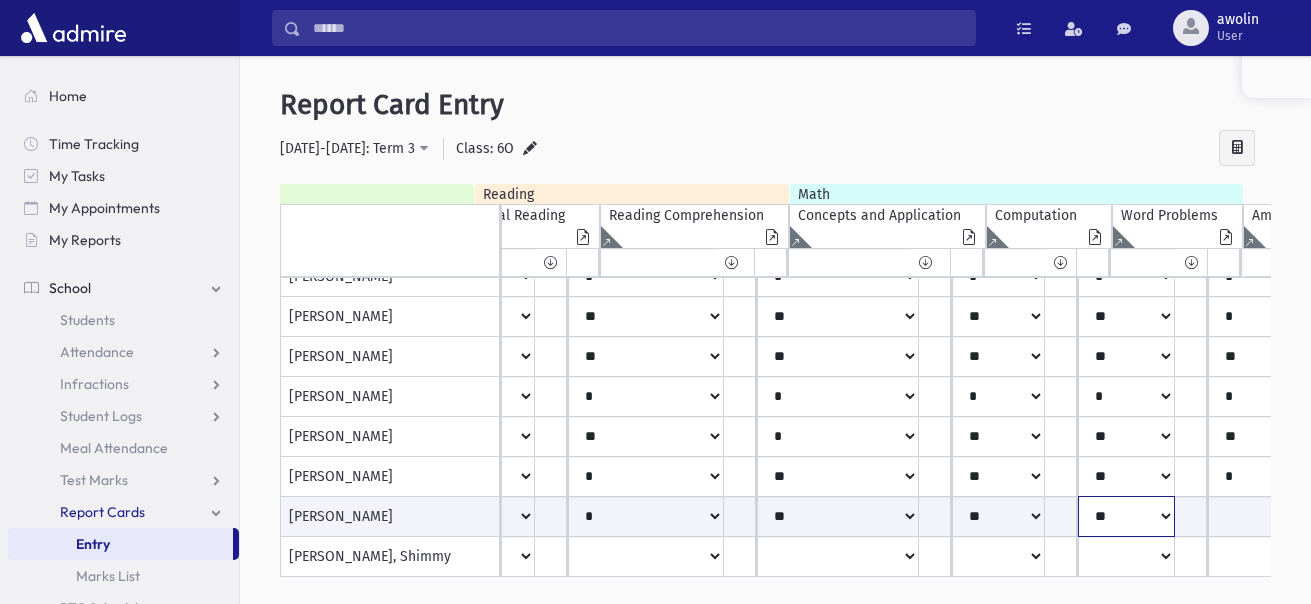 scroll, scrollTop: 829, scrollLeft: 2949, axis: both 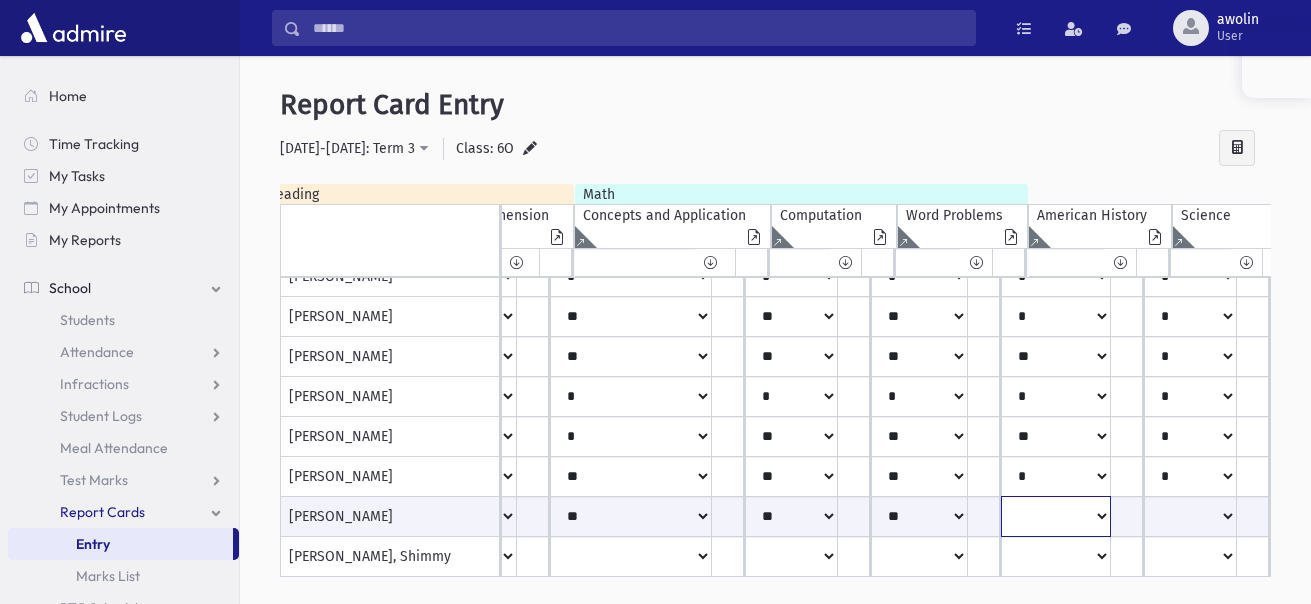 click on "**
*
**
**
*
**
**
*
**
*
***" at bounding box center (-2451, 516) 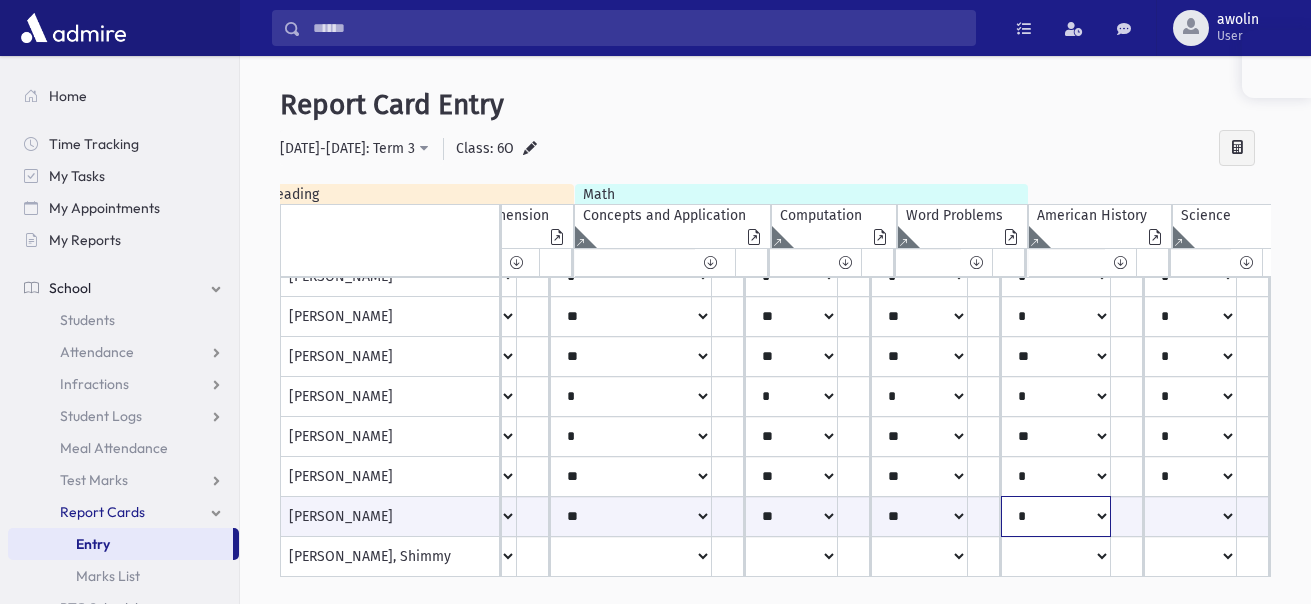 click on "**
*
**
**
*
**
**
*
**
*
***" at bounding box center (-2451, 516) 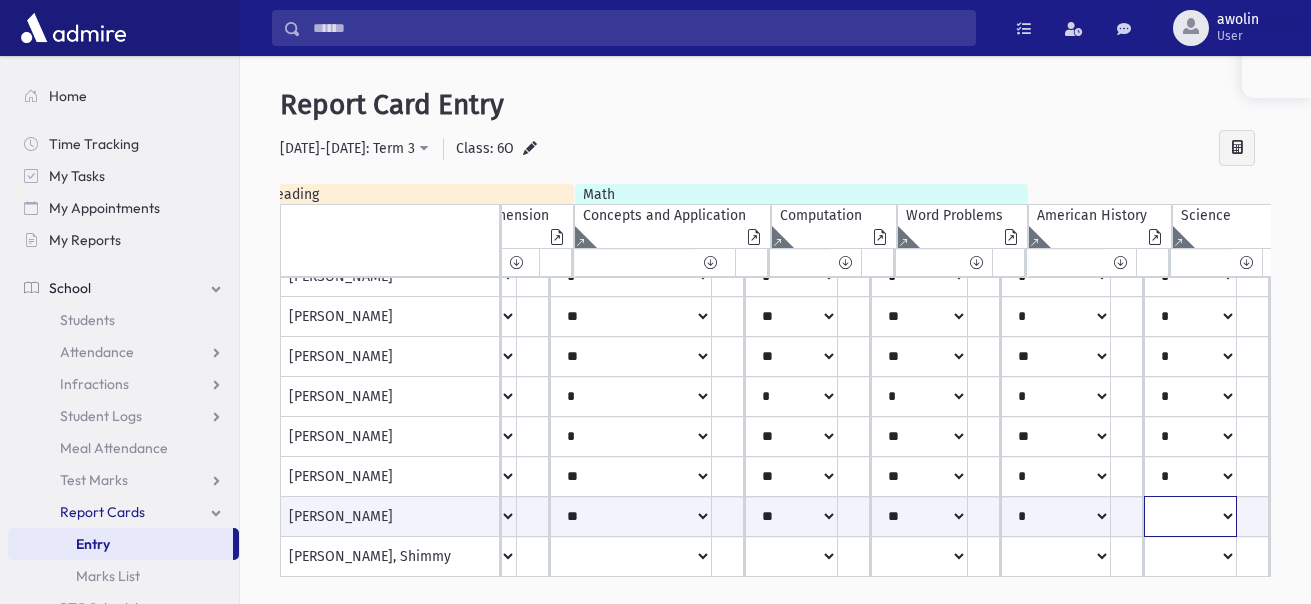 click on "**
*
**
**
*
**
**
*
**
*
***" at bounding box center (-2451, 516) 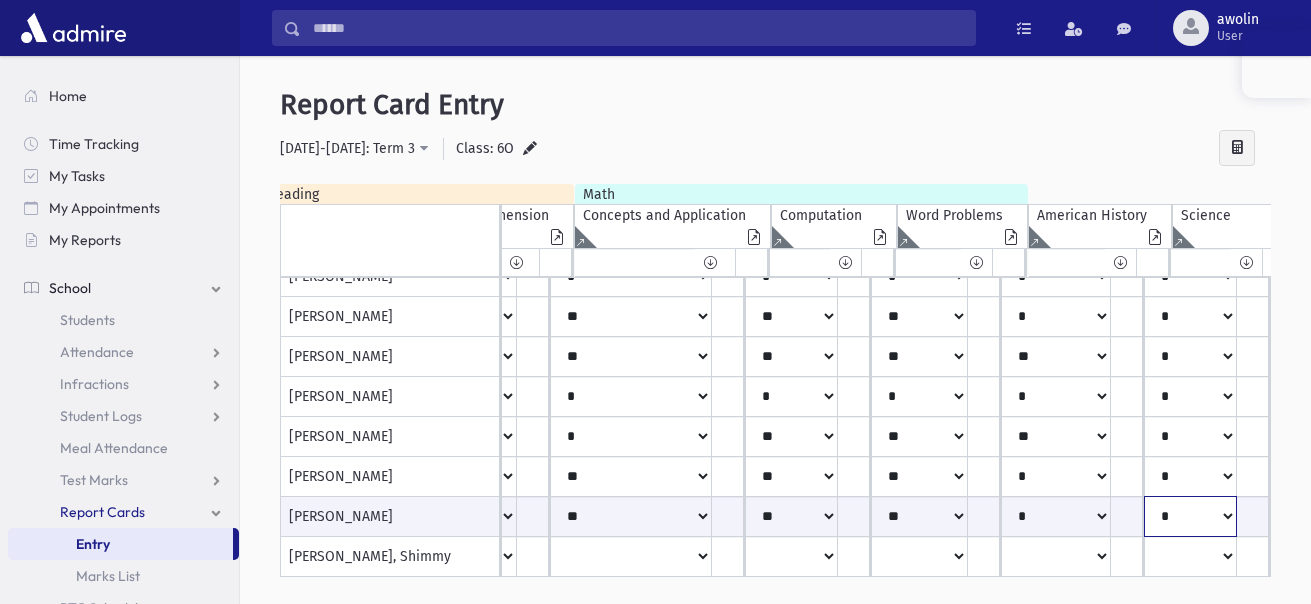click on "**
*
**
**
*
**
**
*
**
*
***" at bounding box center [-2451, 516] 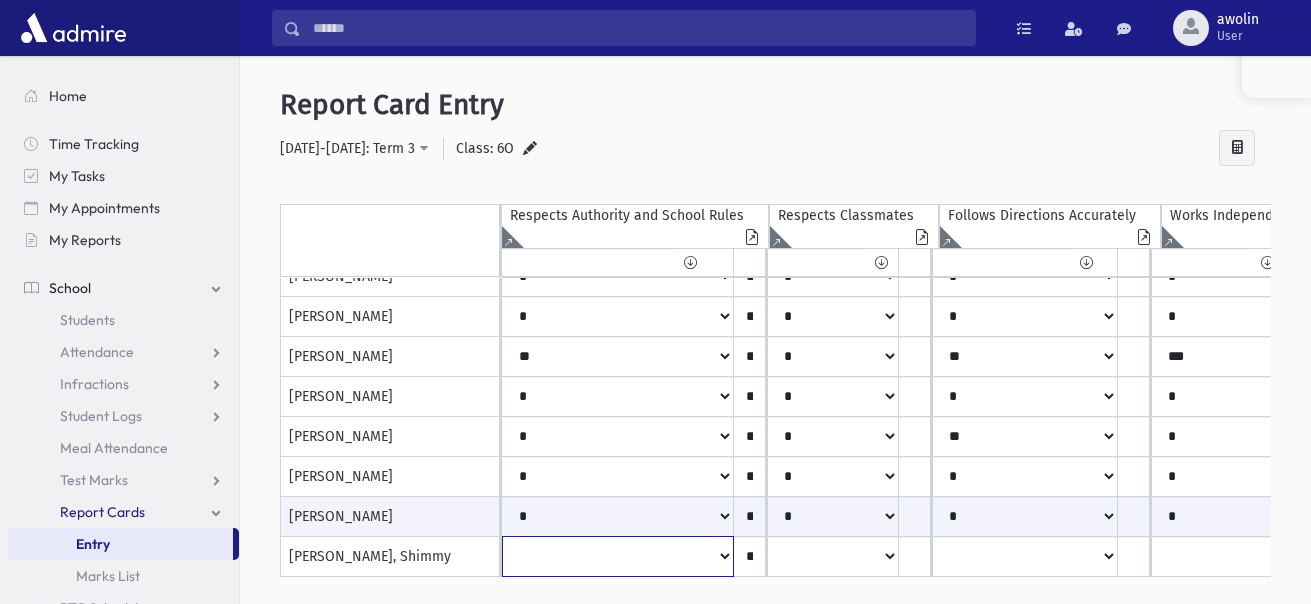 click on "*
***
**
***
**
*
**
*
**
**" at bounding box center (618, -523) 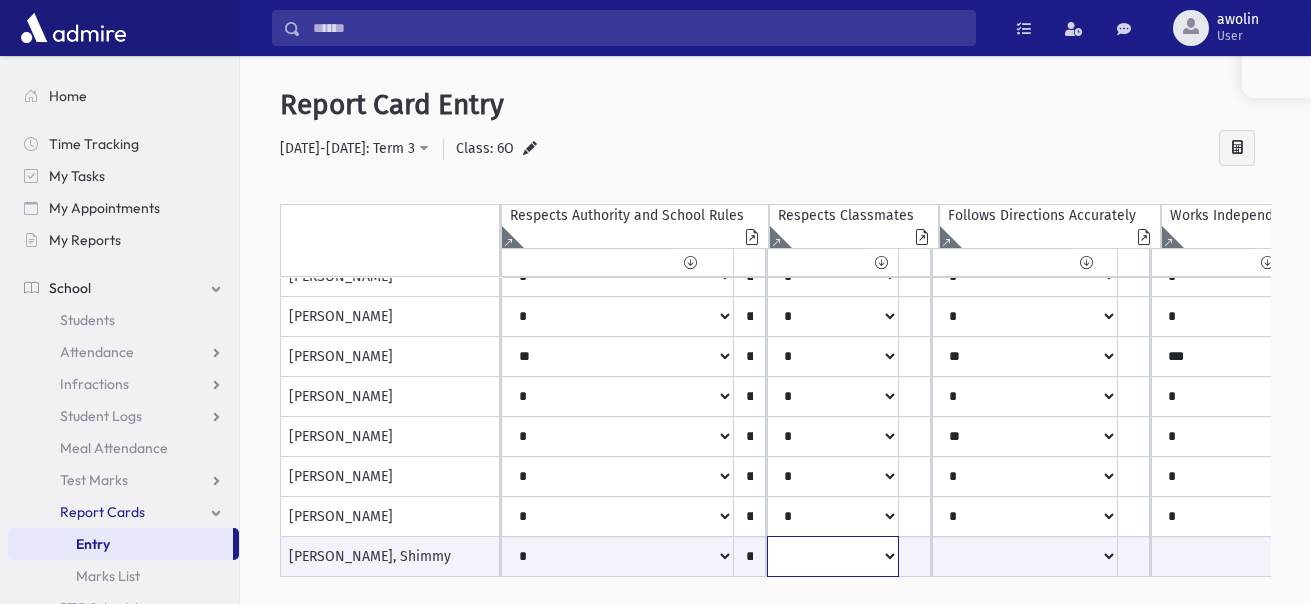 click on "*
***
**
***
**
*
**
*
**
**" at bounding box center [618, 556] 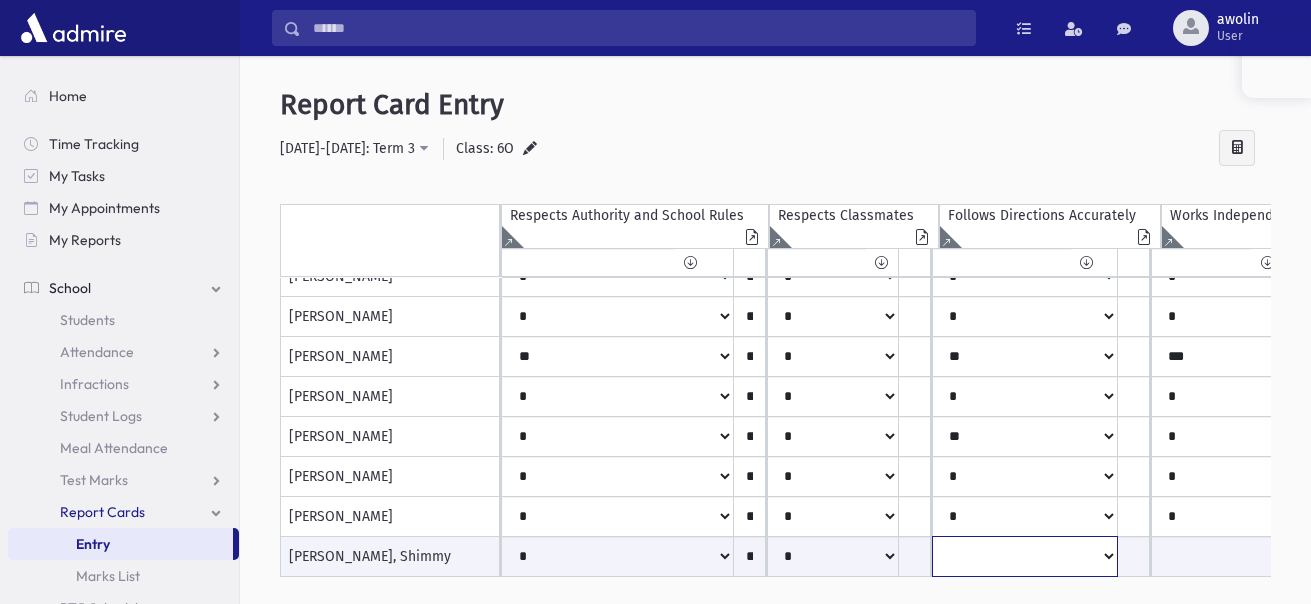 click on "*
***
**
***
**
*
**
*
**
**" at bounding box center (618, 556) 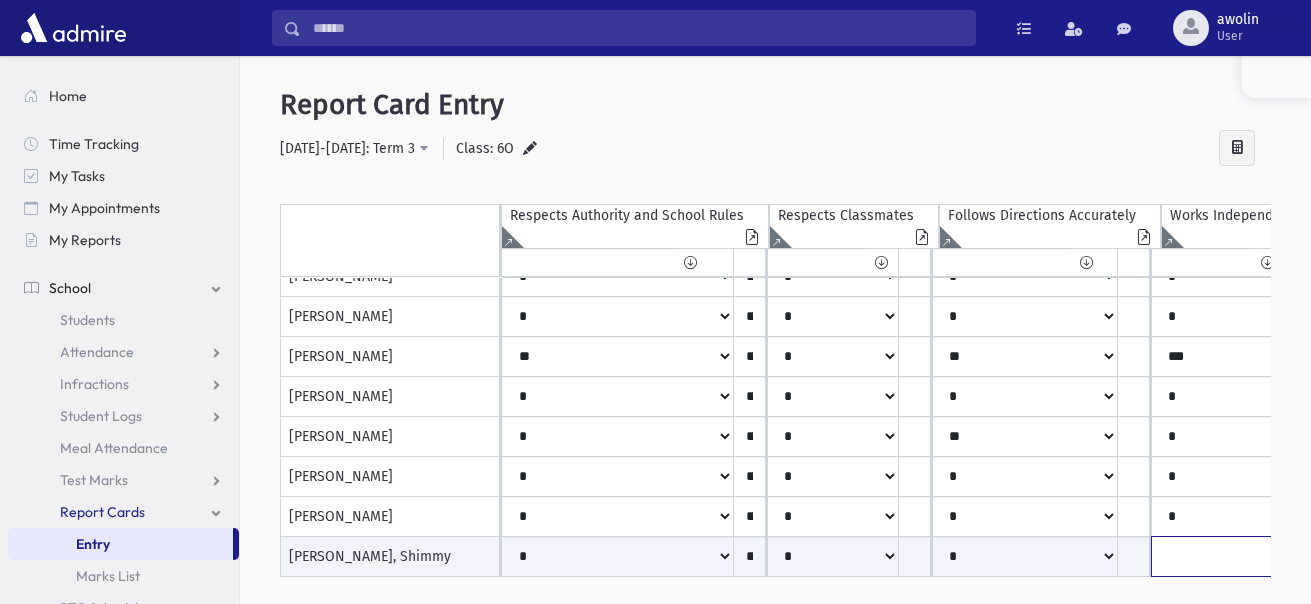click on "*
***
**
***
**
*
**
*
**
**" at bounding box center (618, 556) 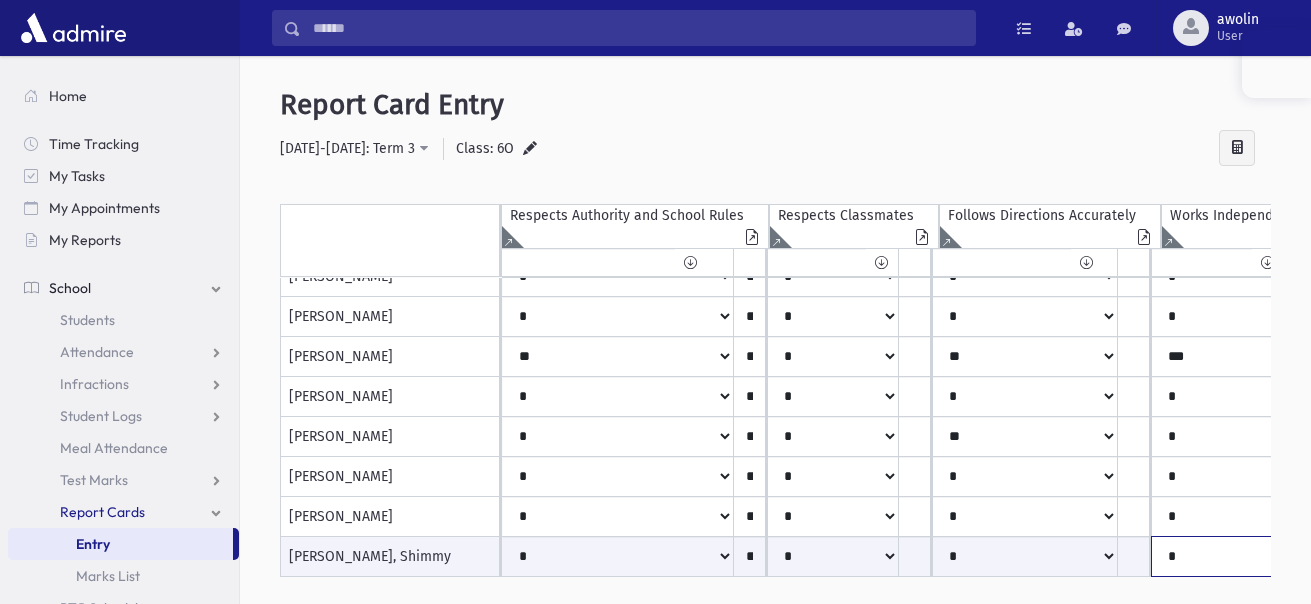 scroll, scrollTop: 829, scrollLeft: 83, axis: both 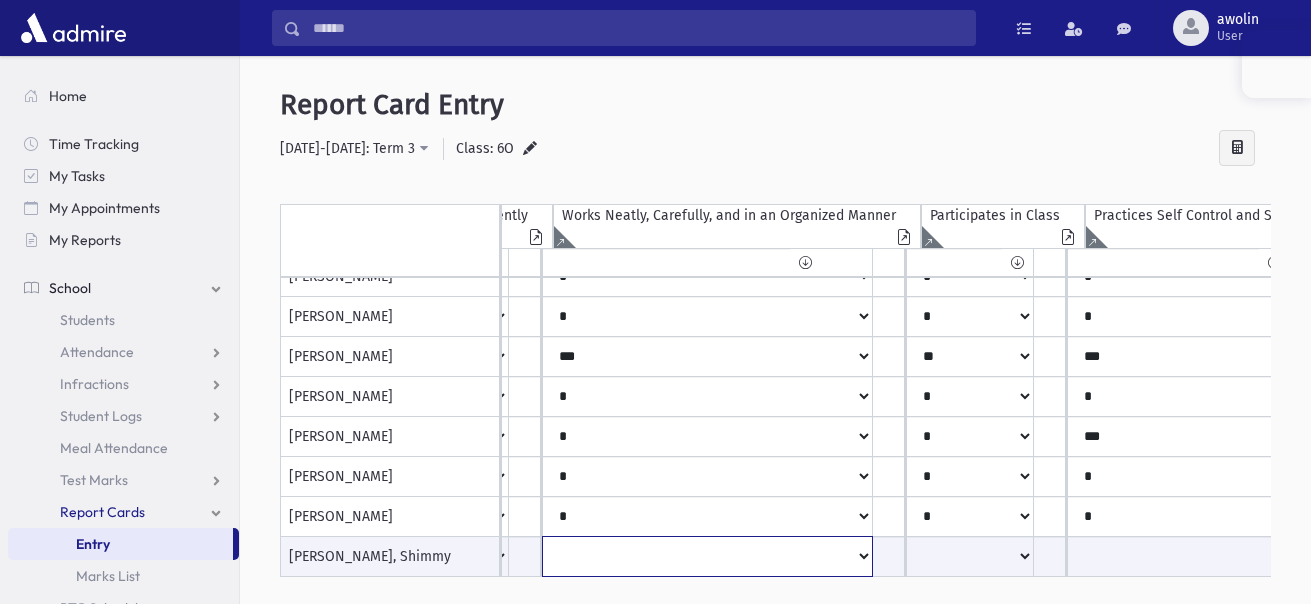 click on "*
***
**
***
**
*
**
*
**
**" at bounding box center [-159, 556] 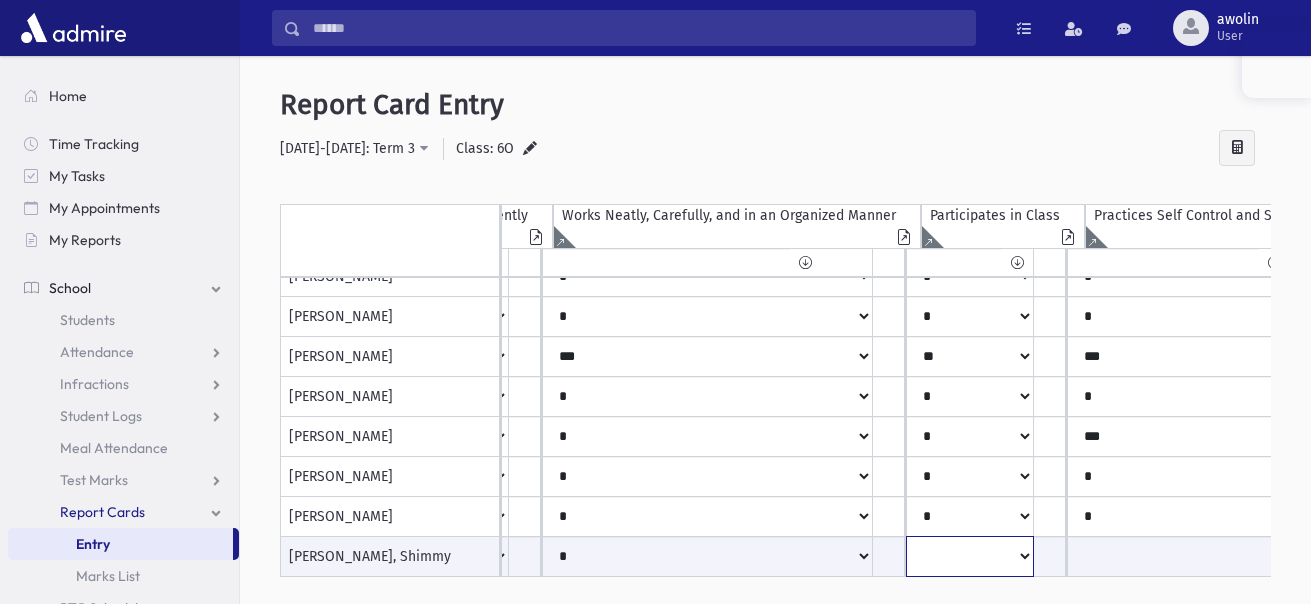 click on "*
***
**
***
**
*
**
*
**
**" at bounding box center [-159, 556] 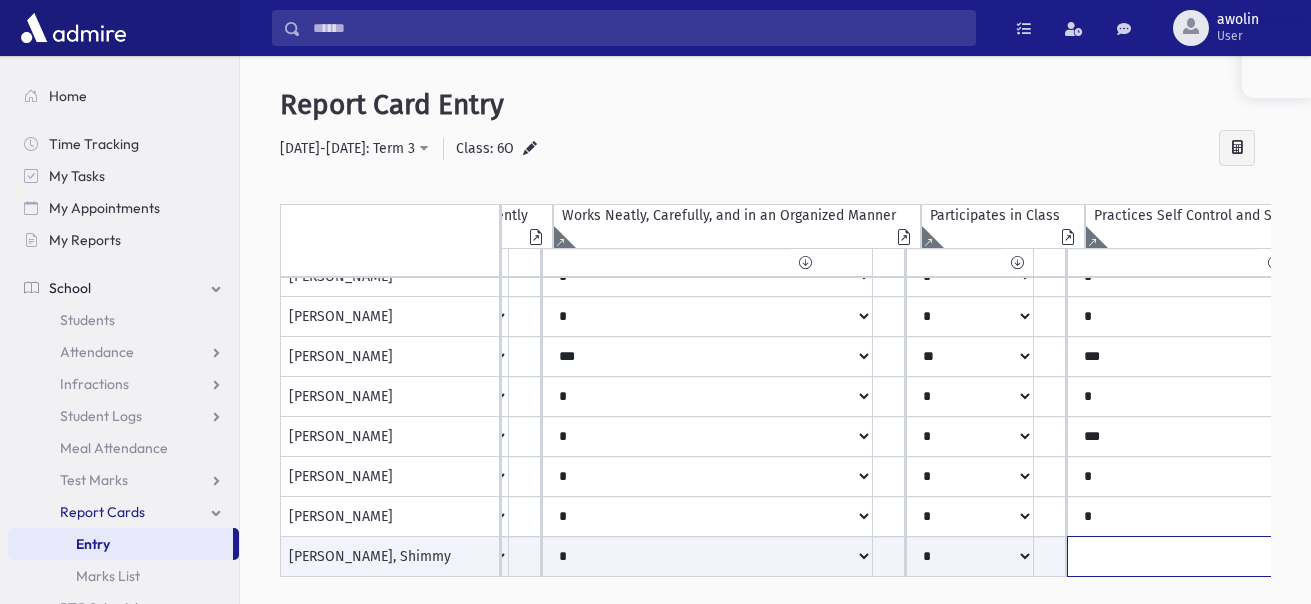 click on "*
***
**
***
**
*
**
*
**
**" at bounding box center (-159, 556) 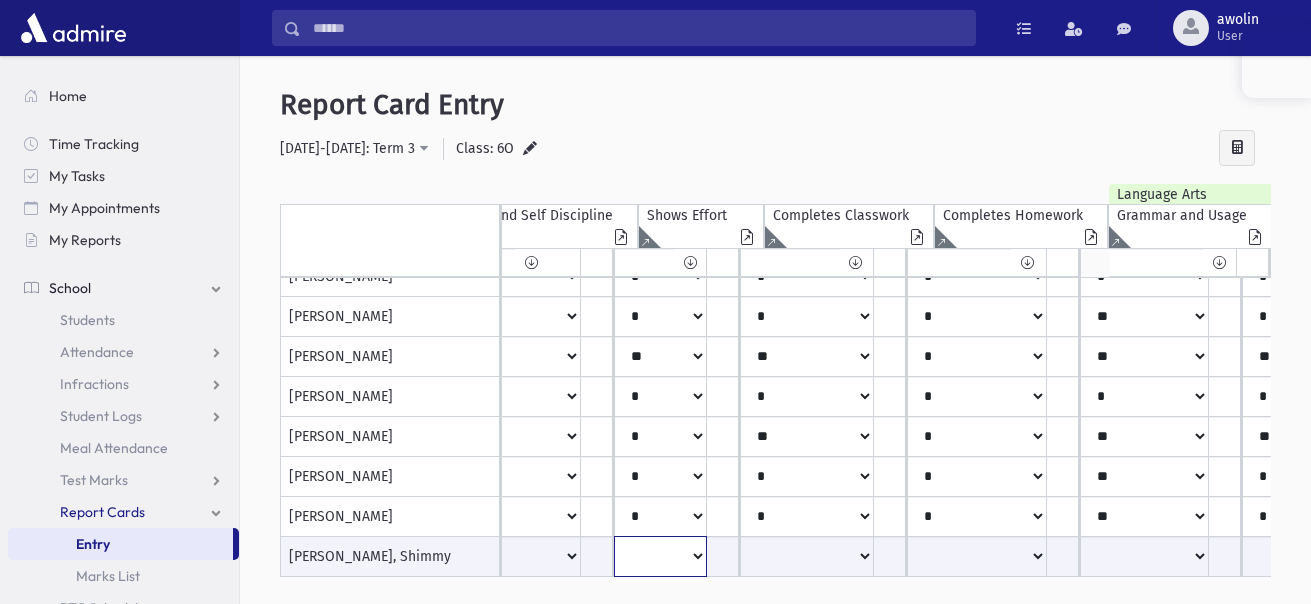 click on "*
***
**
***
**
*
**
*
**
**" at bounding box center (-902, 556) 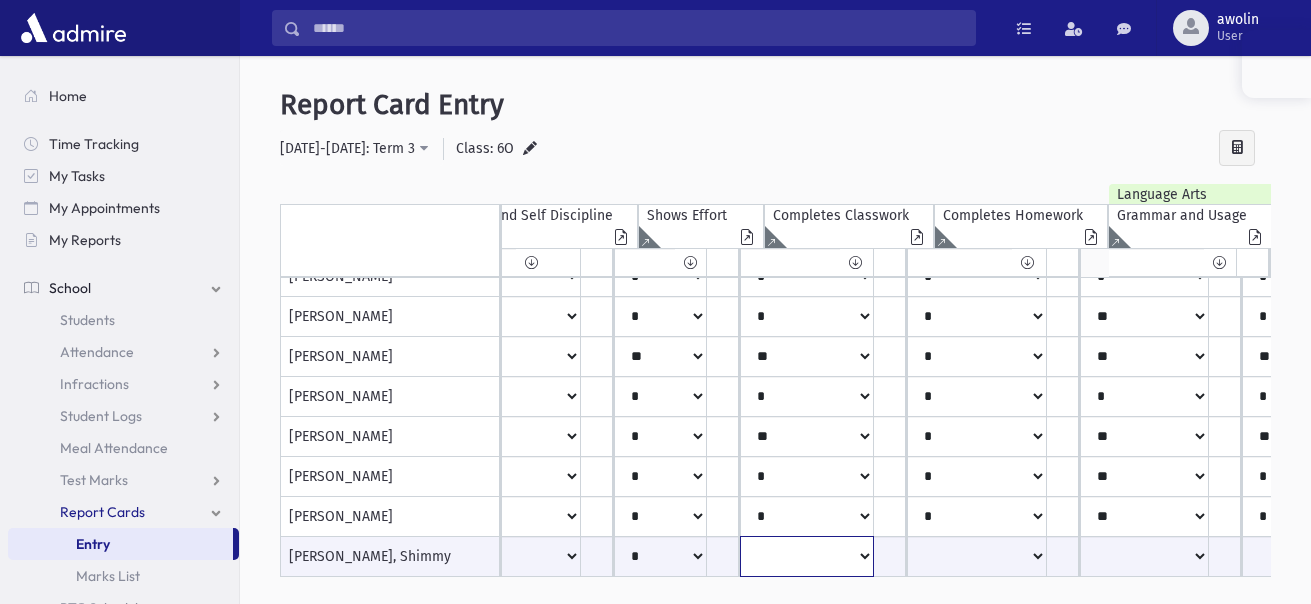 click on "*
***
**
***
**
*
**
*
**
**" at bounding box center [-902, 556] 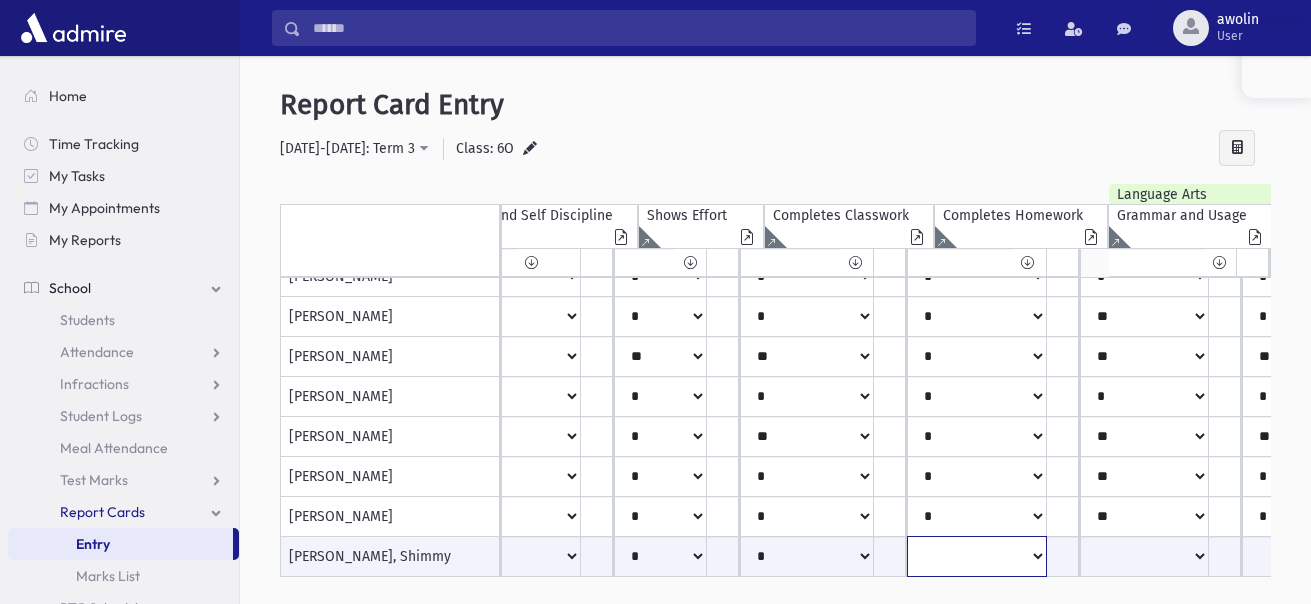 click on "*
***
**
***
**
*
**
*
**
**" at bounding box center (-902, 556) 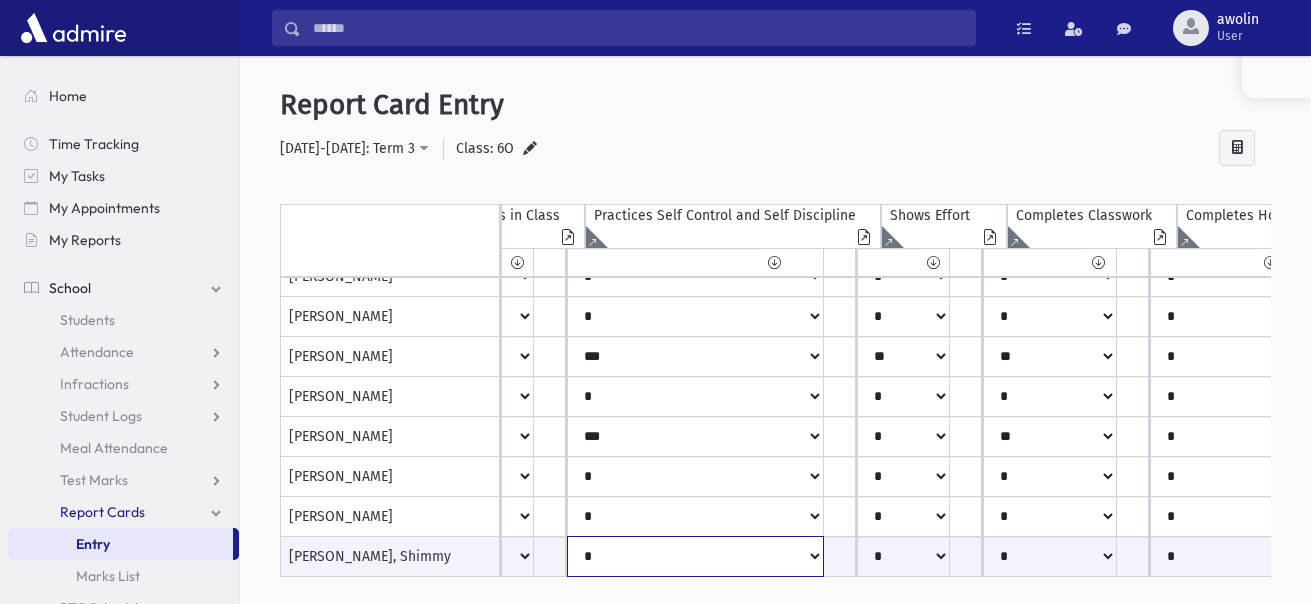 click on "*
***
**
***
**
*
**
*
**
**" at bounding box center [-659, 556] 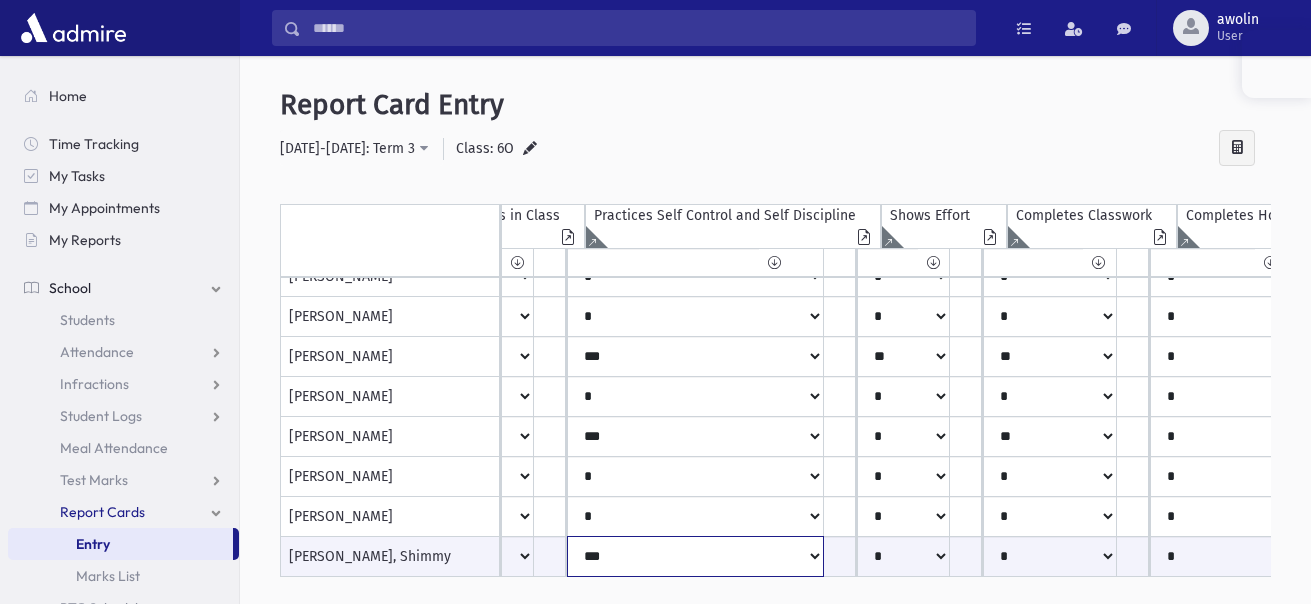 click on "*
***
**
***
**
*
**
*
**
**" at bounding box center [-659, 556] 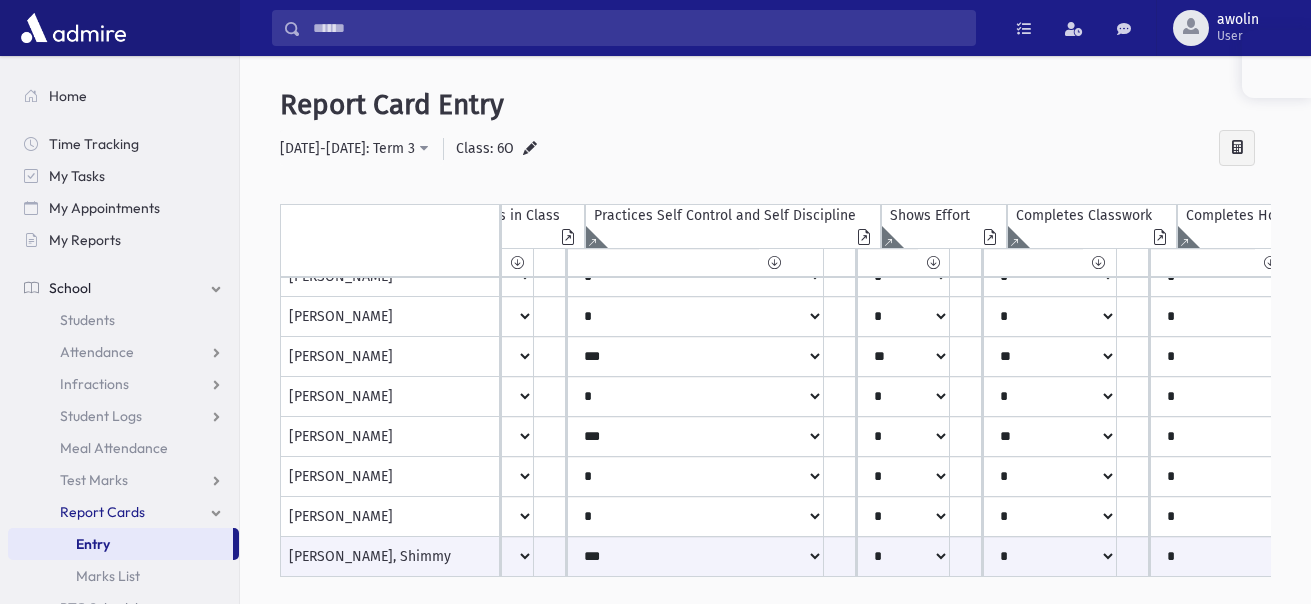 click at bounding box center [775, 589] 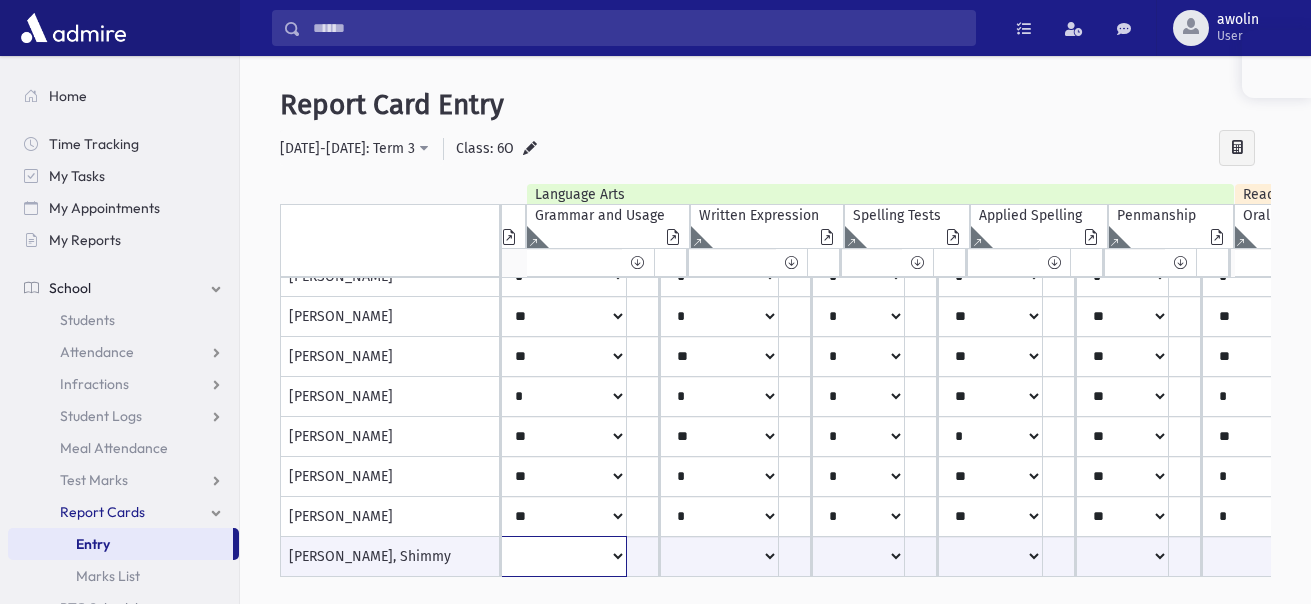 click on "**
*
**
**
*
**
**
*
**
*
***" at bounding box center (-1484, 556) 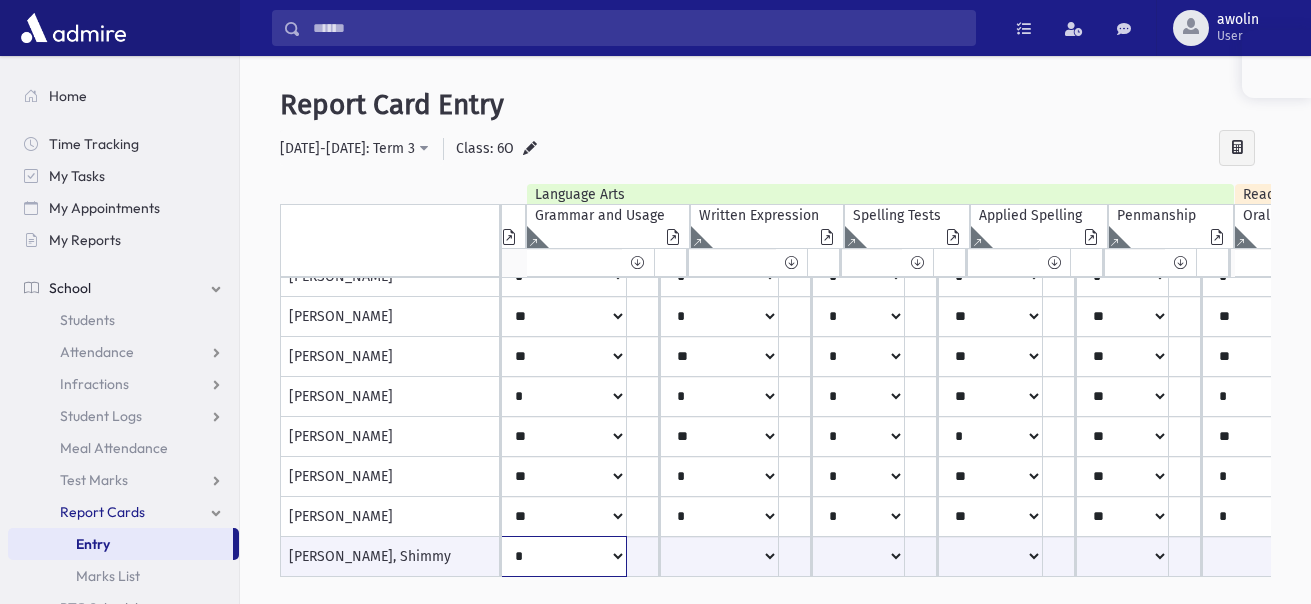 click on "**
*
**
**
*
**
**
*
**
*
***" at bounding box center (-1484, 556) 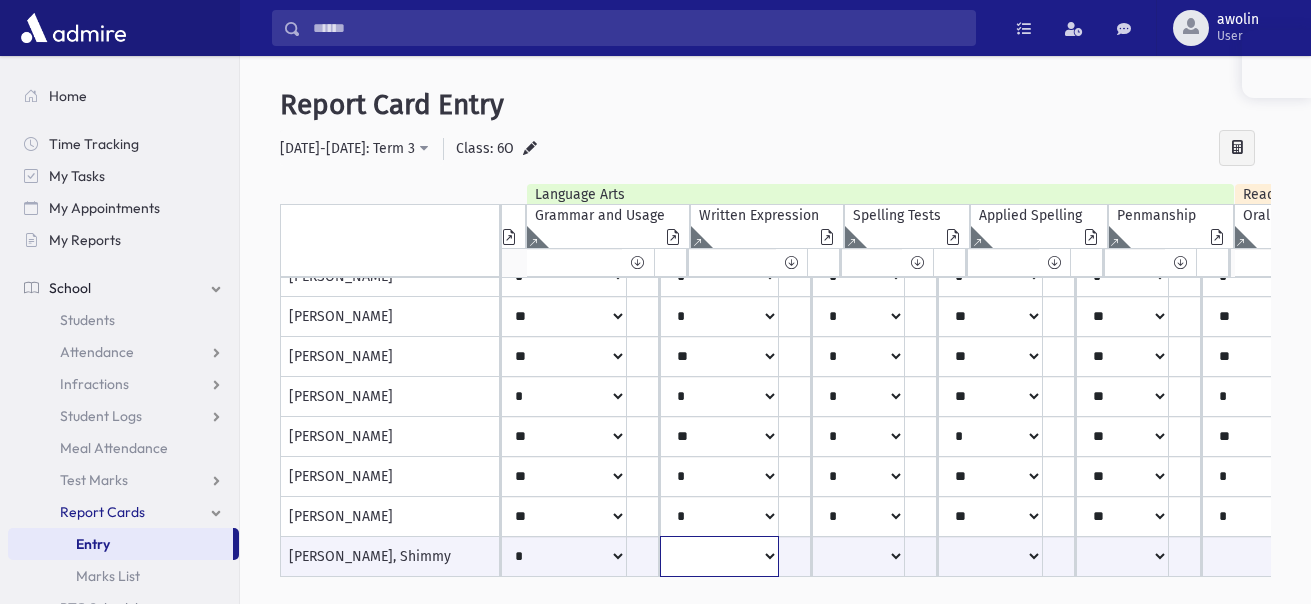 click on "**
*
**
**
*
**
**
*
**
*
***" at bounding box center (-1484, 556) 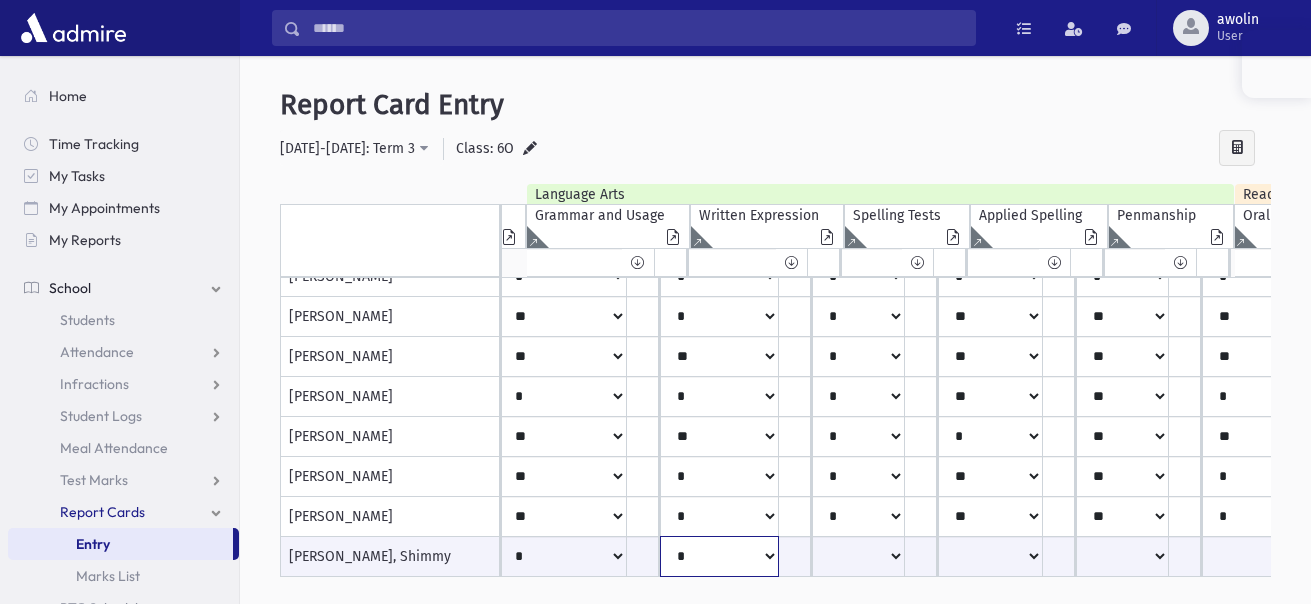 click on "**
*
**
**
*
**
**
*
**
*
***" at bounding box center (-1484, 556) 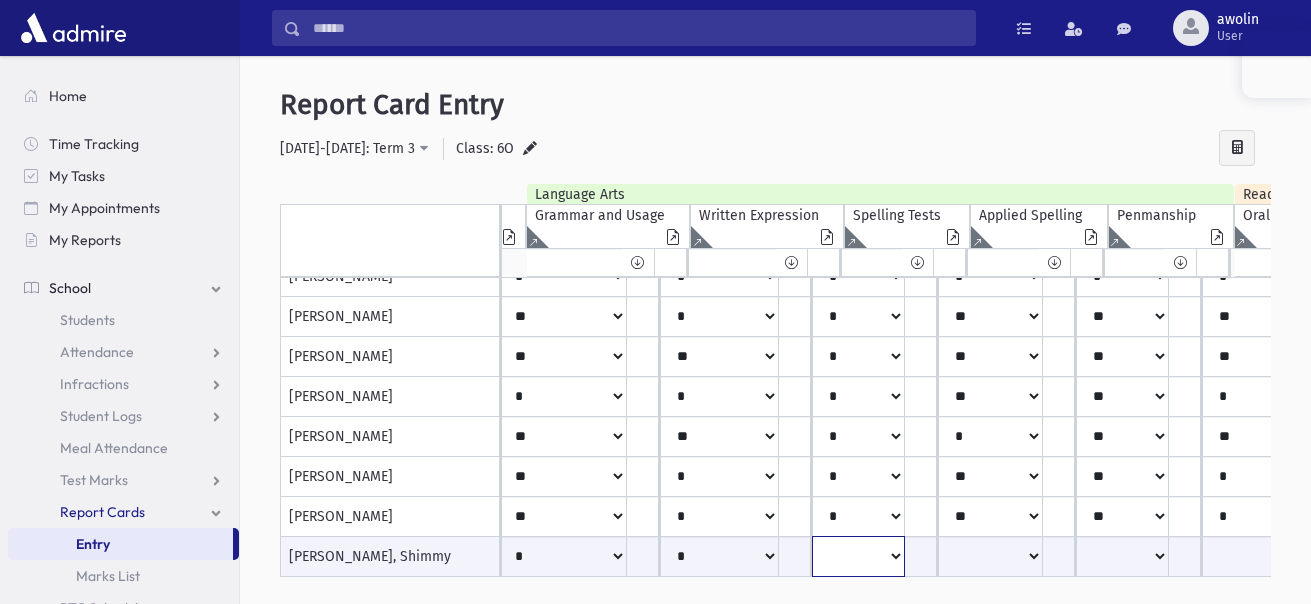 click on "**
*
**
**
*
**
**
*
**
*
***" at bounding box center [-1484, 556] 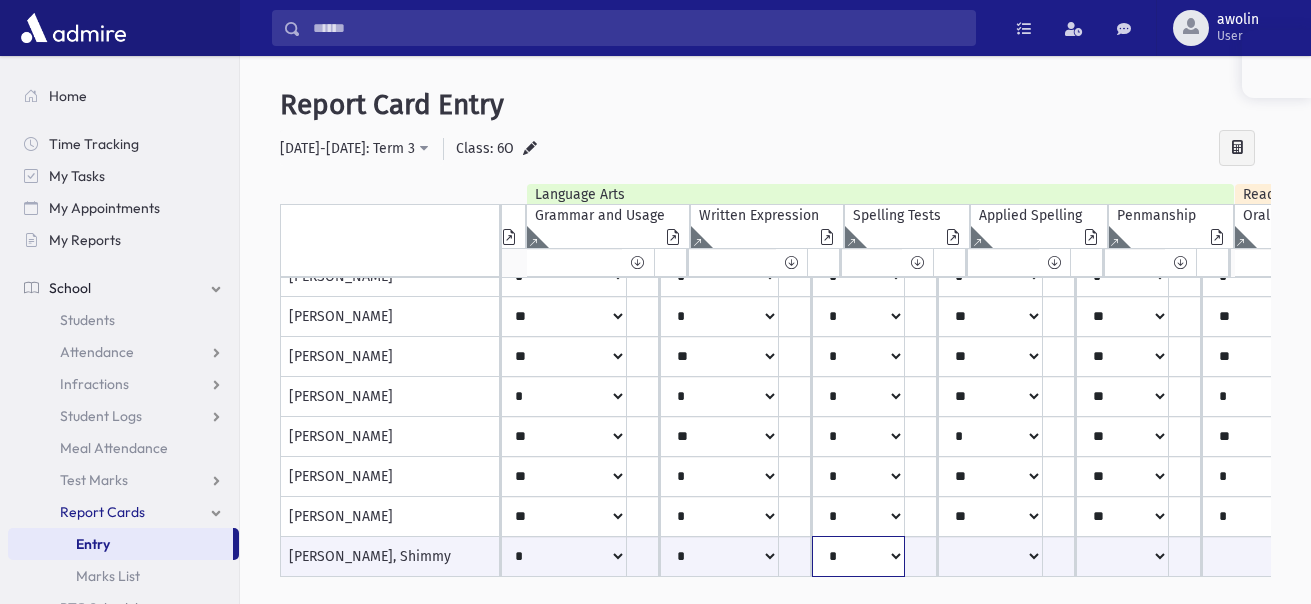 click on "**
*
**
**
*
**
**
*
**
*
***" at bounding box center (-1484, 556) 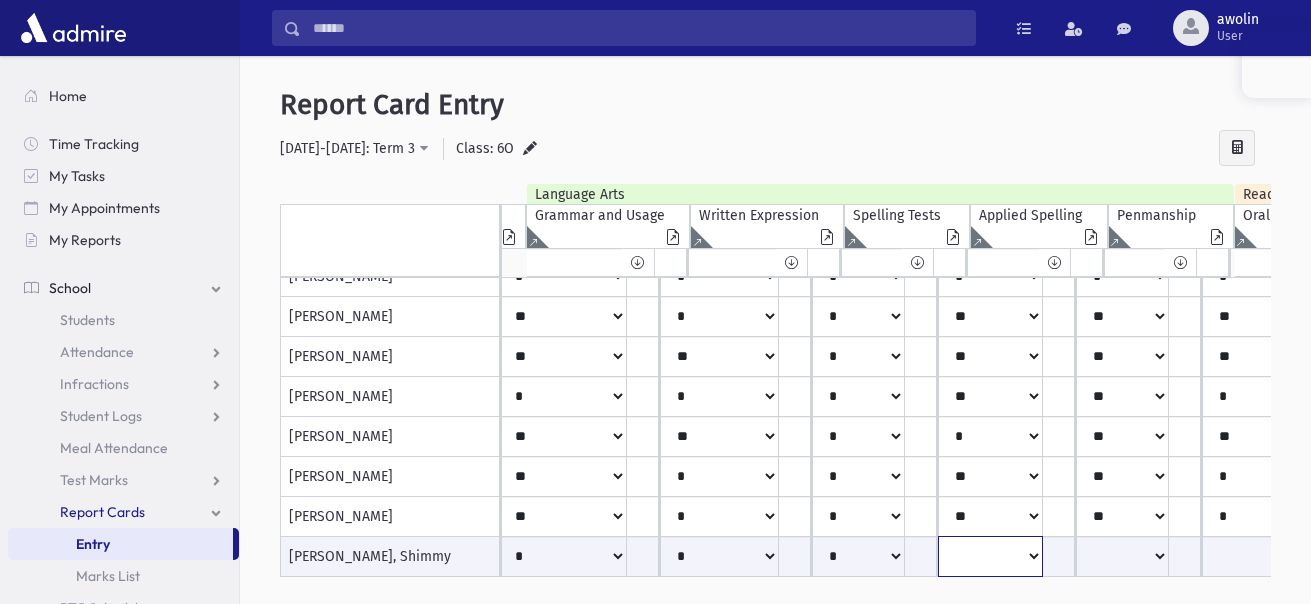 click on "**
*
**
**
*
**
**
*
**
*
***" at bounding box center (-1484, 556) 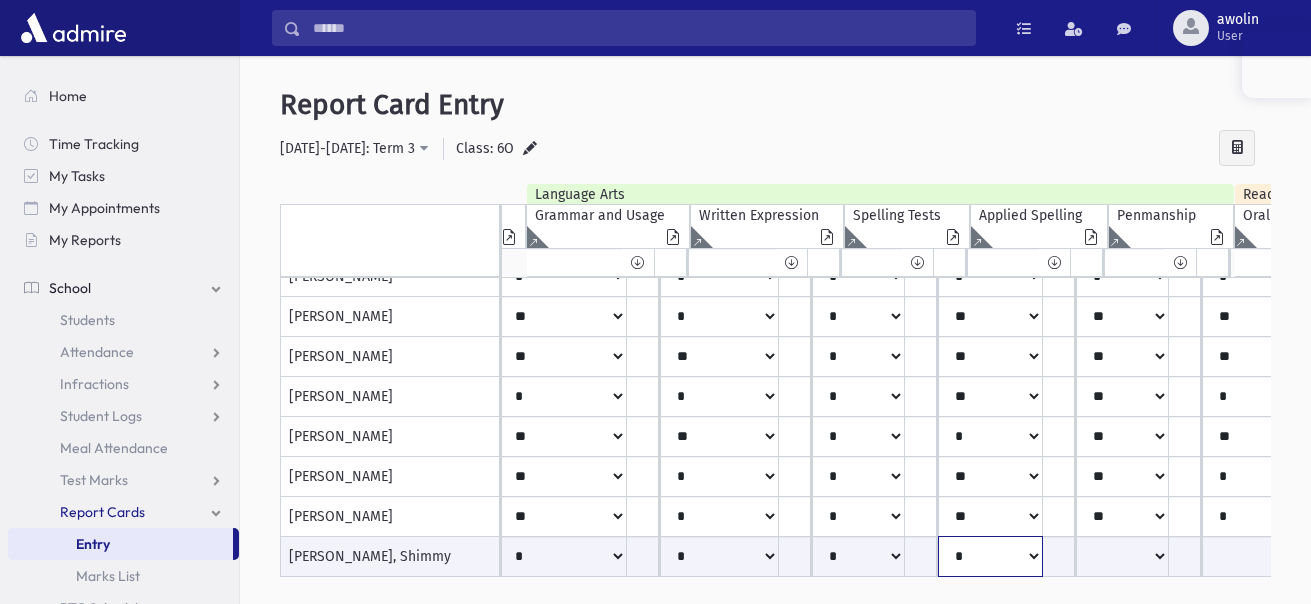 click on "**
*
**
**
*
**
**
*
**
*
***" at bounding box center (-1484, 556) 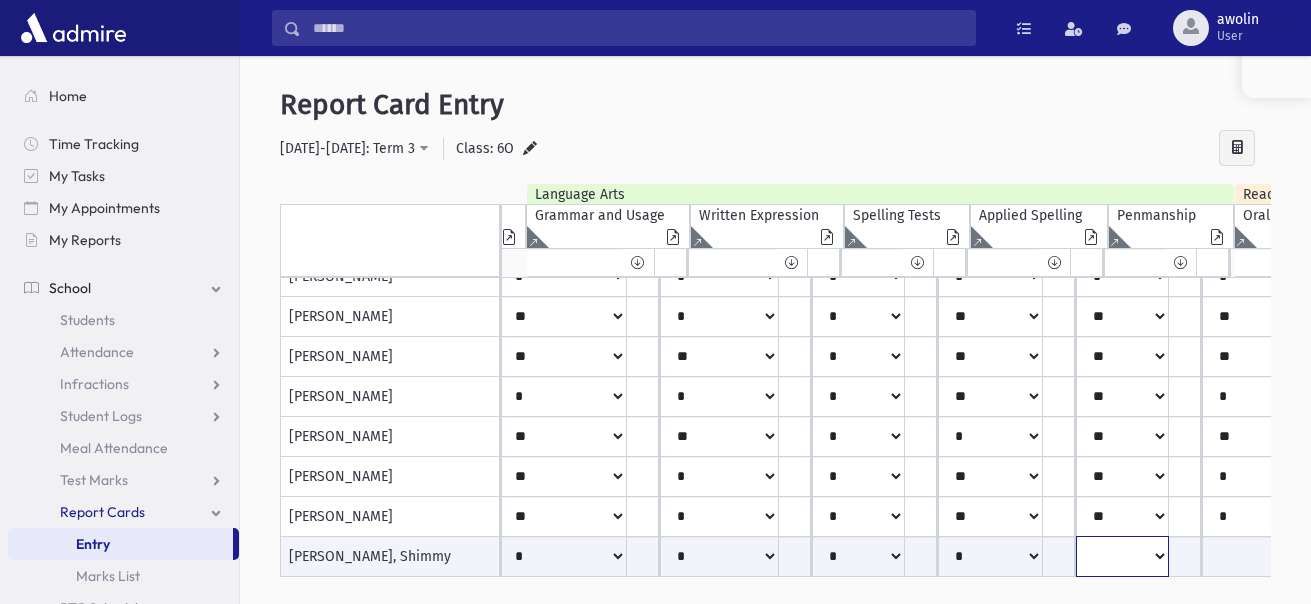 click on "**
*
**
**
*
**
**
*
**
*
***" at bounding box center (-1484, 556) 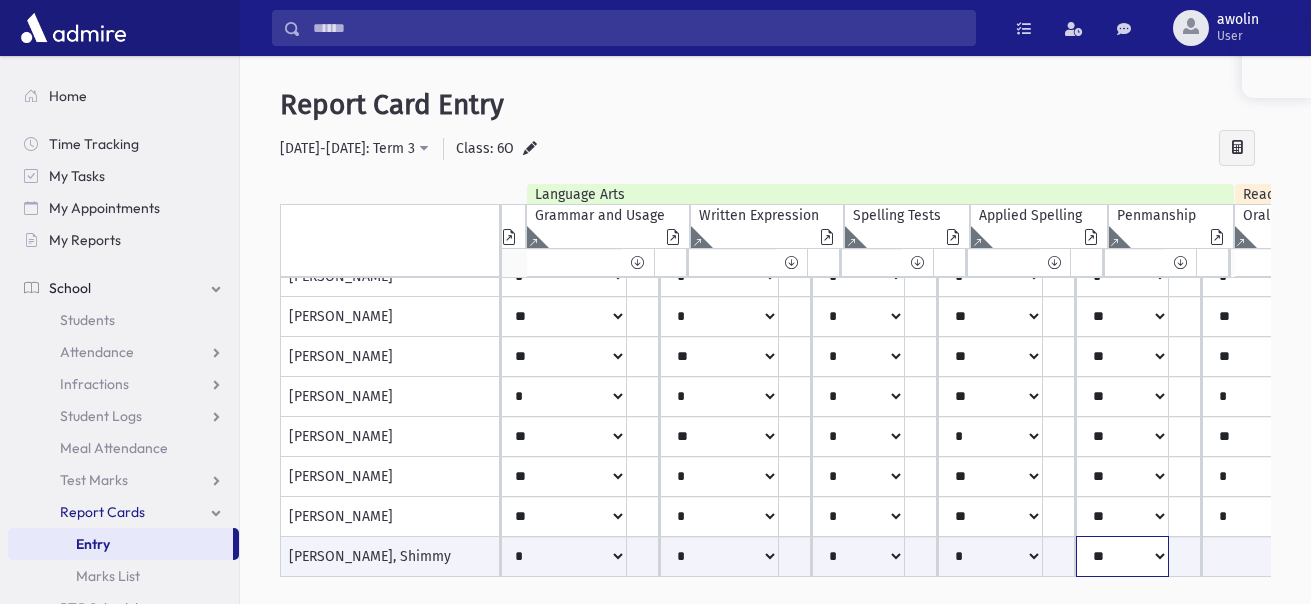click on "**
*
**
**
*
**
**
*
**
*
***" at bounding box center (-1484, 556) 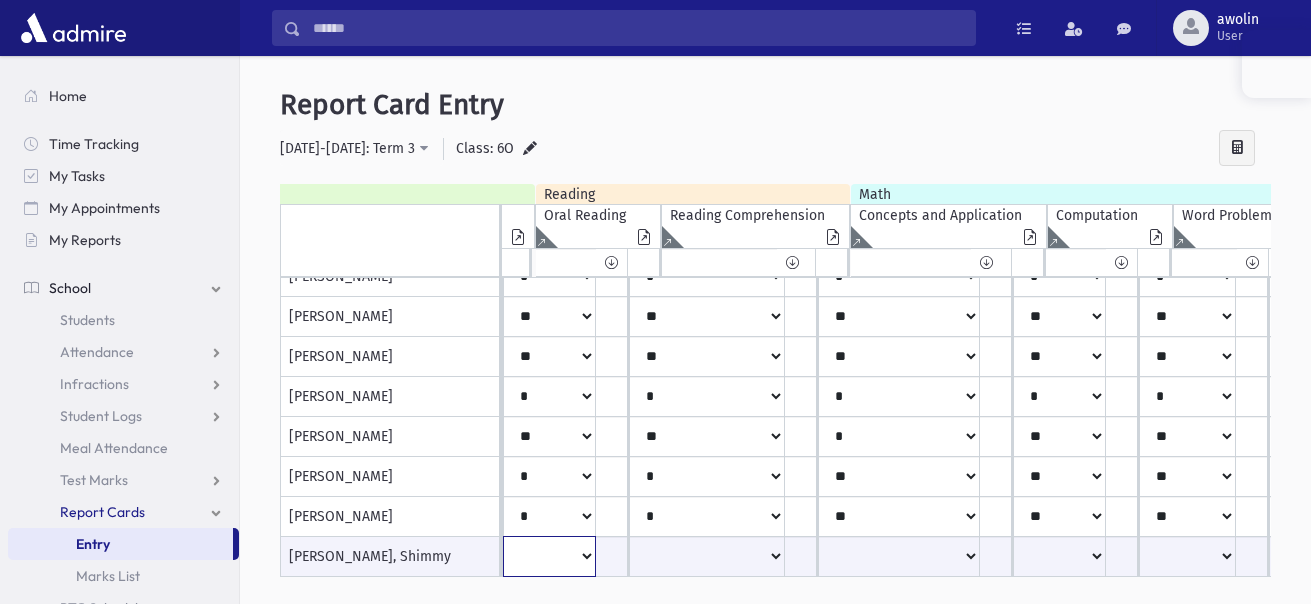 click on "**
*
**
**
*
**
**
***" at bounding box center [-2183, 556] 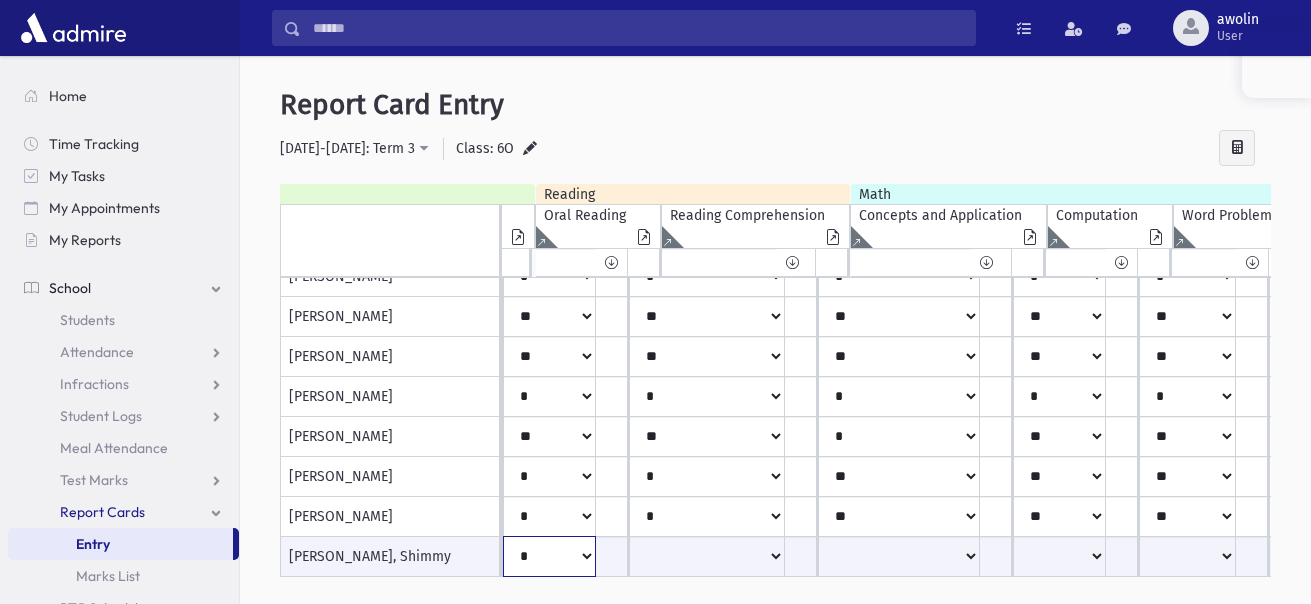 click on "**
*
**
**
*
**
**
***" at bounding box center (-2183, 556) 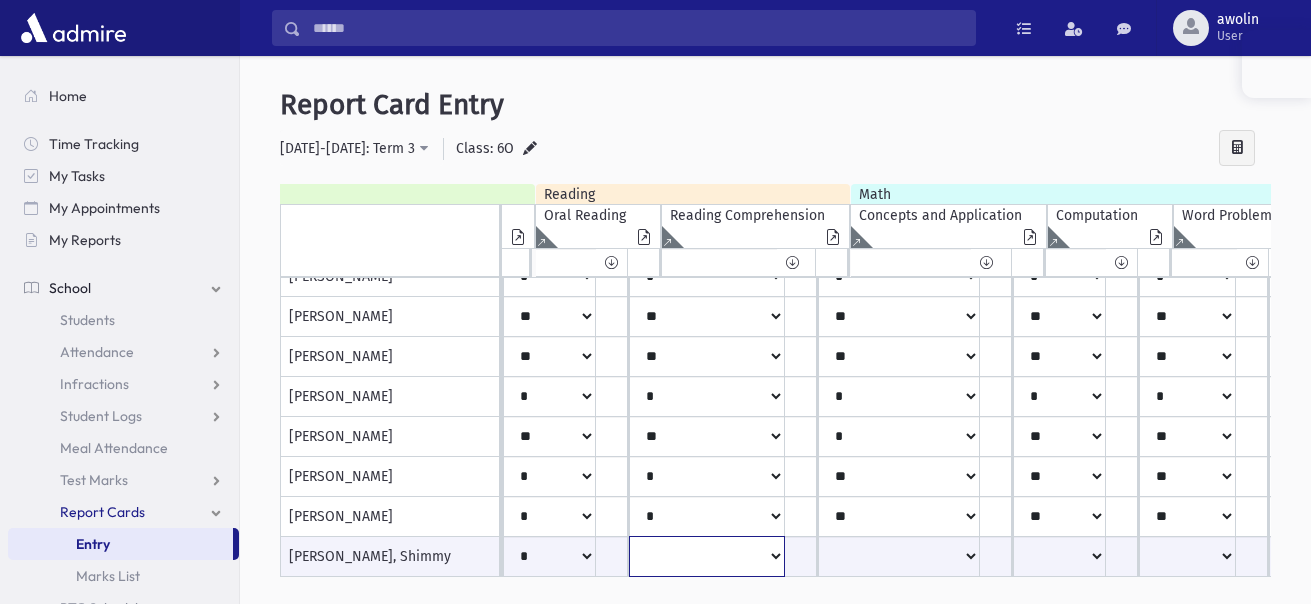 click on "**
*
**
**
*
**
**
***" at bounding box center (-2183, 556) 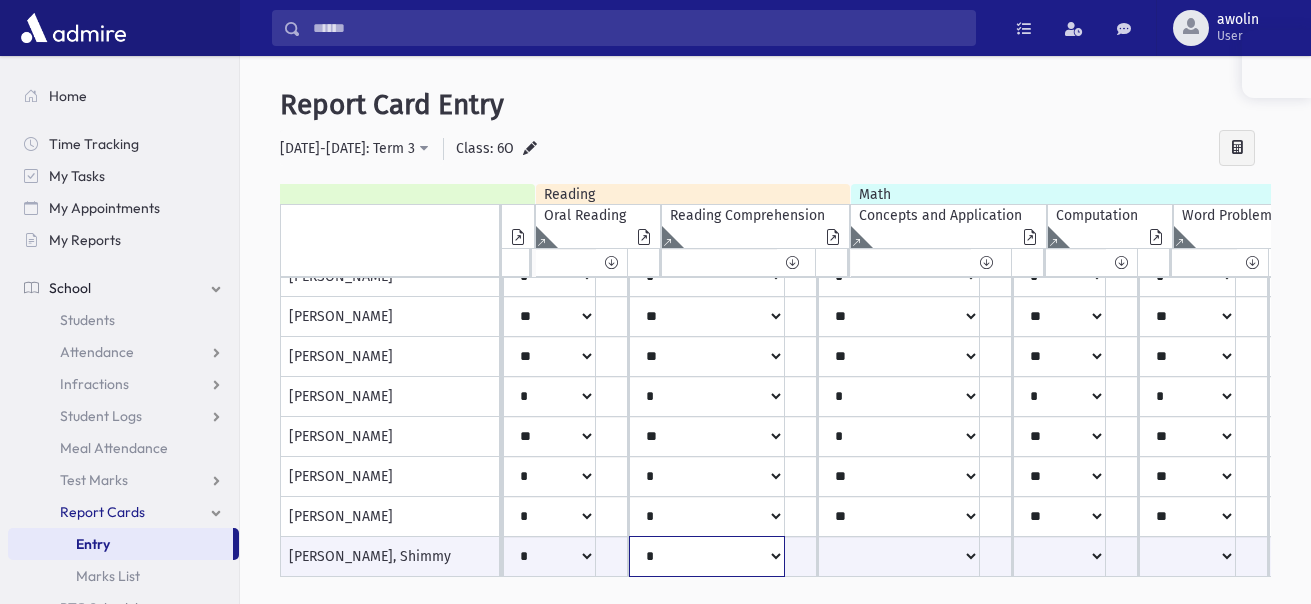 click on "**
*
**
**
*
**
**
***" at bounding box center [-2183, 556] 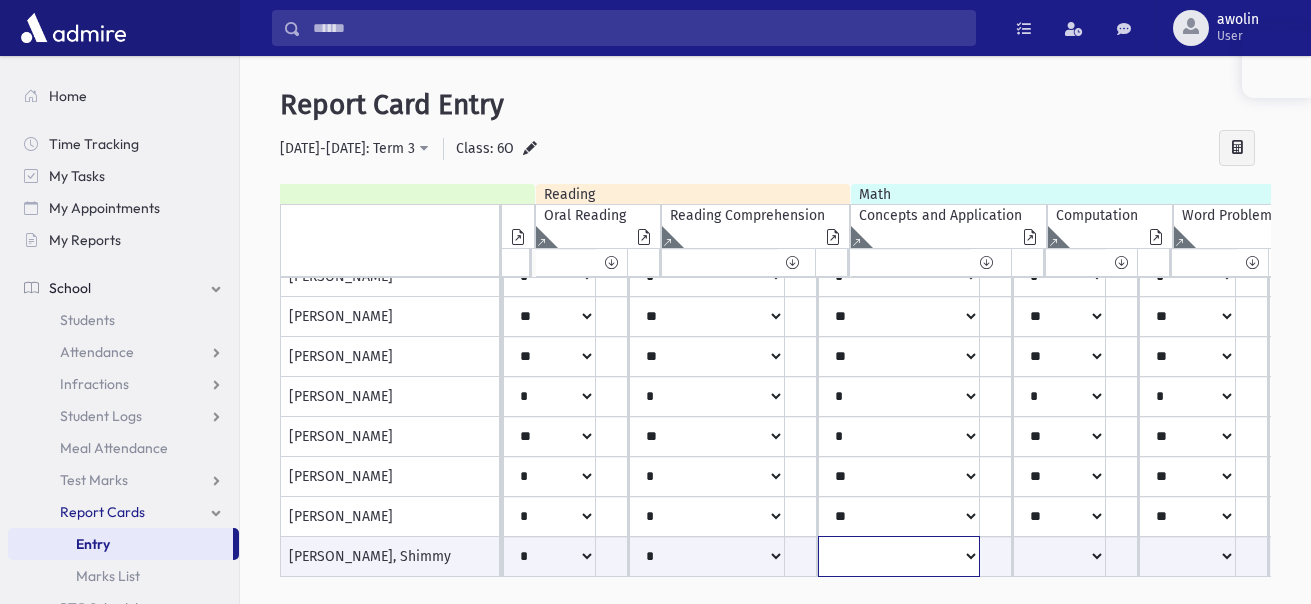 click on "**
*
**
**
*
**
**
*
**
*
***" at bounding box center [-2183, 556] 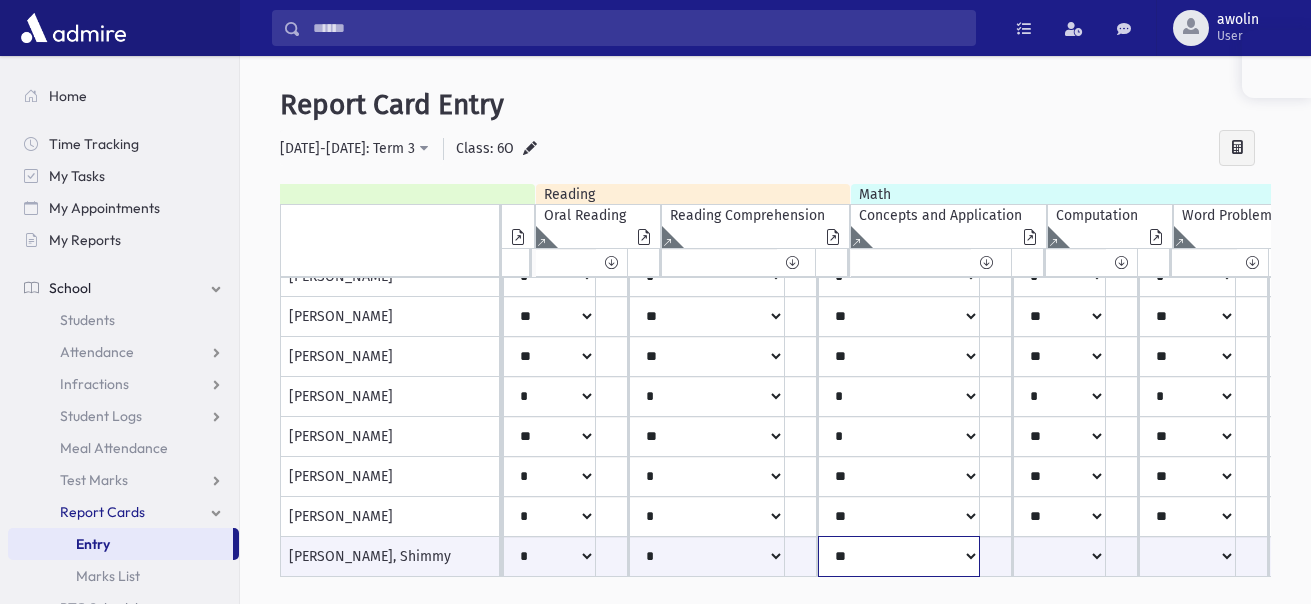 click on "**
*
**
**
*
**
**
*
**
*
***" at bounding box center [-2183, 556] 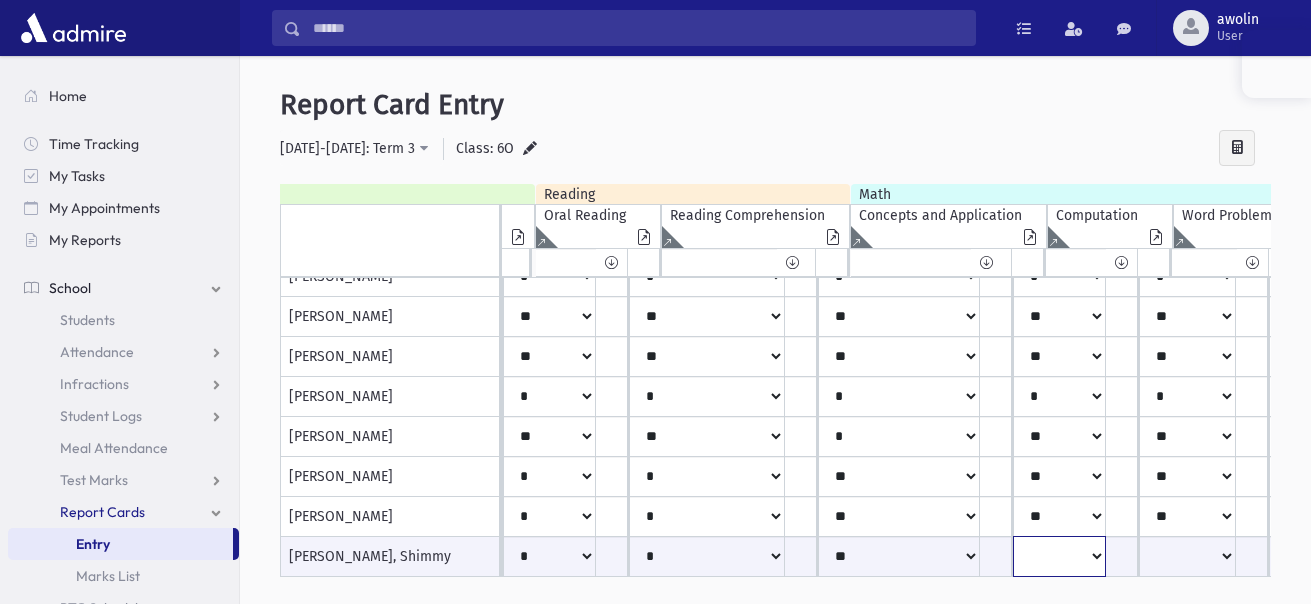click on "**
*
**
**
*
**
**
*
**
*
***" at bounding box center (-2183, 556) 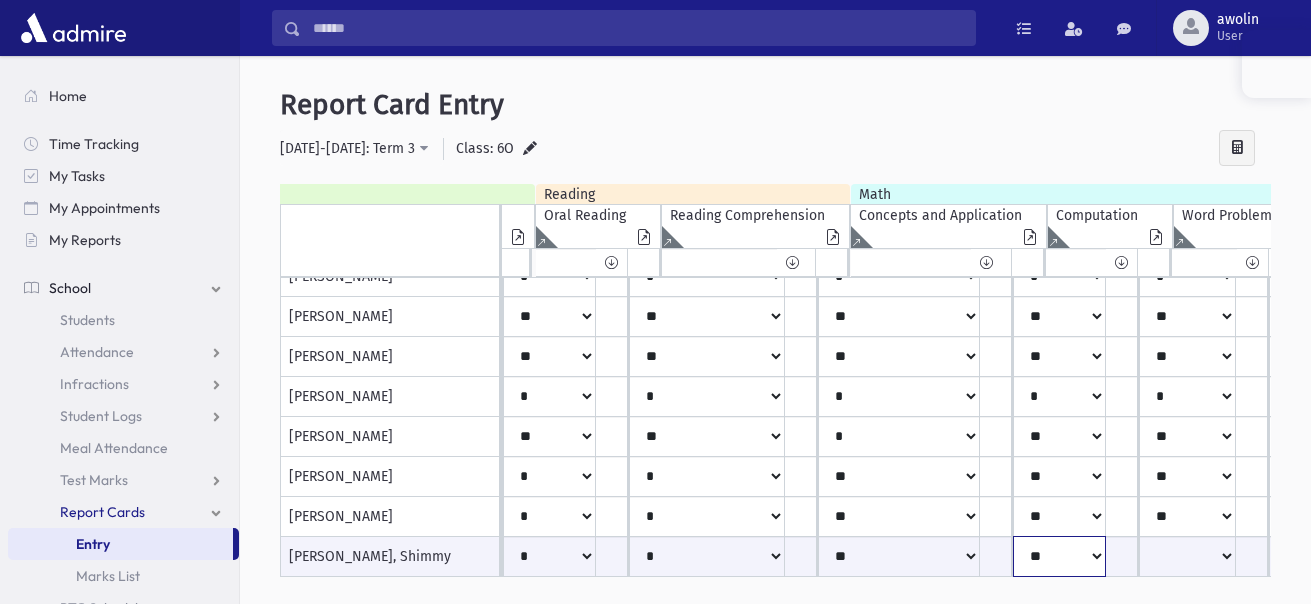 click on "**
*
**
**
*
**
**
*
**
*
***" at bounding box center (-2183, 556) 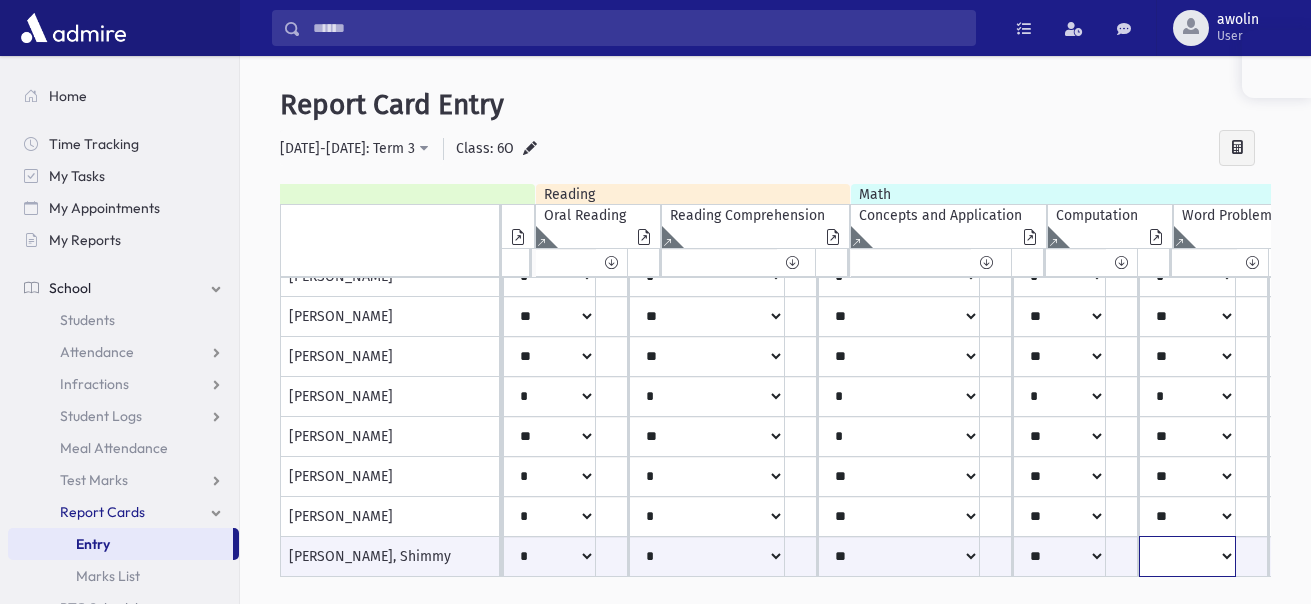 click on "**
*
**
**
*
**
**
*
**
*
***" at bounding box center (-2183, 556) 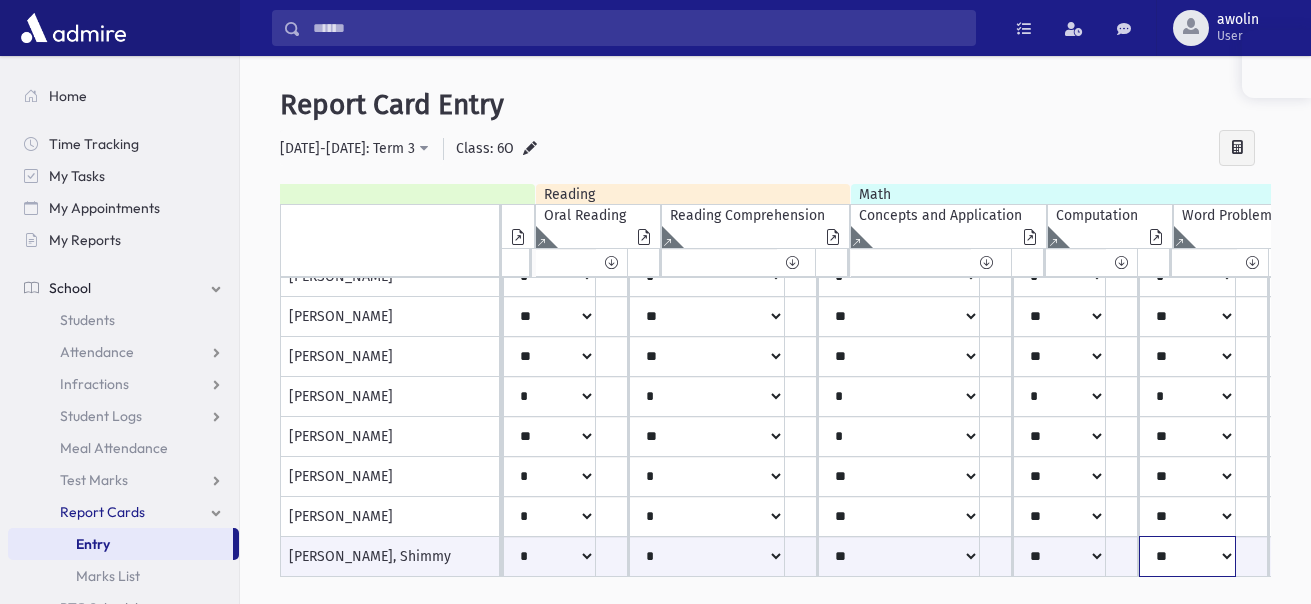 click on "**
*
**
**
*
**
**
*
**
*
***" at bounding box center (-2183, 556) 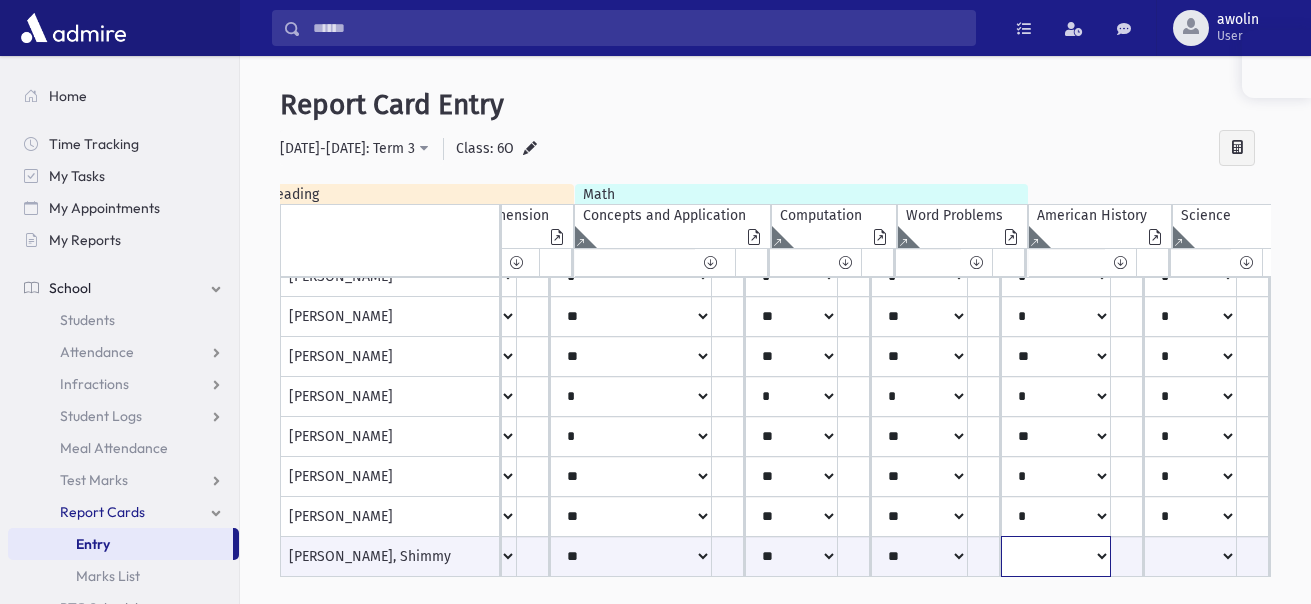 click on "**
*
**
**
*
**
**
*
**
*
***" at bounding box center [-2451, 556] 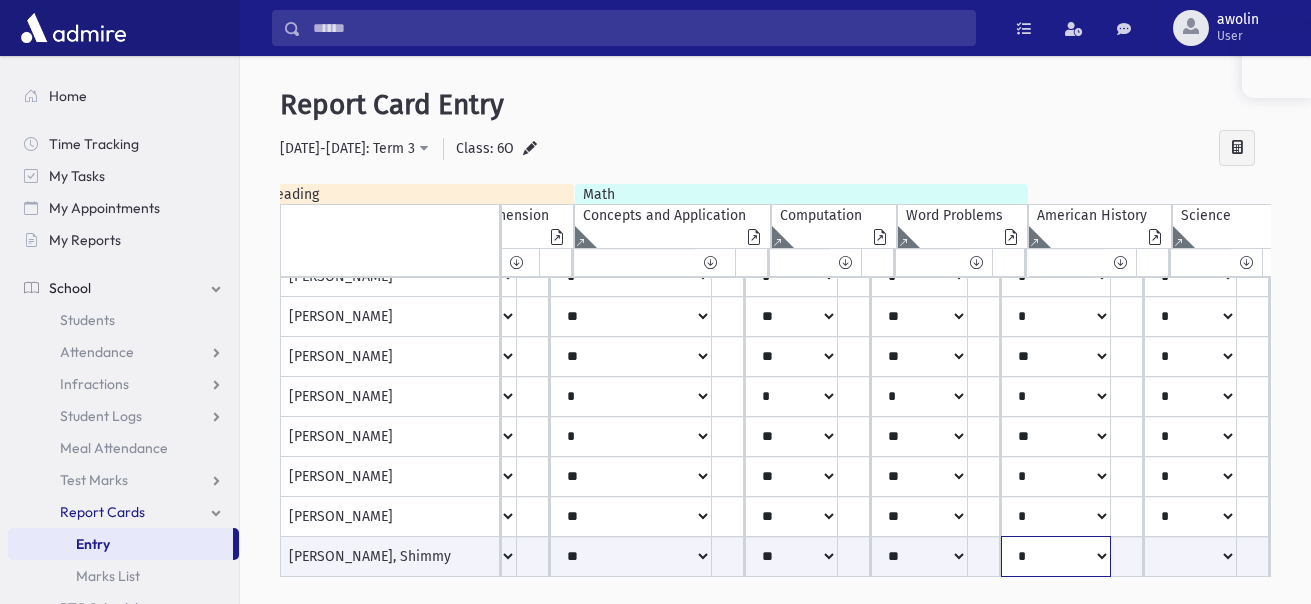 click on "**
*
**
**
*
**
**
*
**
*
***" at bounding box center (-2451, 556) 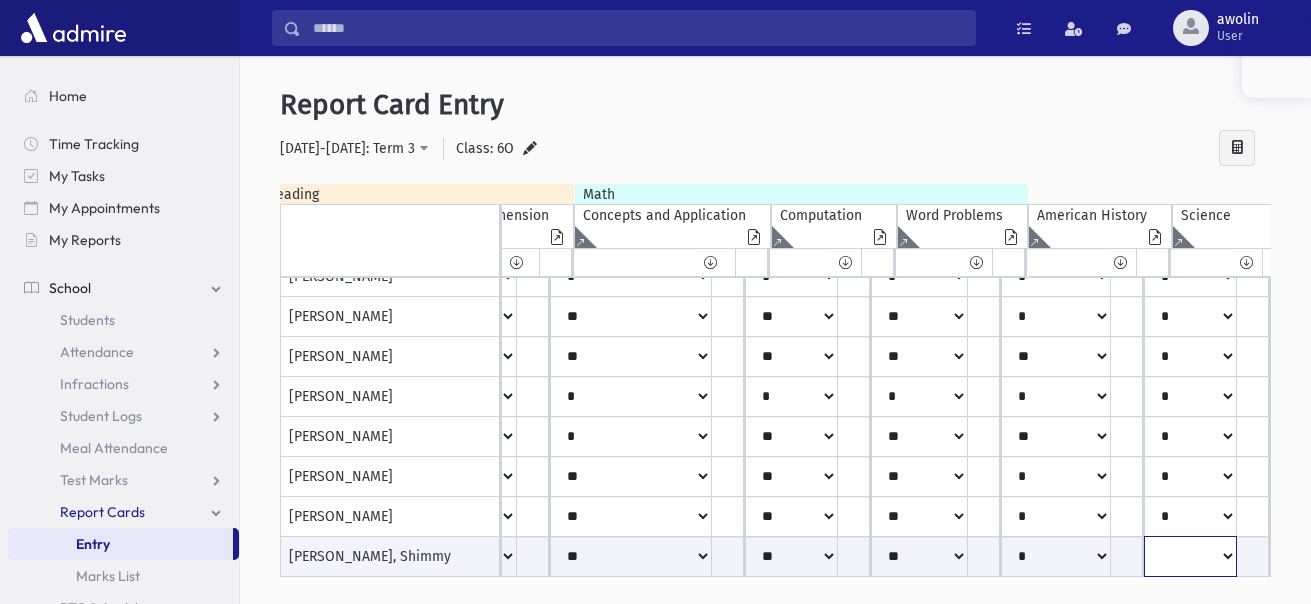 click on "**
*
**
**
*
**
**
*
**
*
***" at bounding box center (-2451, 556) 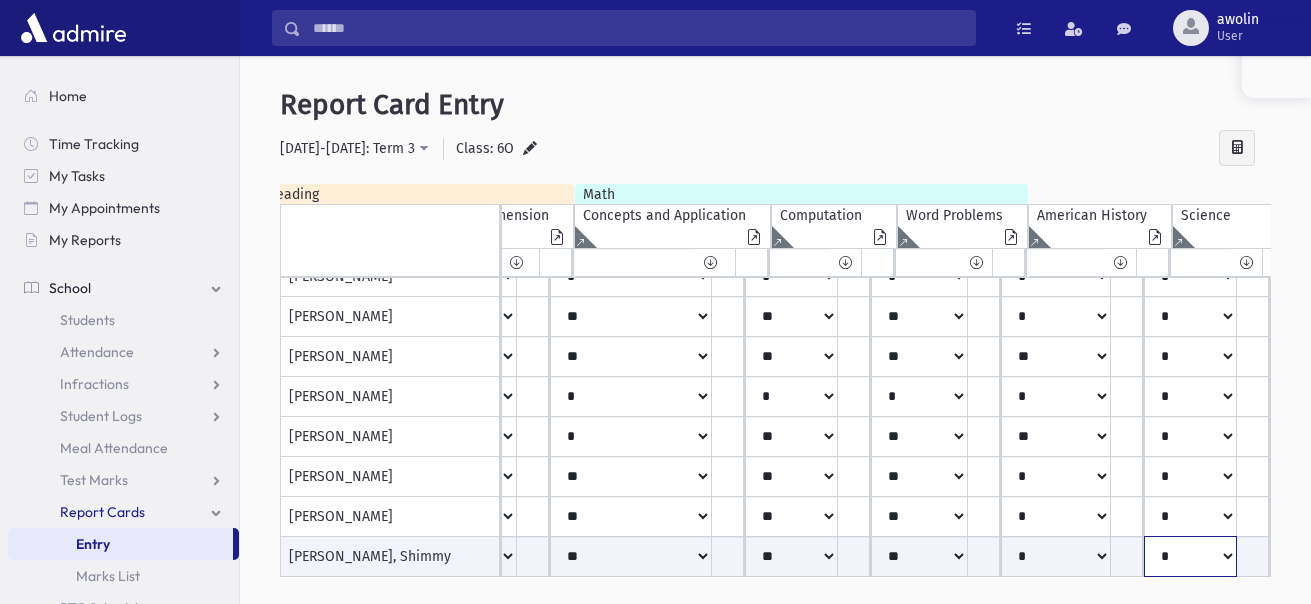 click on "**
*
**
**
*
**
**
*
**
*
***" at bounding box center [-2451, 556] 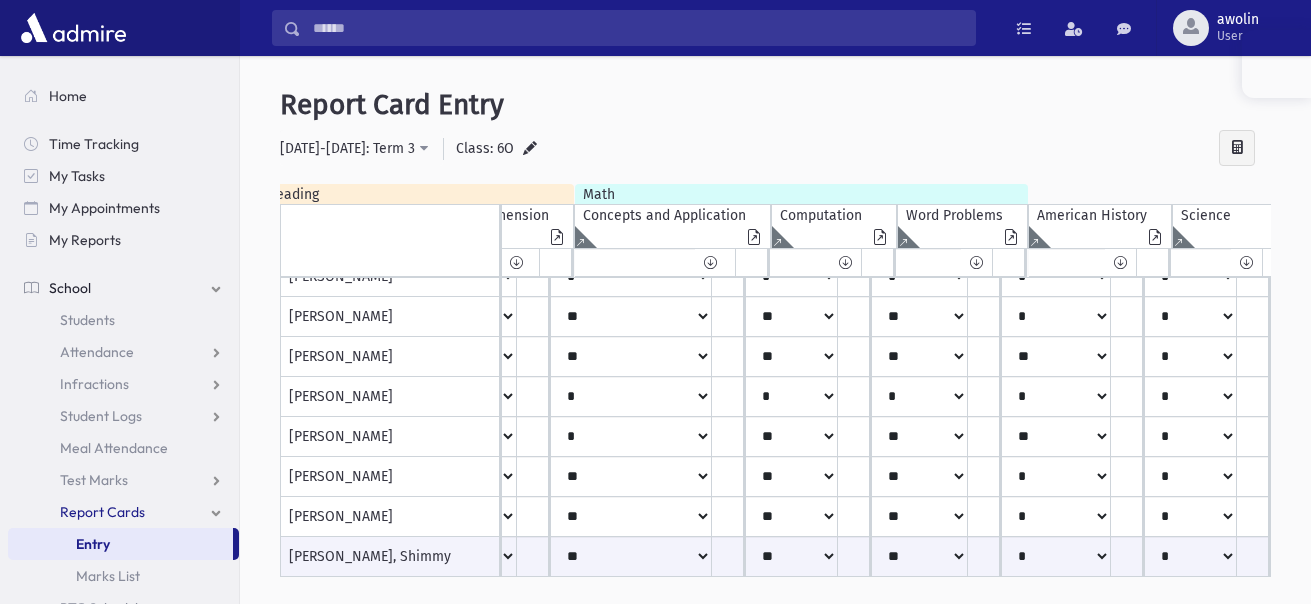 click at bounding box center [530, 150] 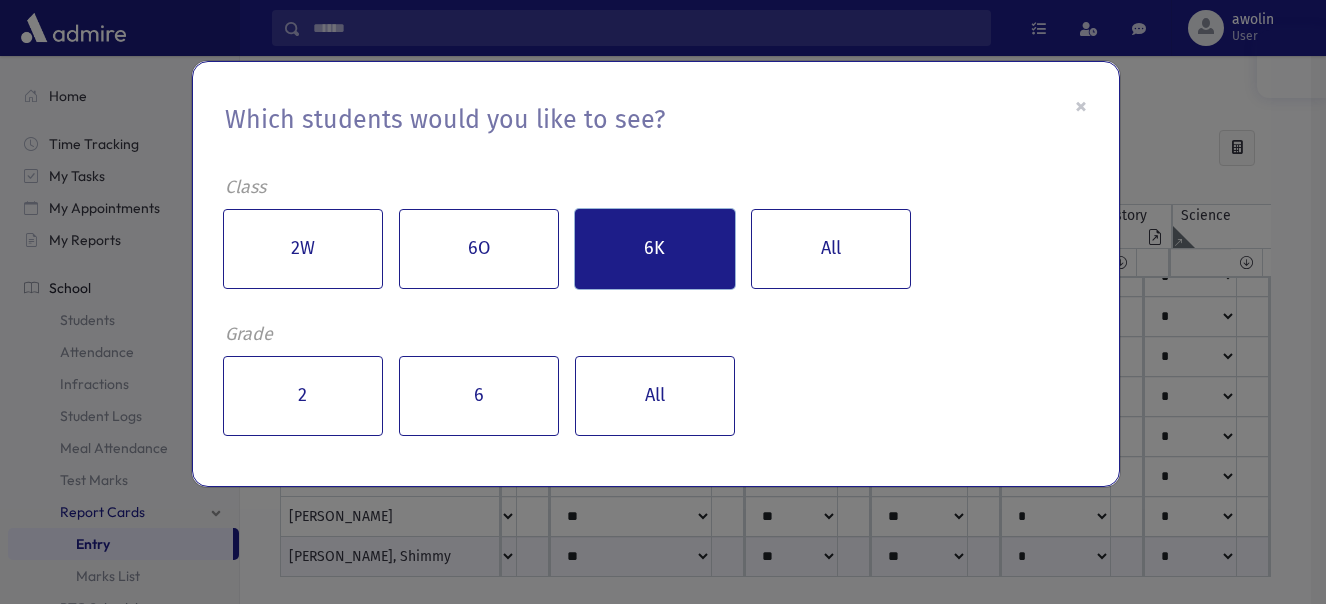 click on "6K" at bounding box center (655, 249) 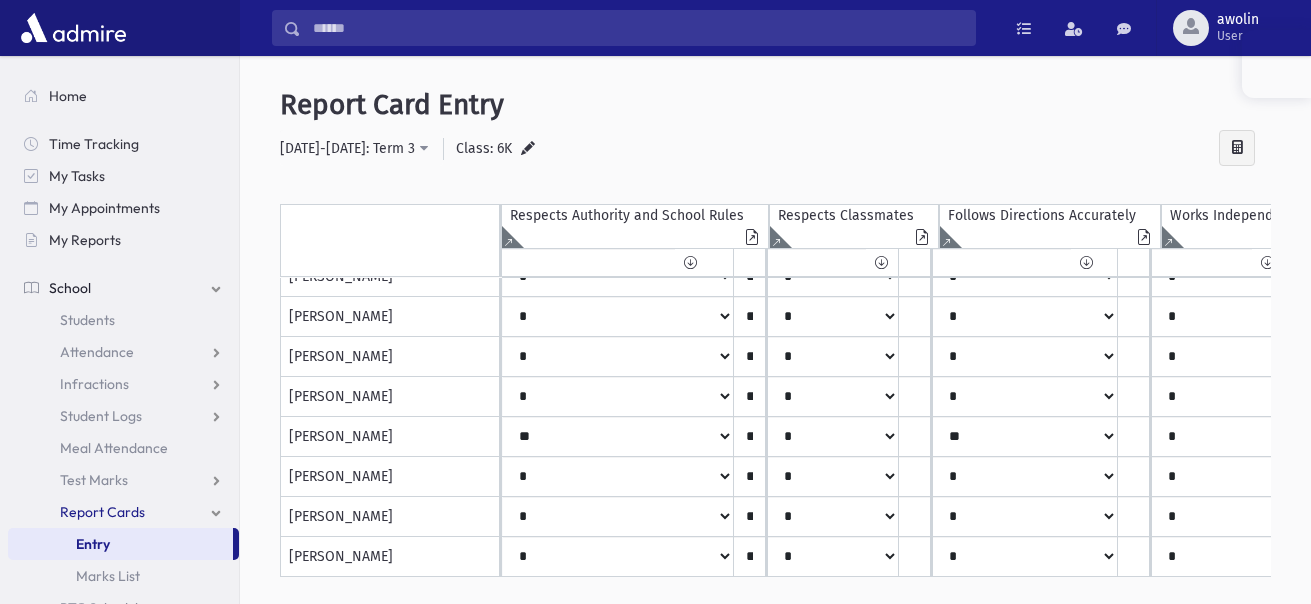scroll, scrollTop: 909, scrollLeft: 177, axis: both 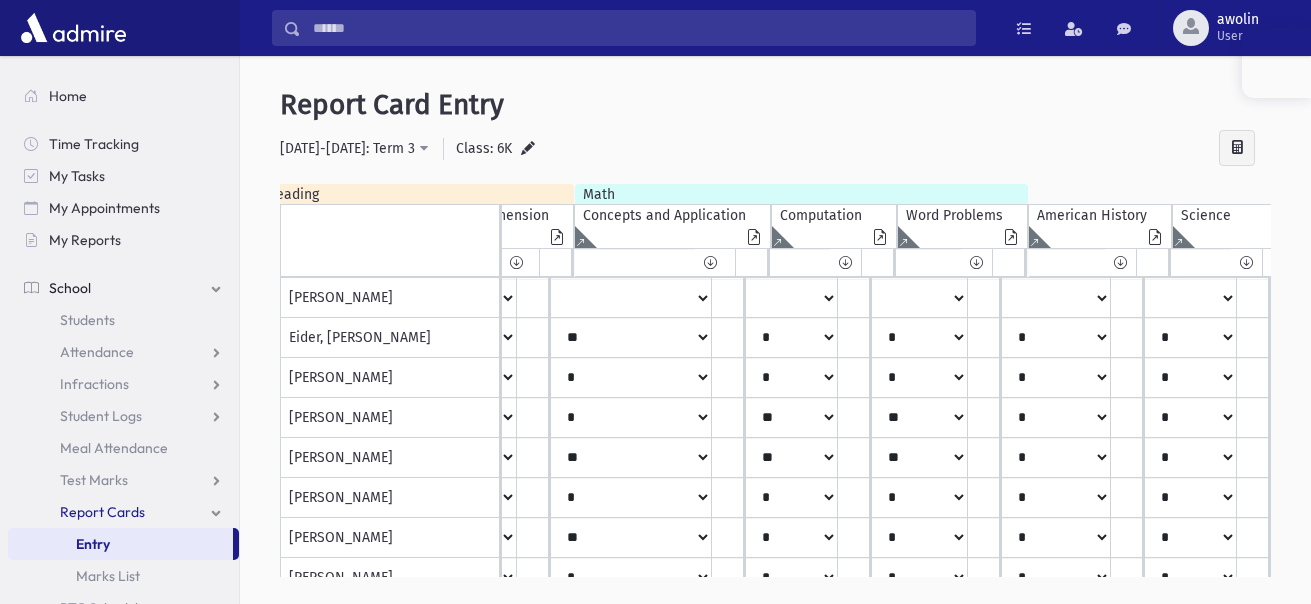 click at bounding box center [528, 149] 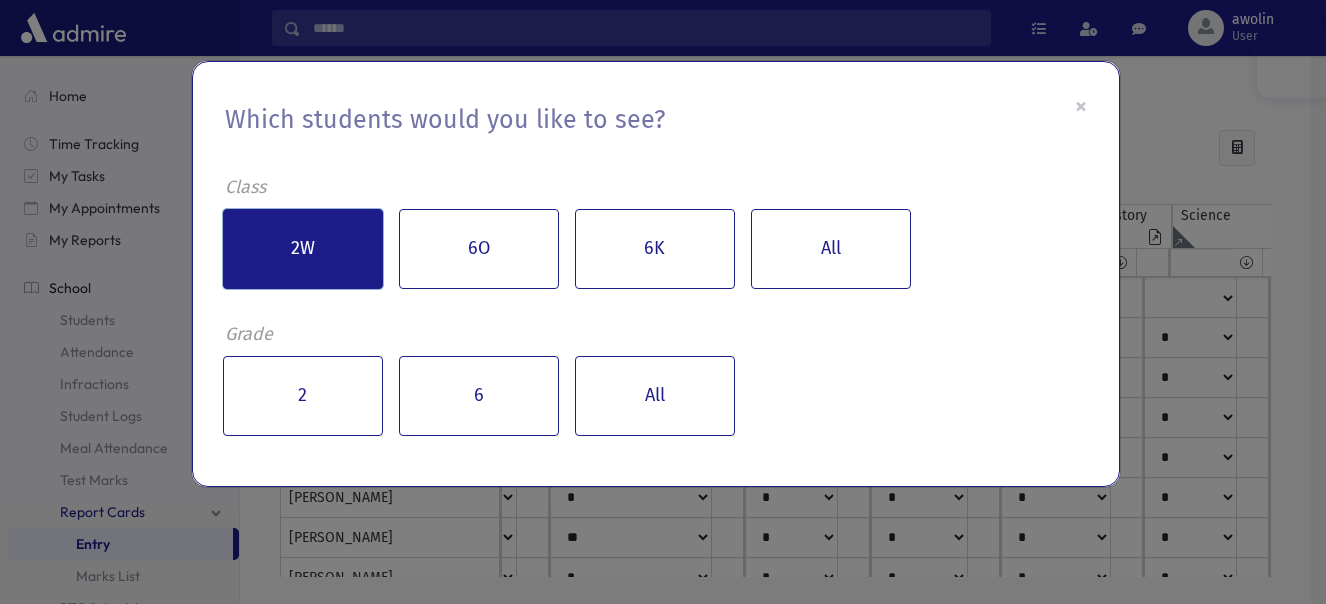 click on "2W" at bounding box center [303, 249] 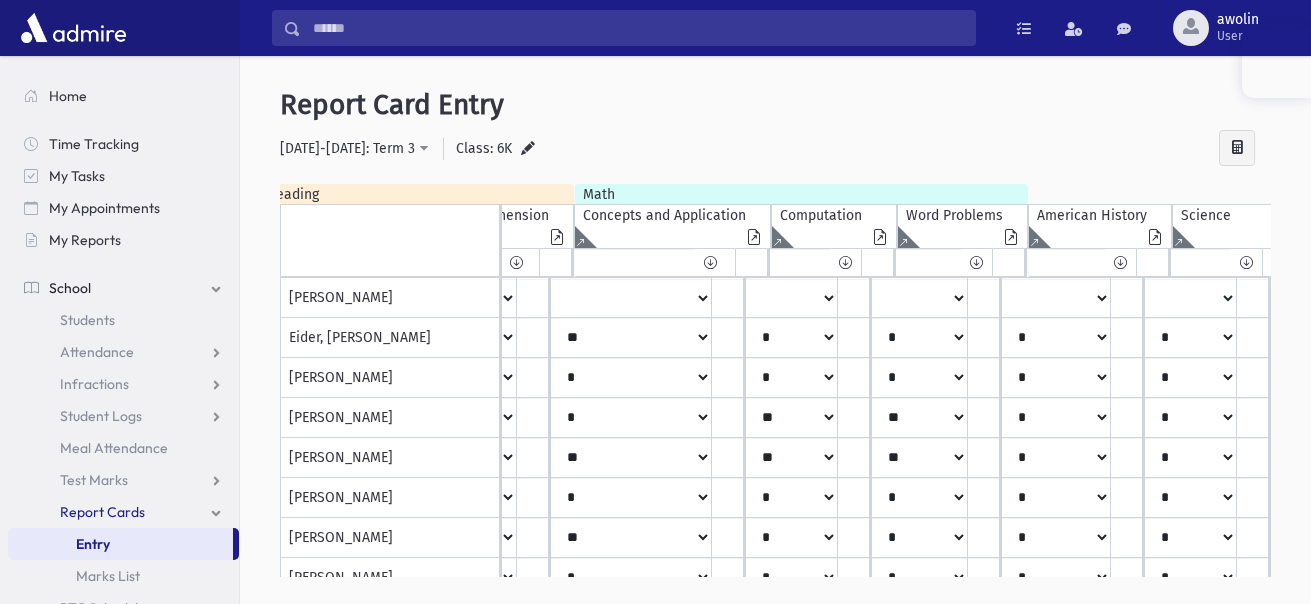 scroll, scrollTop: 0, scrollLeft: 3062, axis: horizontal 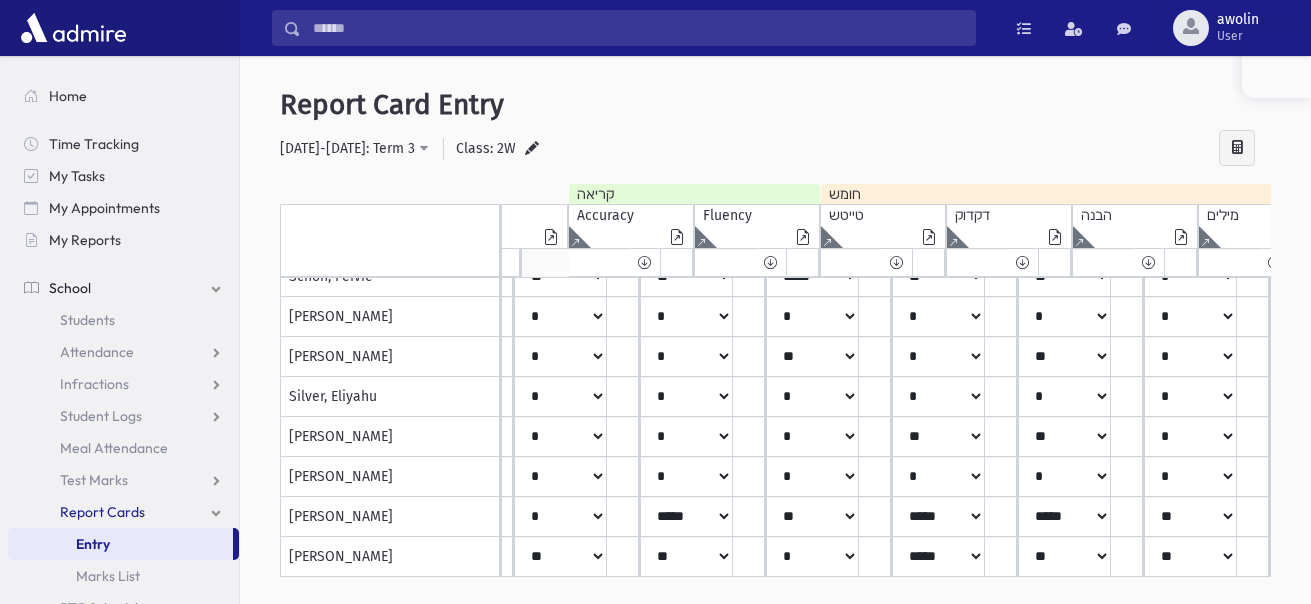 drag, startPoint x: 1271, startPoint y: 529, endPoint x: 1298, endPoint y: 393, distance: 138.65425 